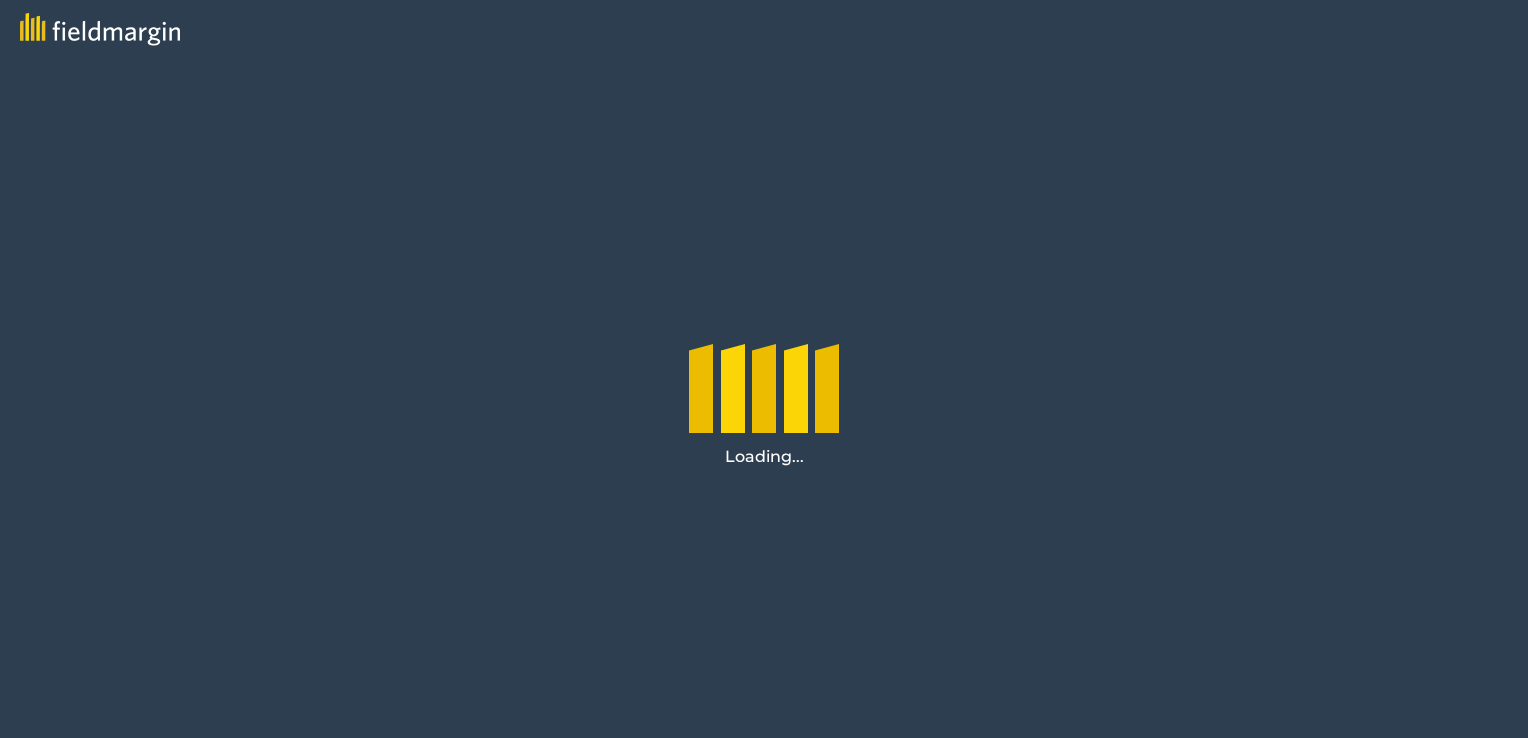 scroll, scrollTop: 0, scrollLeft: 0, axis: both 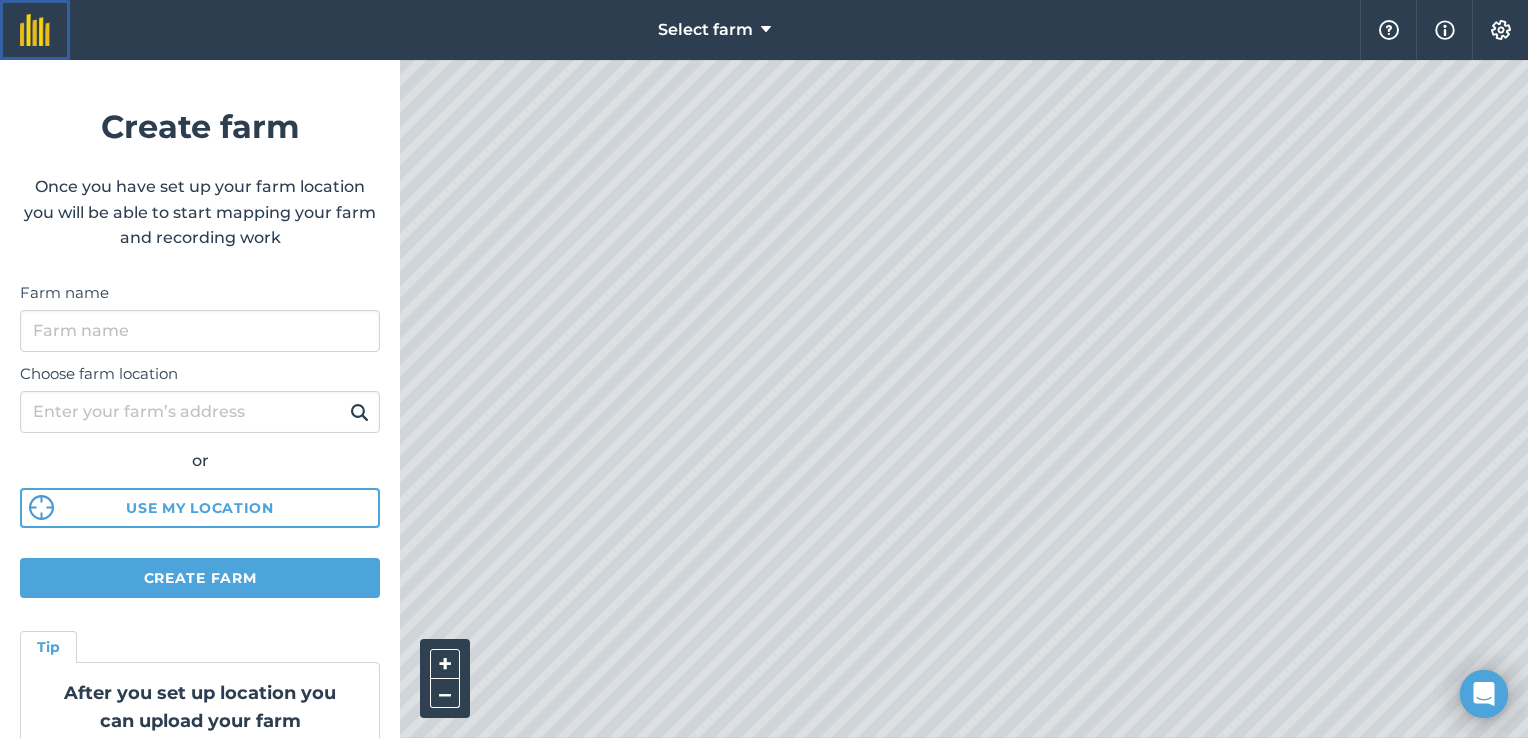 click at bounding box center (35, 30) 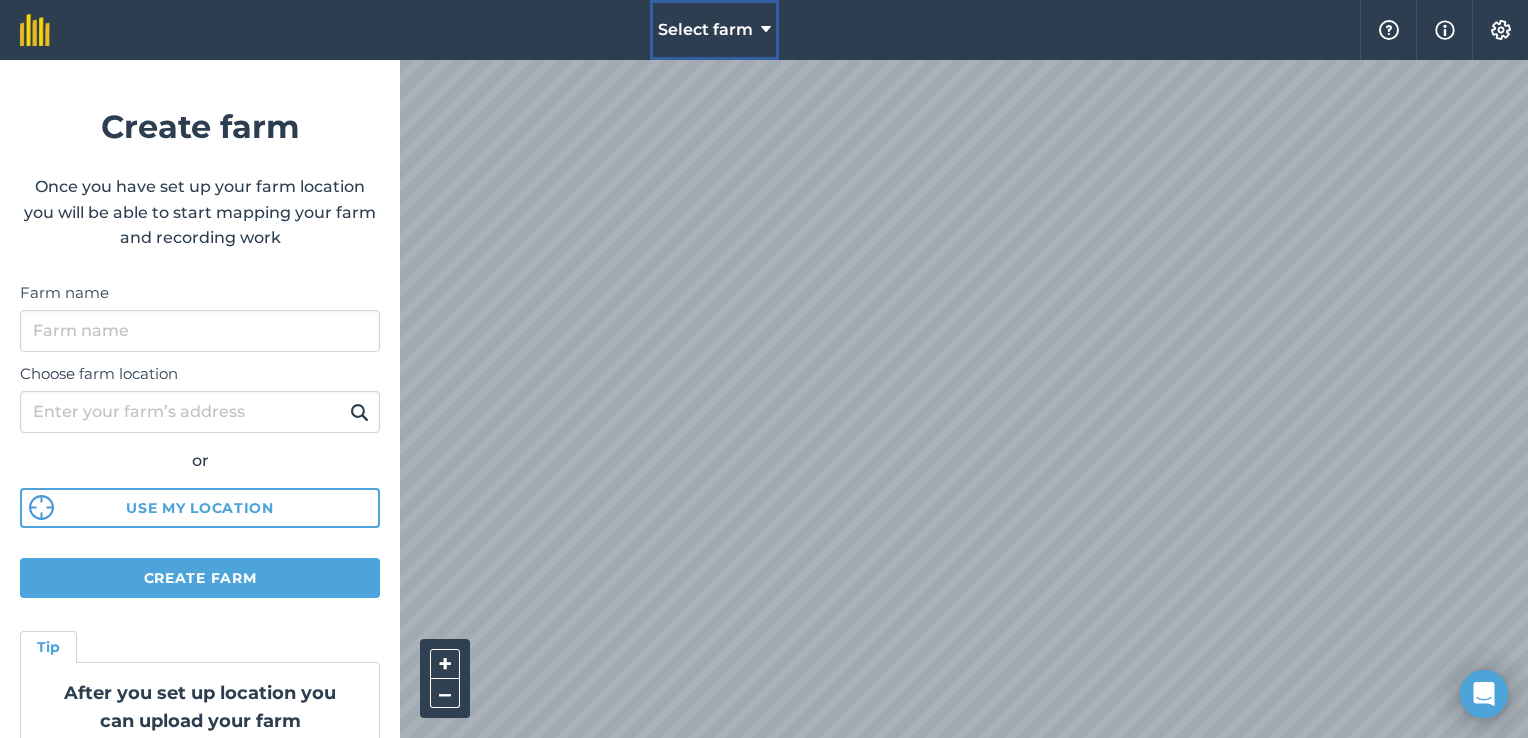 click on "Select farm" at bounding box center (714, 30) 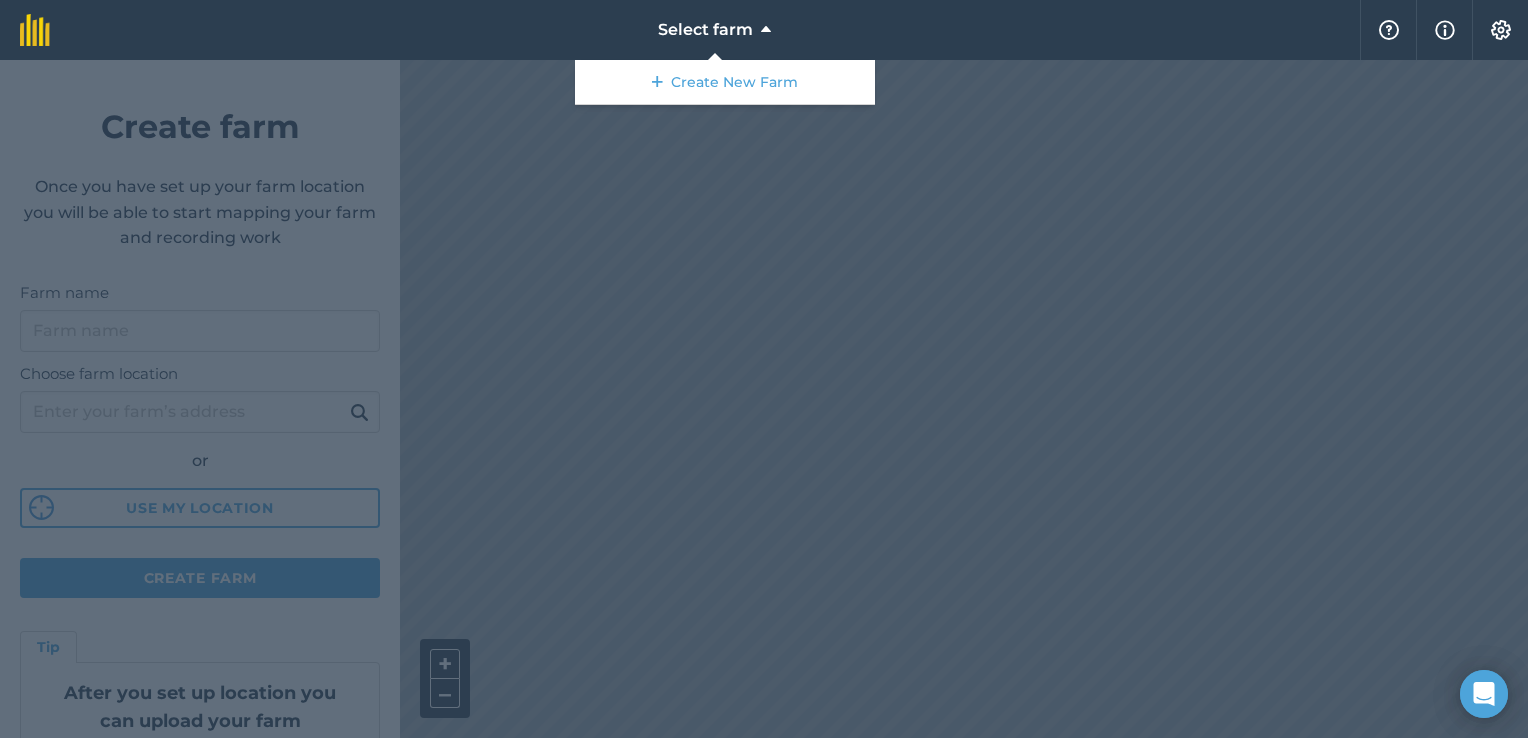click on "Select farm Create New Farm" at bounding box center (715, 30) 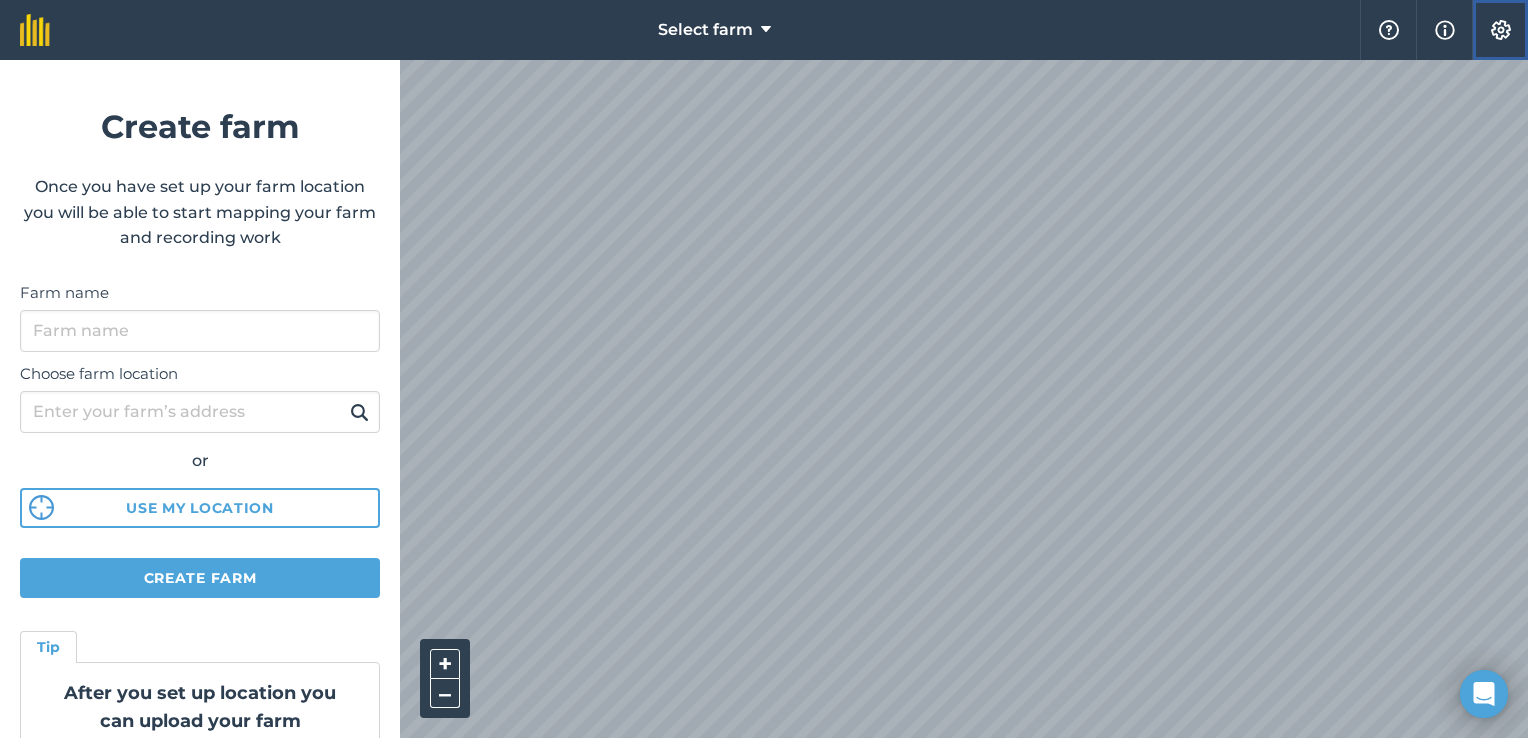 click at bounding box center [1501, 30] 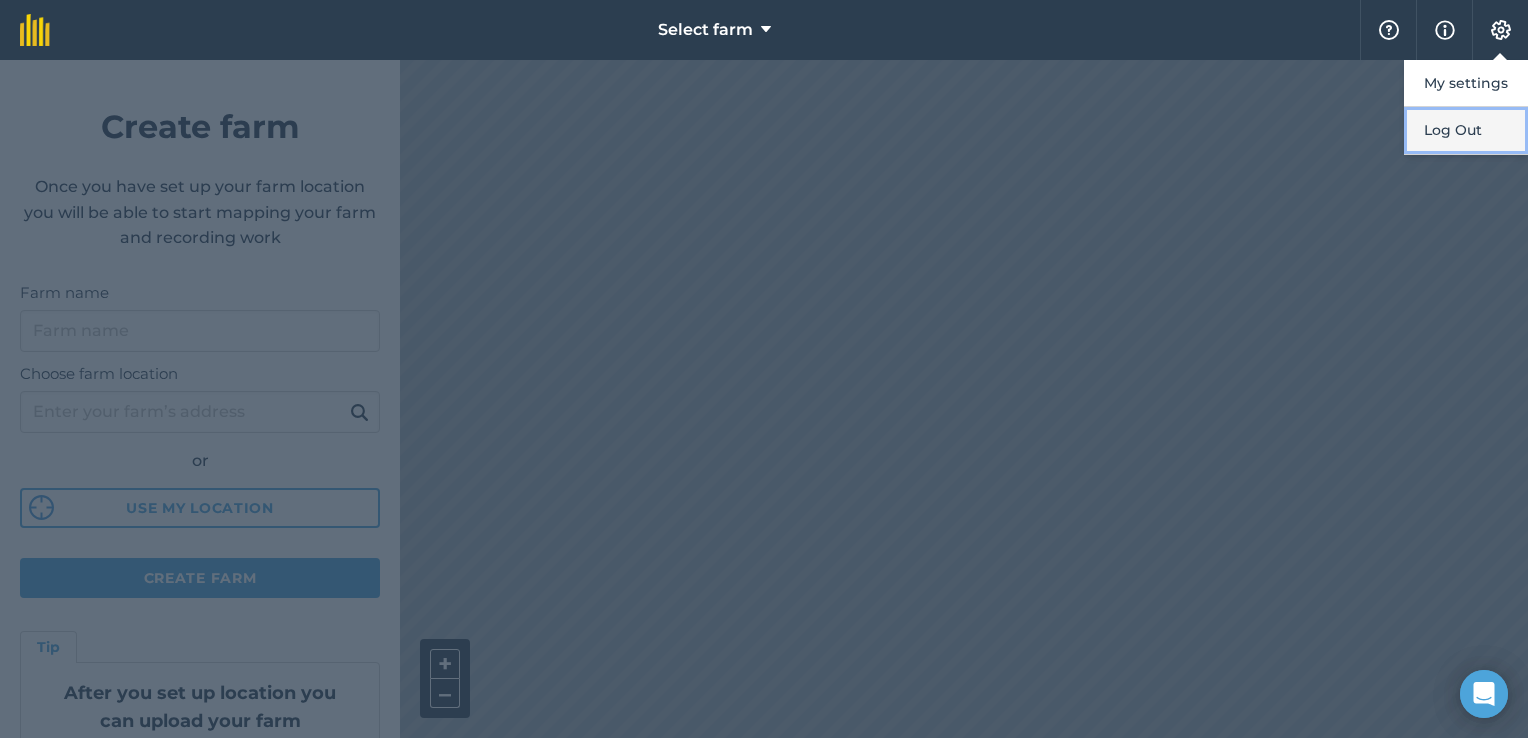 click on "Log Out" at bounding box center [1466, 130] 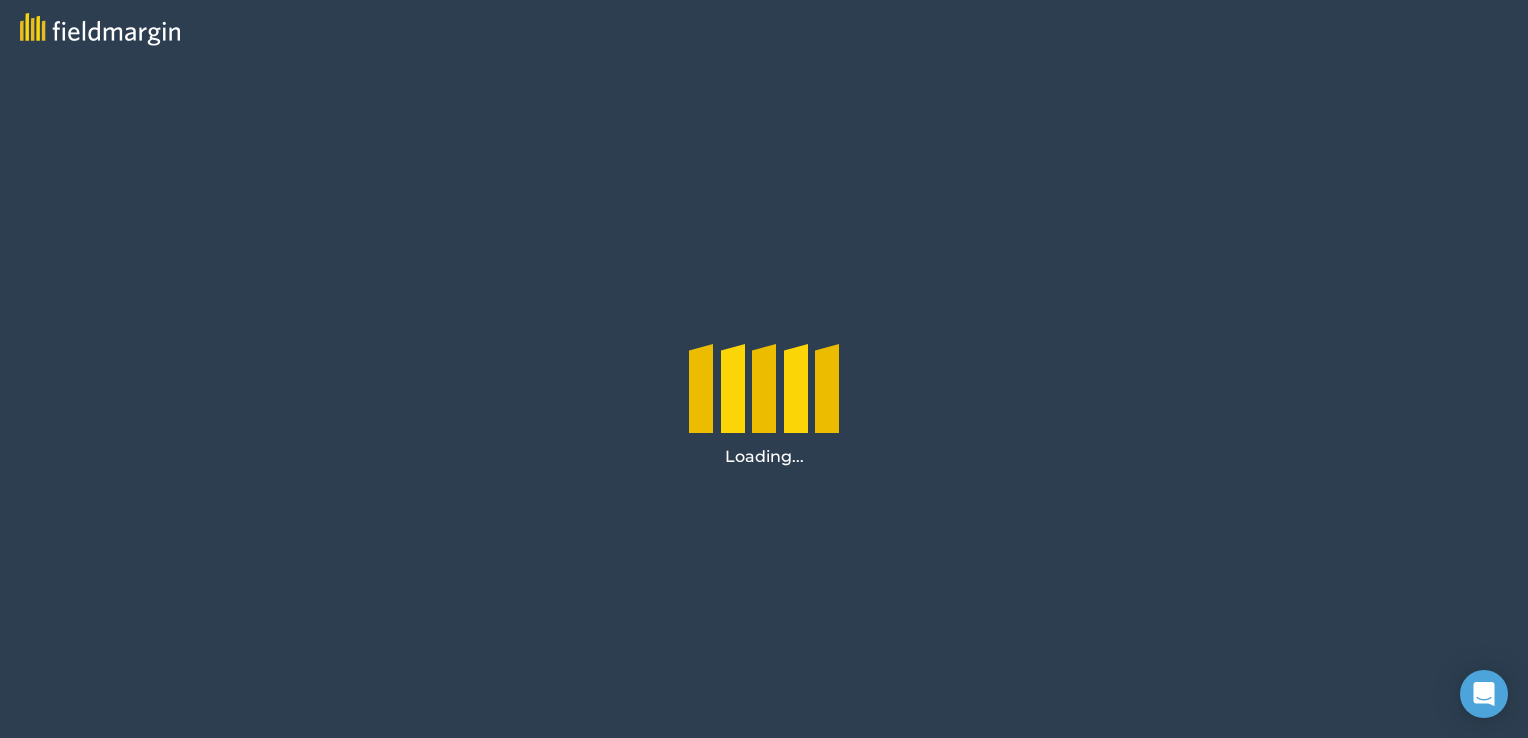scroll, scrollTop: 0, scrollLeft: 0, axis: both 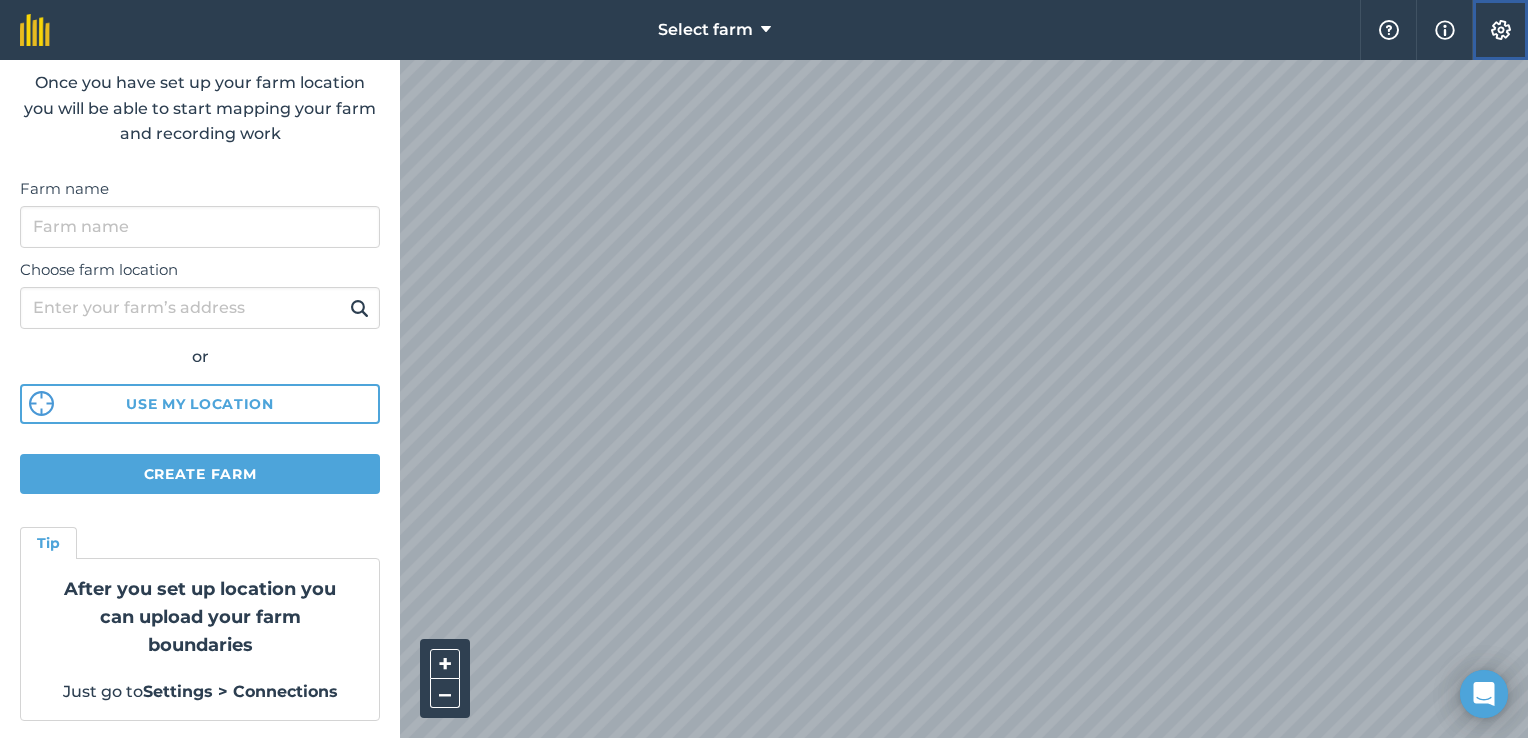 click at bounding box center [1501, 30] 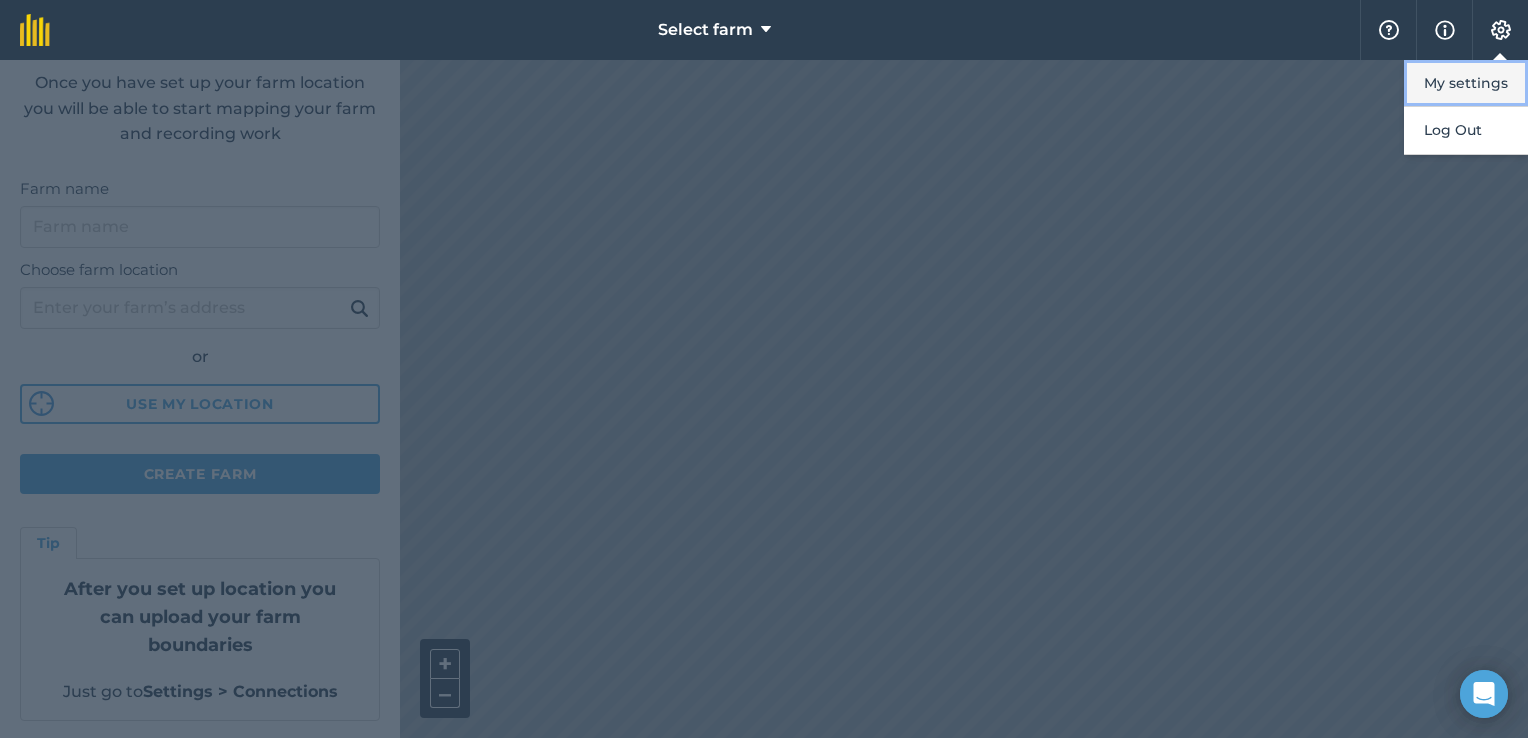 click on "My settings" at bounding box center (1466, 83) 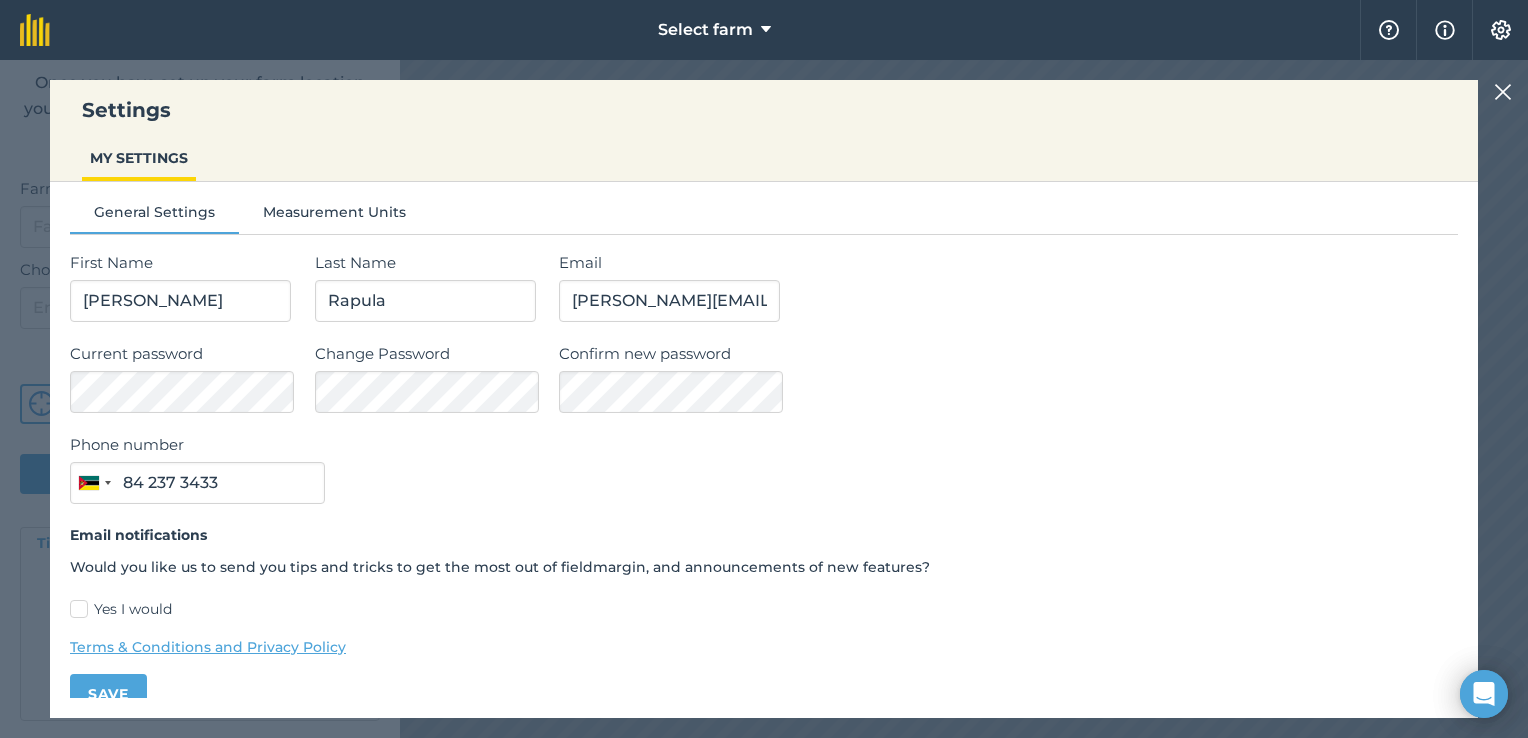 scroll, scrollTop: 0, scrollLeft: 0, axis: both 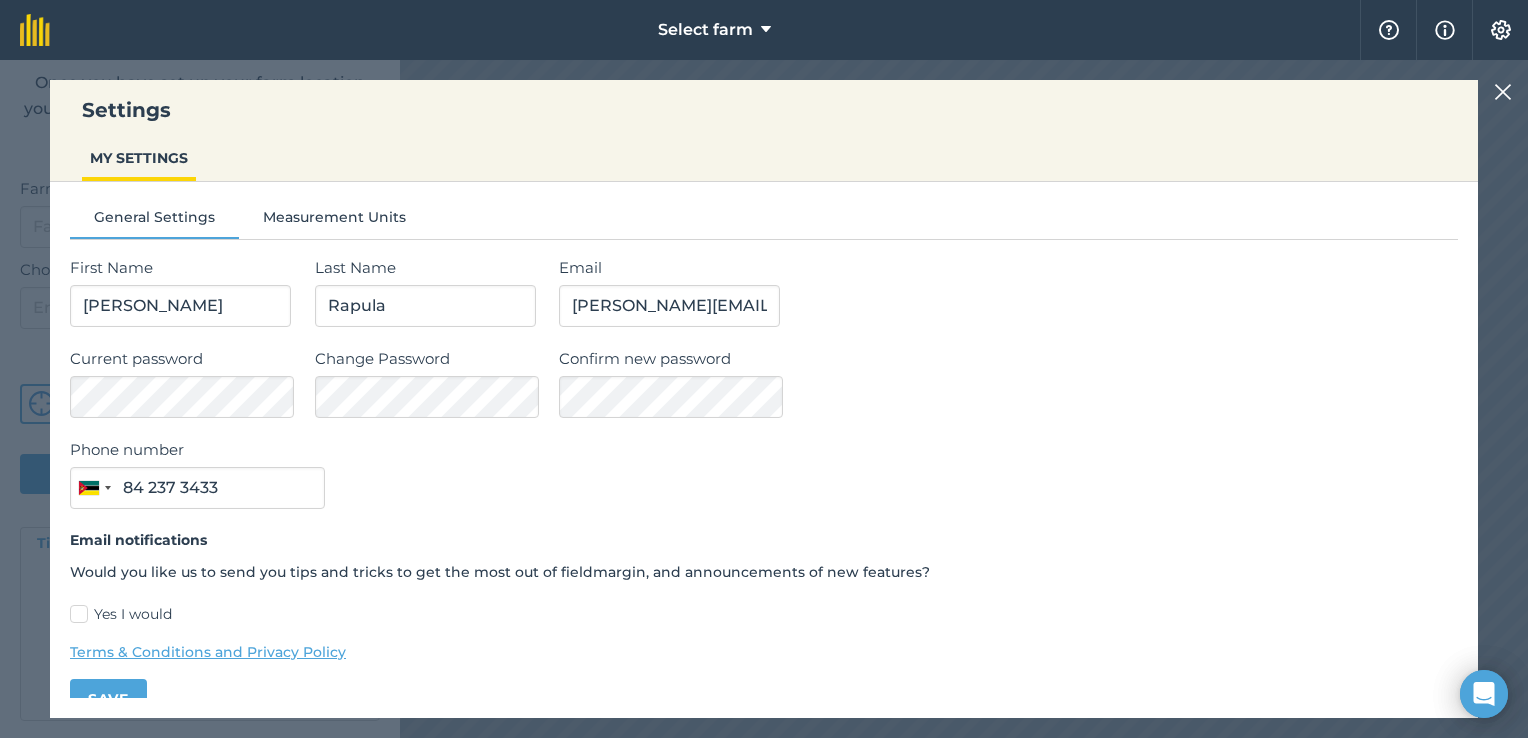 click at bounding box center [1503, 92] 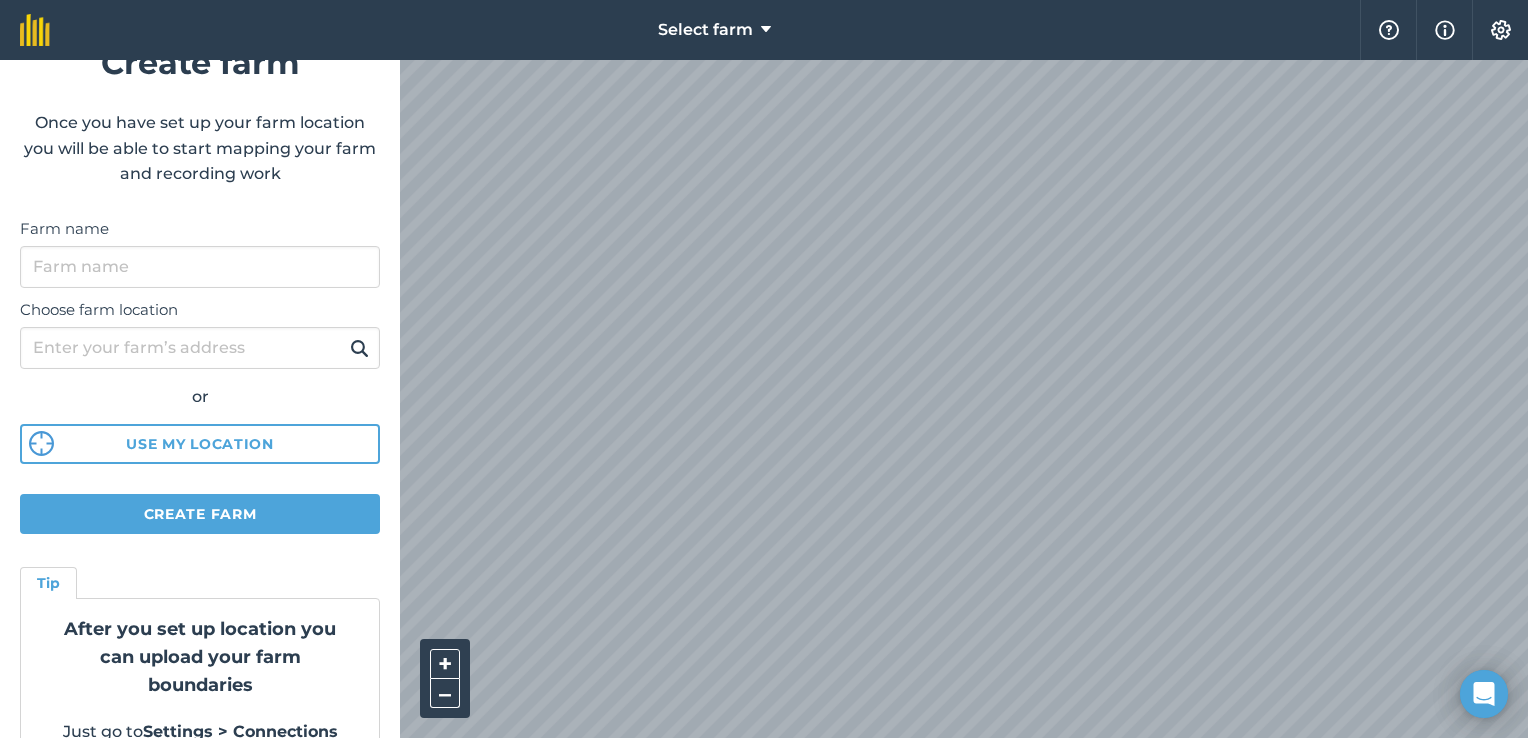 scroll, scrollTop: 0, scrollLeft: 0, axis: both 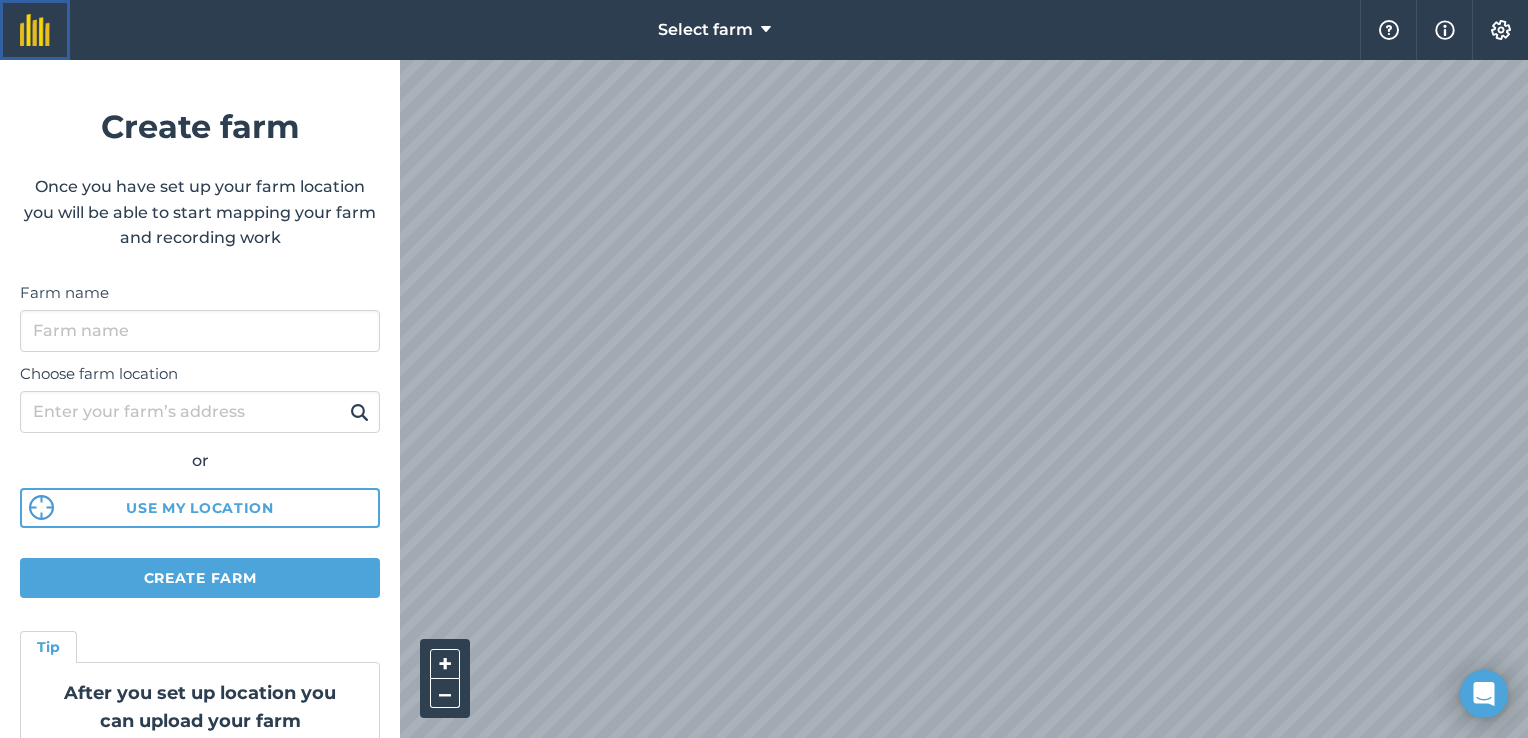 click at bounding box center (35, 30) 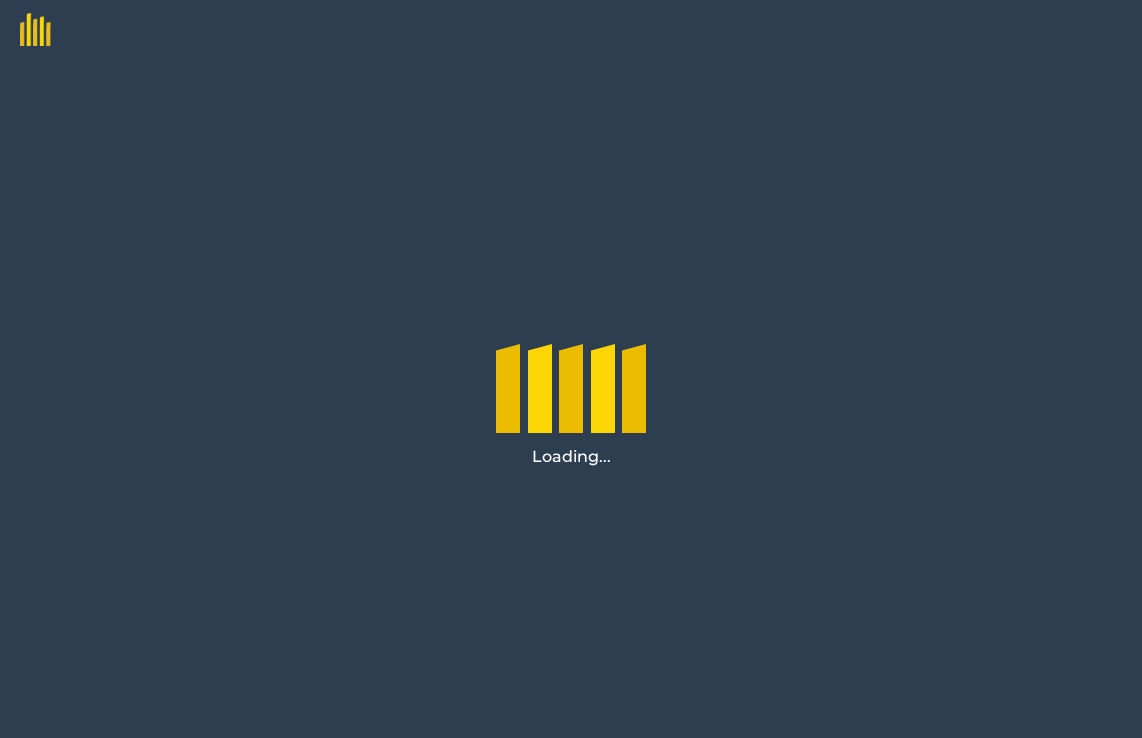 scroll, scrollTop: 0, scrollLeft: 0, axis: both 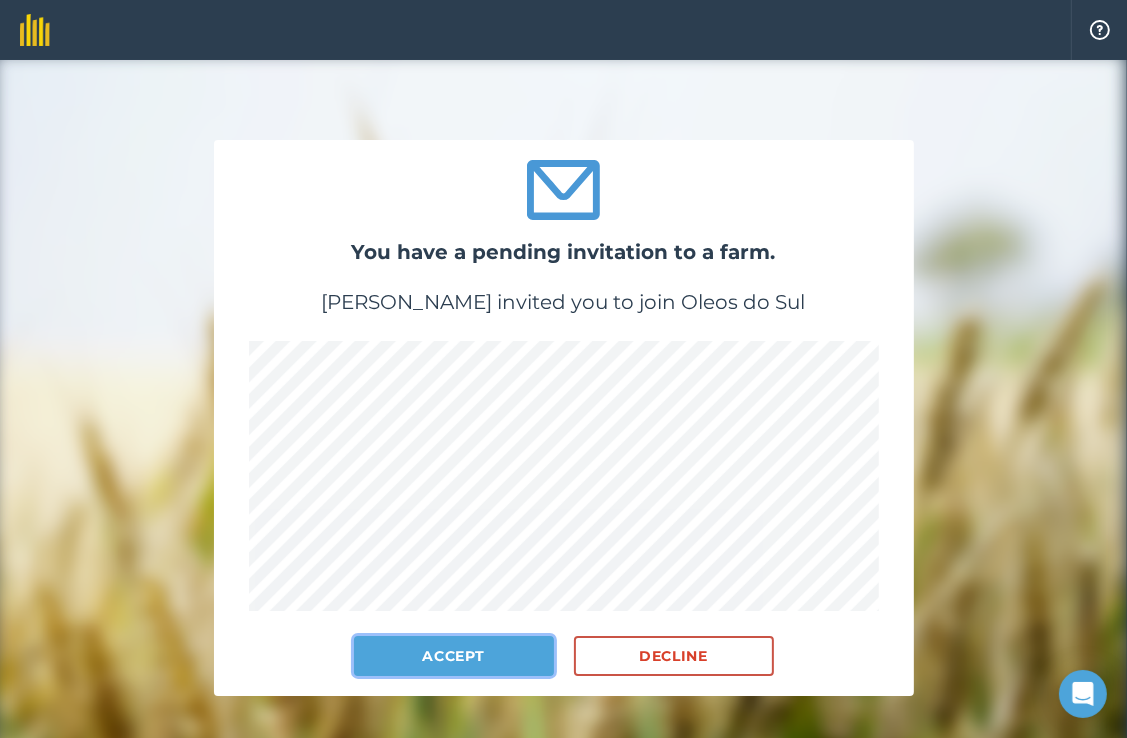 click on "Accept" at bounding box center (454, 656) 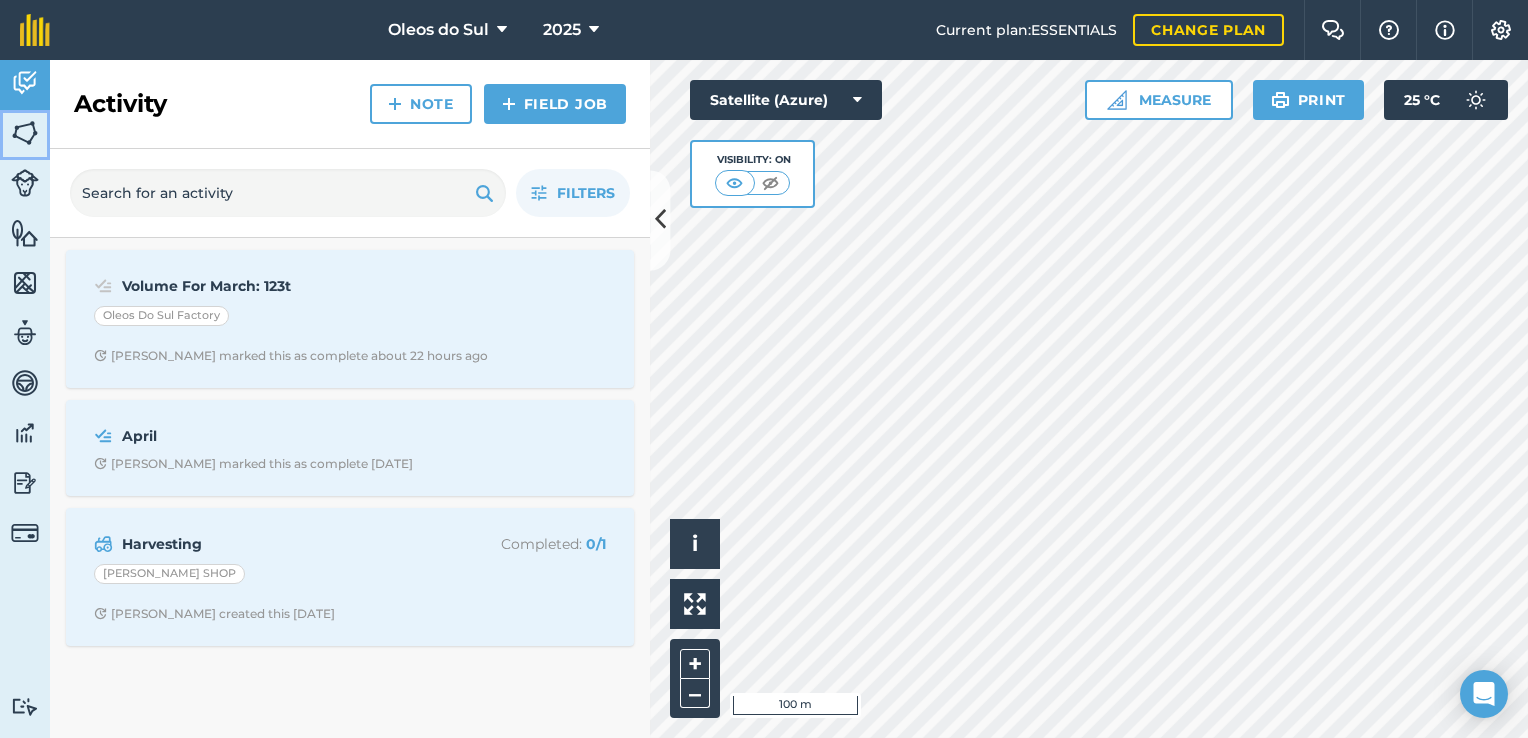click at bounding box center [25, 133] 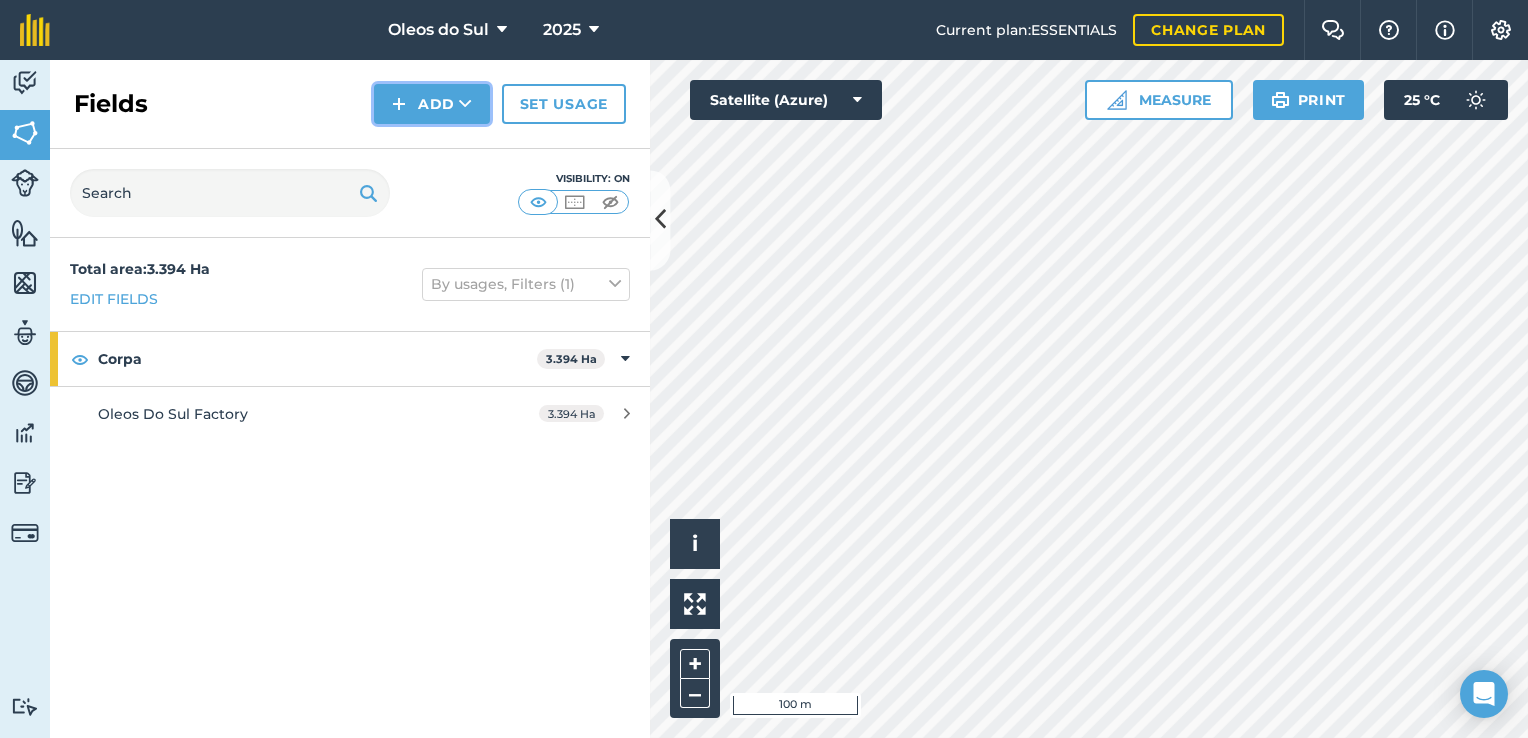click at bounding box center (465, 104) 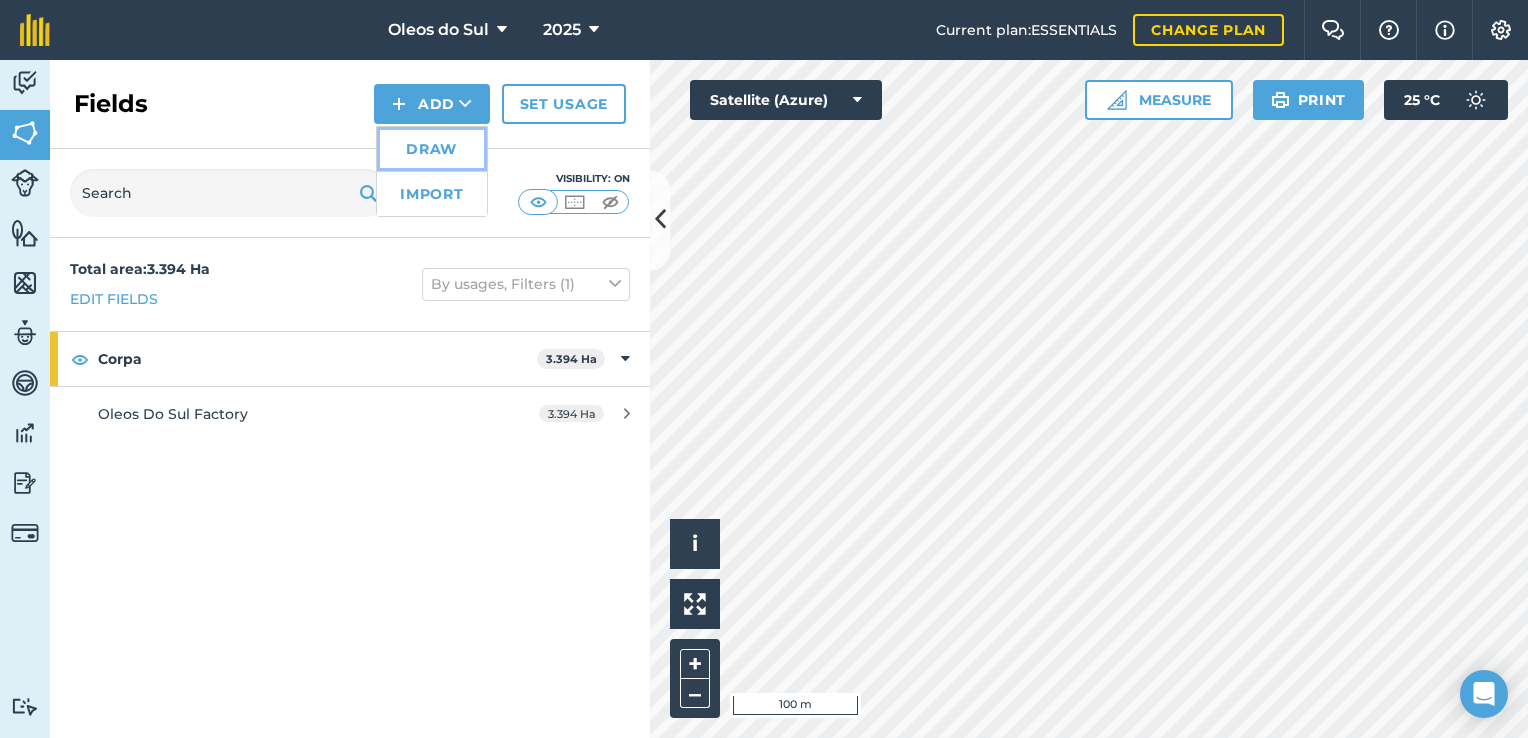 click on "Draw" at bounding box center (432, 149) 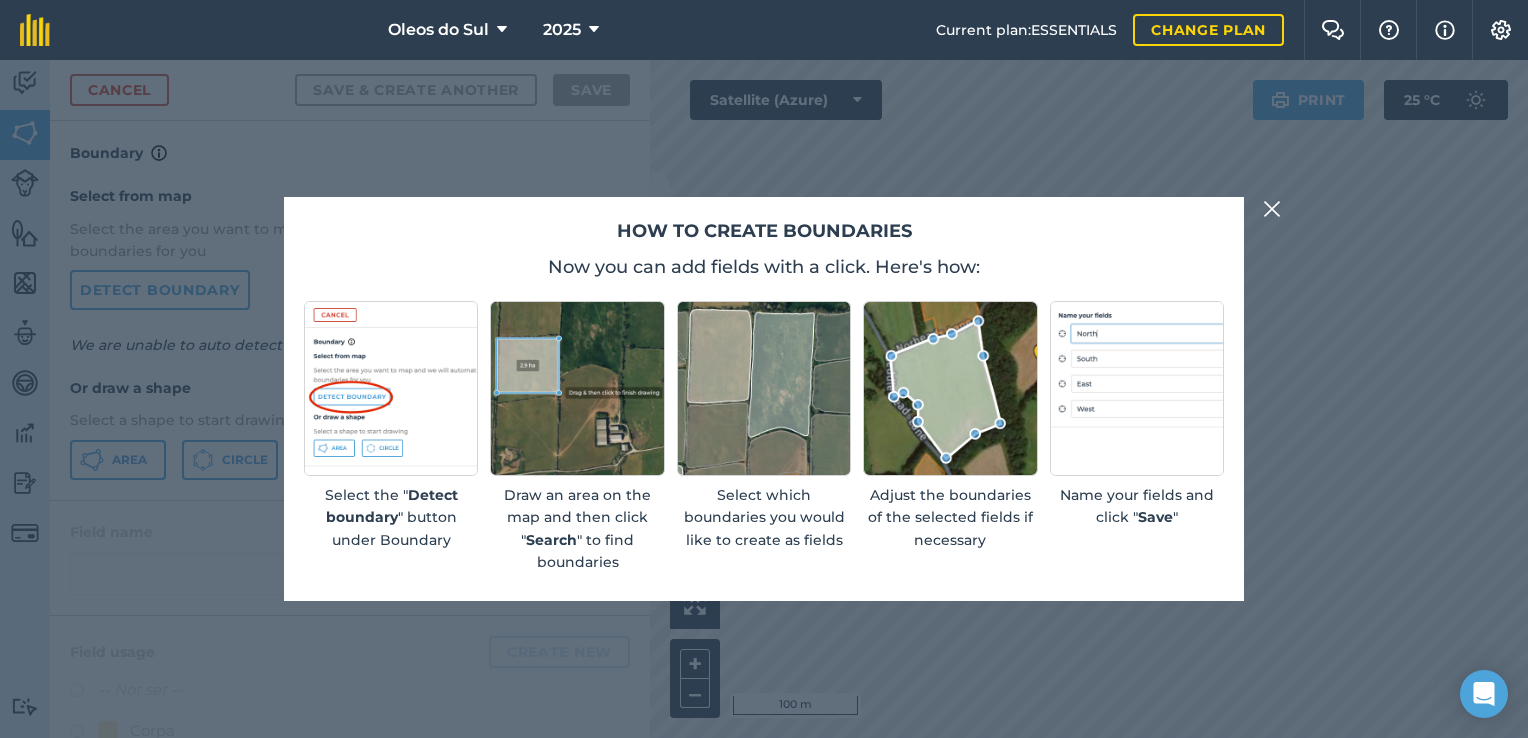 click at bounding box center (1272, 209) 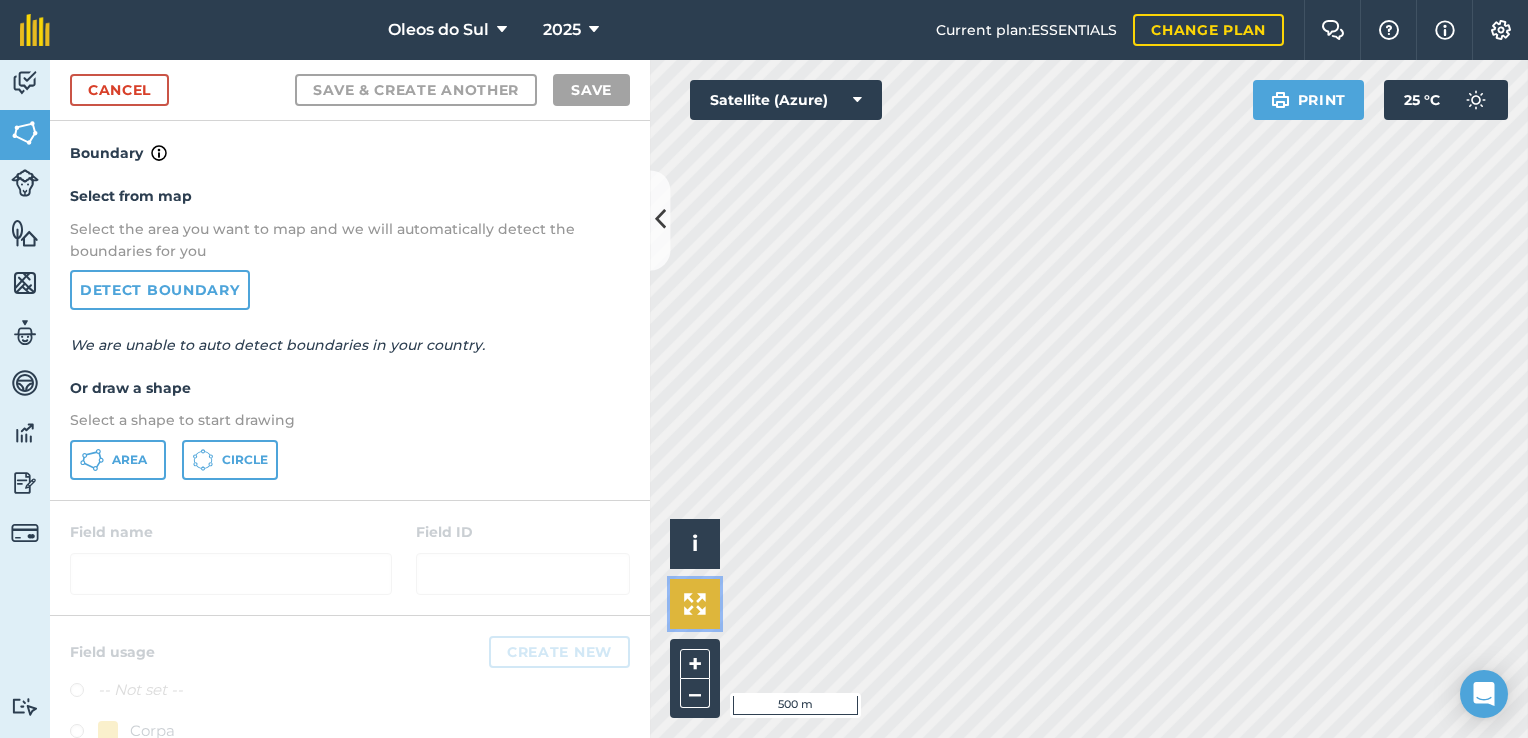 click at bounding box center (695, 604) 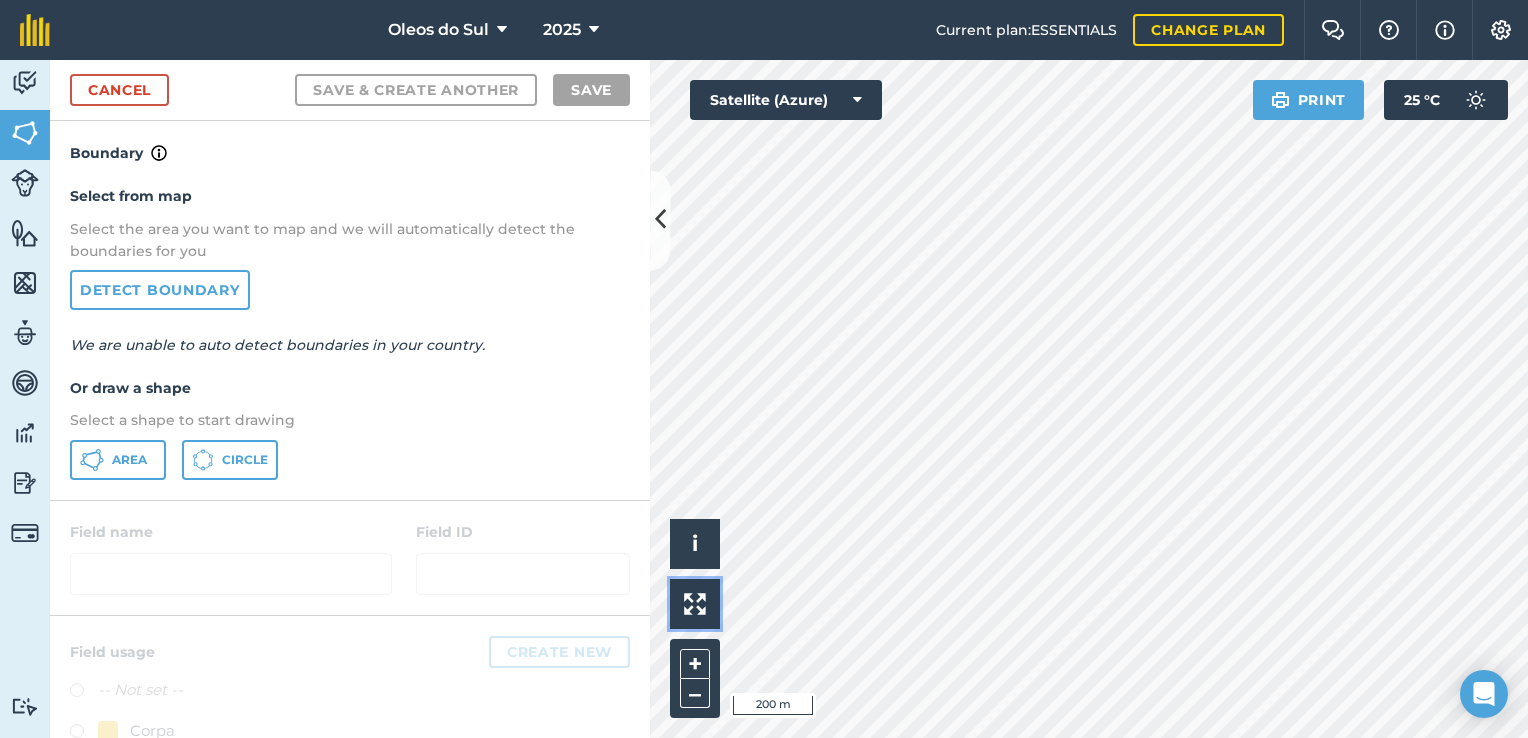 scroll, scrollTop: 80, scrollLeft: 0, axis: vertical 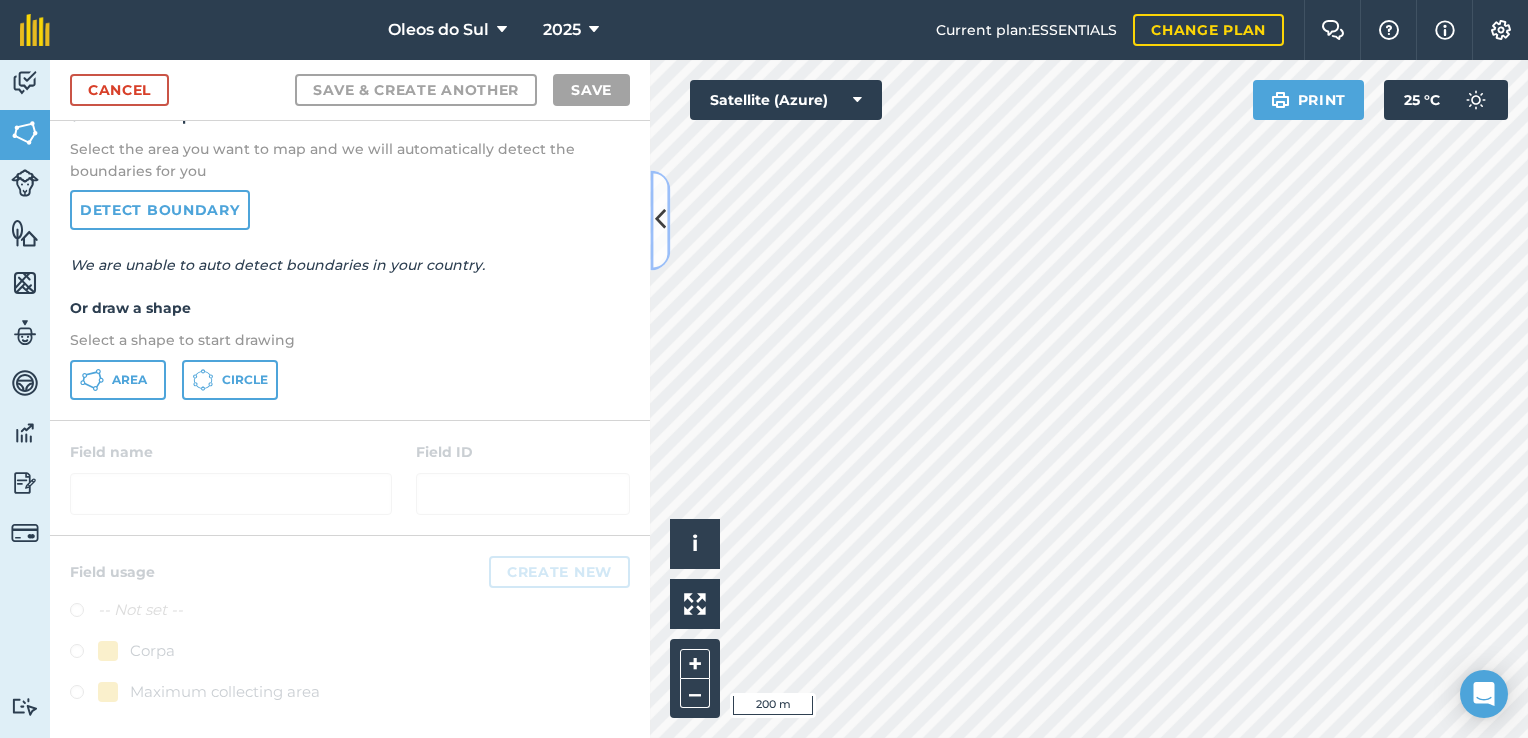 click at bounding box center [660, 220] 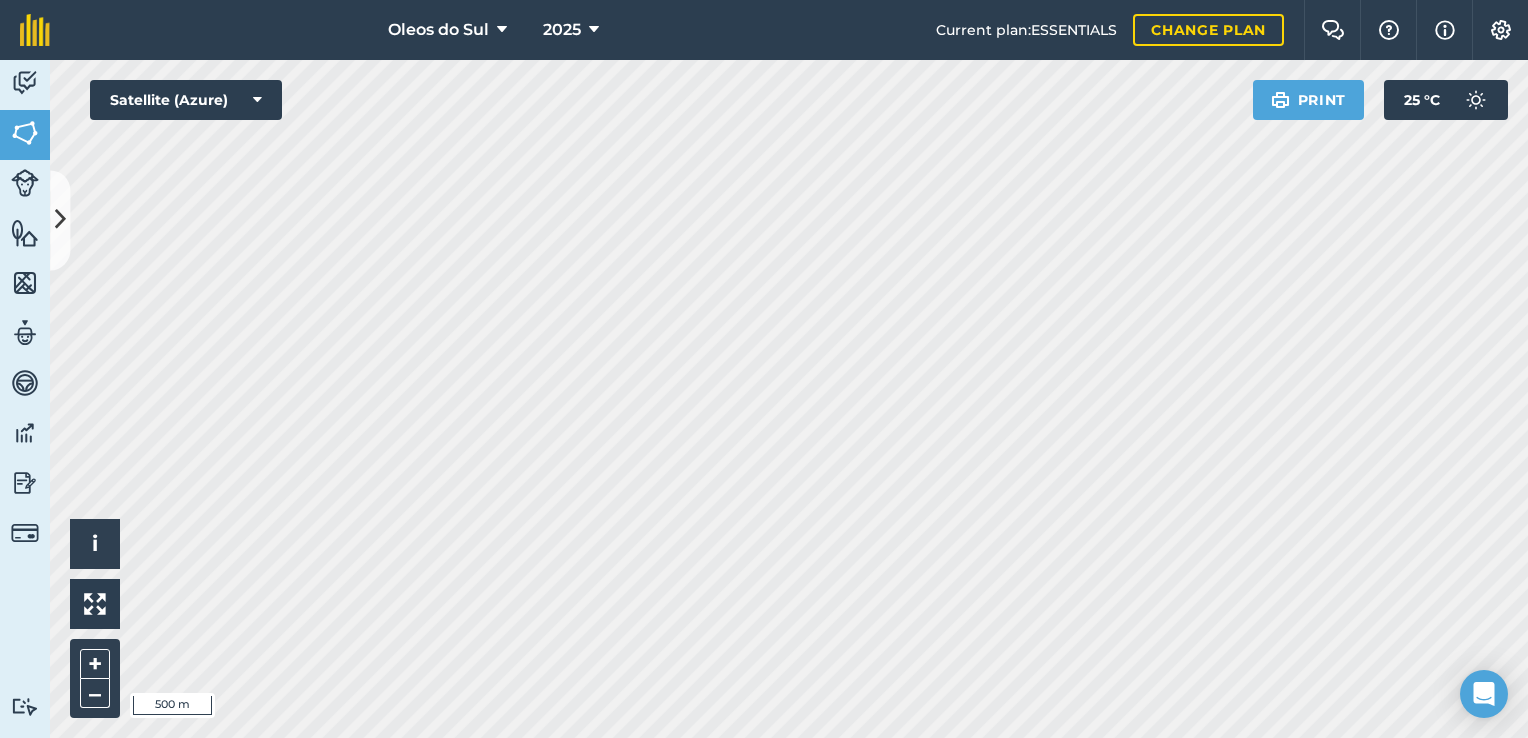 click on "Oleos do Sul 2025 Current plan :  ESSENTIALS   Change plan Farm Chat Help Info Settings Oleos do Sul  -  2025 Reproduced with the permission of  Microsoft Printed on  [DATE] Field usages No usage set Corpa Maximum collecting area Activity Fields Livestock Features Maps Team Vehicles Data Reporting Billing Tutorials Tutorials Cancel Save & Create Another Save Boundary   Select from map Select the area you want to map and we will automatically detect the boundaries for you Detect boundary We are unable to auto detect boundaries in your country. Or draw a shape Select a shape to start drawing Area Circle Field name Field ID Field usage   Create new -- Not set -- Corpa Maximum collecting area Hello i © 2025 TomTom, Microsoft 500 m + – Satellite (Azure) Print 25   ° C" at bounding box center (764, 369) 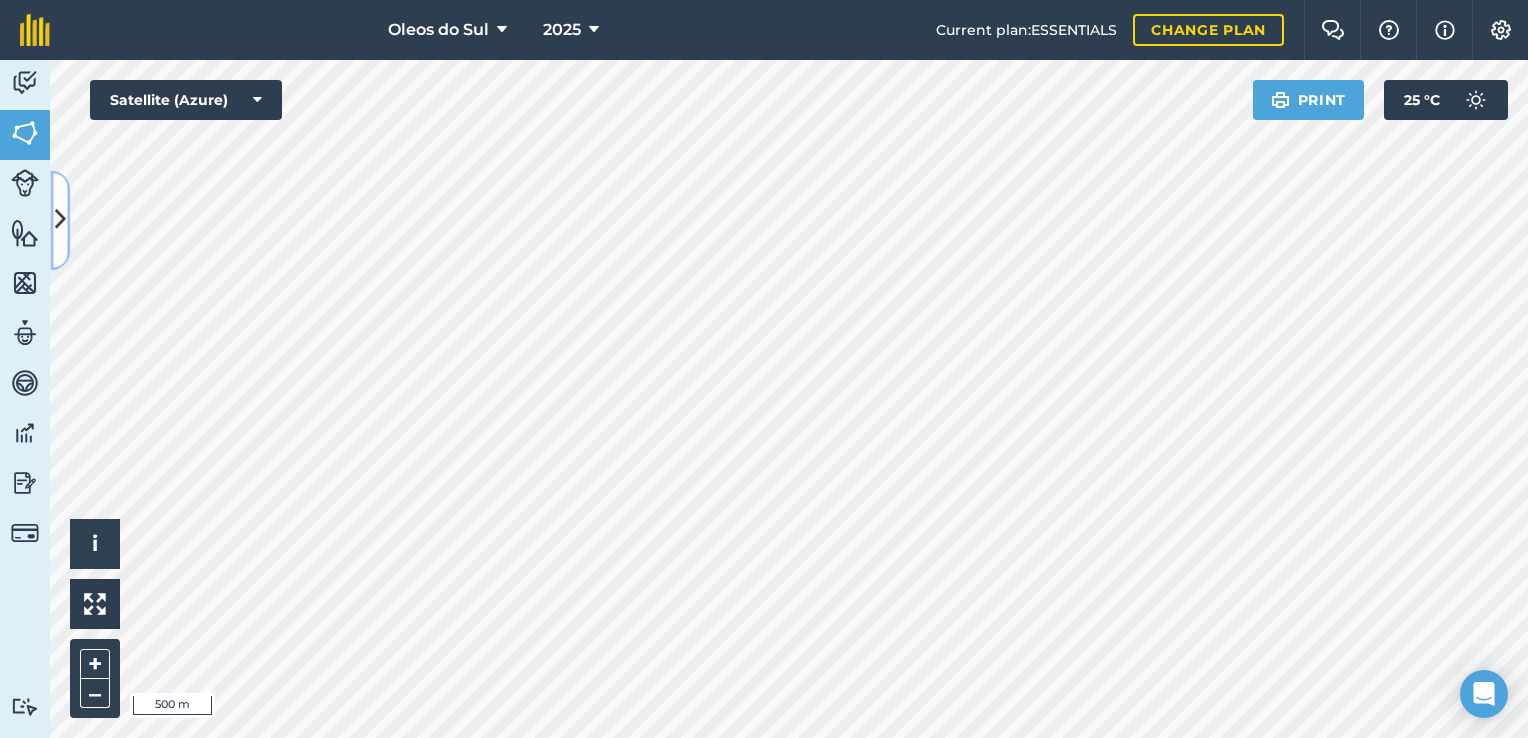click at bounding box center [60, 220] 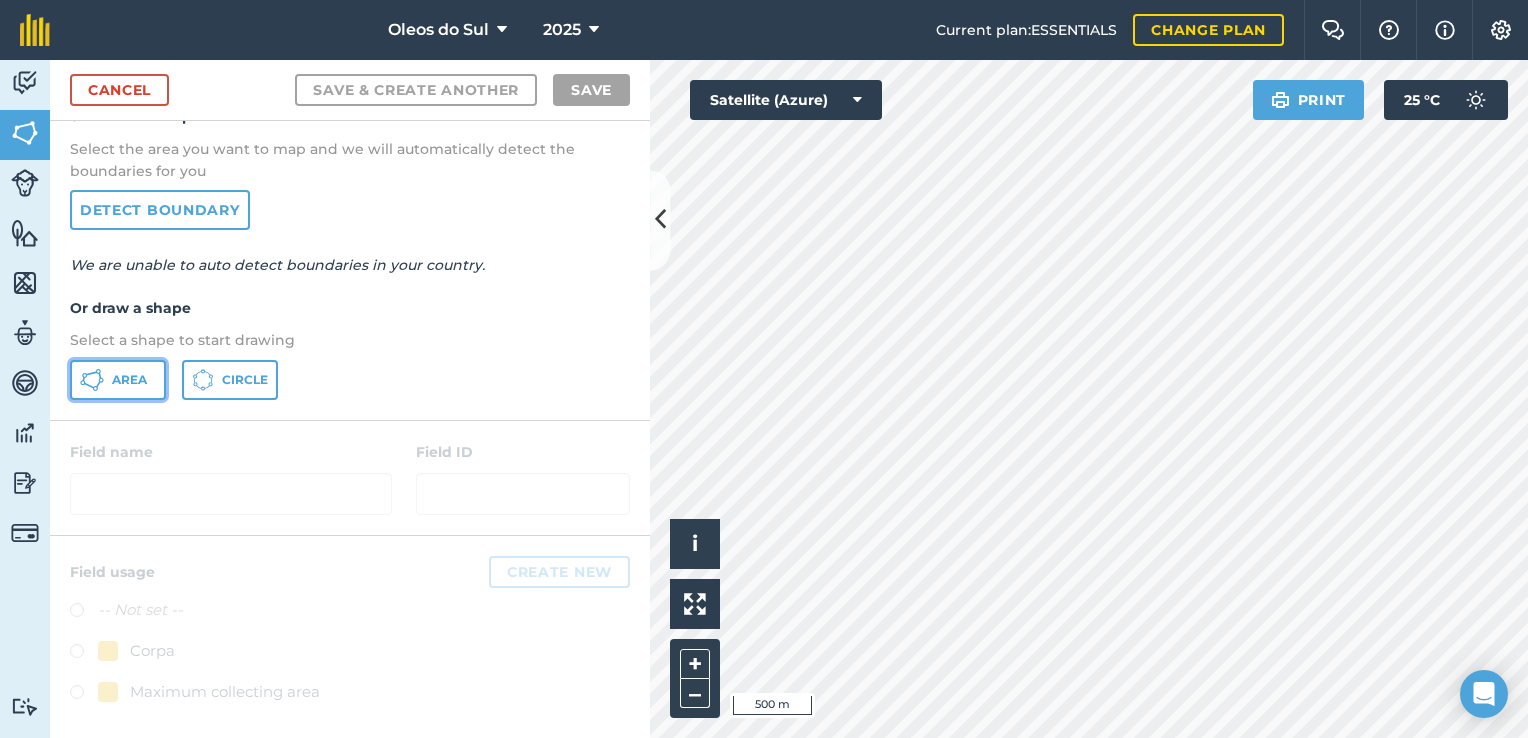 click on "Area" at bounding box center (118, 380) 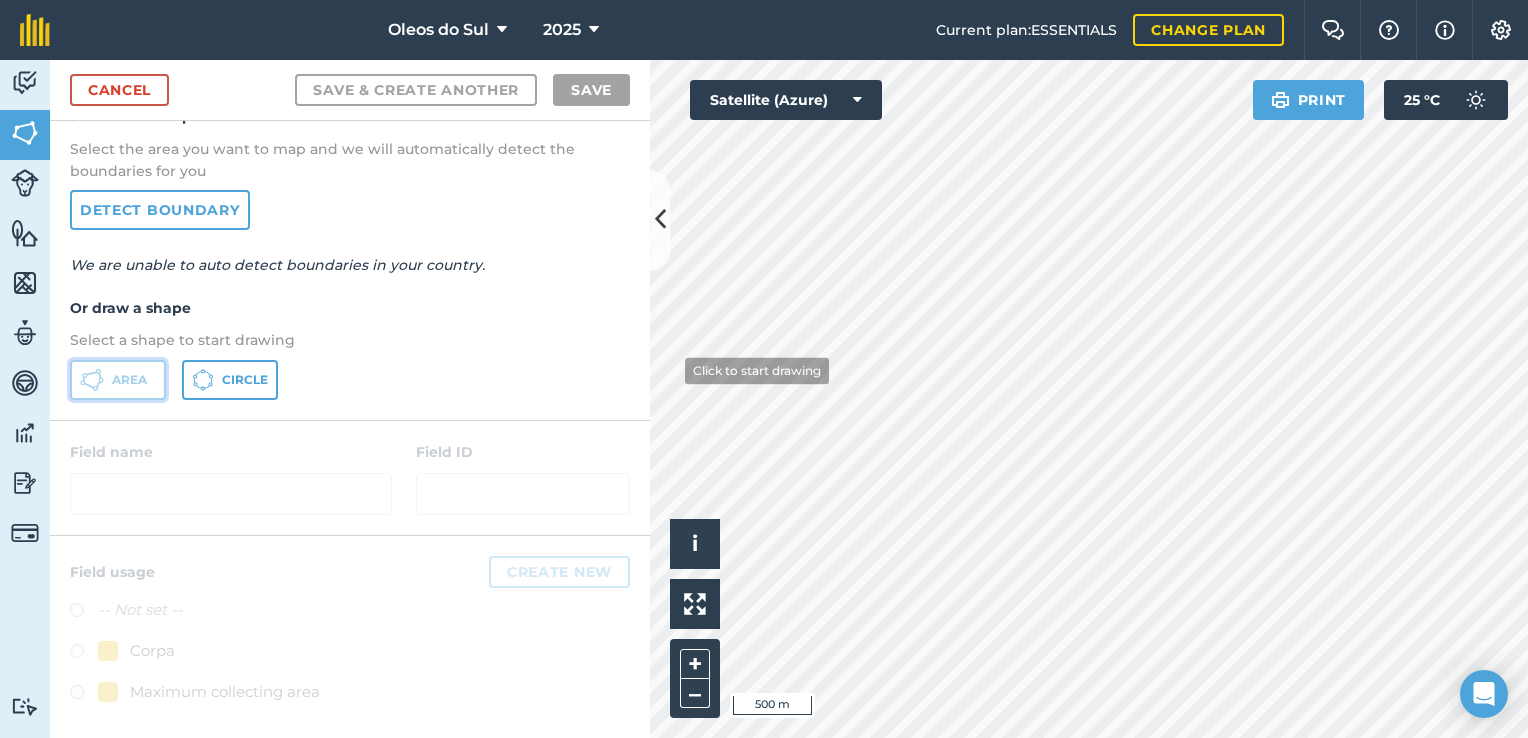 type 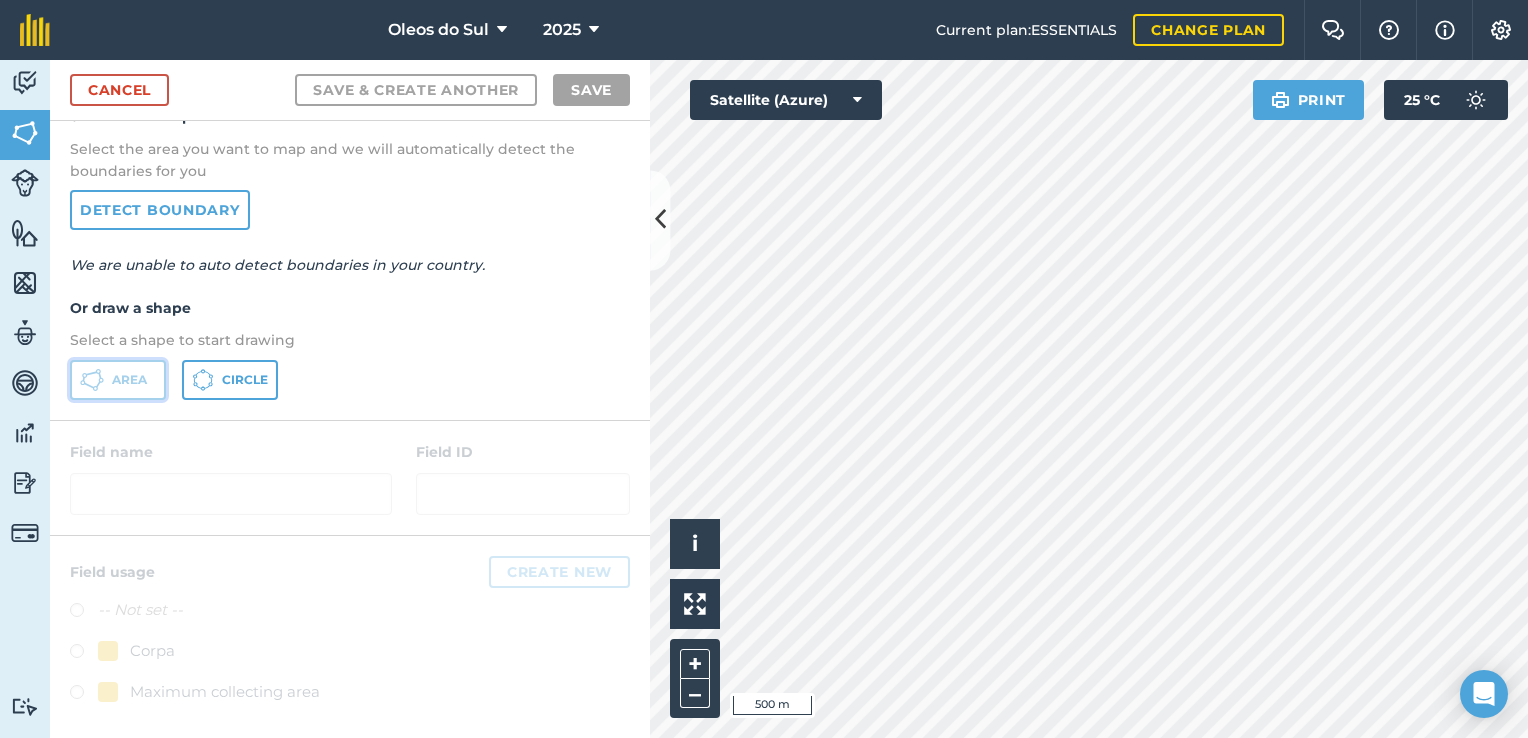 click 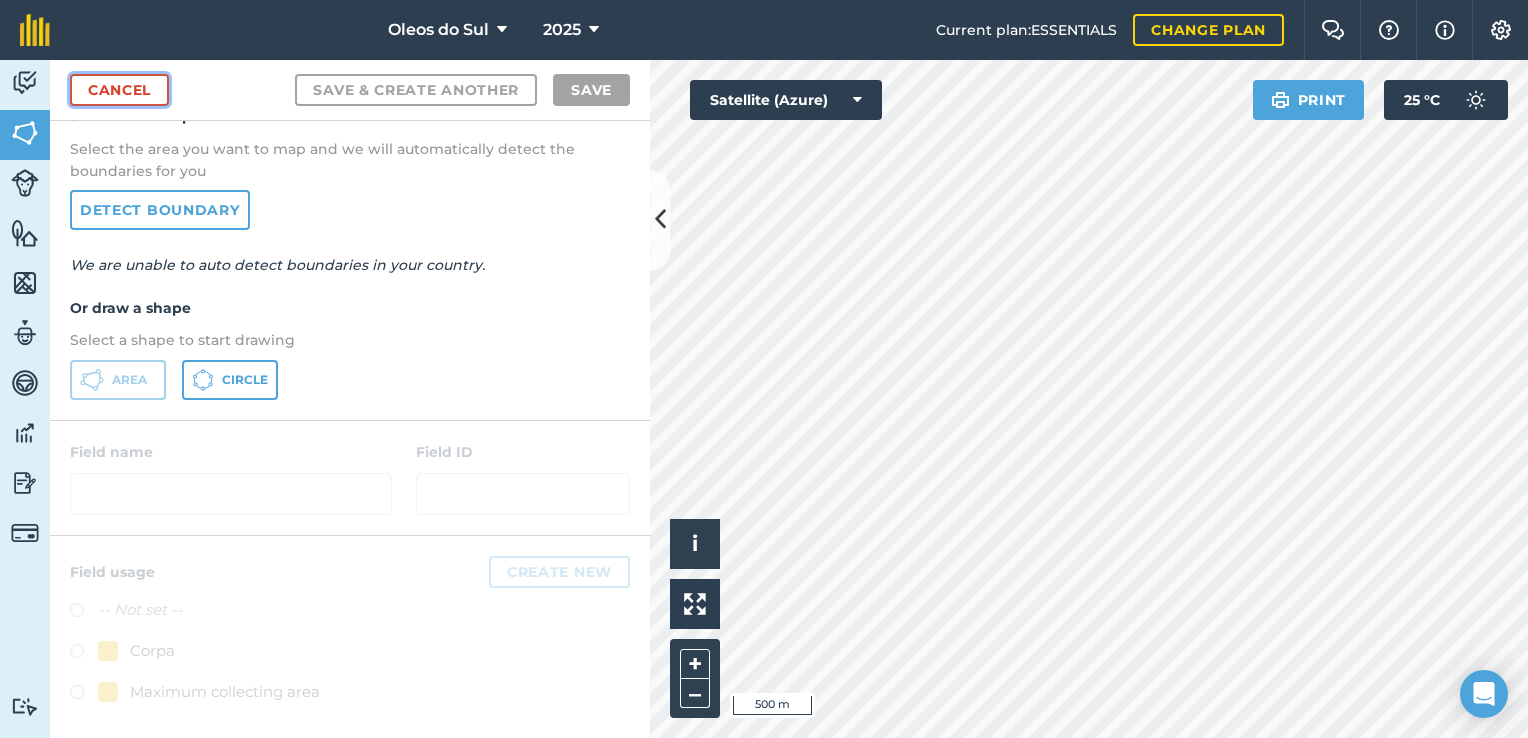 click on "Cancel" at bounding box center (119, 90) 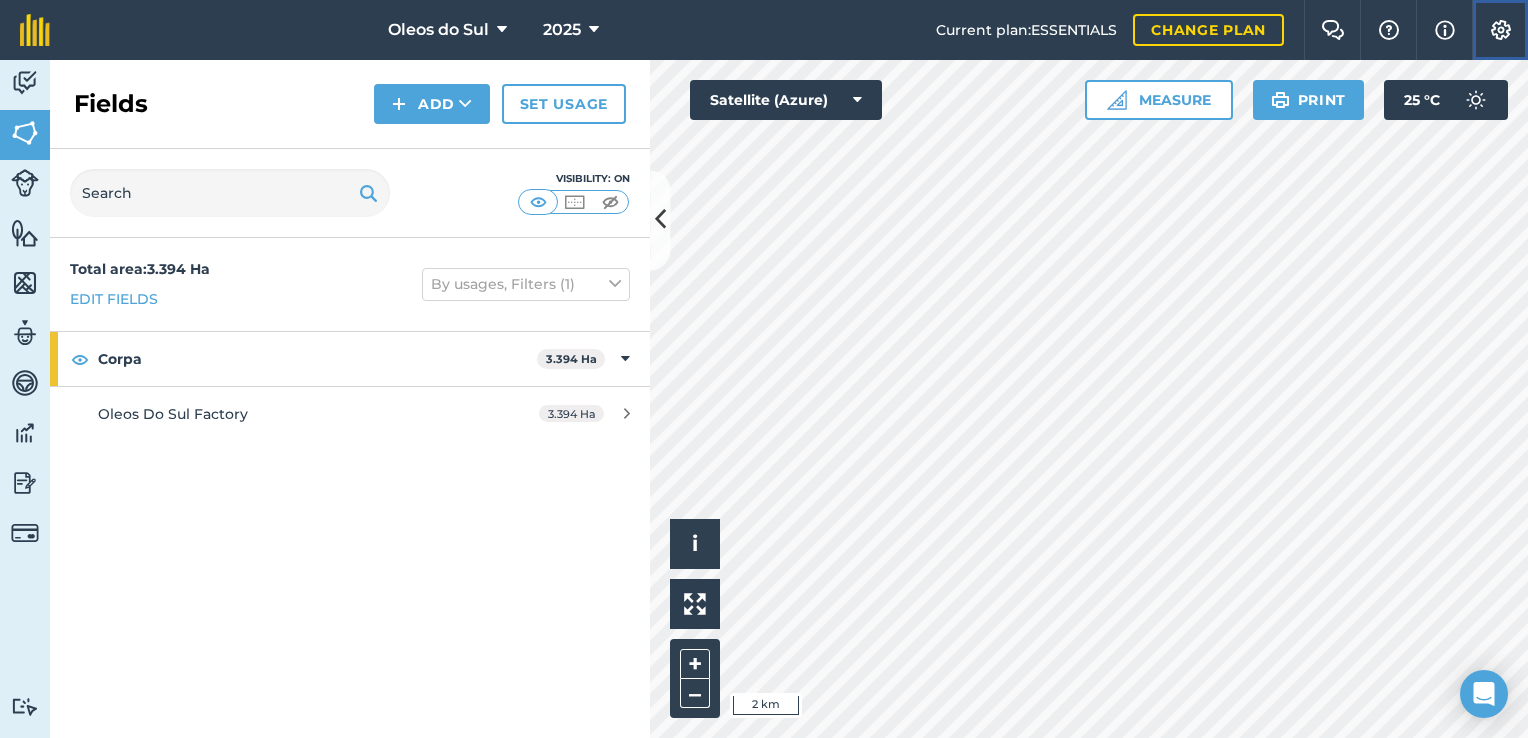 click at bounding box center [1501, 30] 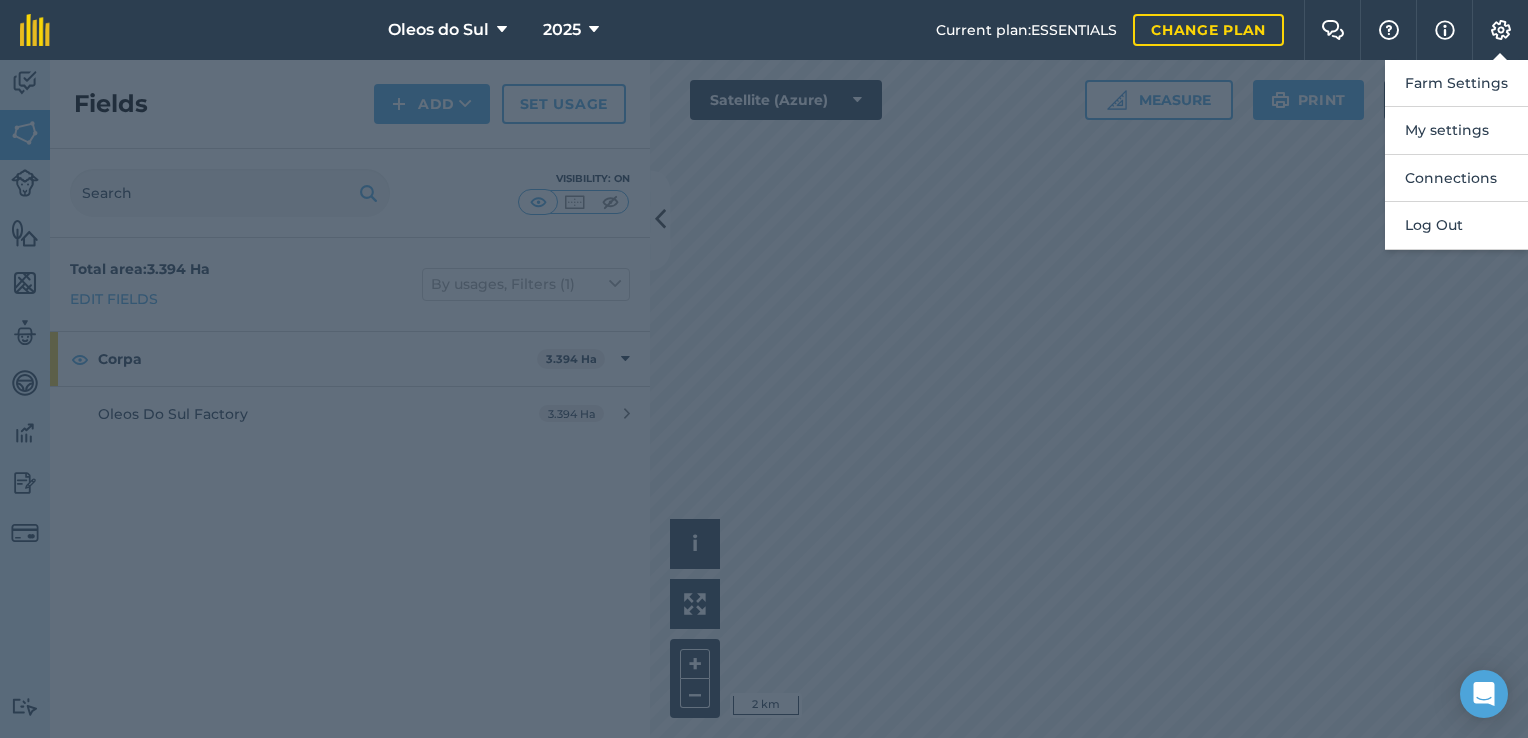 click on "Oleos do Sul 2025" at bounding box center (503, 30) 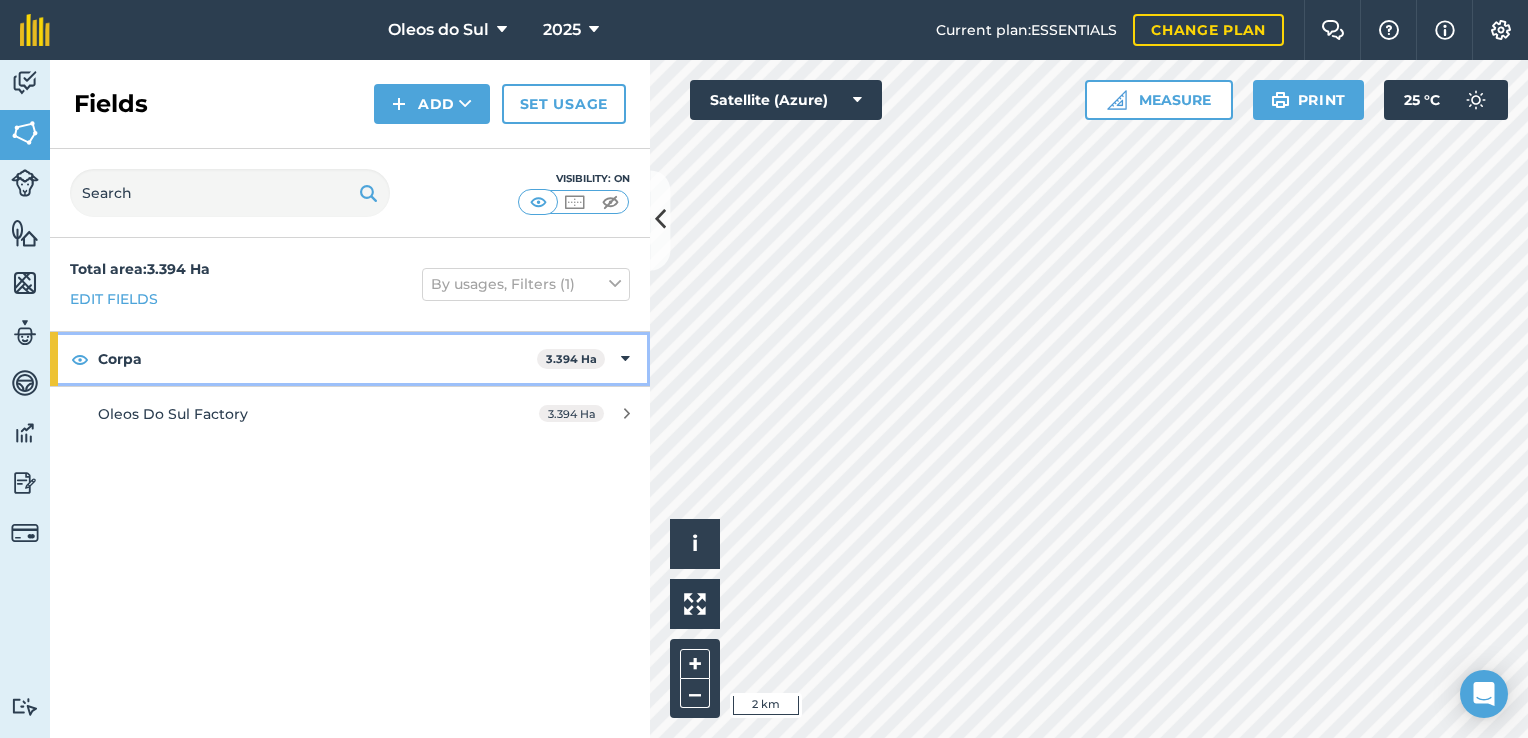 click on "Corpa 3.394   Ha" at bounding box center (350, 359) 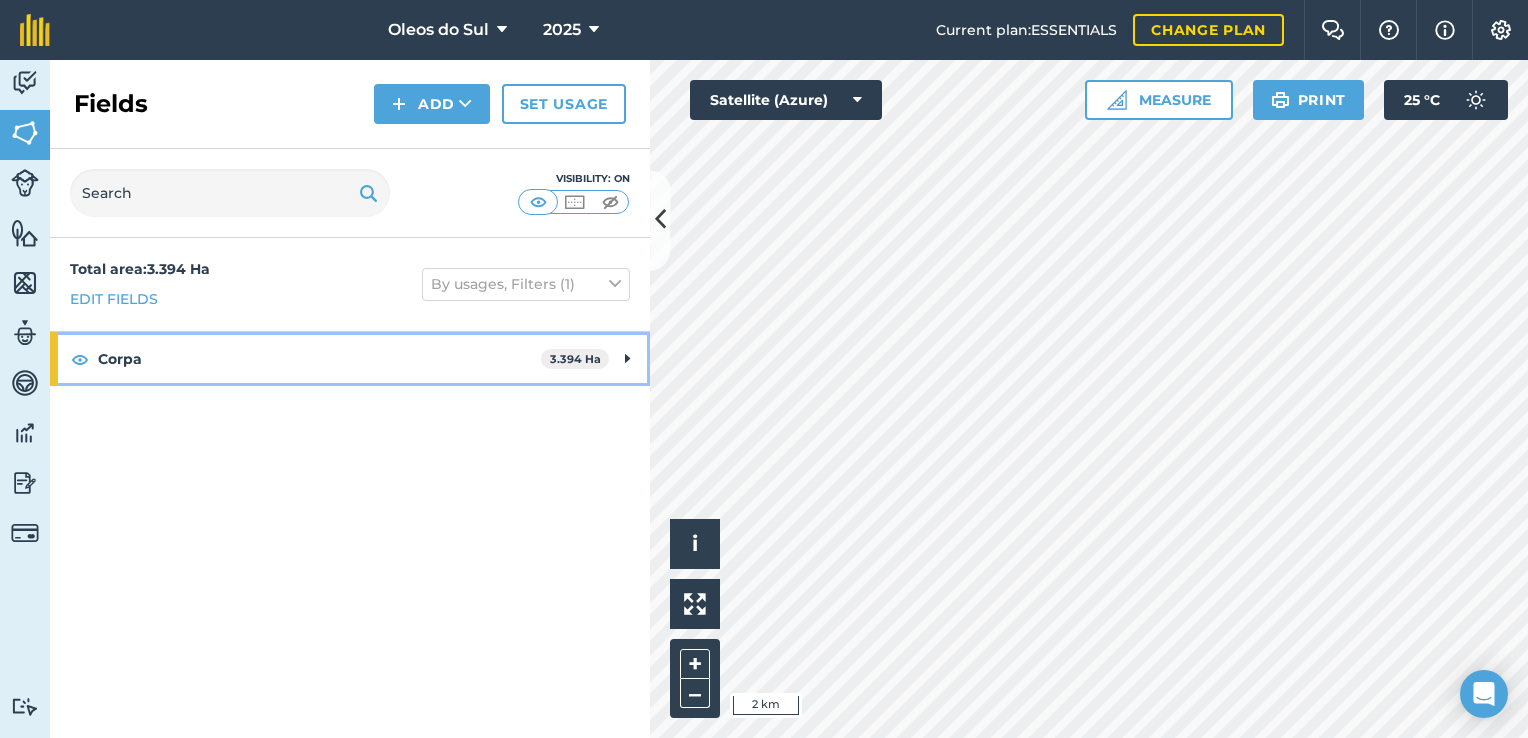 click on "Corpa 3.394   Ha" at bounding box center [350, 359] 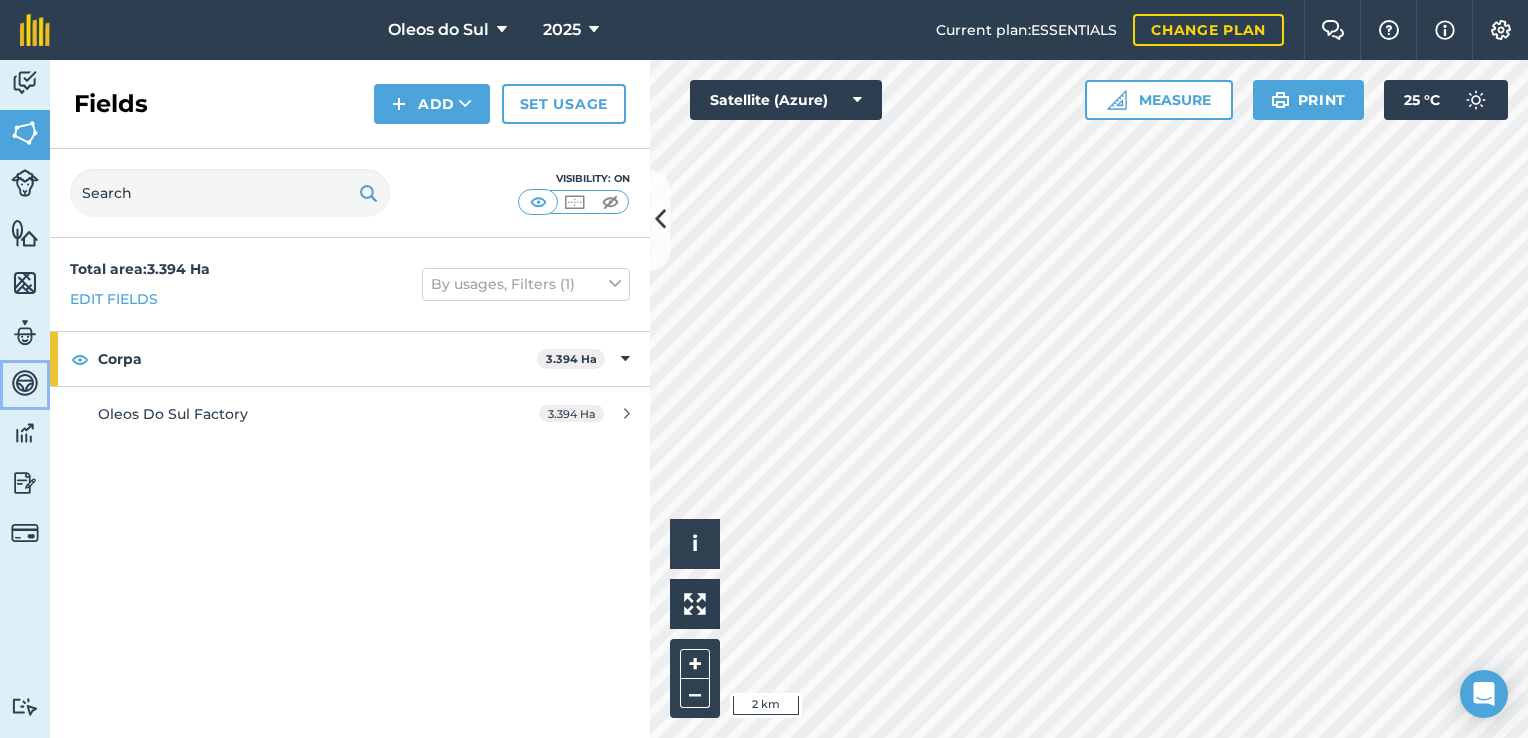 click at bounding box center (25, 383) 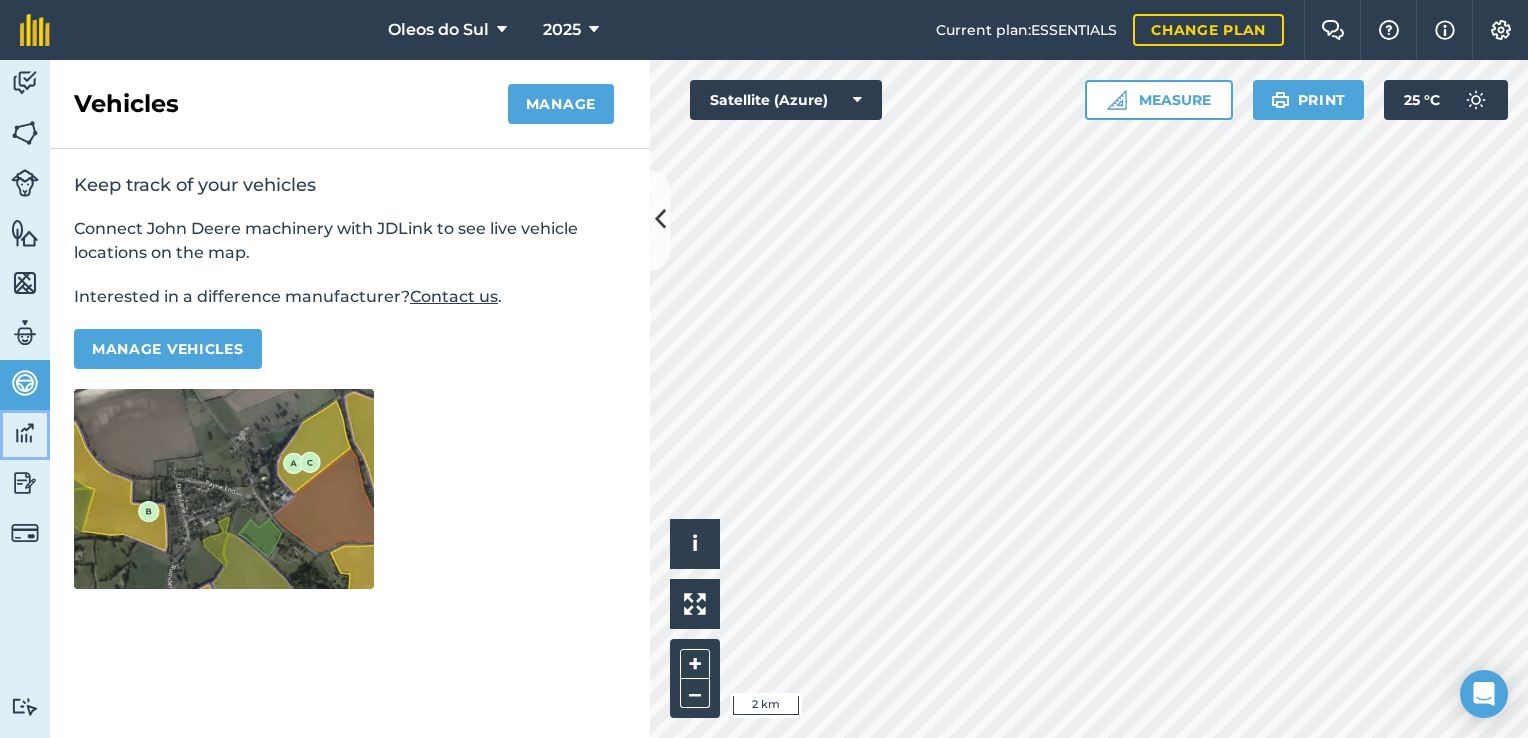 click at bounding box center [25, 433] 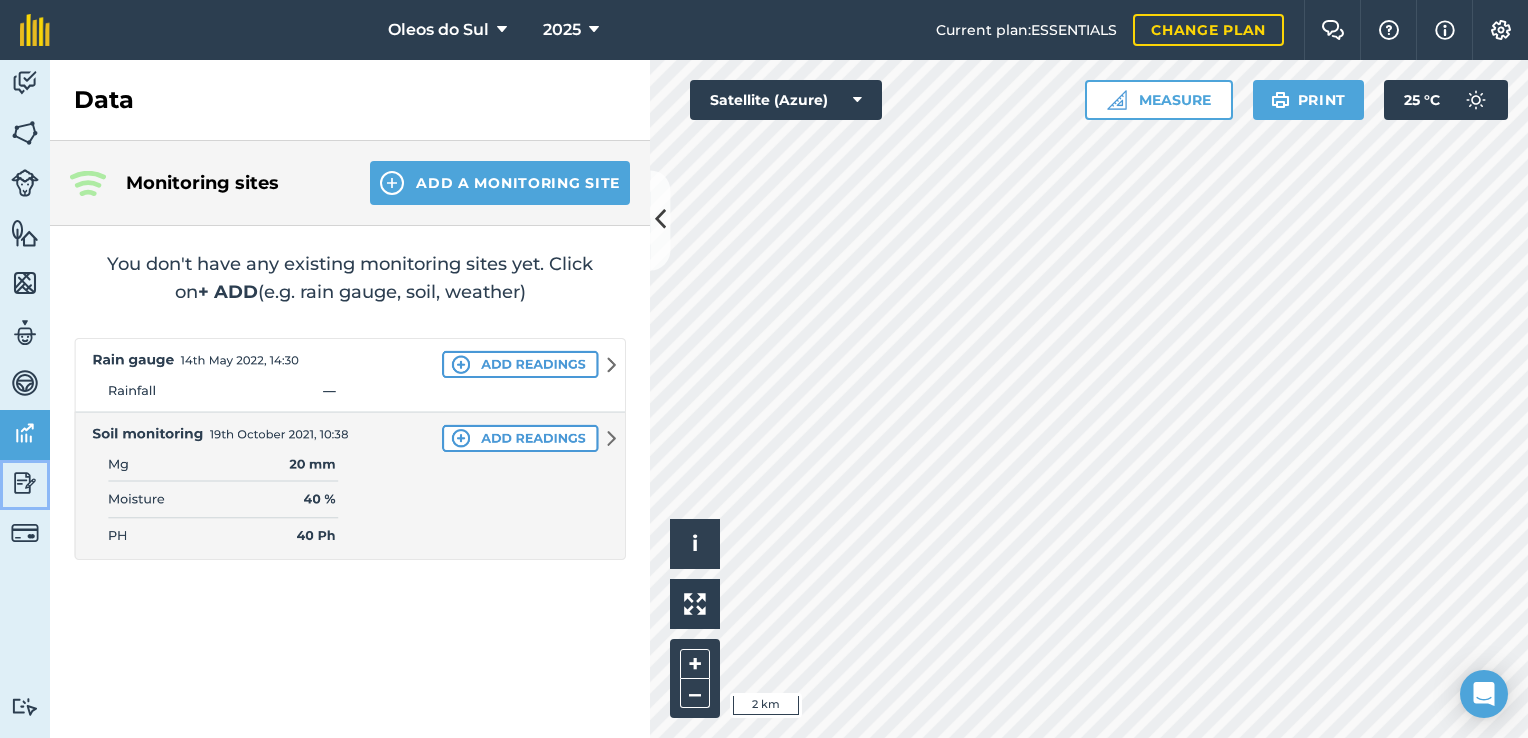 click at bounding box center (25, 483) 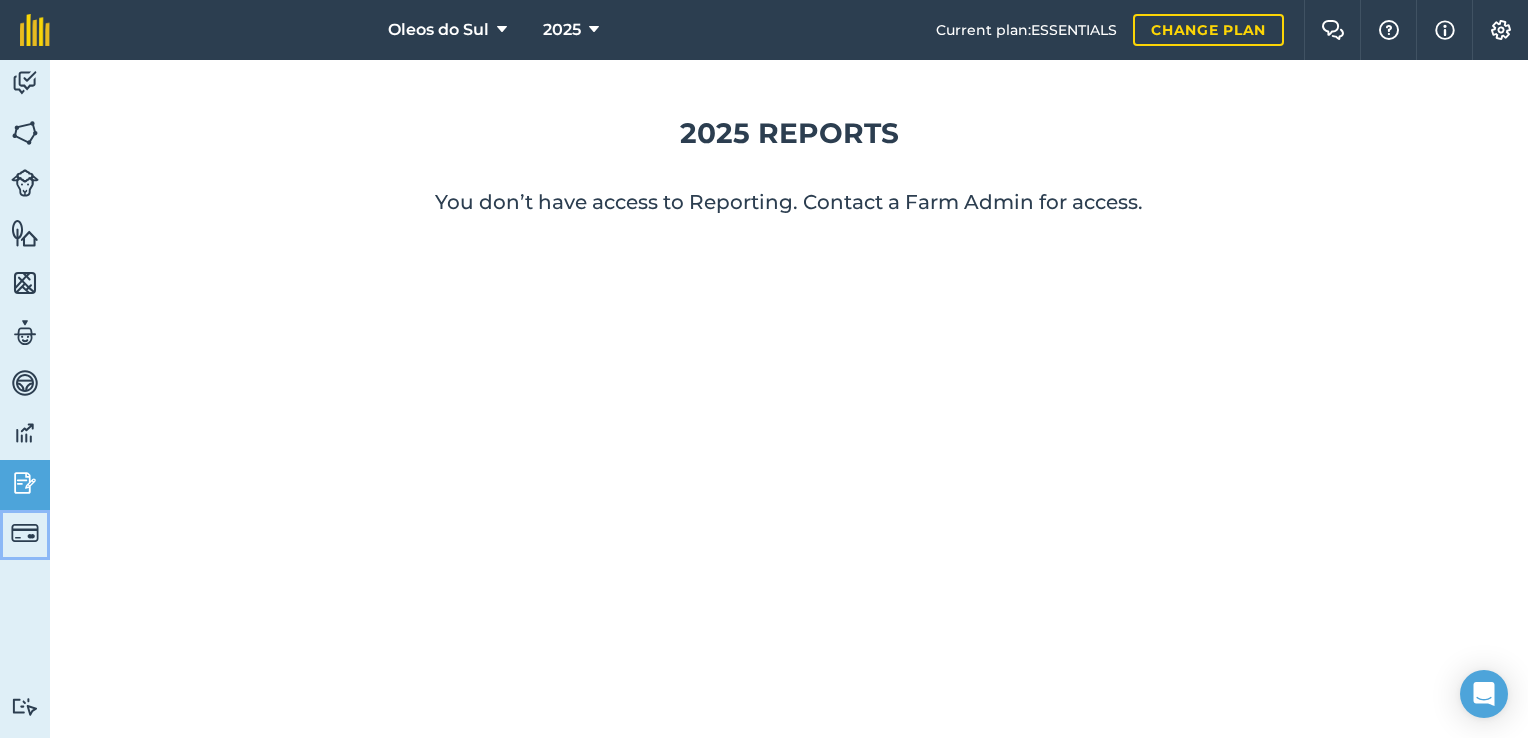 click at bounding box center [25, 533] 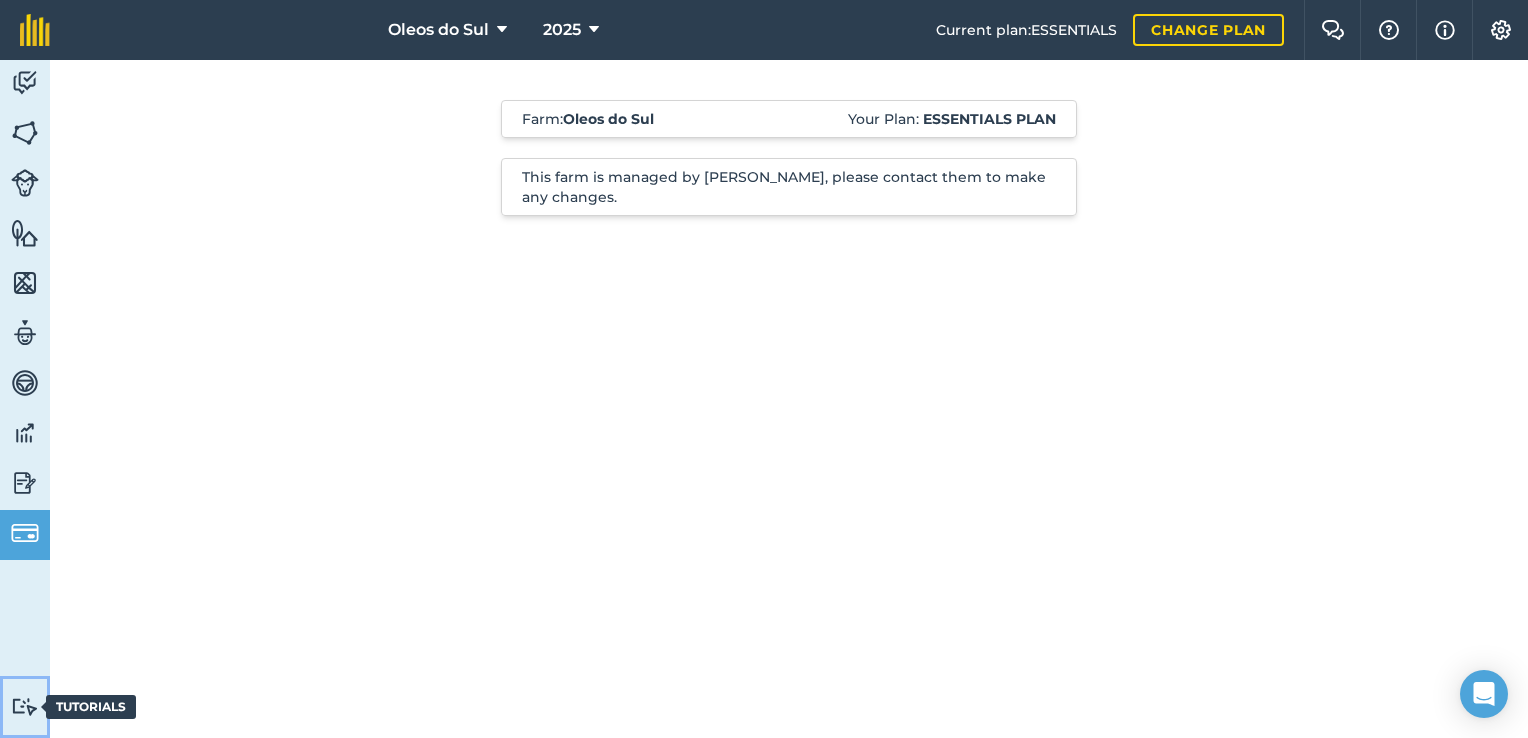 click at bounding box center [25, 706] 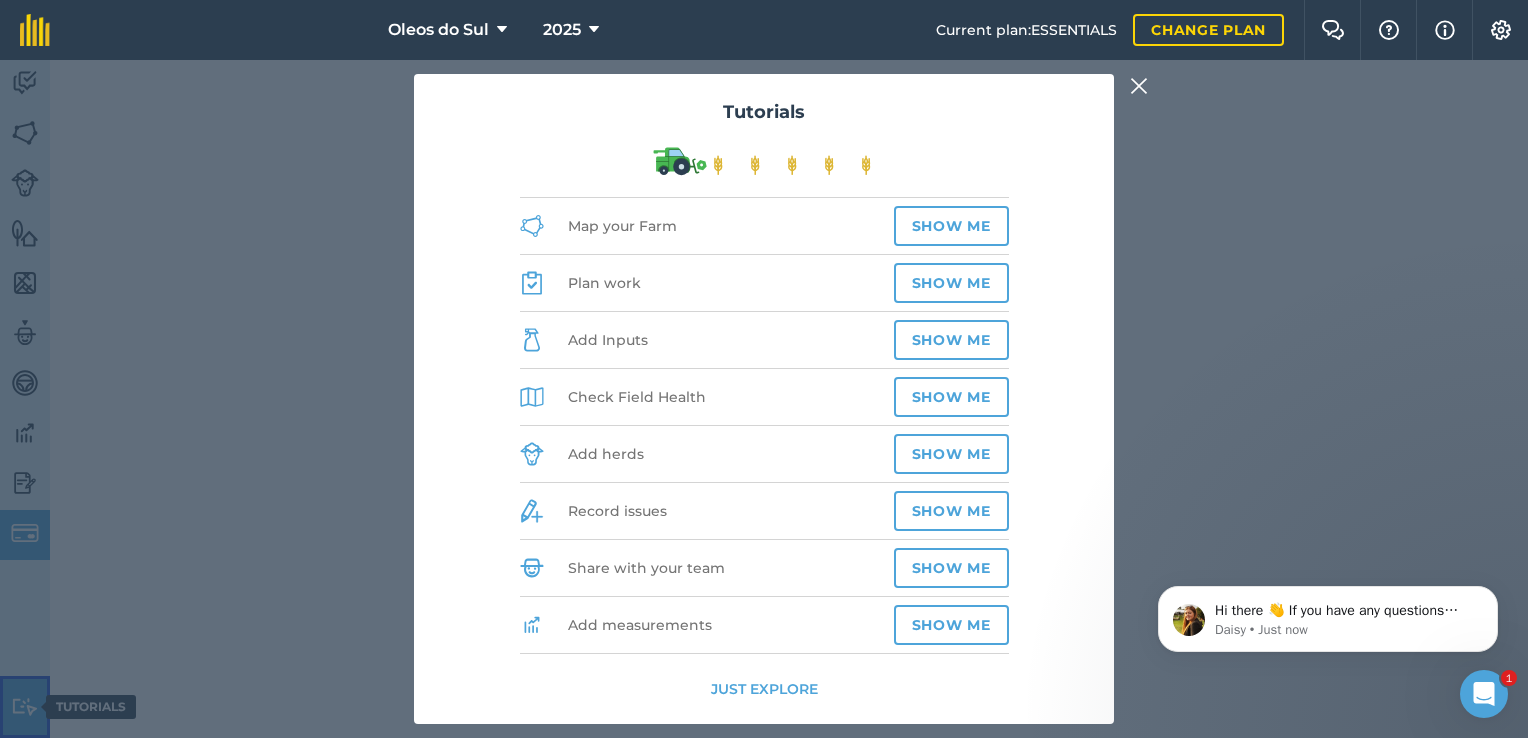 scroll, scrollTop: 0, scrollLeft: 0, axis: both 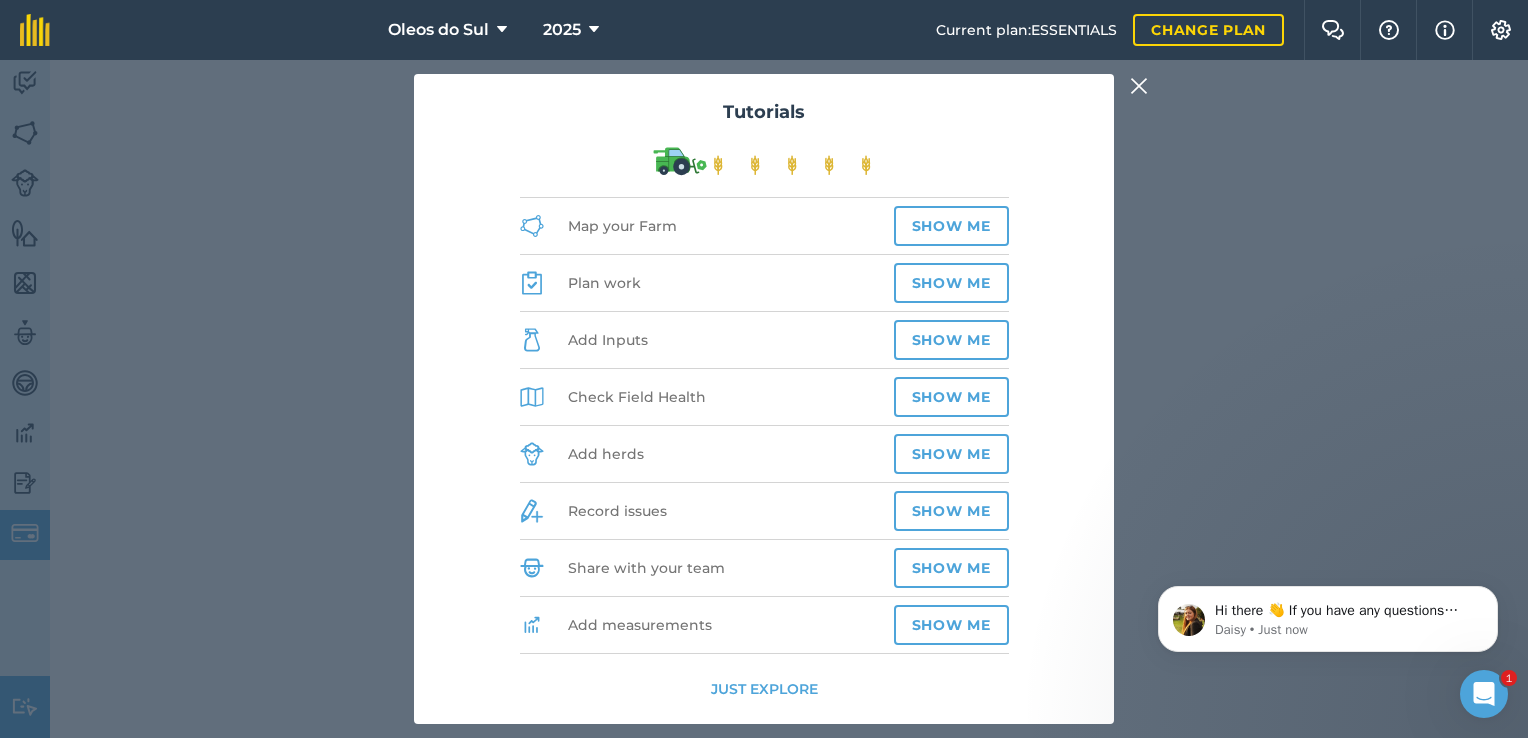 click 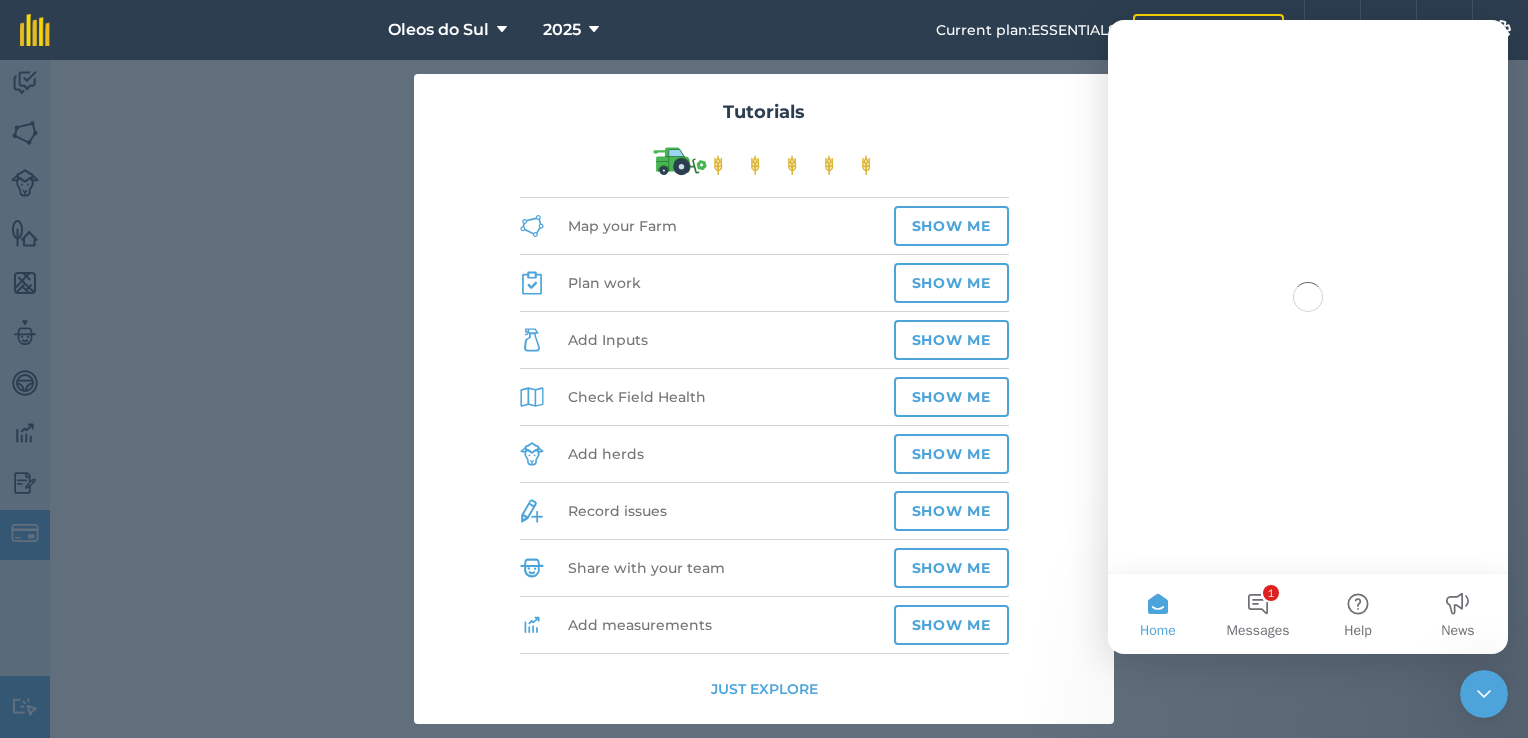 scroll, scrollTop: 0, scrollLeft: 0, axis: both 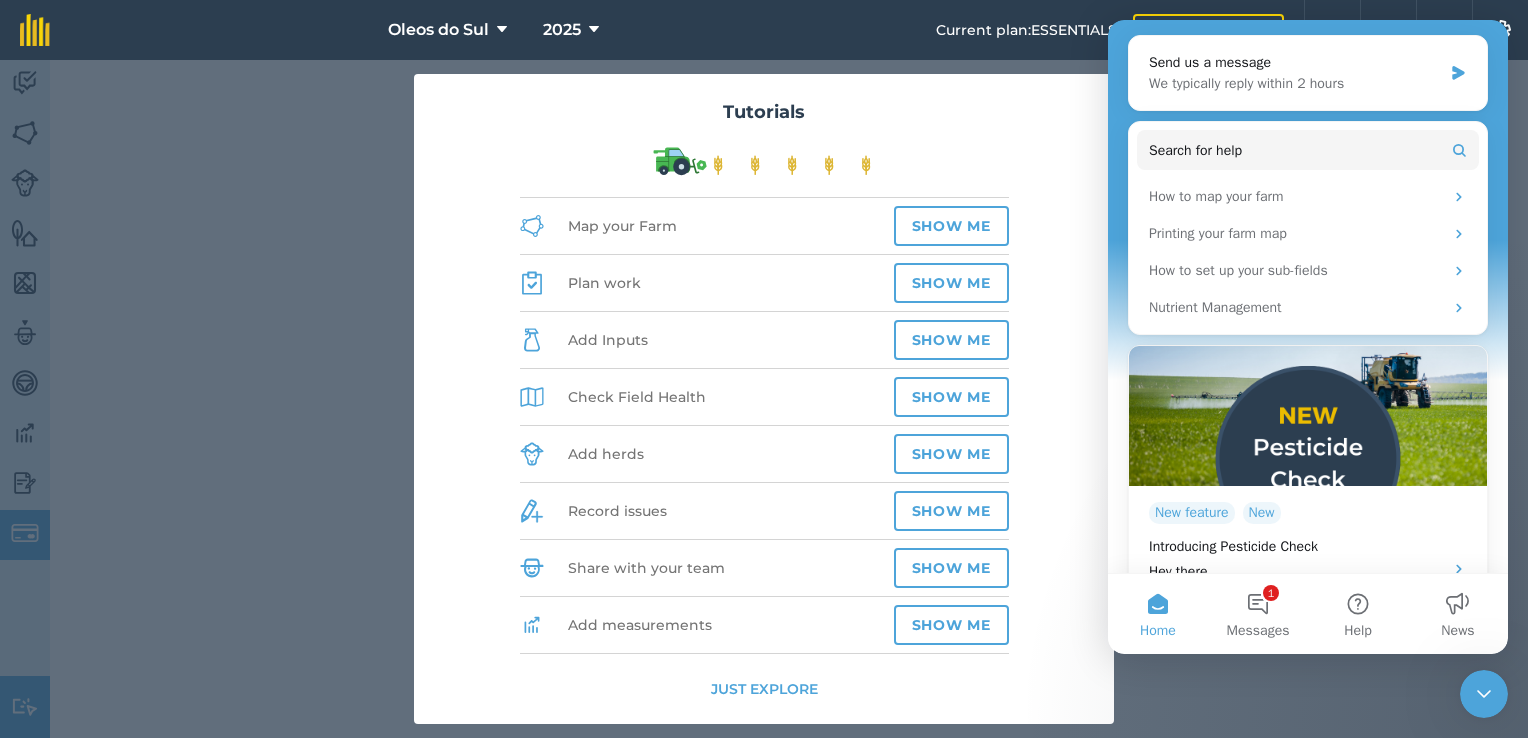 click 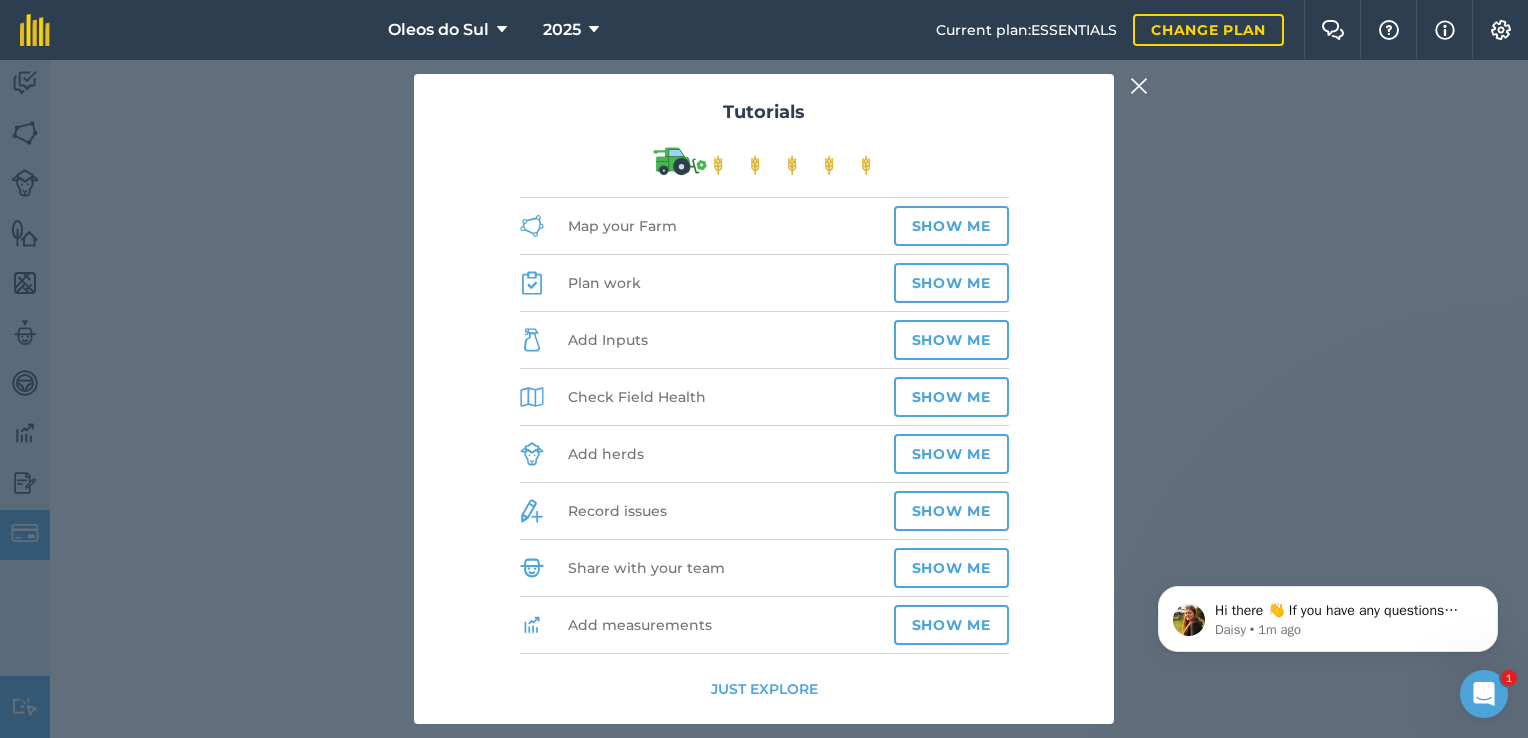 scroll, scrollTop: 0, scrollLeft: 0, axis: both 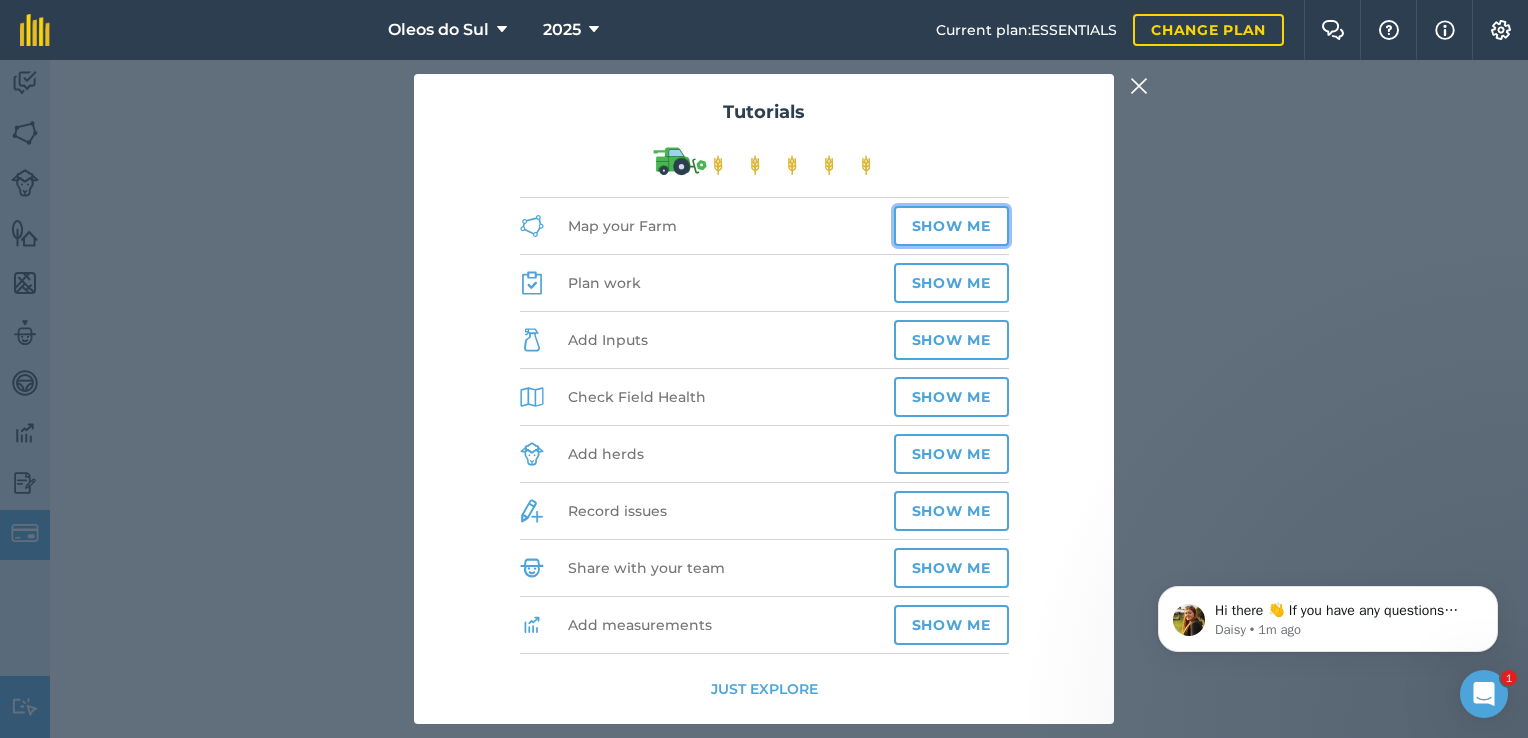 click on "Show me" at bounding box center (951, 226) 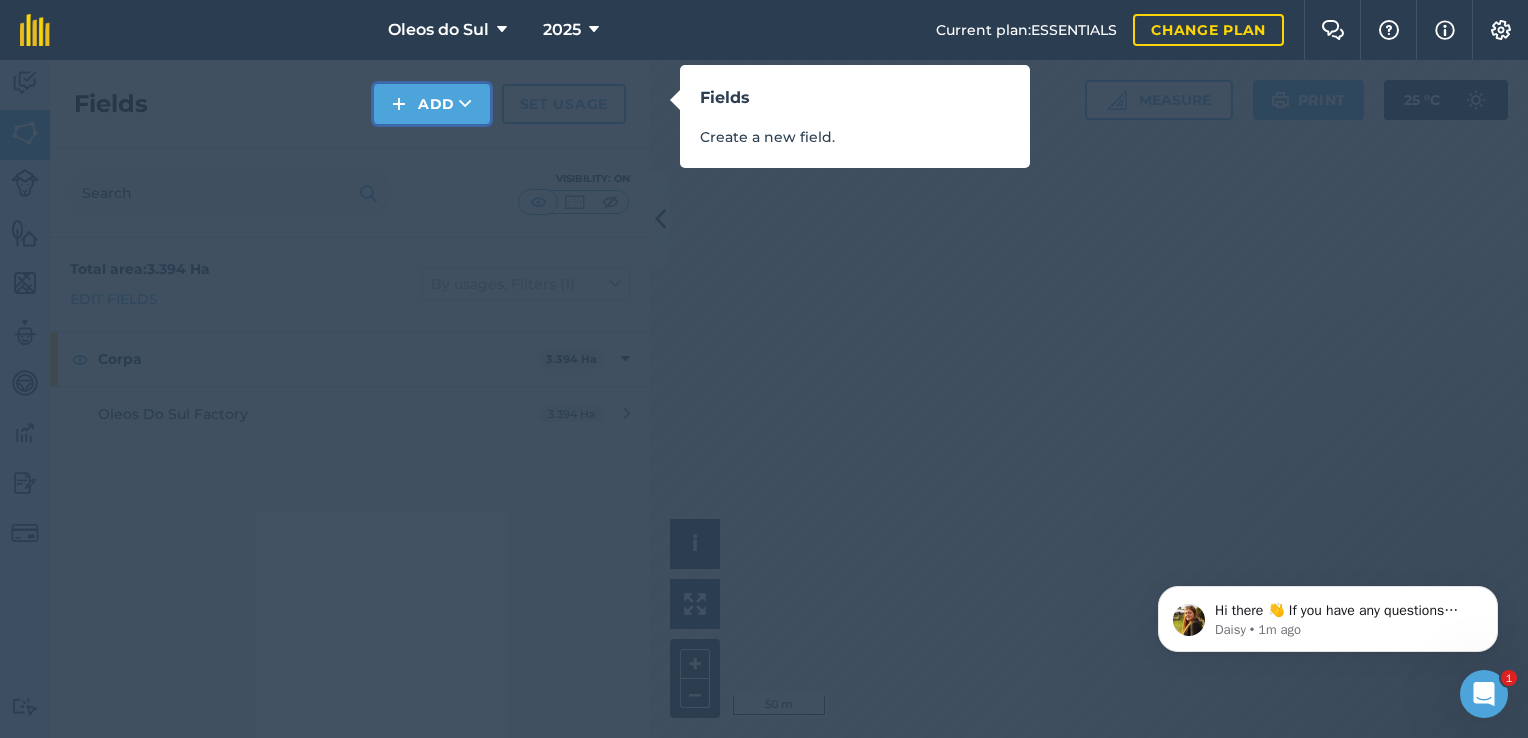 click on "Add" at bounding box center (432, 104) 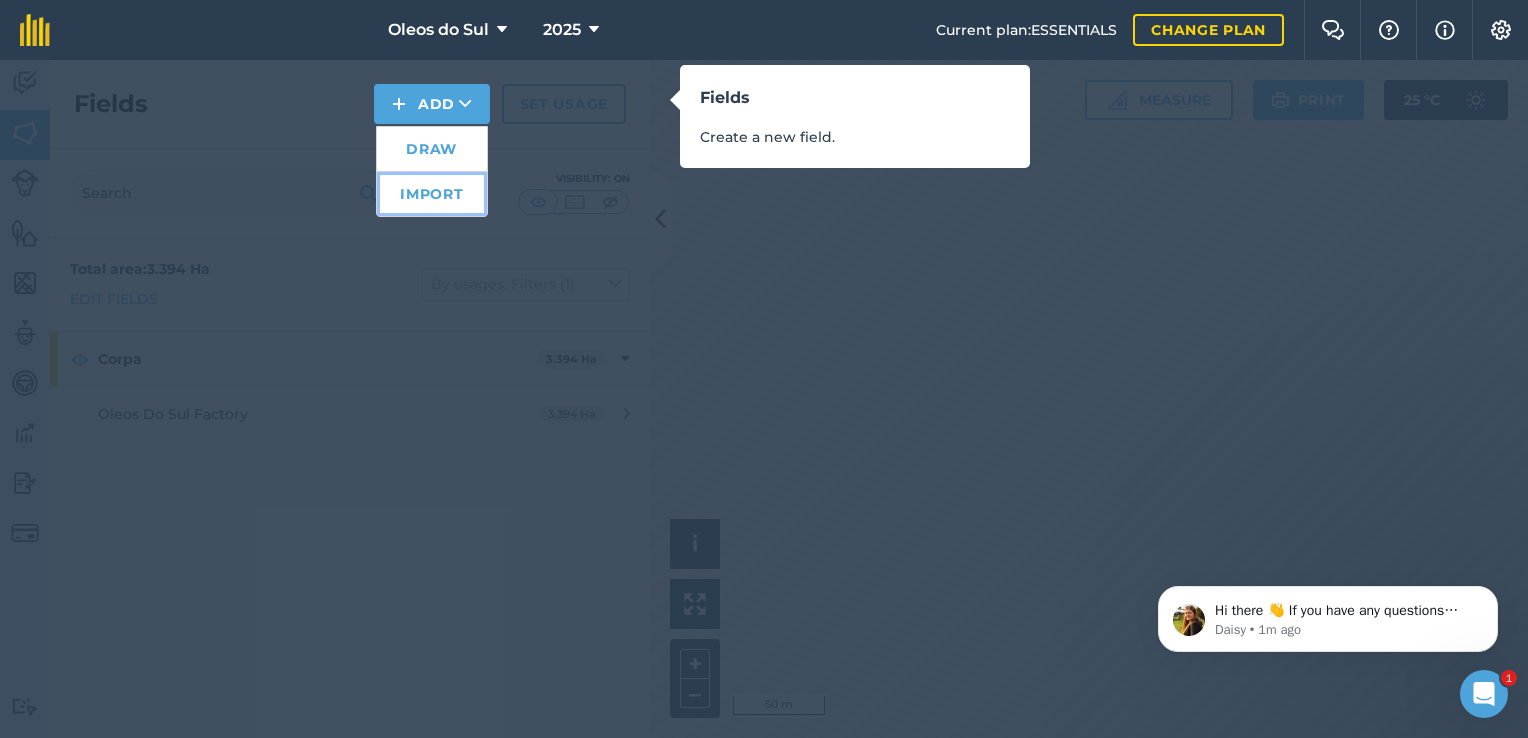 click on "Import" at bounding box center [432, 194] 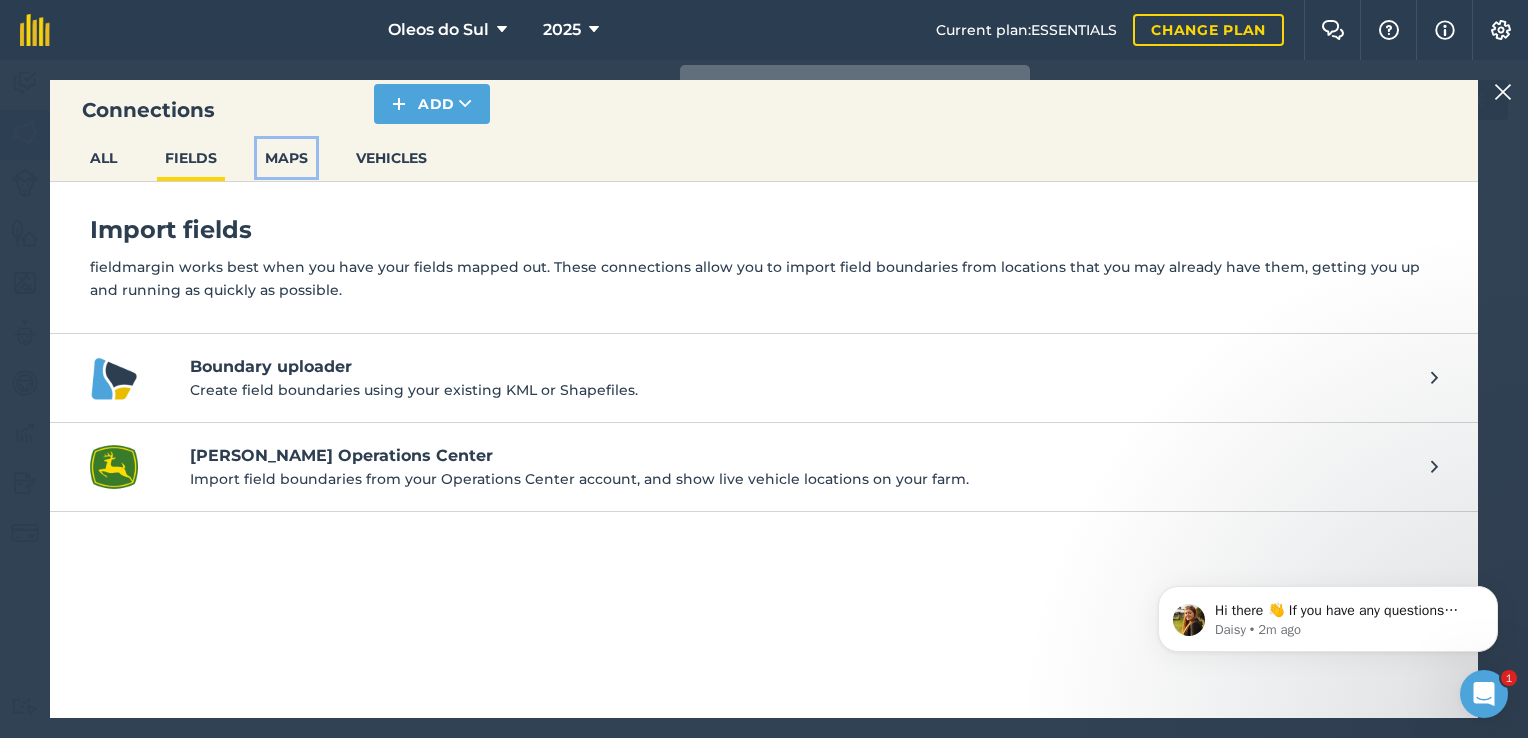 click on "MAPS" at bounding box center (286, 158) 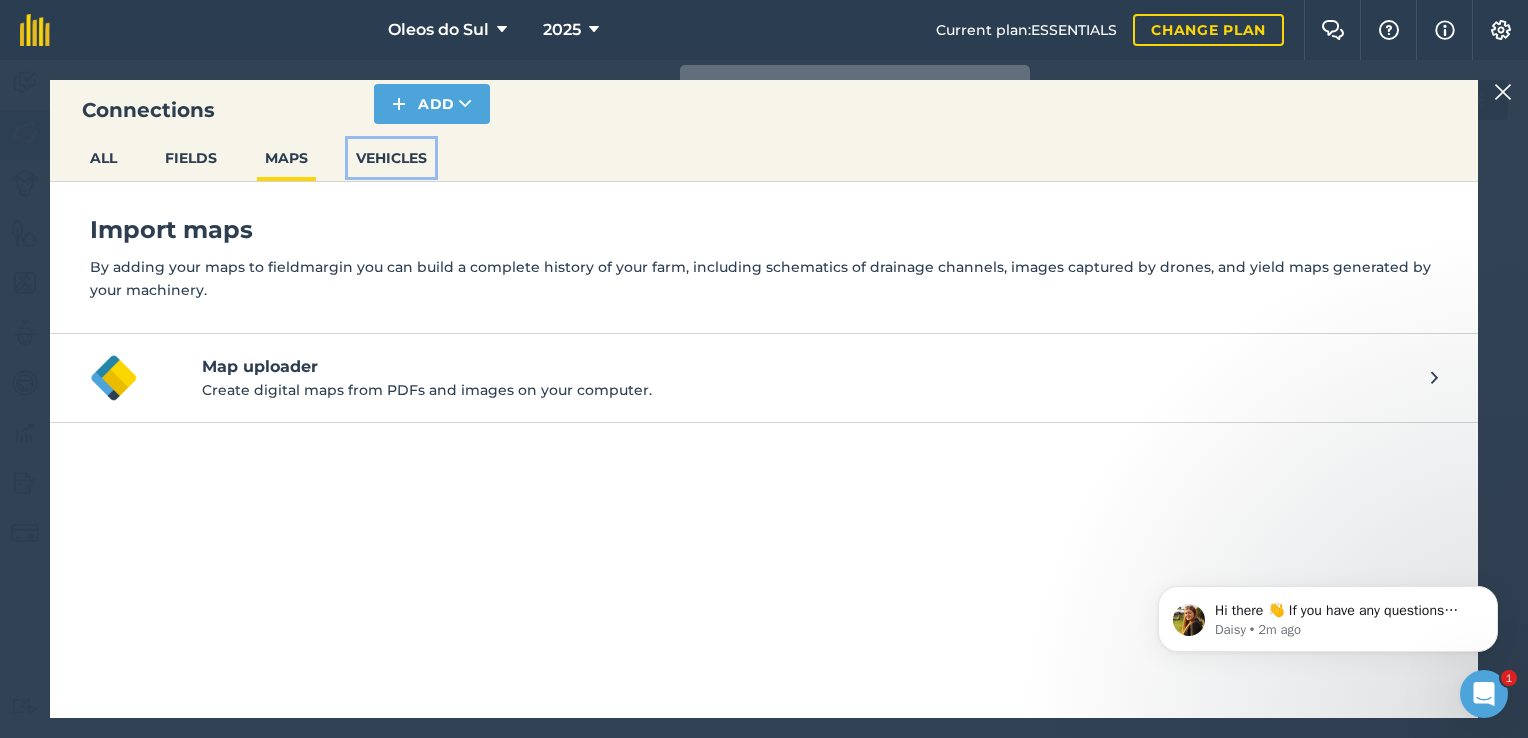 click on "VEHICLES" at bounding box center (391, 158) 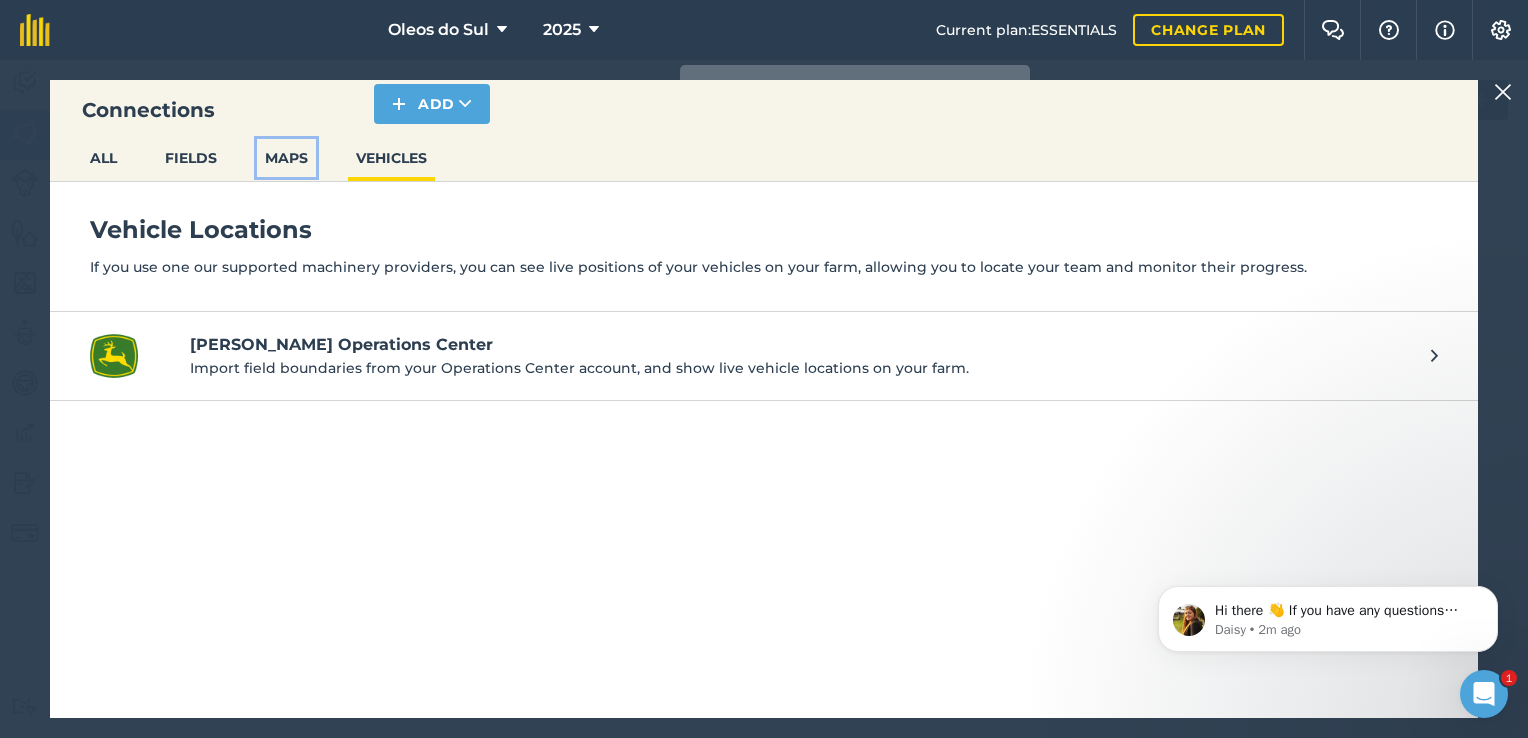 click on "MAPS" at bounding box center [286, 158] 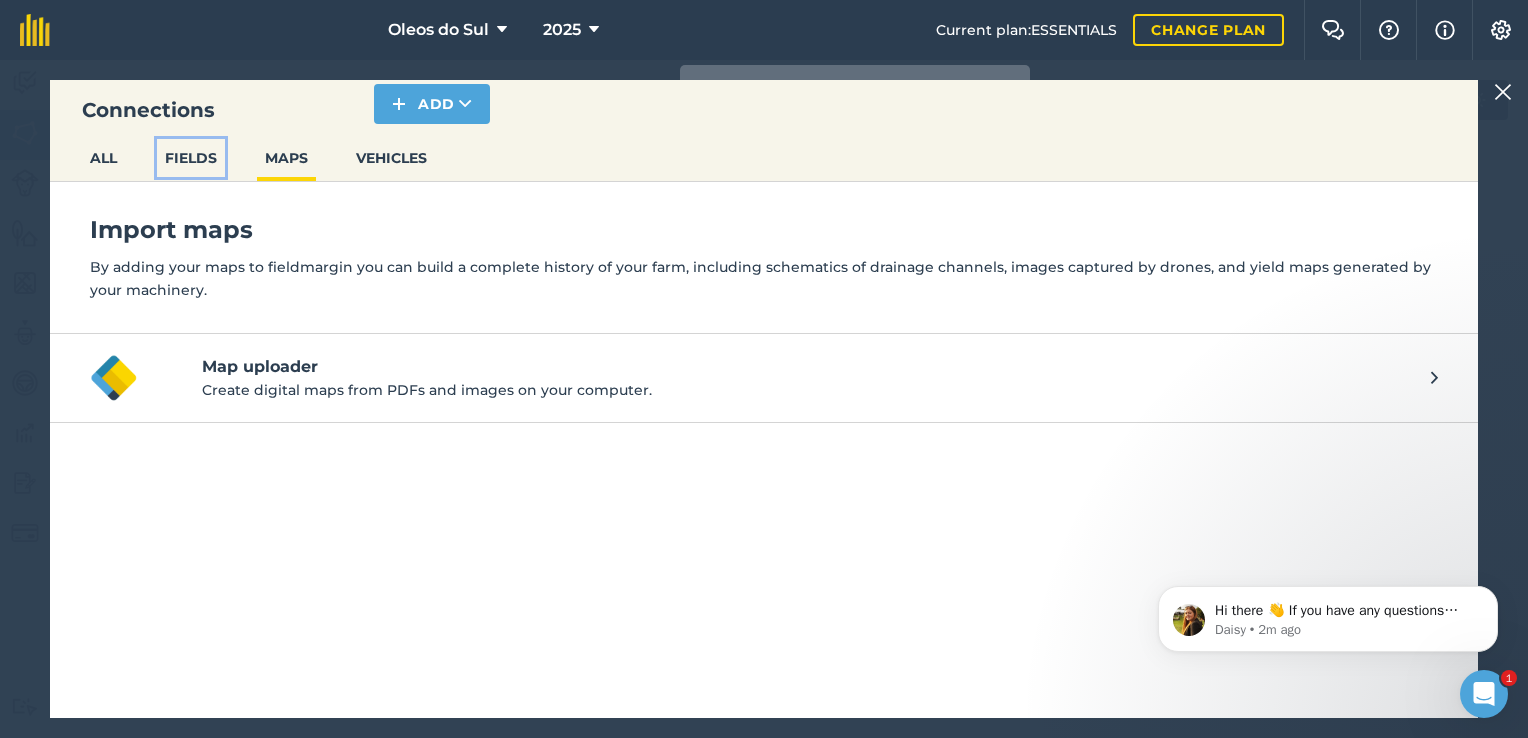click on "FIELDS" at bounding box center [191, 158] 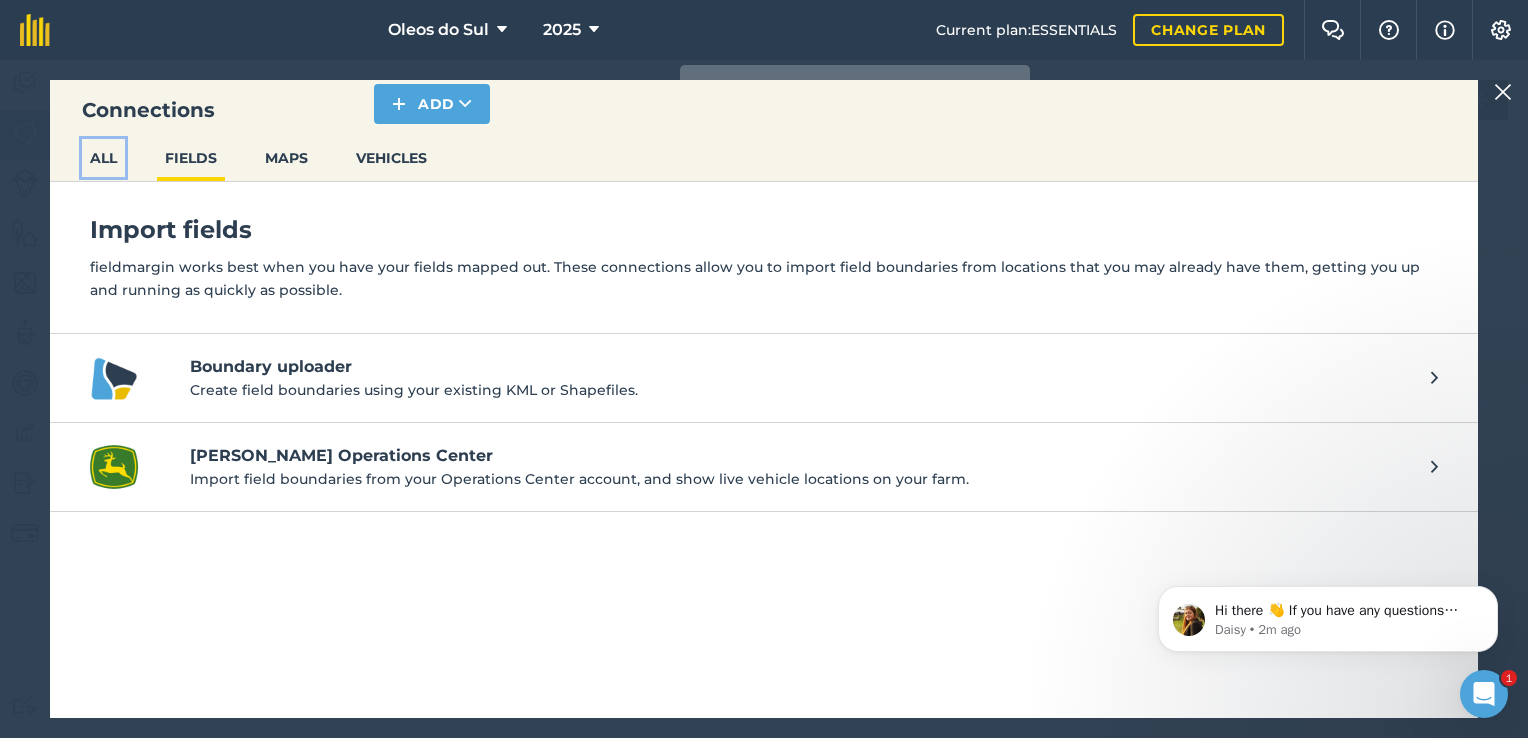 click on "ALL" at bounding box center (103, 158) 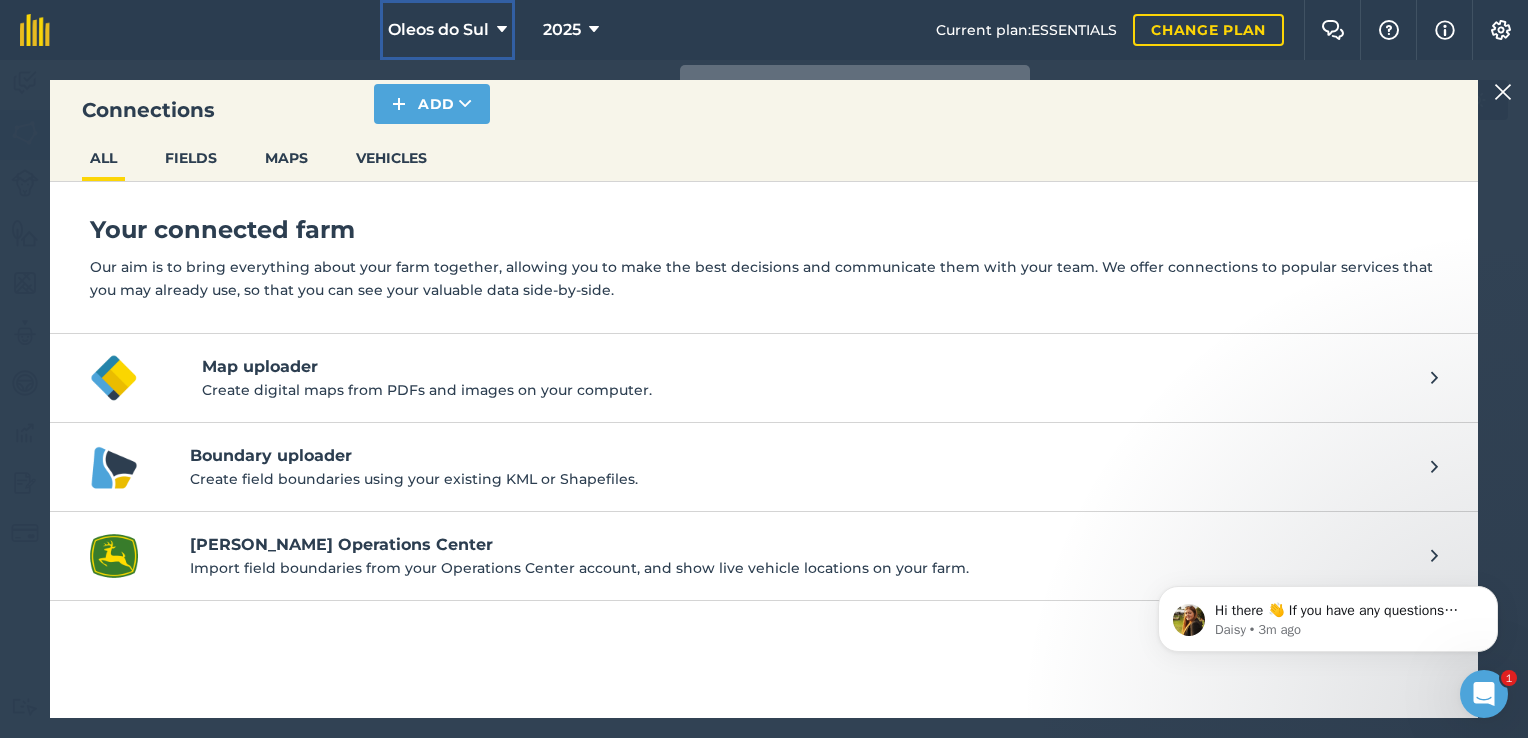 click at bounding box center (502, 30) 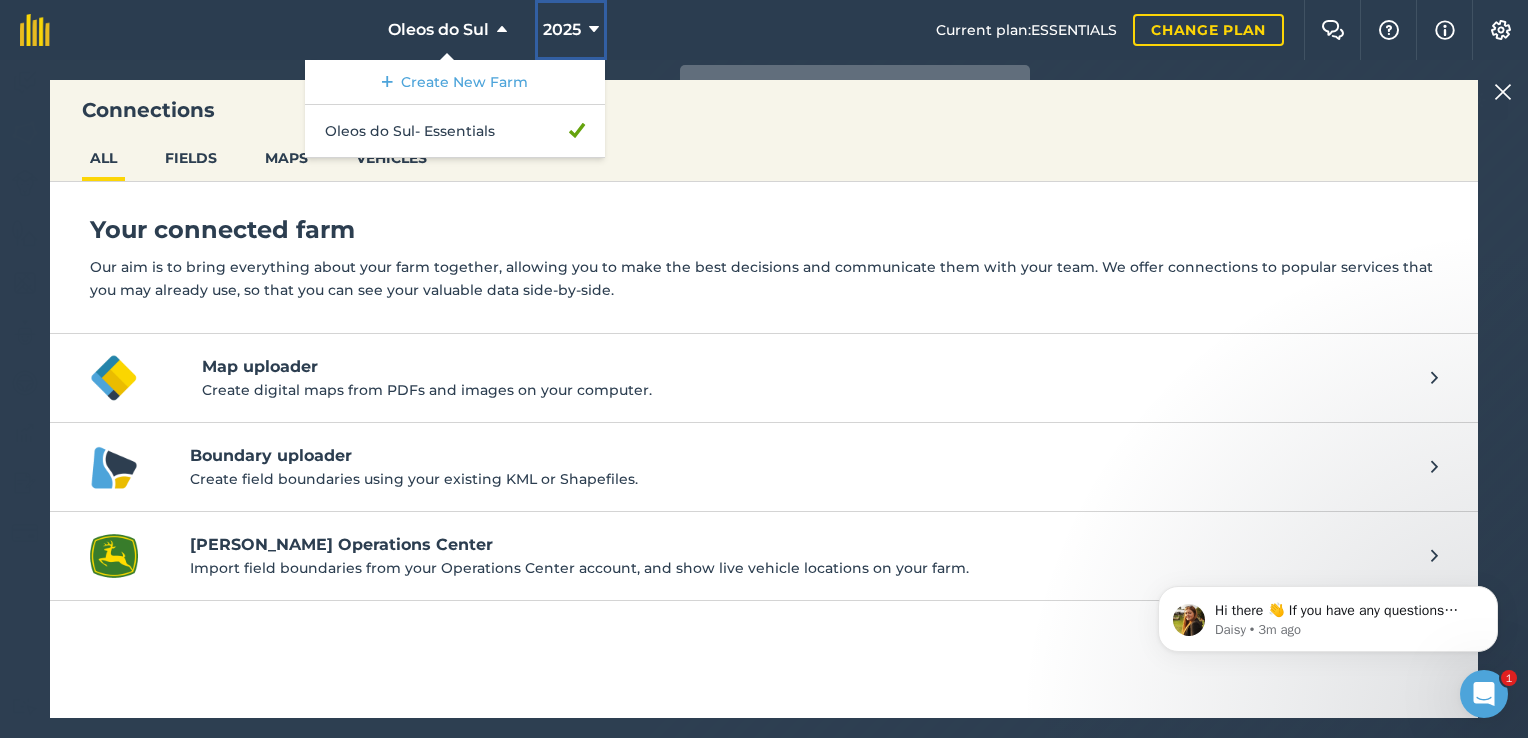 click on "2025" at bounding box center (571, 30) 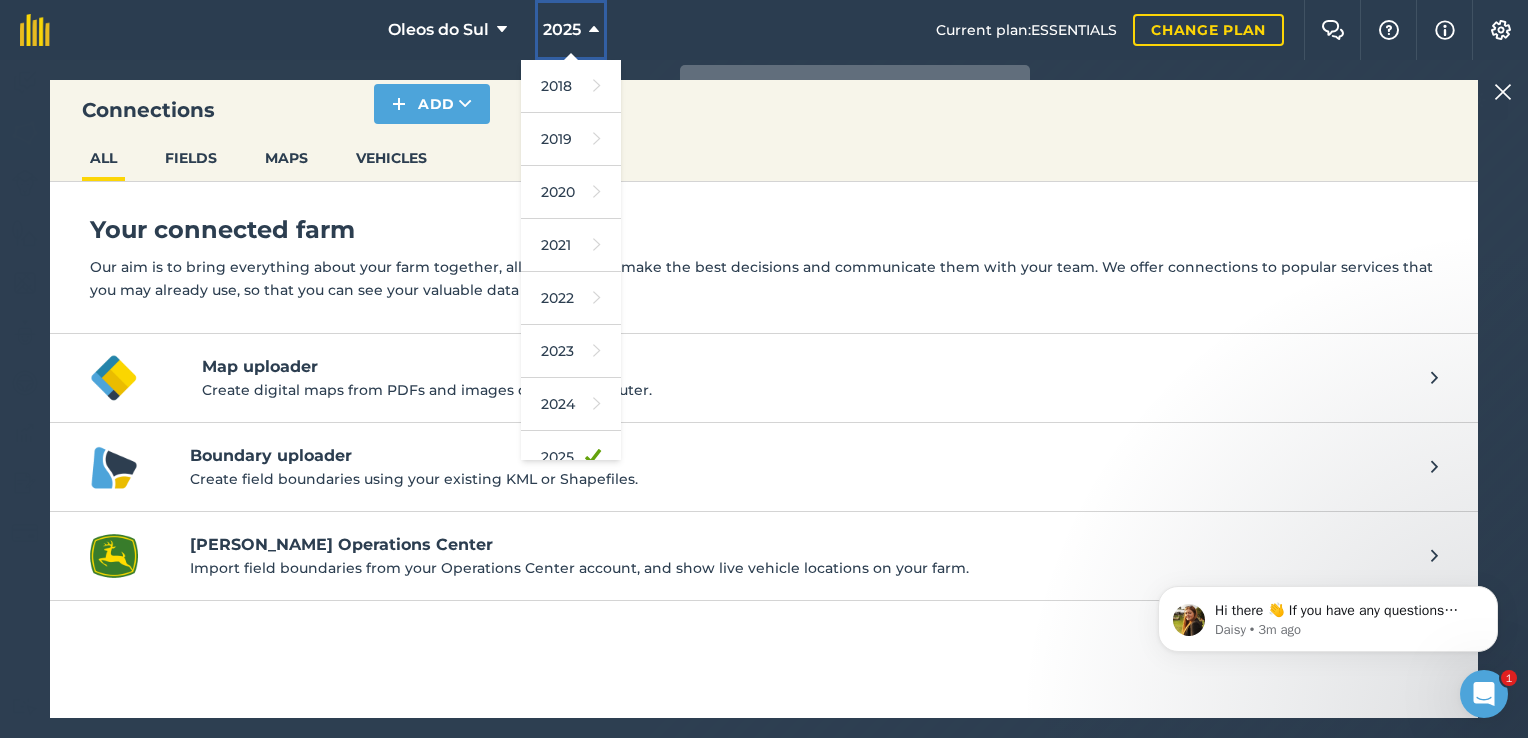click on "2025" at bounding box center (571, 30) 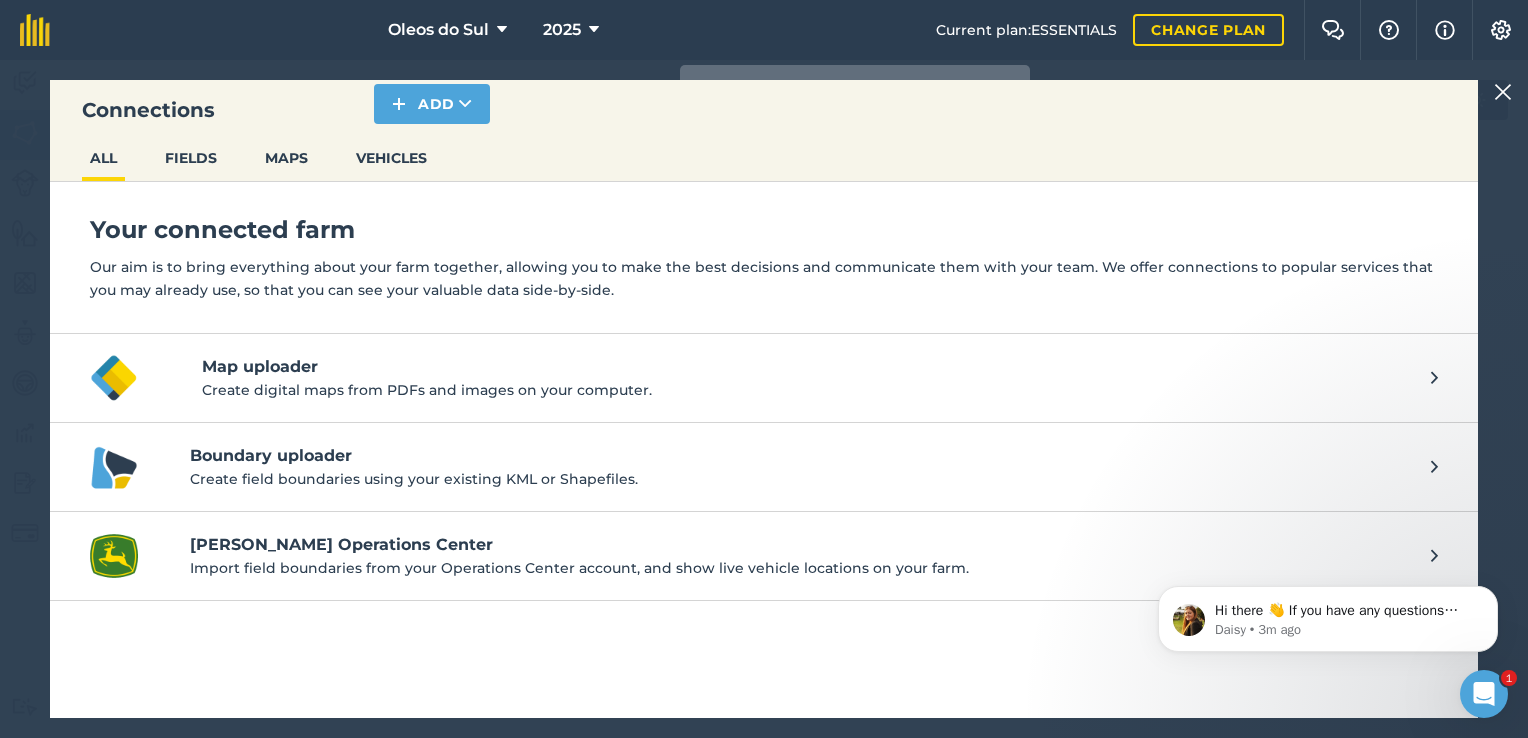click at bounding box center (1503, 92) 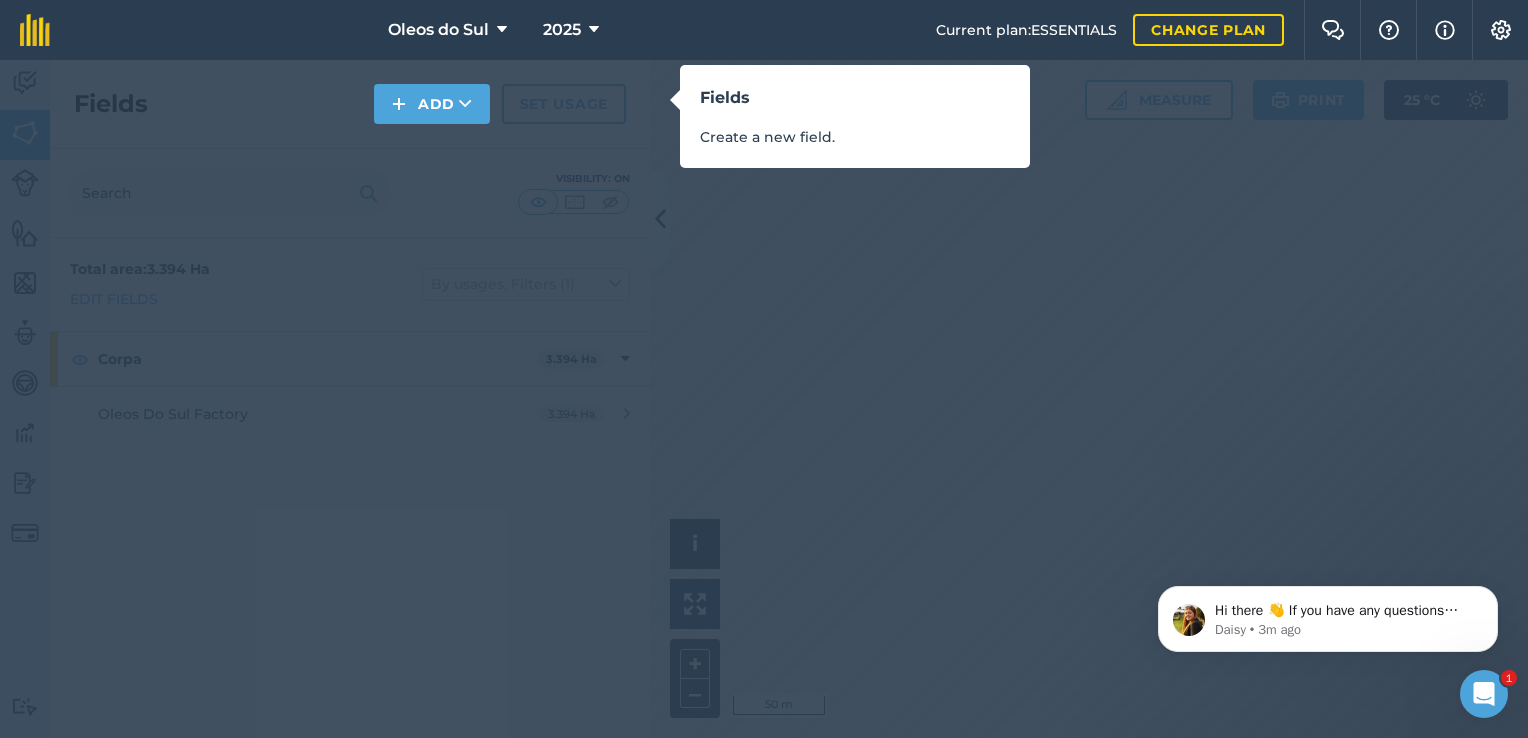 click on "Oleos do Sul 2025" at bounding box center [503, 30] 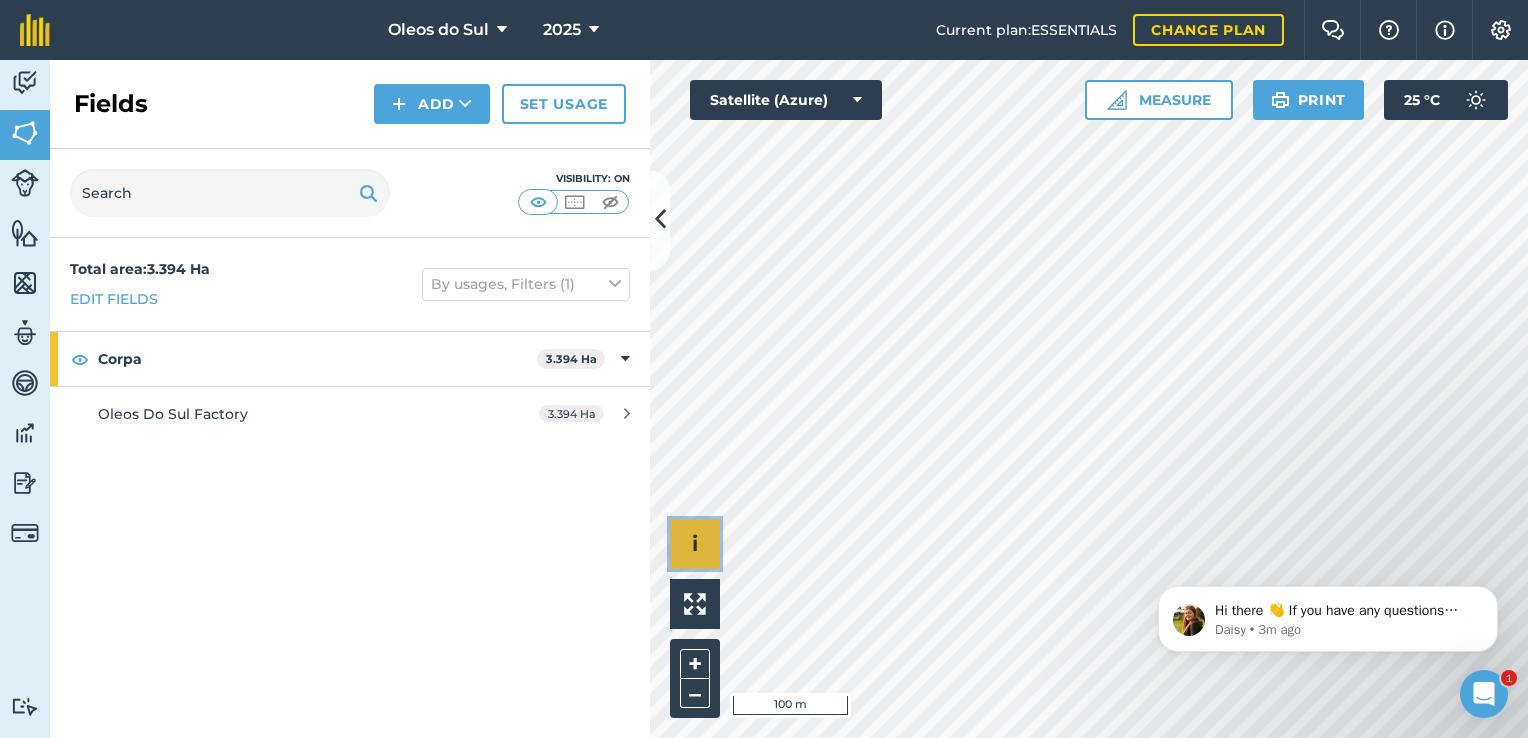 click on "i" at bounding box center (695, 543) 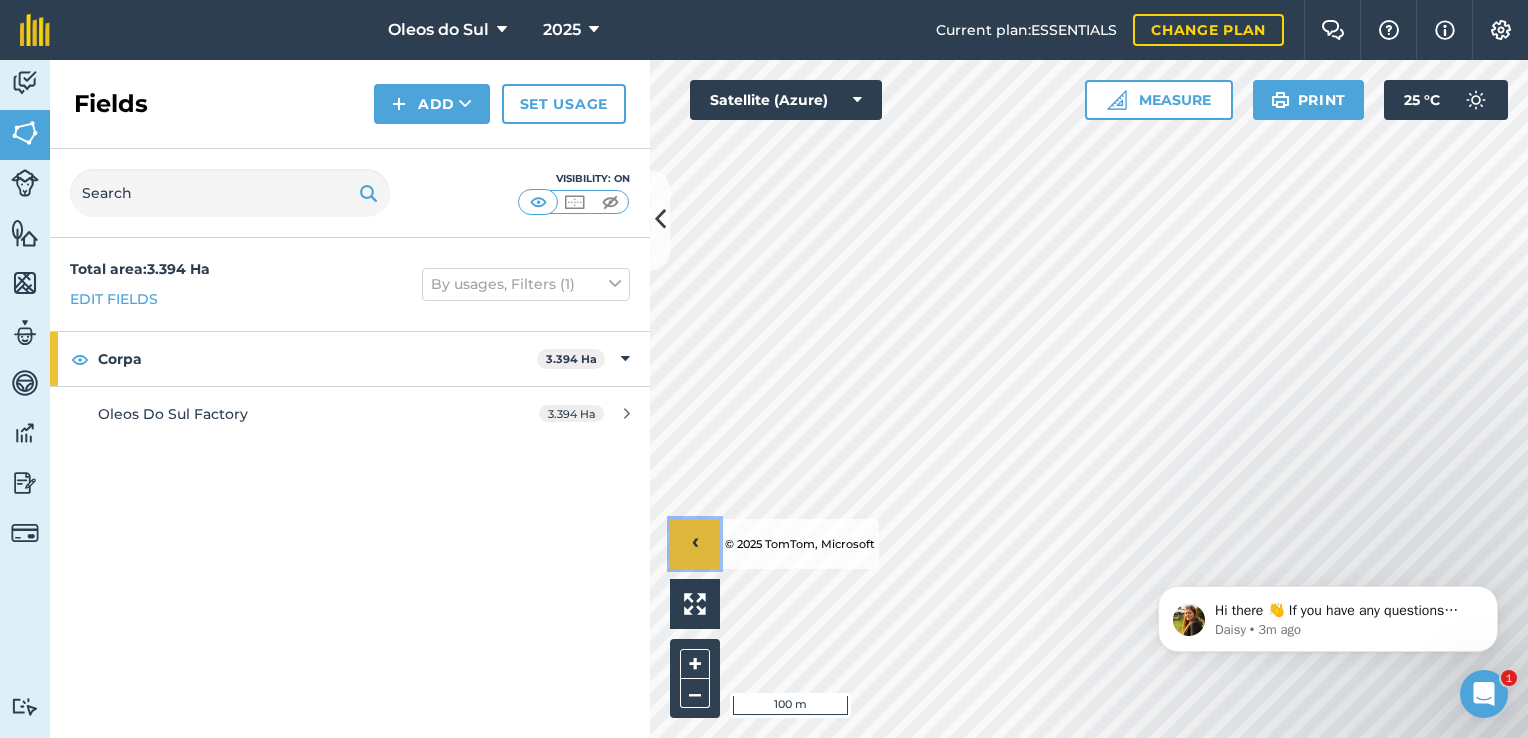click on "›" at bounding box center [695, 544] 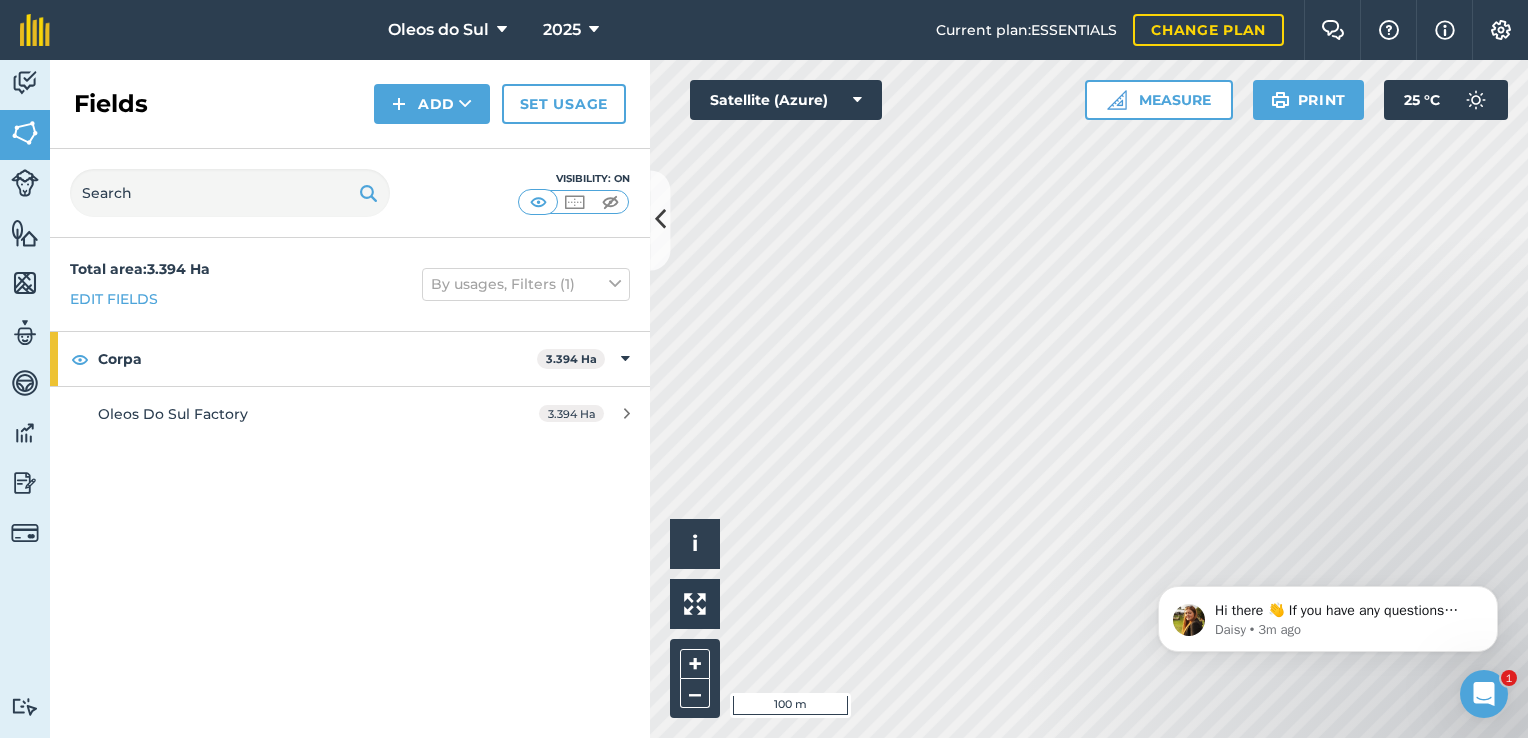 click on "Oleos do Sul 2025 Current plan :  ESSENTIALS   Change plan Farm Chat Help Info Settings Oleos do Sul  -  2025 Reproduced with the permission of  Microsoft Printed on  [DATE] Field usages No usage set Corpa Maximum collecting area Activity Fields Livestock Features Maps Team Vehicles Data Reporting Billing Tutorials Tutorials Fields   Add   Set usage Visibility: On Total area :  3.394   Ha Edit fields By usages, Filters (1) Corpa 3.394   Ha Oleos Do Sul Factory 3.394   Ha Hello i © 2025 TomTom, Microsoft 100 m + – Satellite (Azure) Measure Print 25   ° C
1" at bounding box center (764, 369) 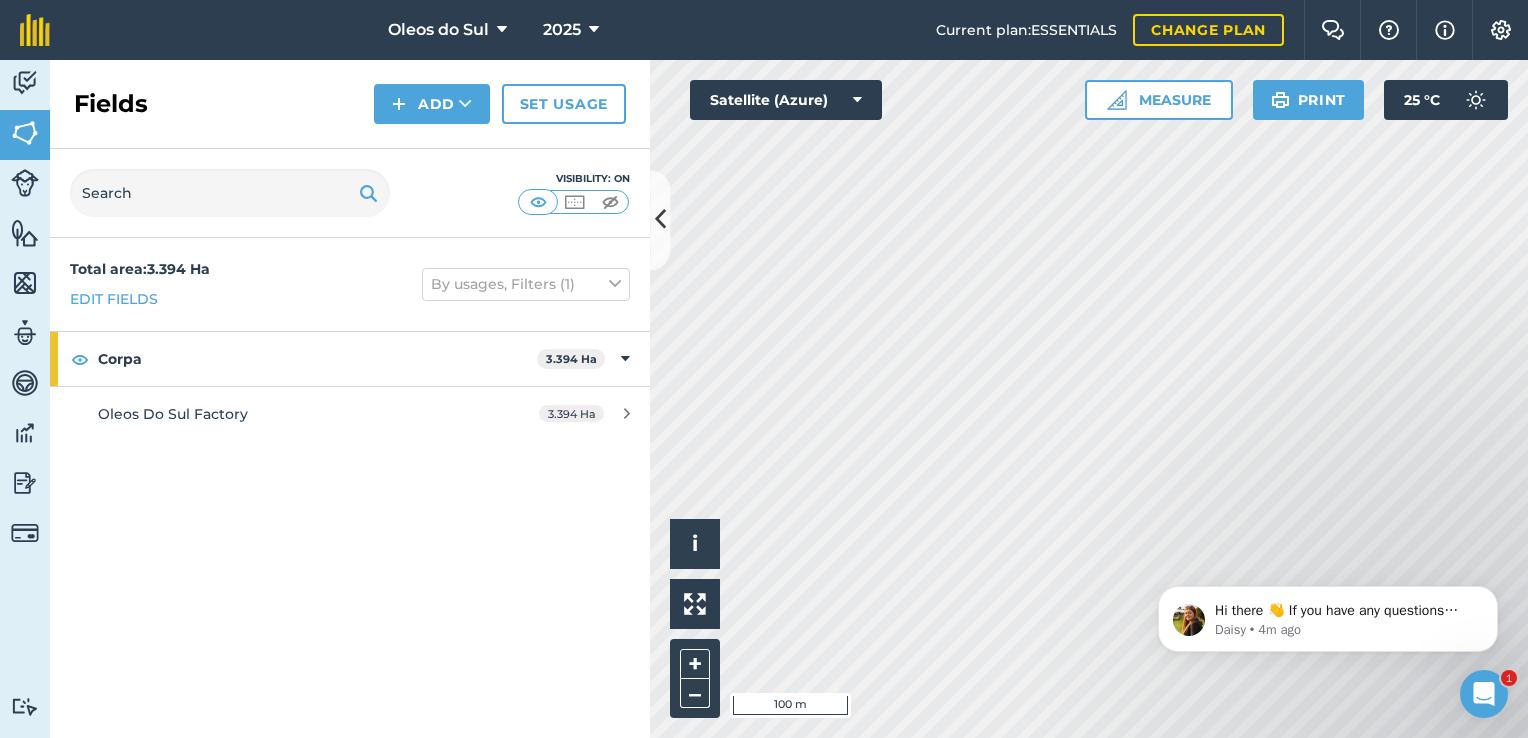 drag, startPoint x: 1359, startPoint y: 566, endPoint x: 1314, endPoint y: 544, distance: 50.08992 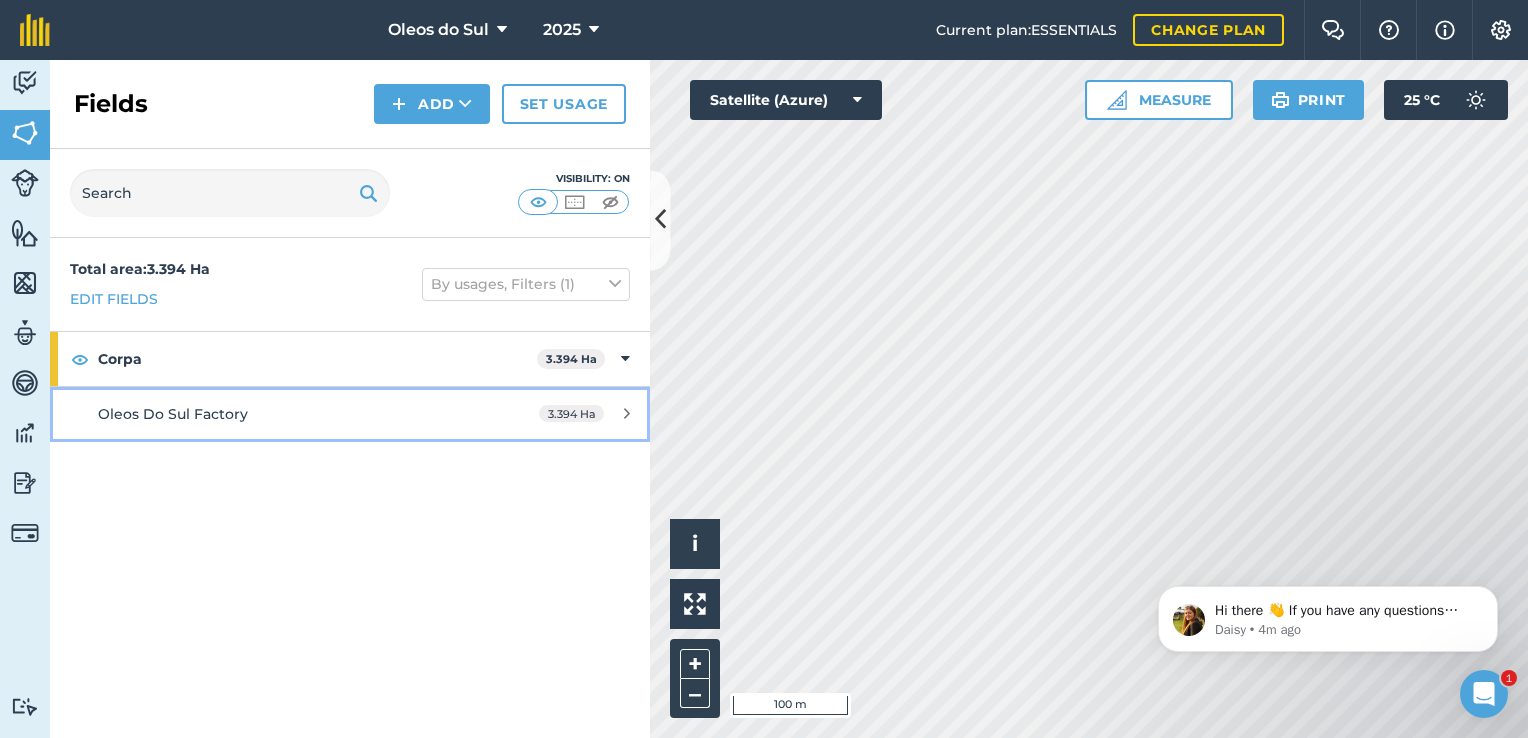 click on "Oleos Do Sul Factory 3.394   Ha" at bounding box center [350, 414] 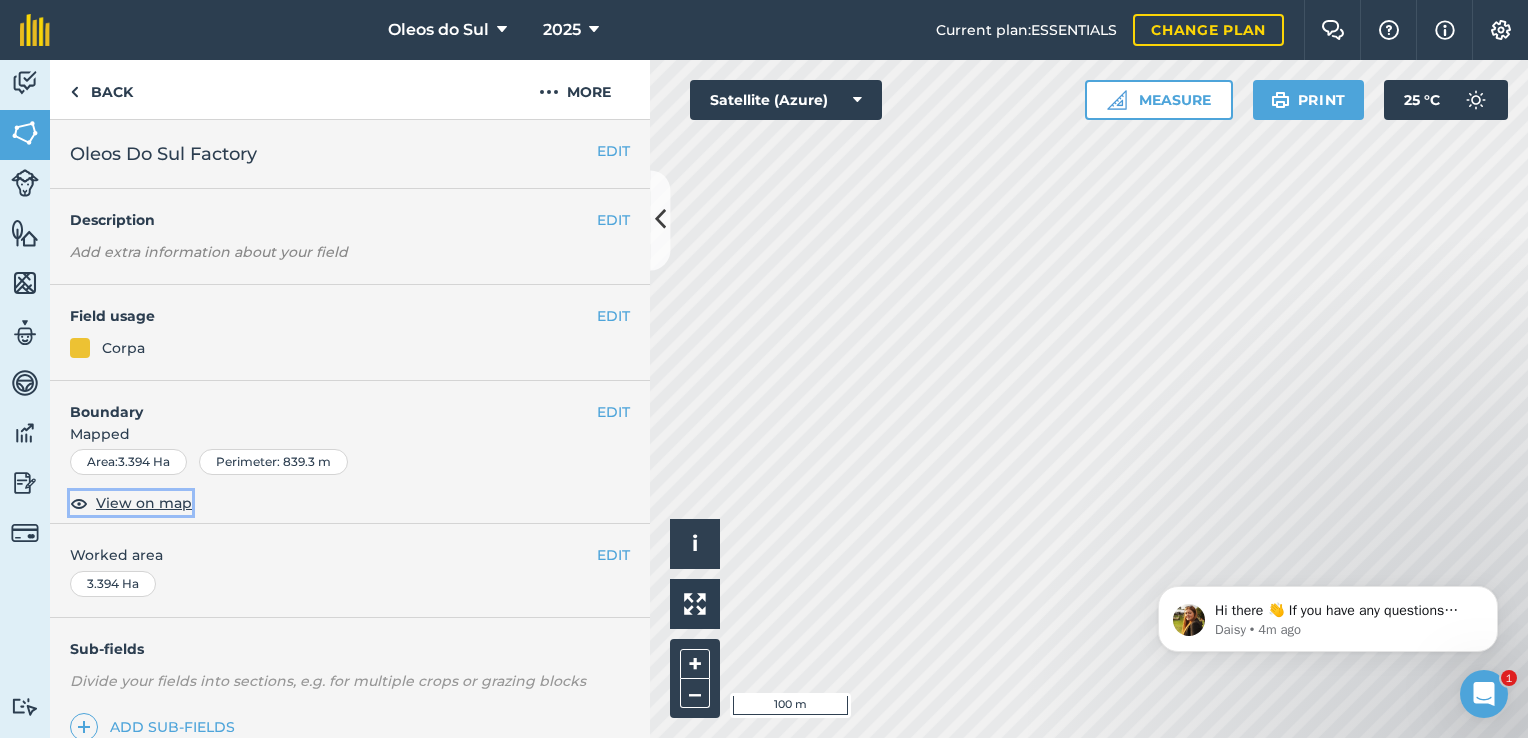 click on "View on map" at bounding box center (144, 503) 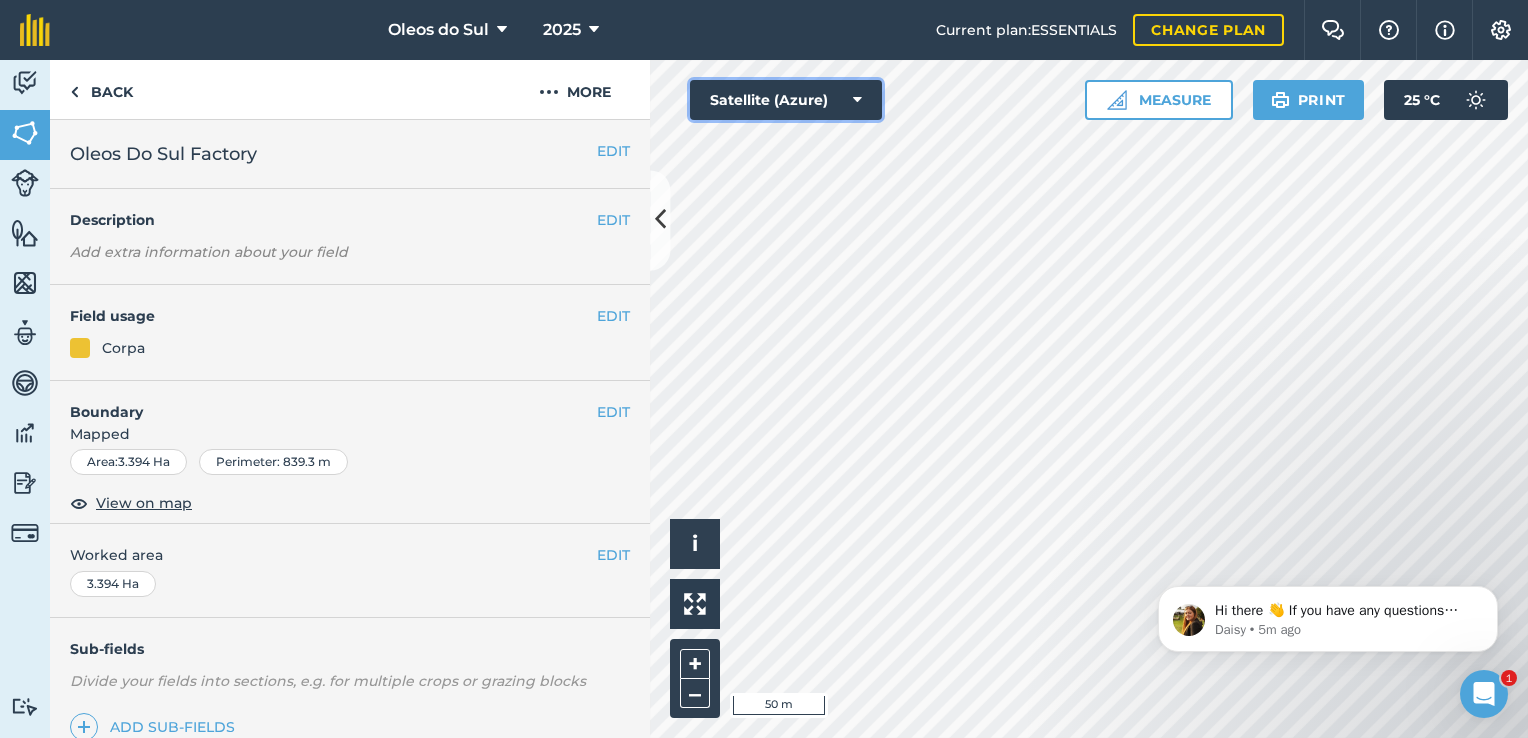 click at bounding box center (857, 100) 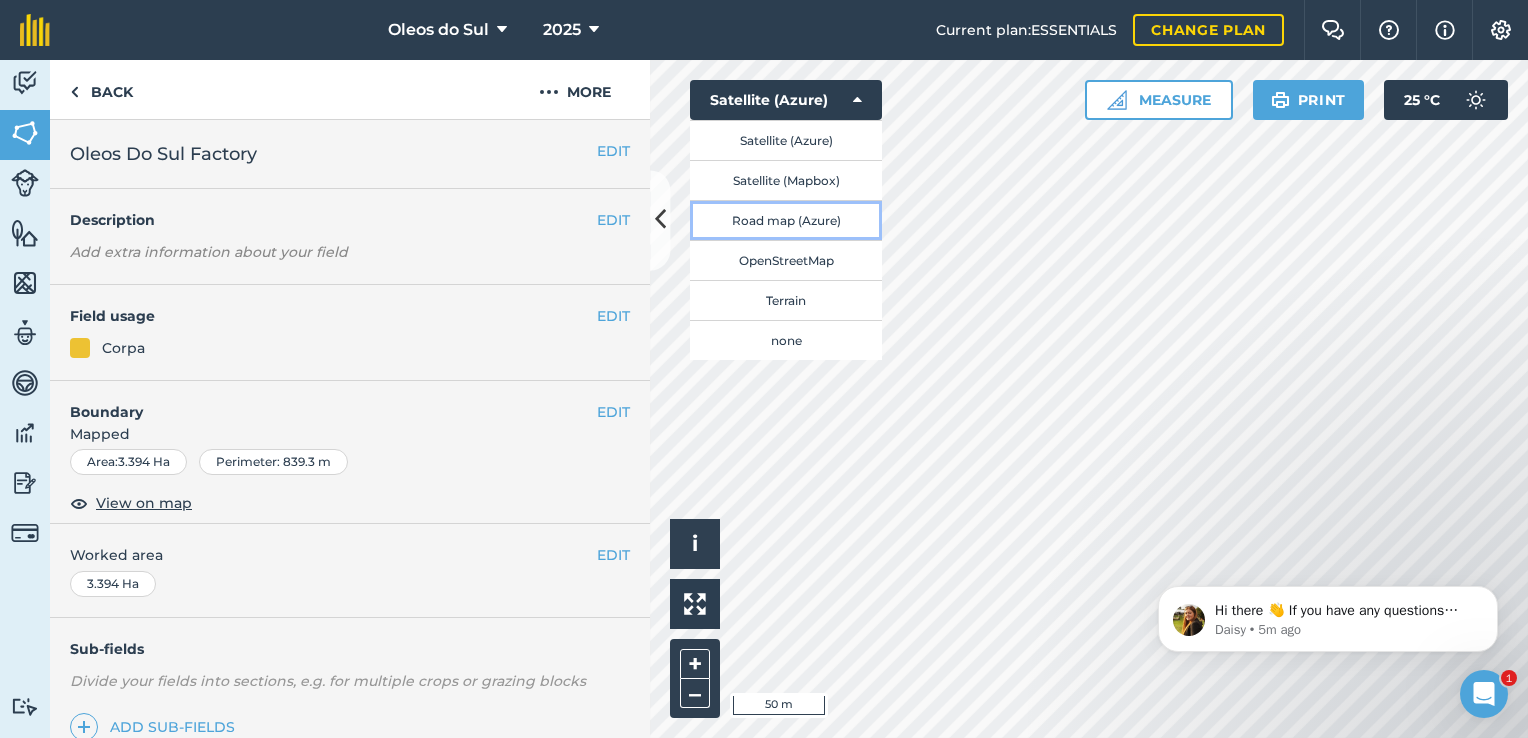 click on "Road map (Azure)" at bounding box center [786, 220] 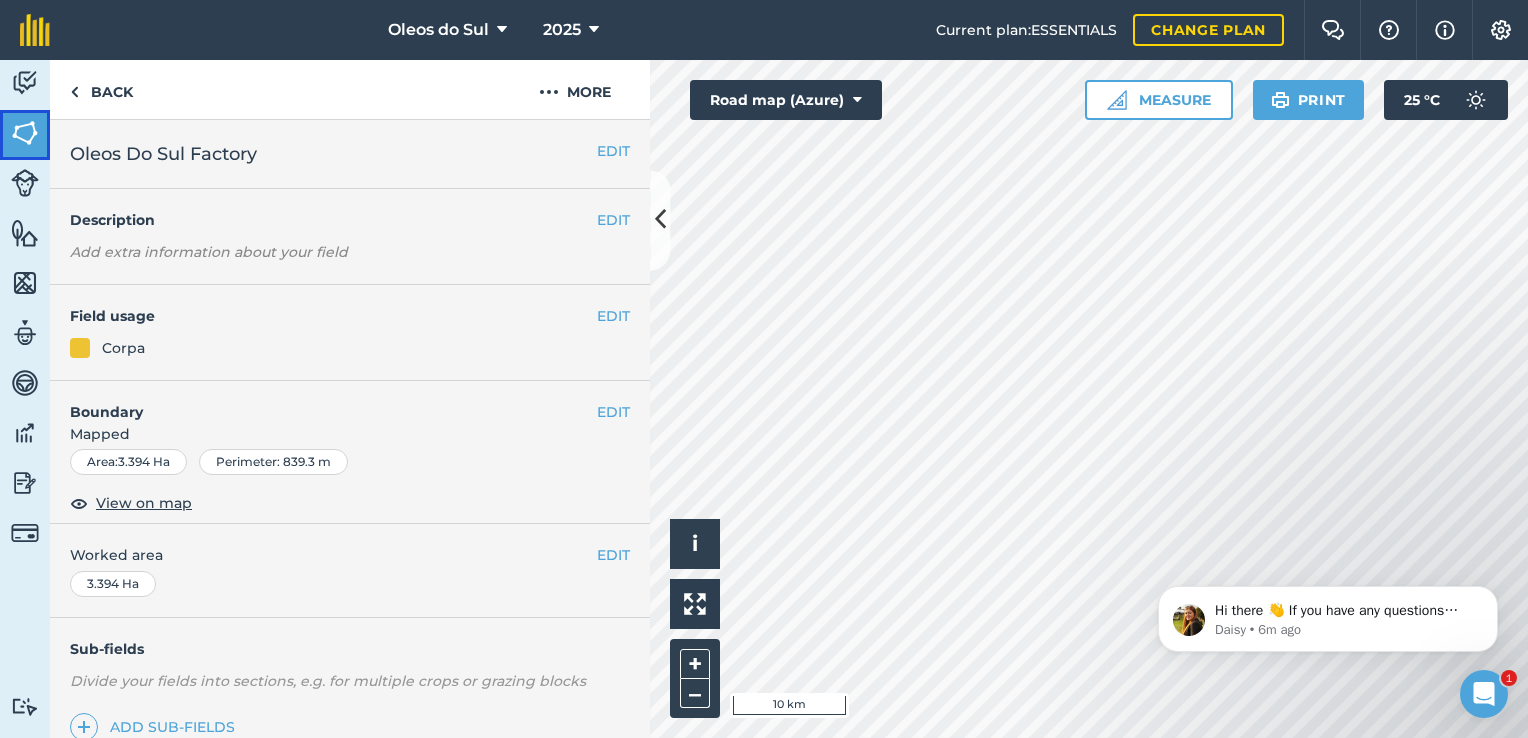 click at bounding box center [25, 133] 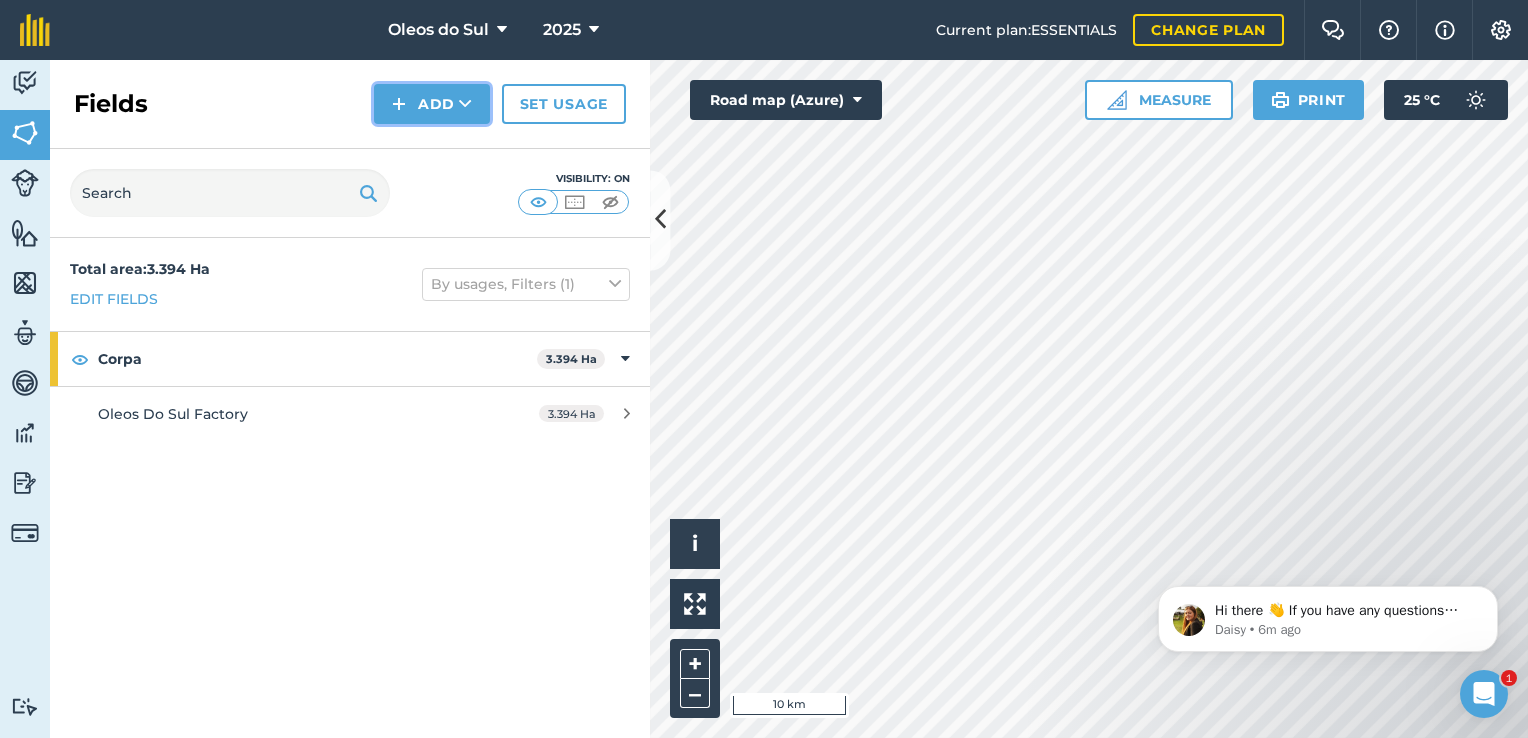 click at bounding box center [465, 104] 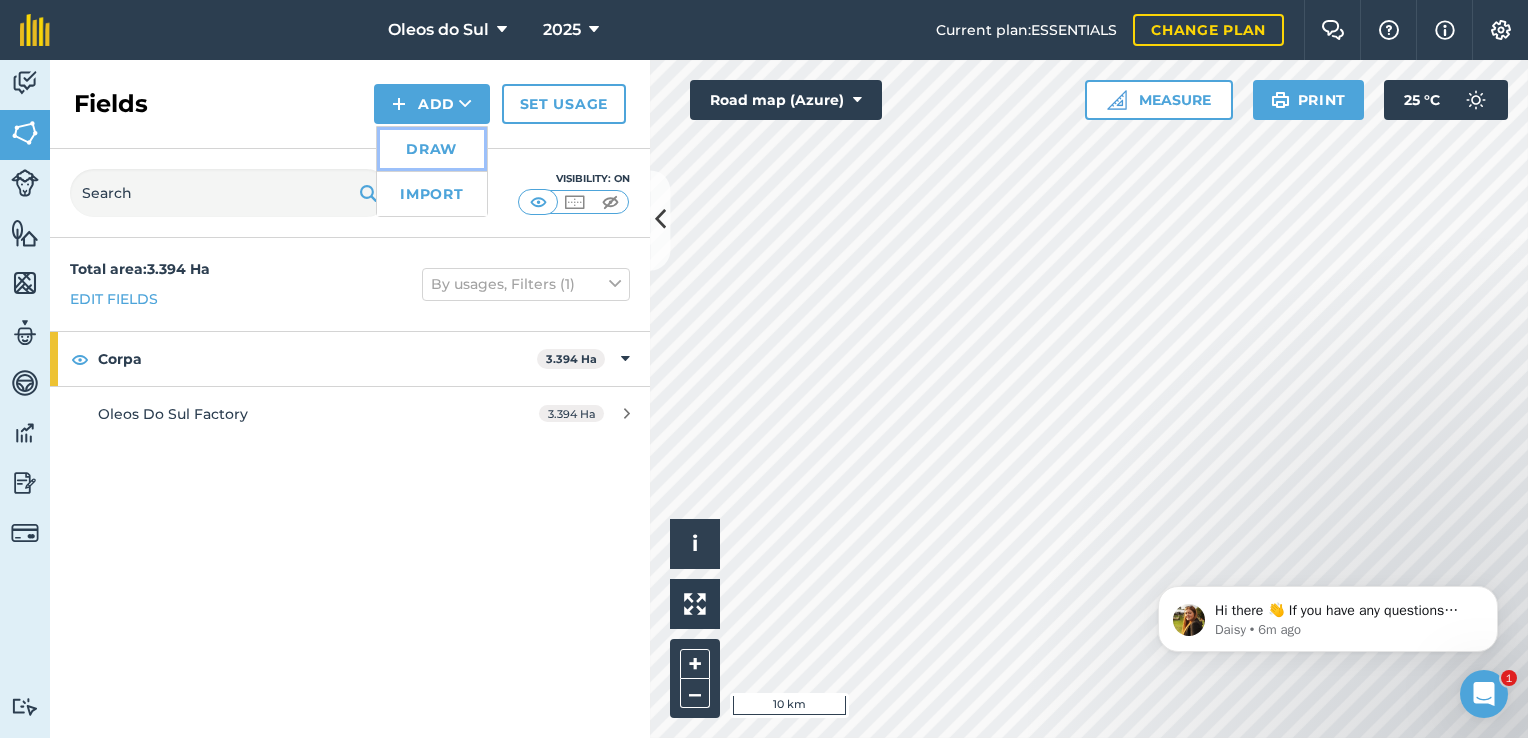 click on "Draw" at bounding box center (432, 149) 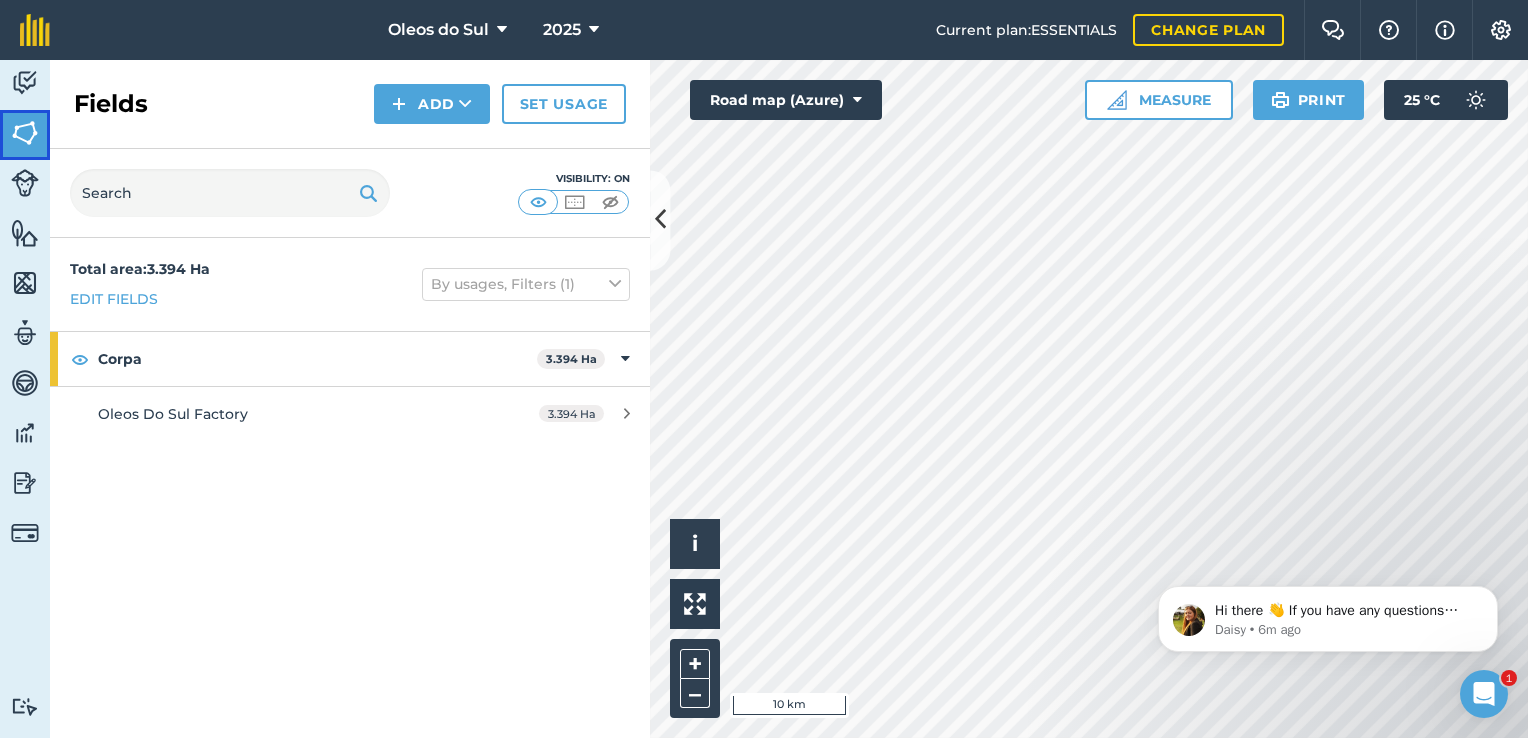 click at bounding box center [25, 133] 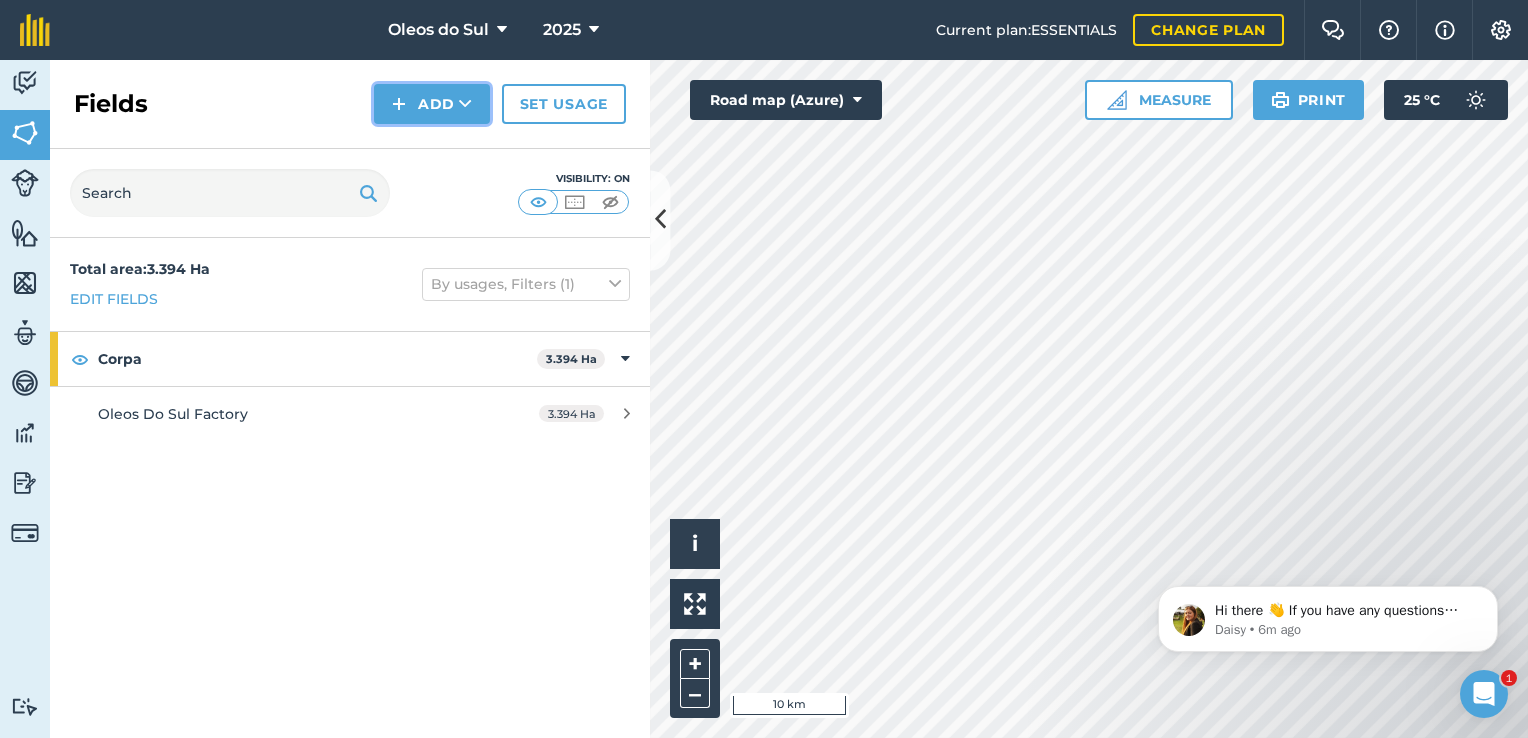 click at bounding box center [465, 104] 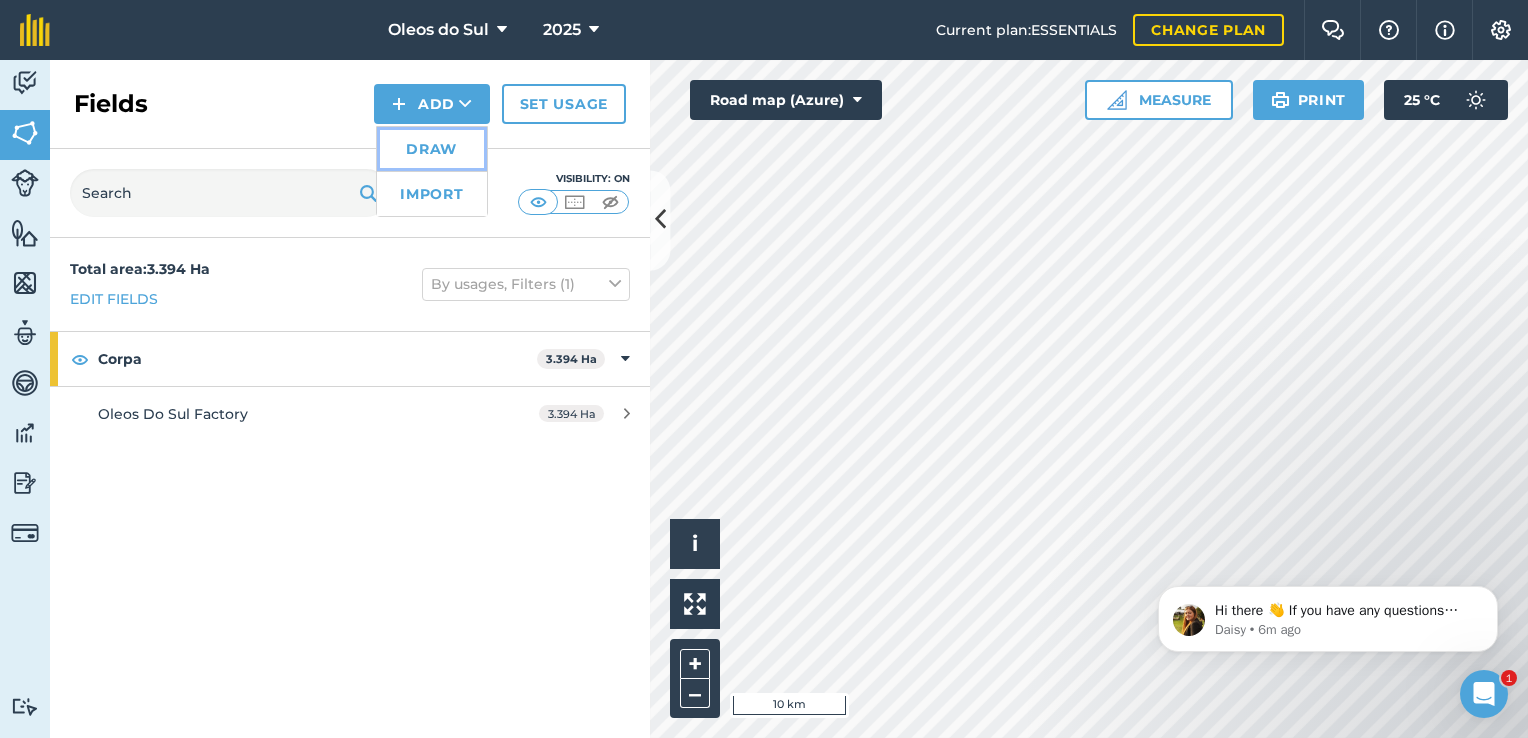 click on "Draw" at bounding box center (432, 149) 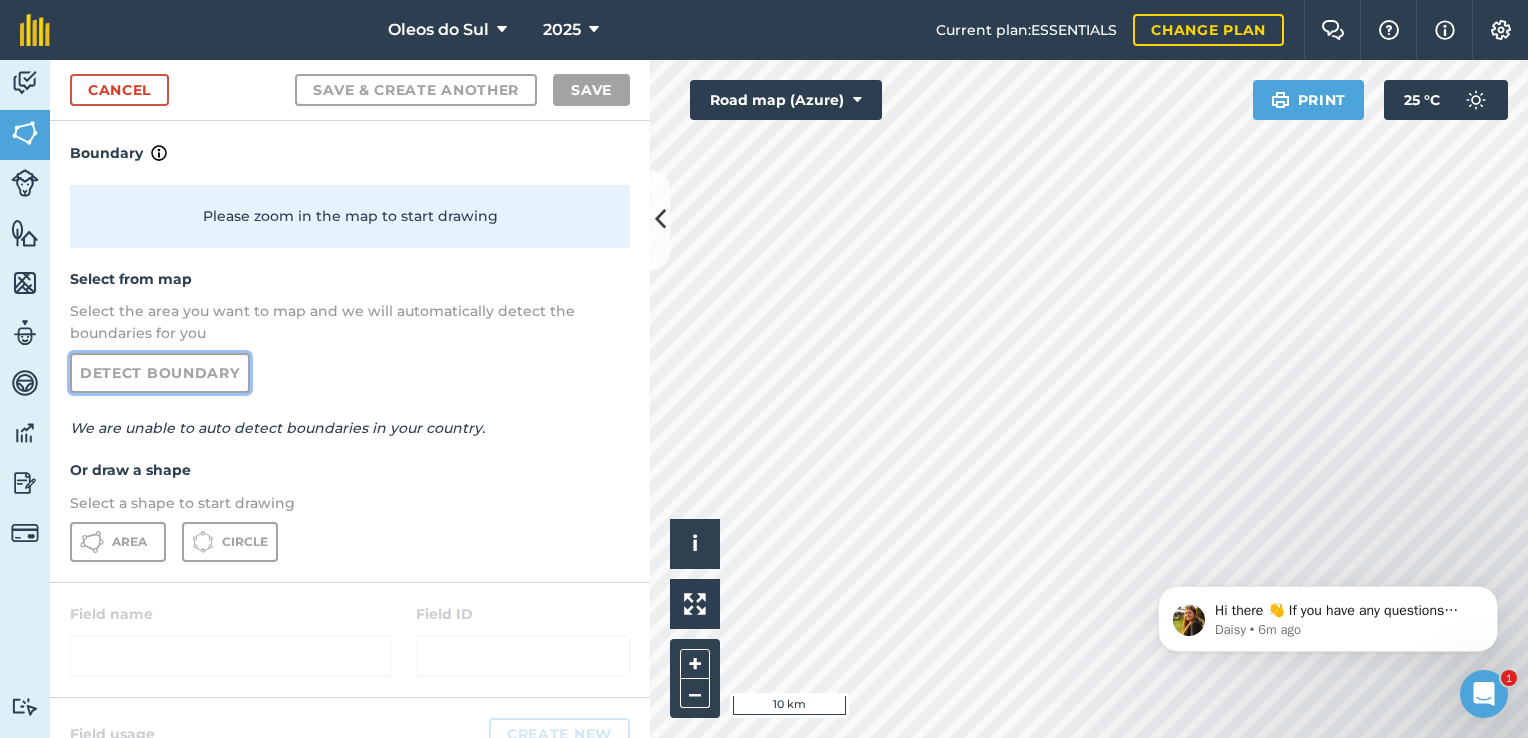 click on "Detect boundary" at bounding box center [160, 373] 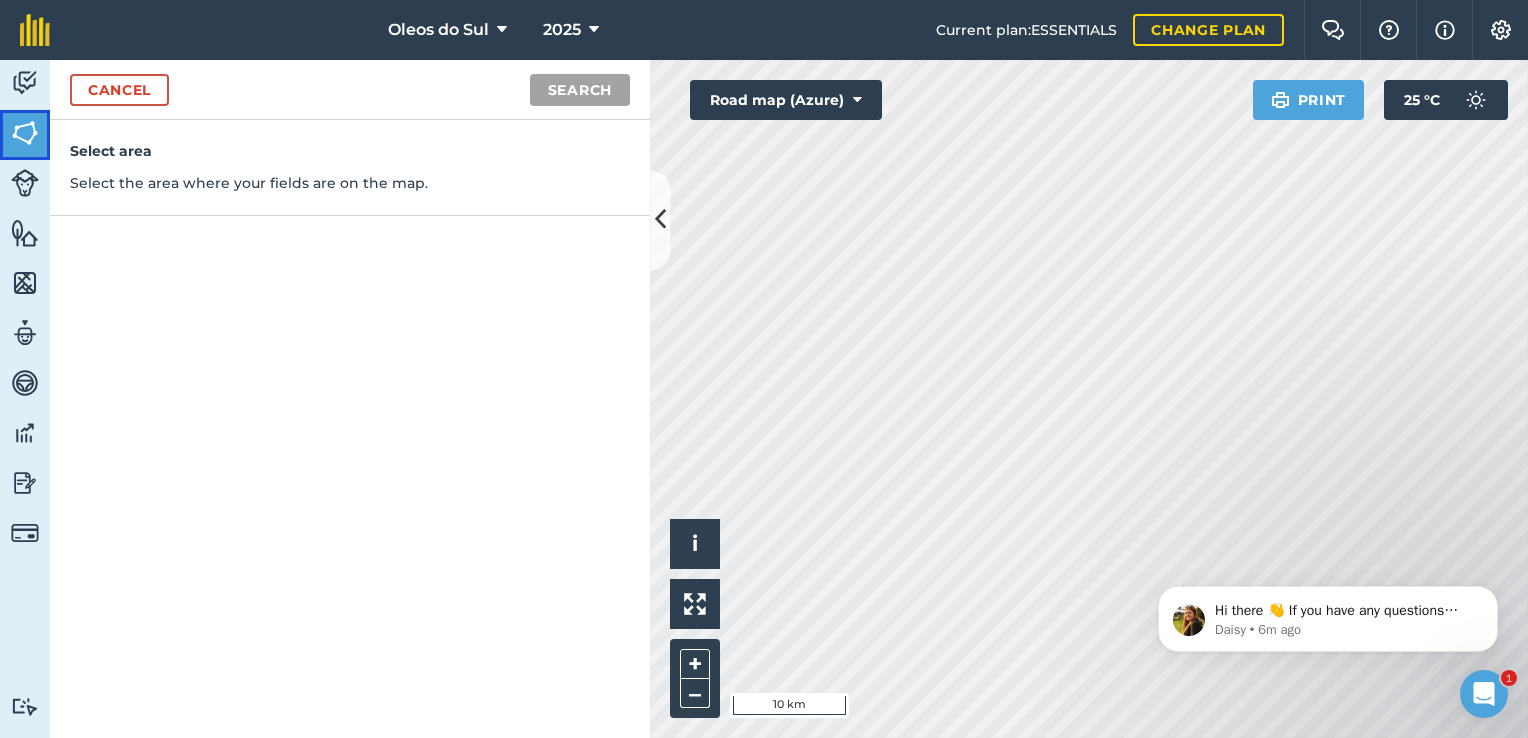 click at bounding box center (25, 133) 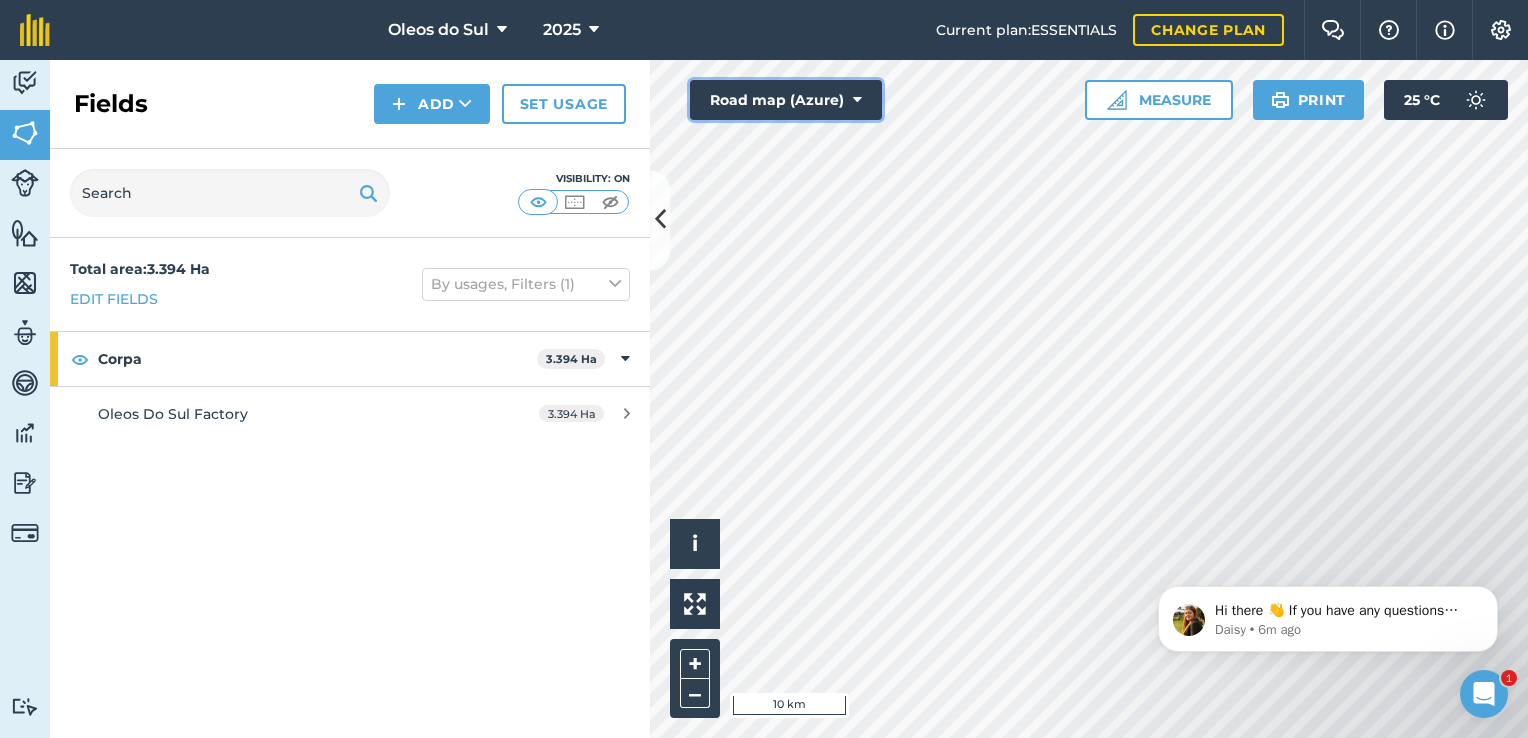 click at bounding box center [857, 100] 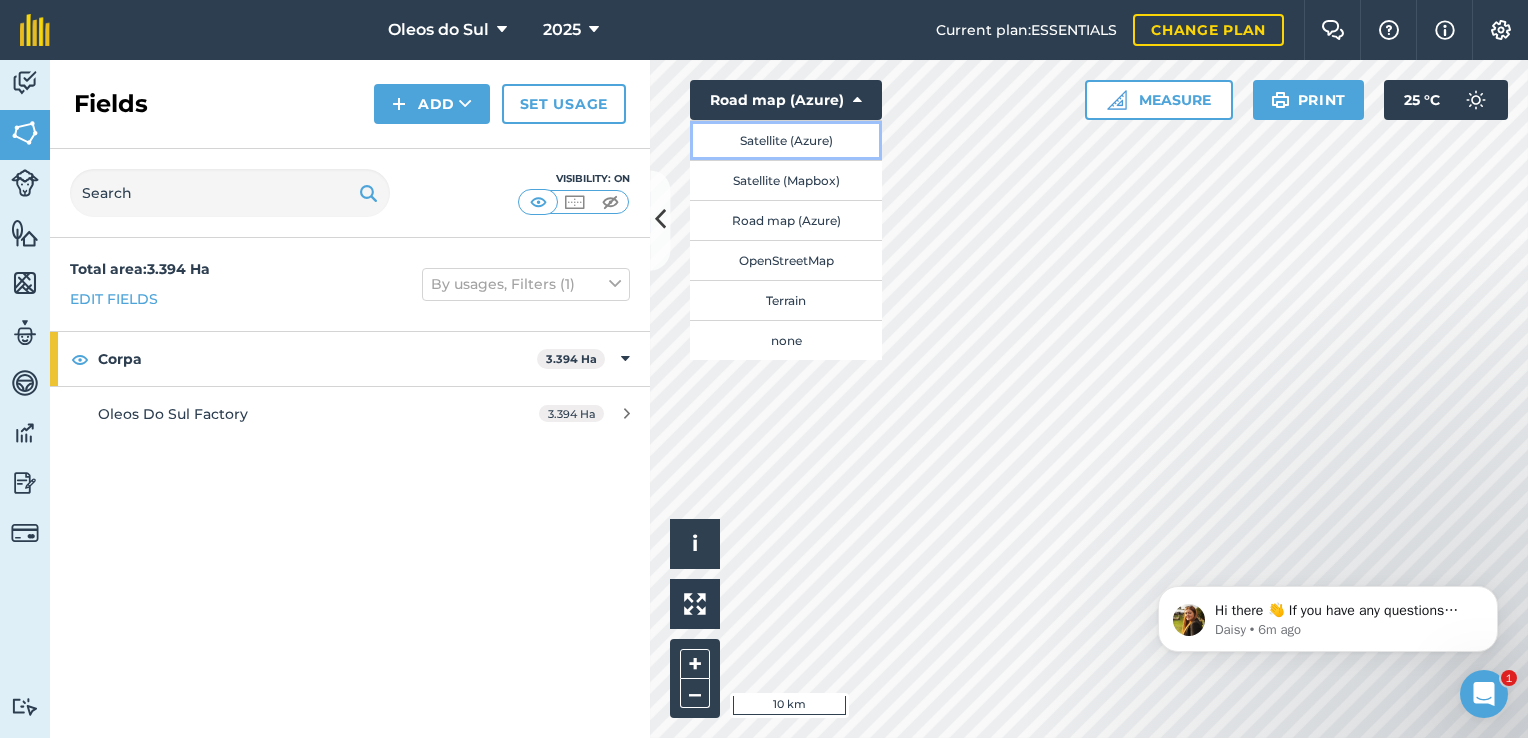 click on "Satellite (Azure)" at bounding box center [786, 140] 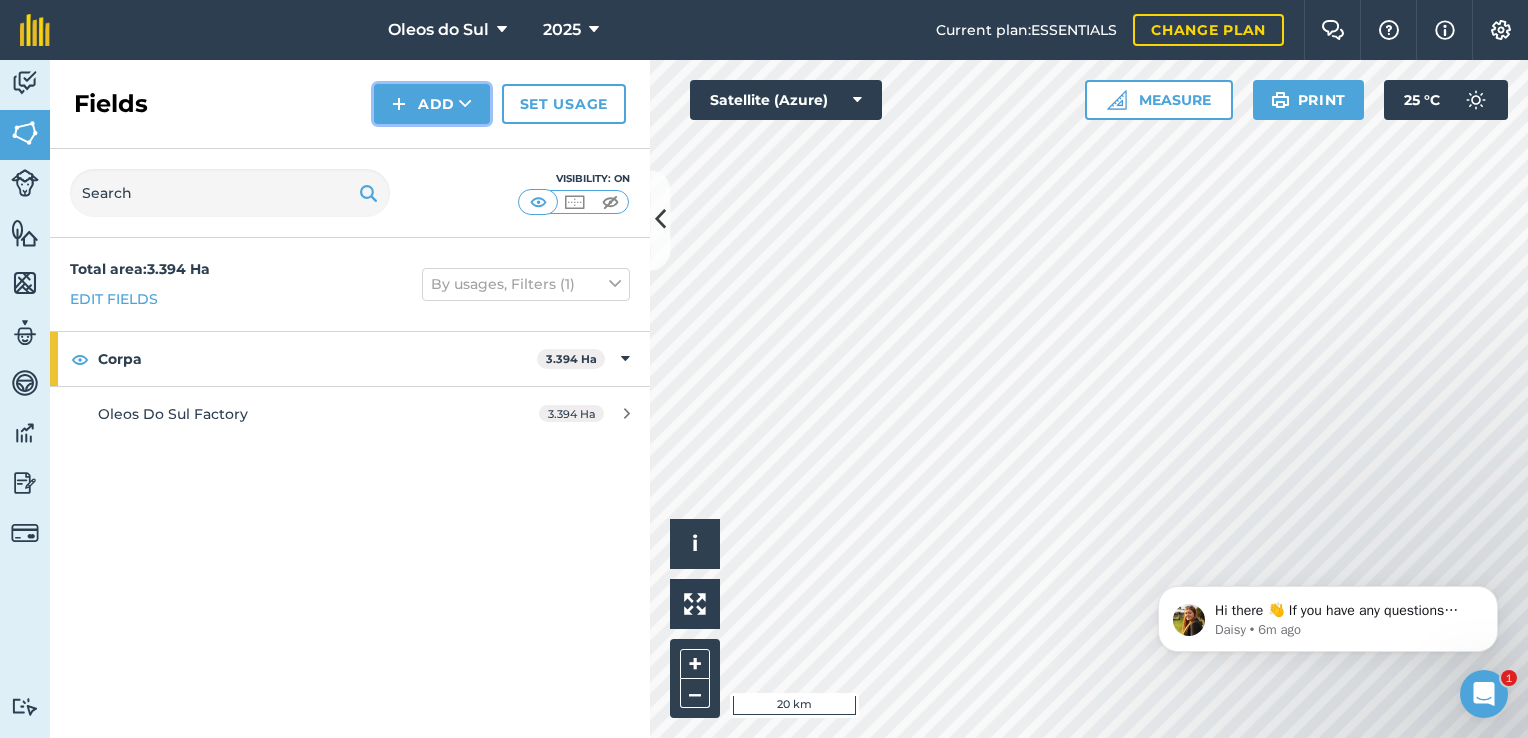 click on "Add" at bounding box center [432, 104] 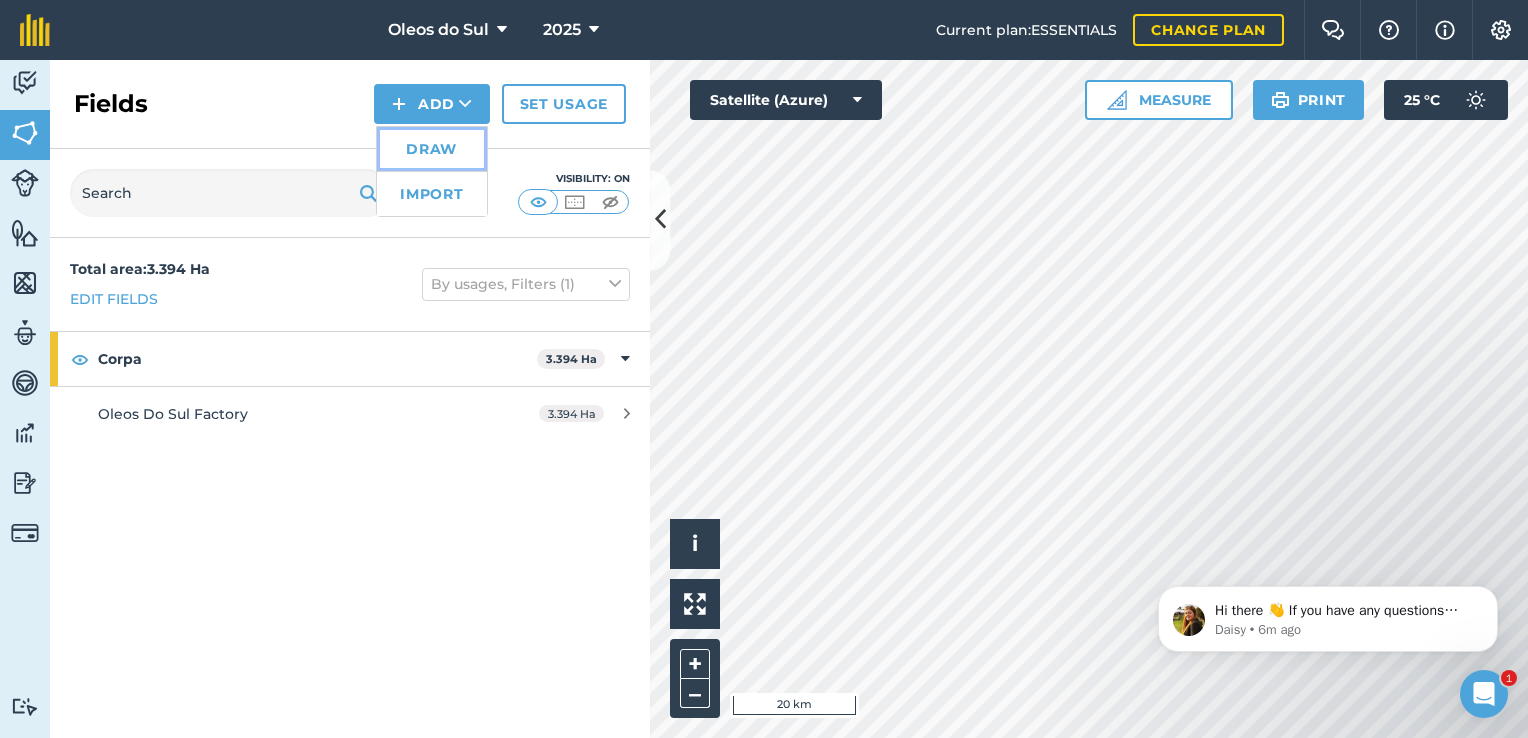 click on "Draw" at bounding box center [432, 149] 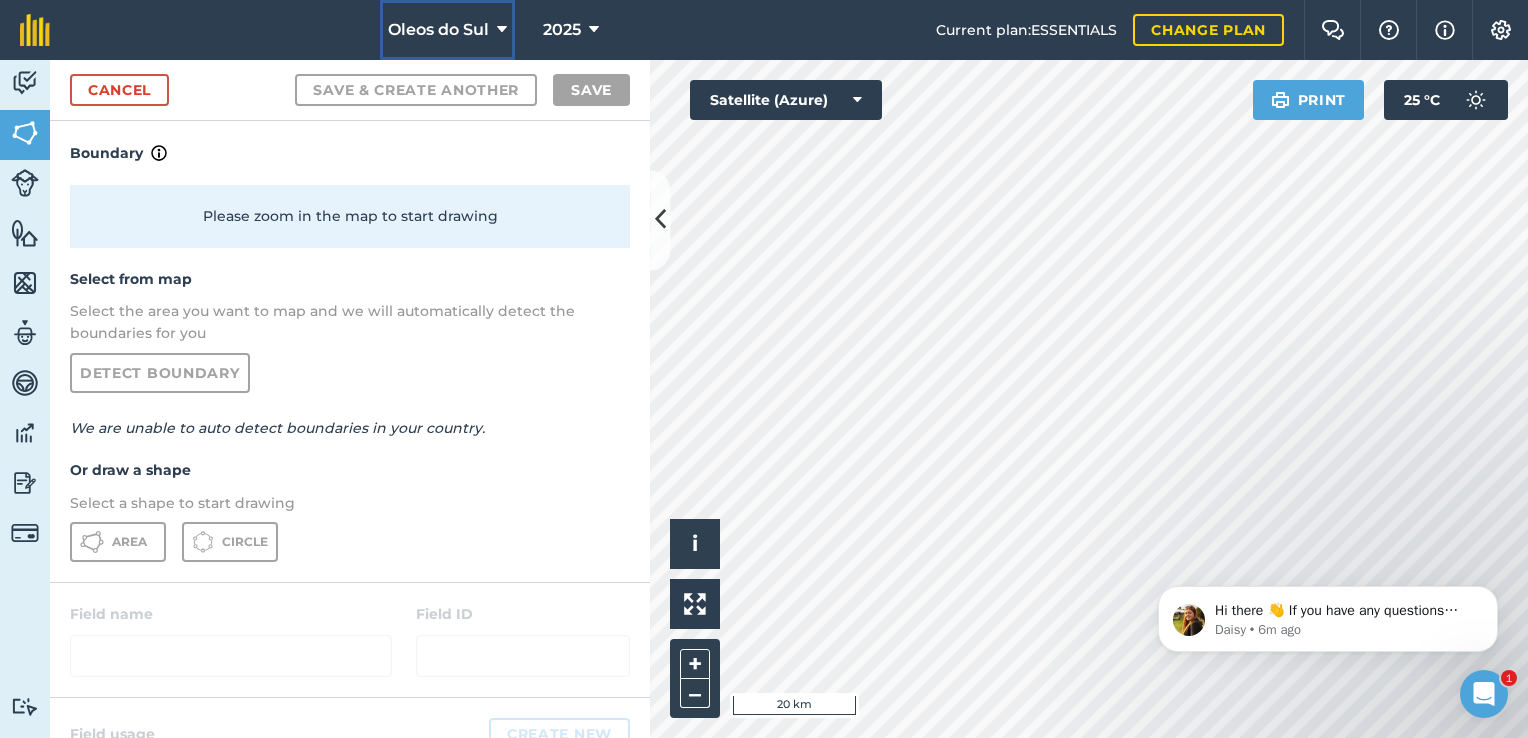click on "Oleos do Sul" at bounding box center (447, 30) 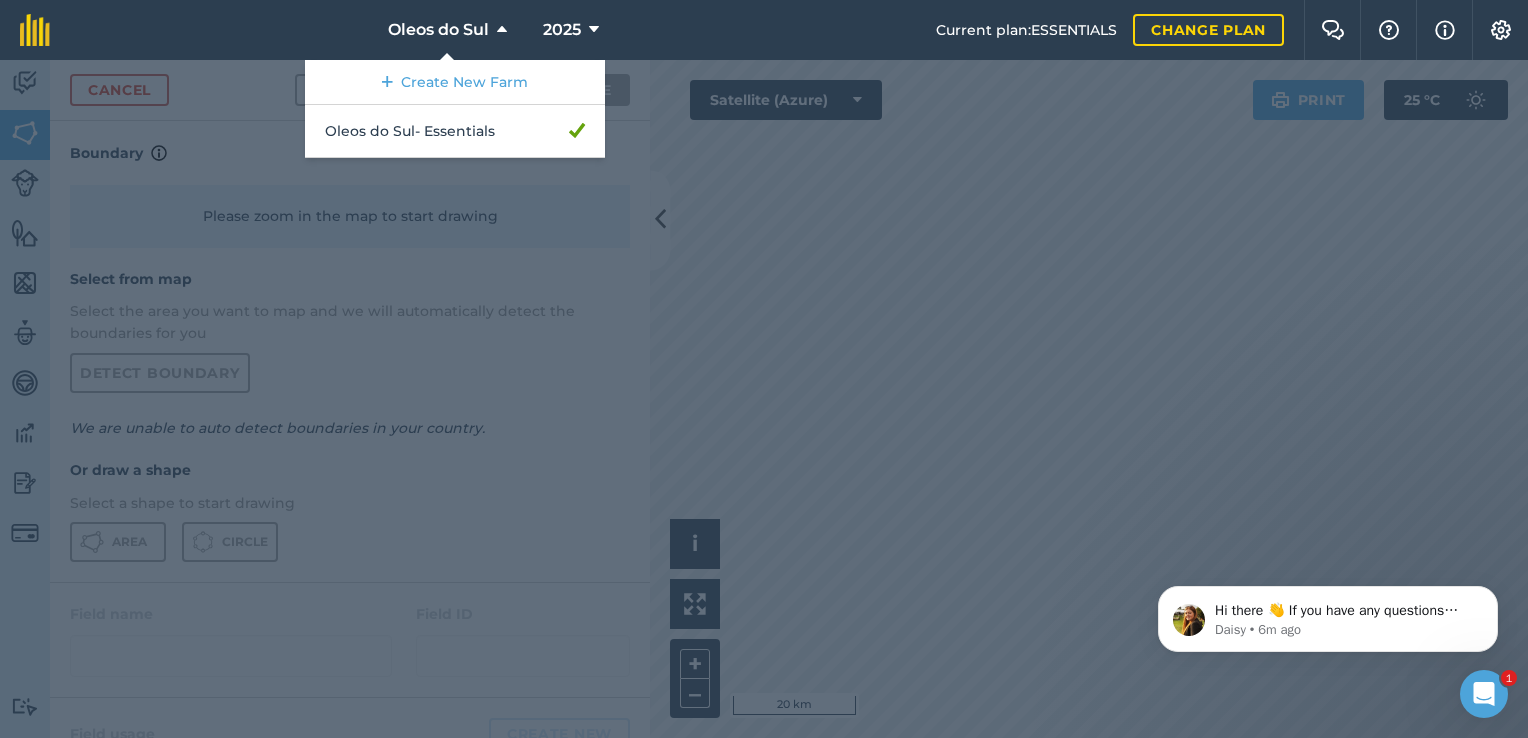 click at bounding box center [764, 399] 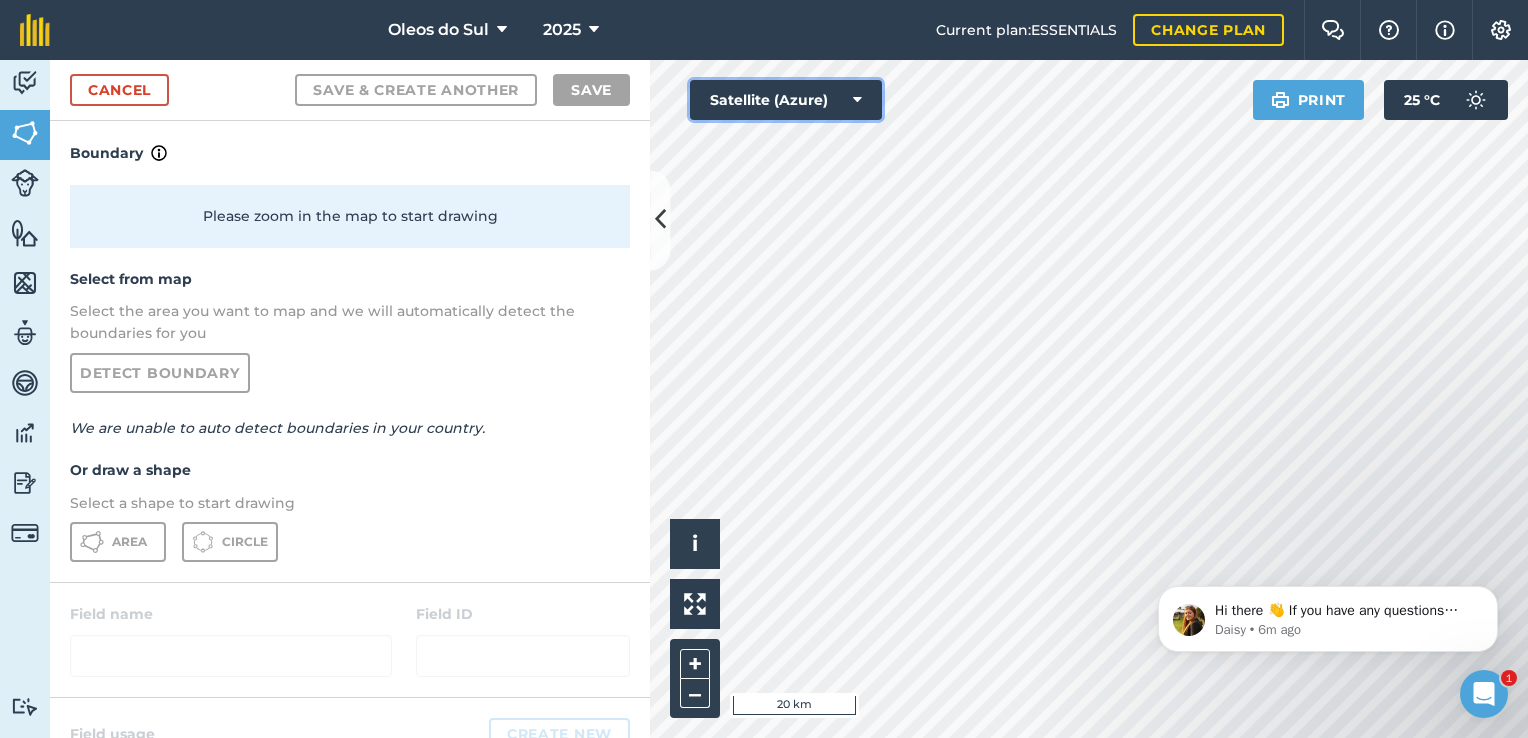 click on "Satellite (Azure)" at bounding box center [786, 100] 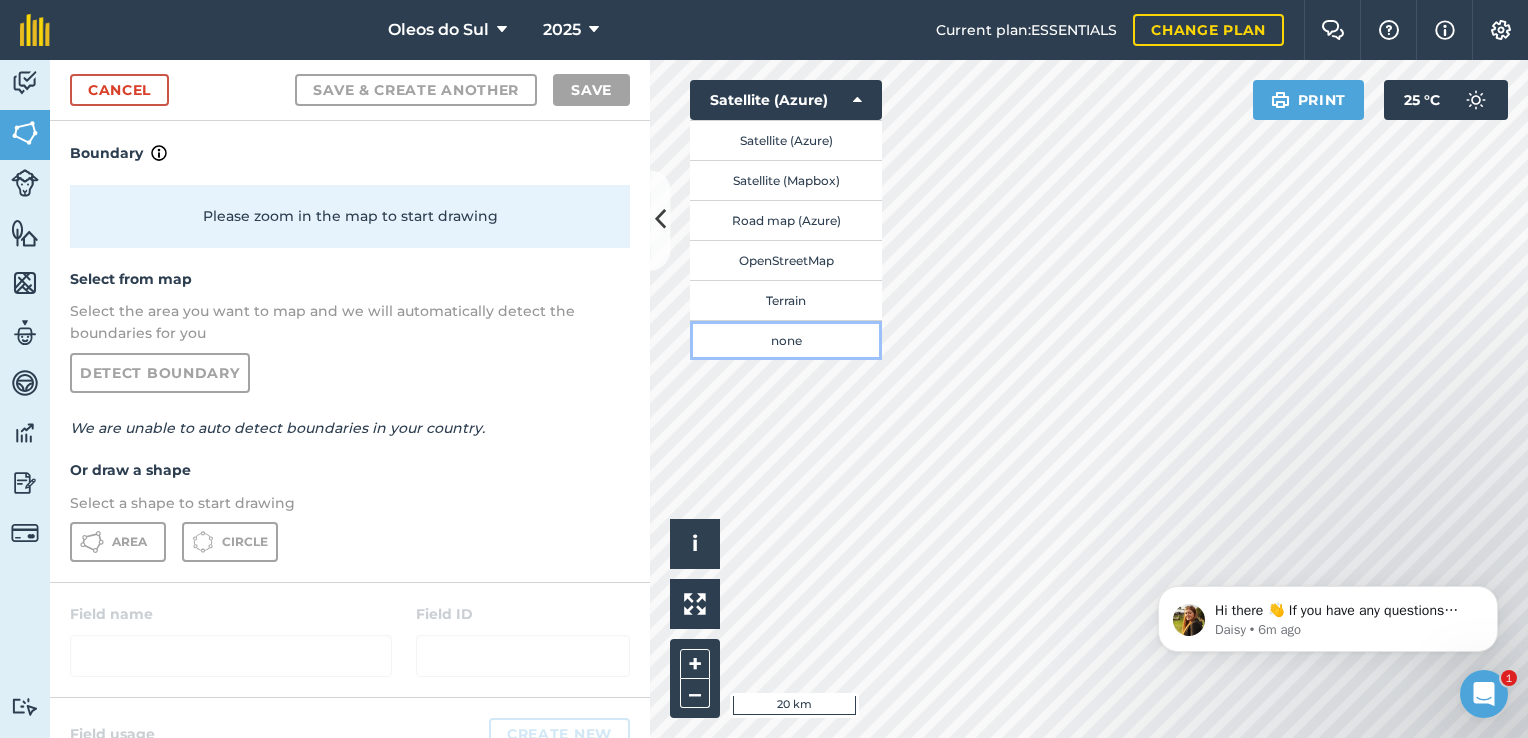 click on "none" at bounding box center (786, 340) 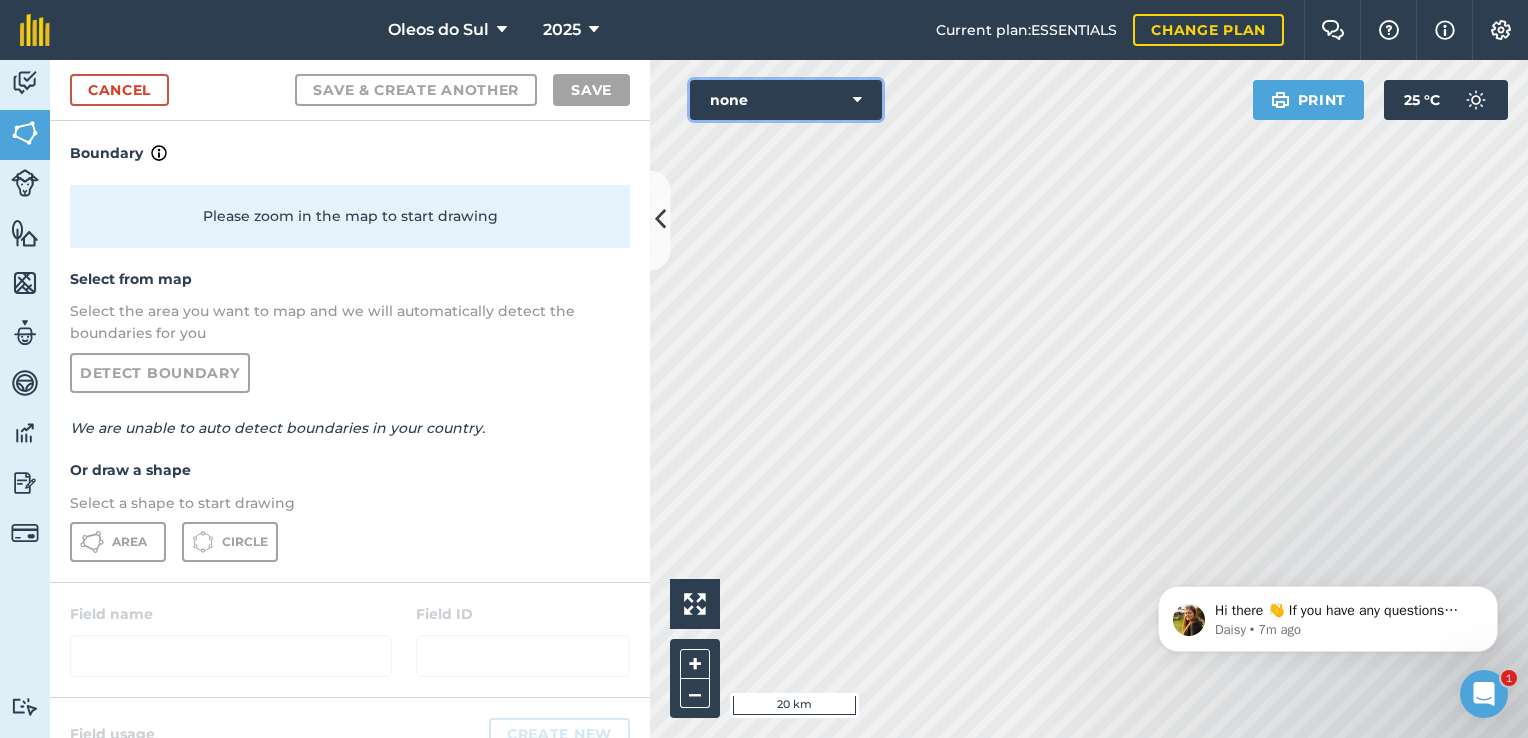 click at bounding box center [857, 100] 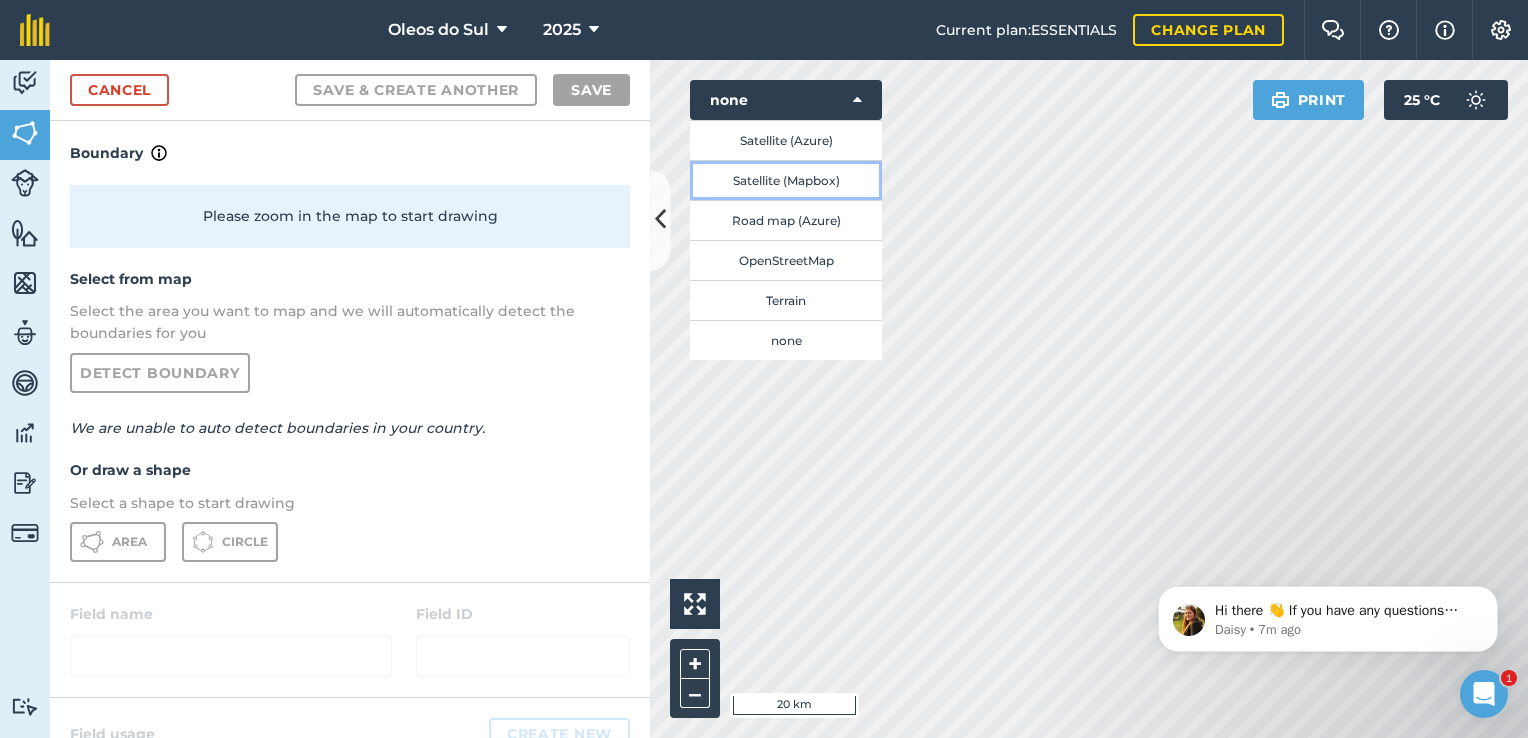 click on "Satellite (Mapbox)" at bounding box center [786, 180] 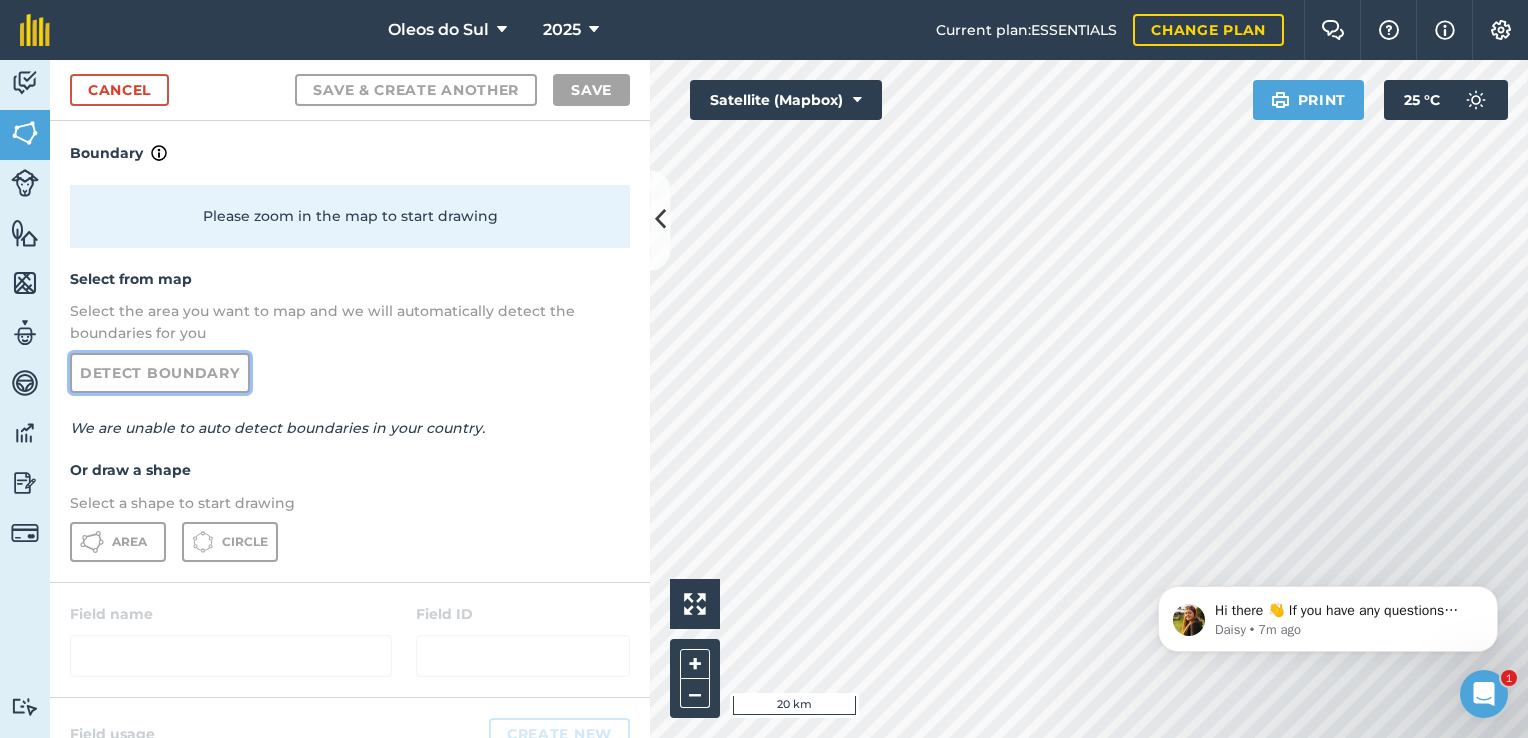 click on "Detect boundary" at bounding box center [160, 373] 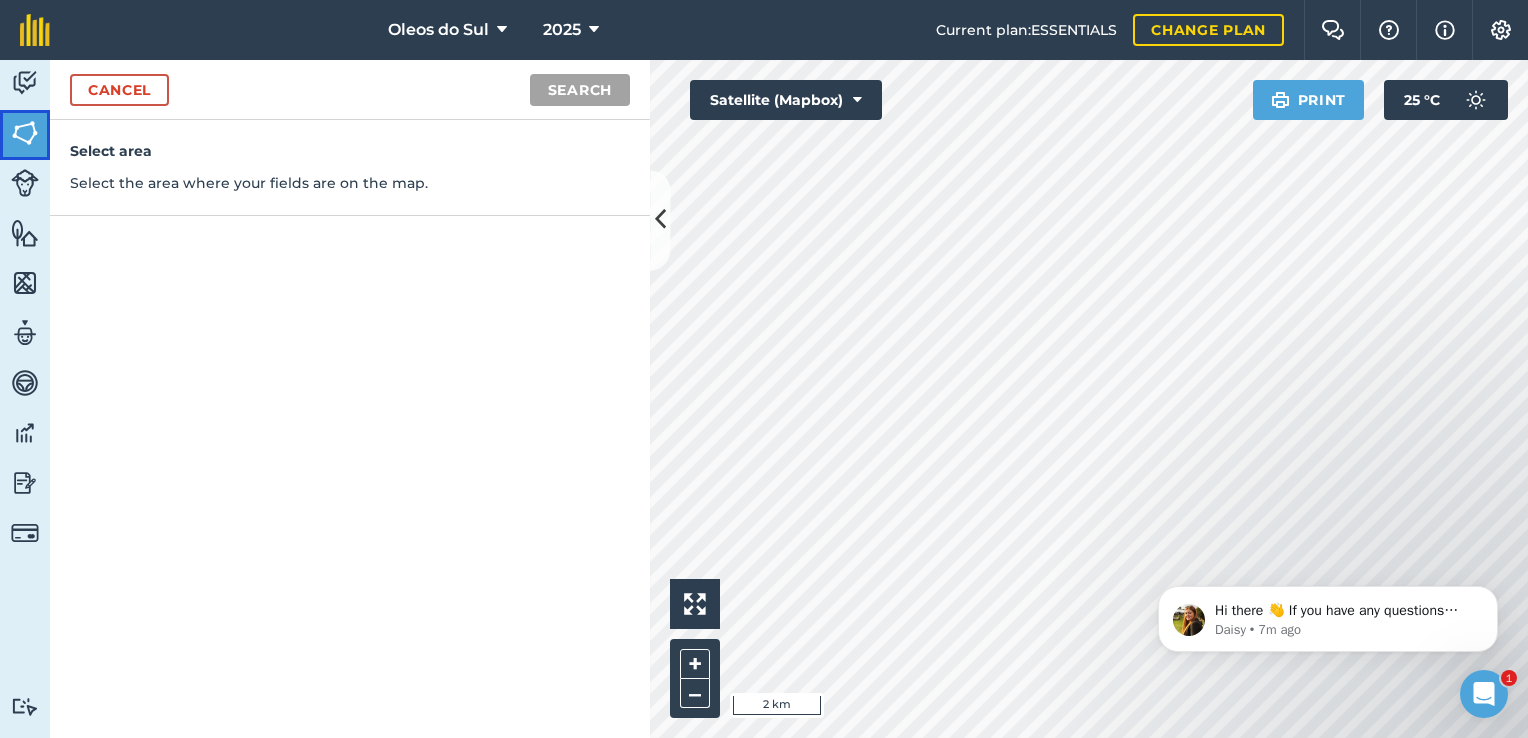click at bounding box center [25, 133] 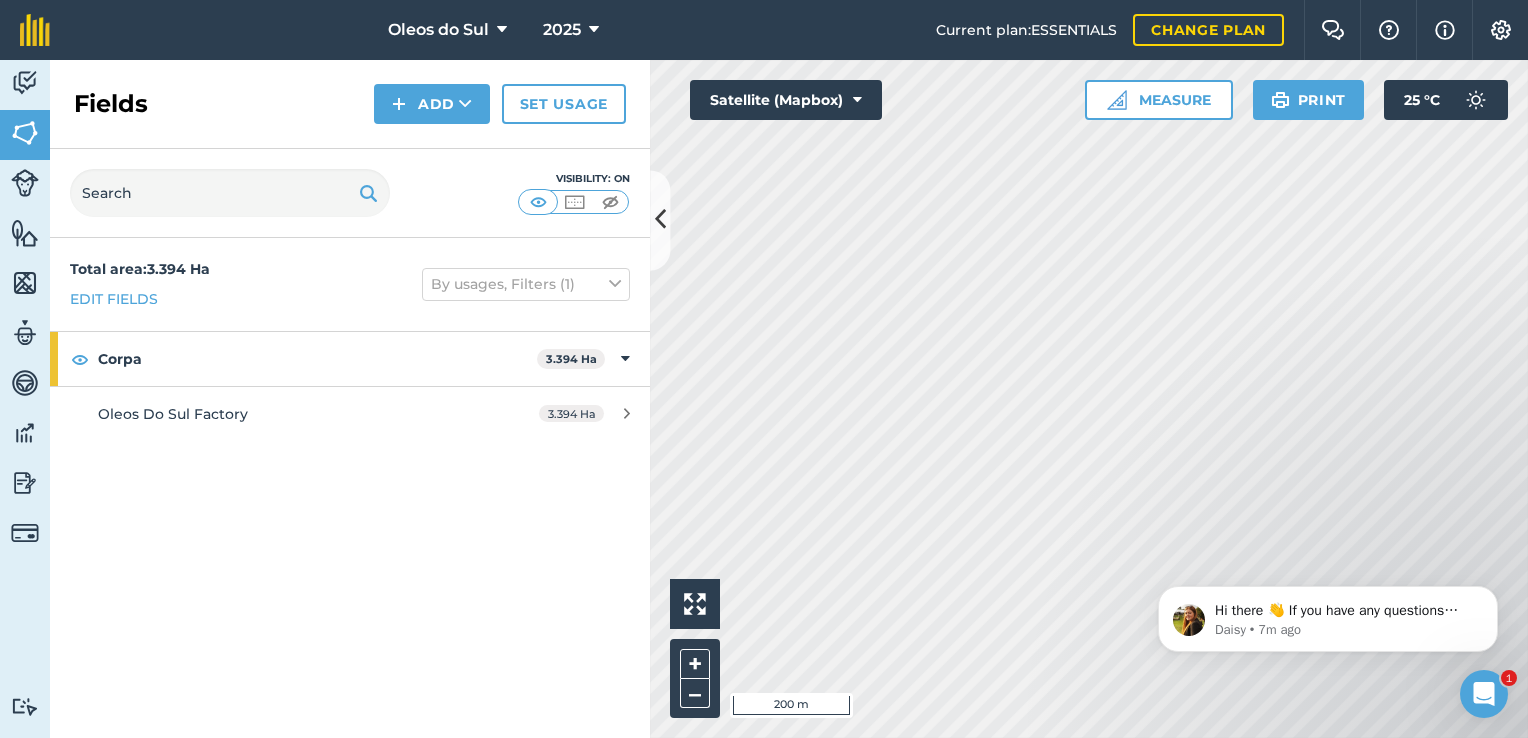 click on "Activity Fields Livestock Features Maps Team Vehicles Data Reporting Billing Tutorials Tutorials Fields   Add   Set usage Visibility: On Total area :  3.394   Ha Edit fields By usages, Filters (1) Corpa 3.394   Ha Oleos Do Sul Factory 3.394   Ha Click to start drawing i 200 m + – Satellite (Mapbox) Measure Print 25   ° C" at bounding box center [764, 399] 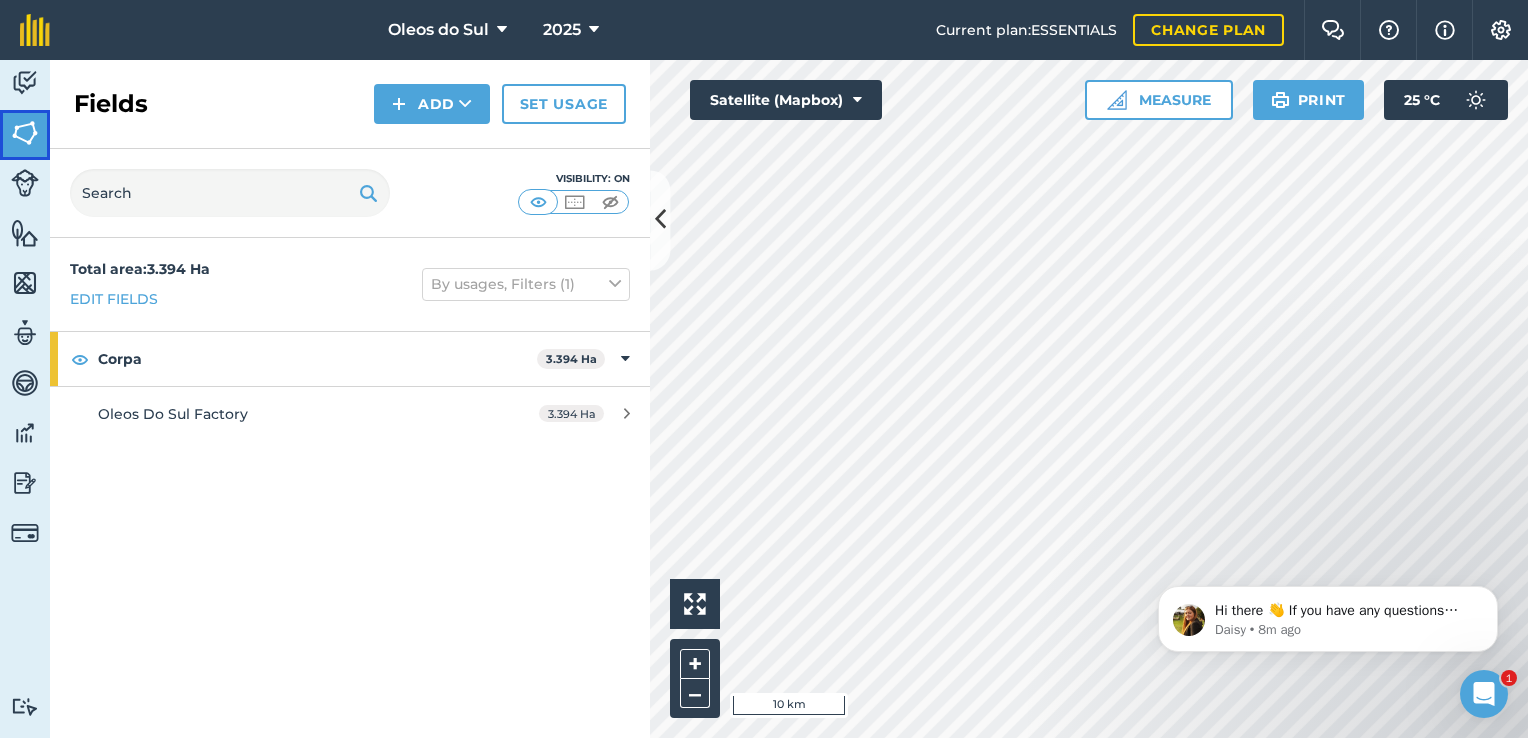 click at bounding box center [25, 133] 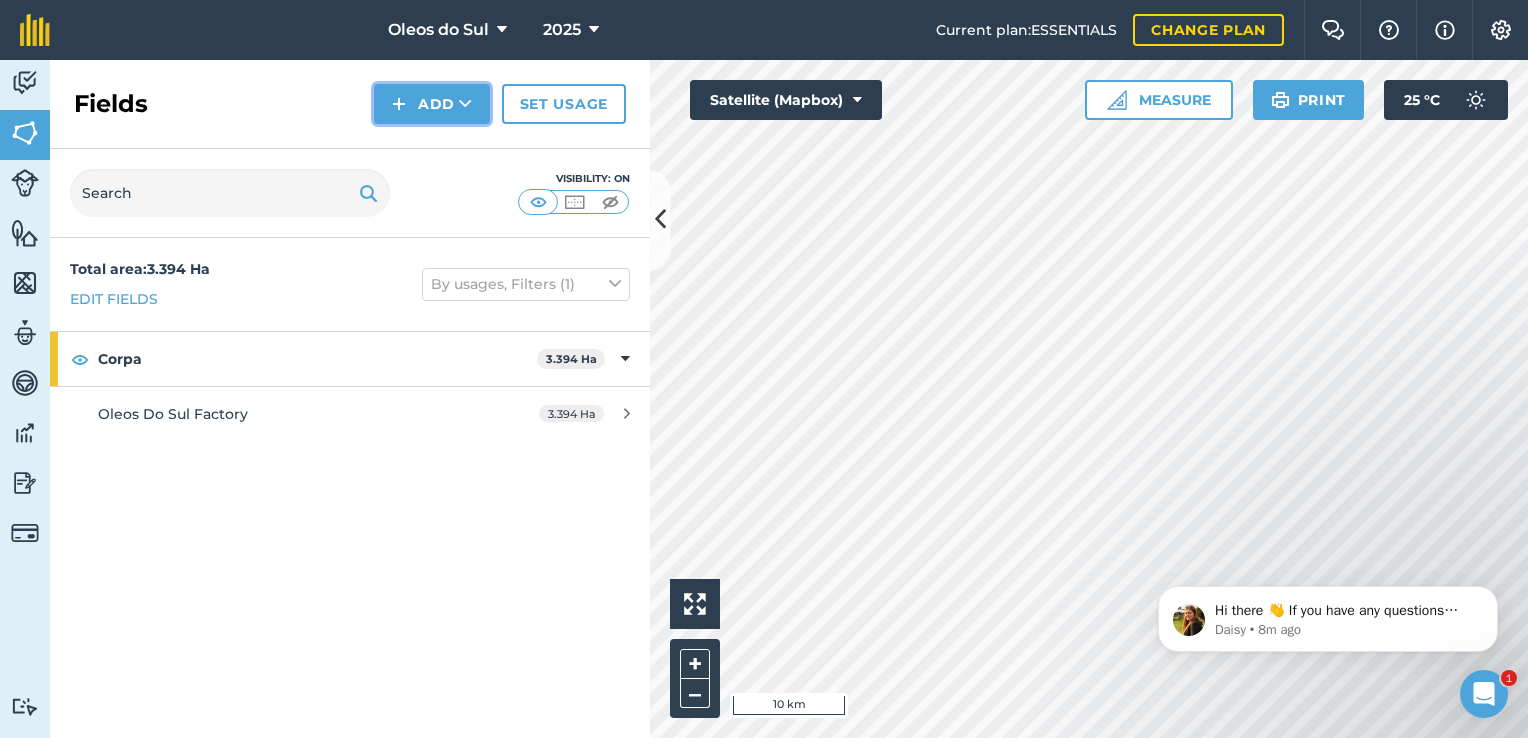 click at bounding box center [465, 104] 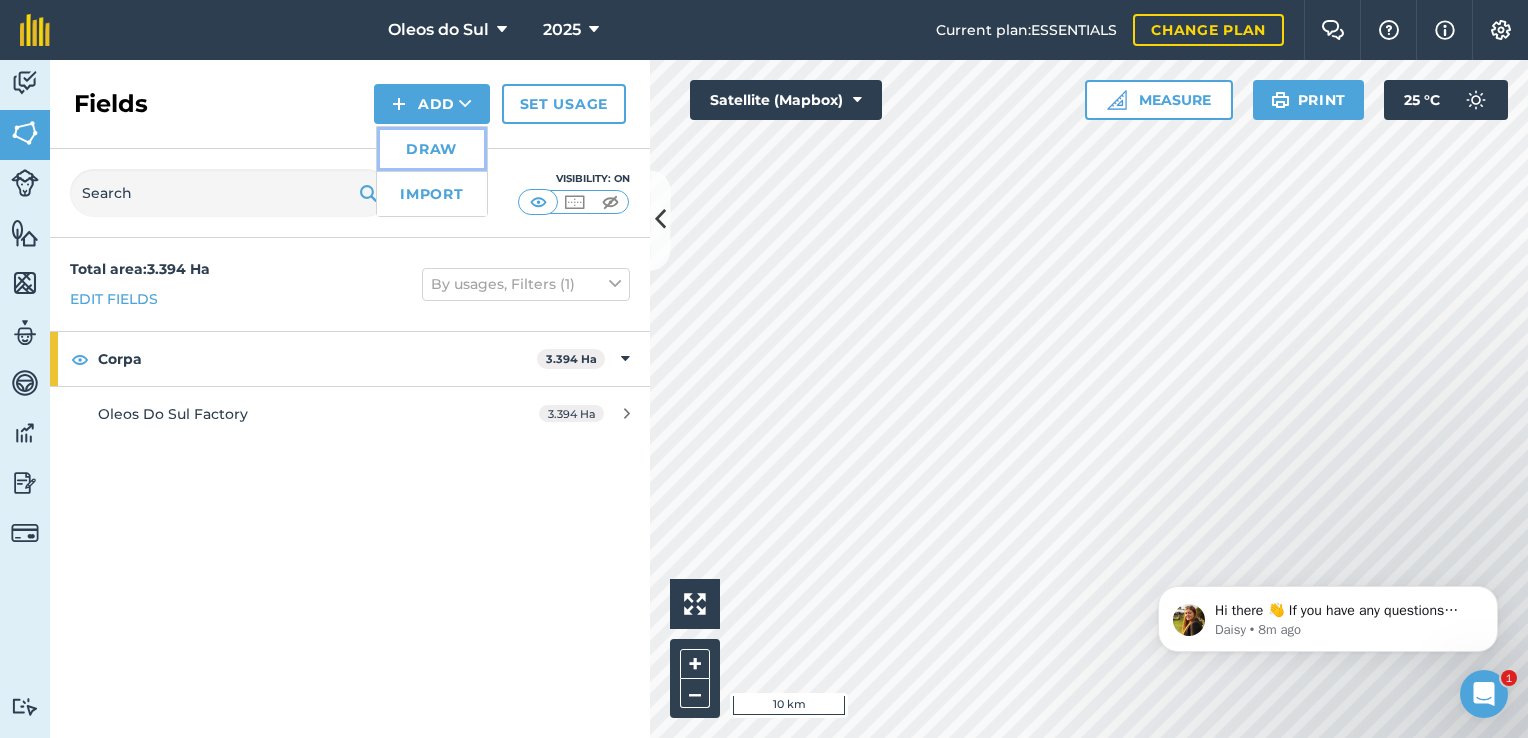 click on "Draw" at bounding box center (432, 149) 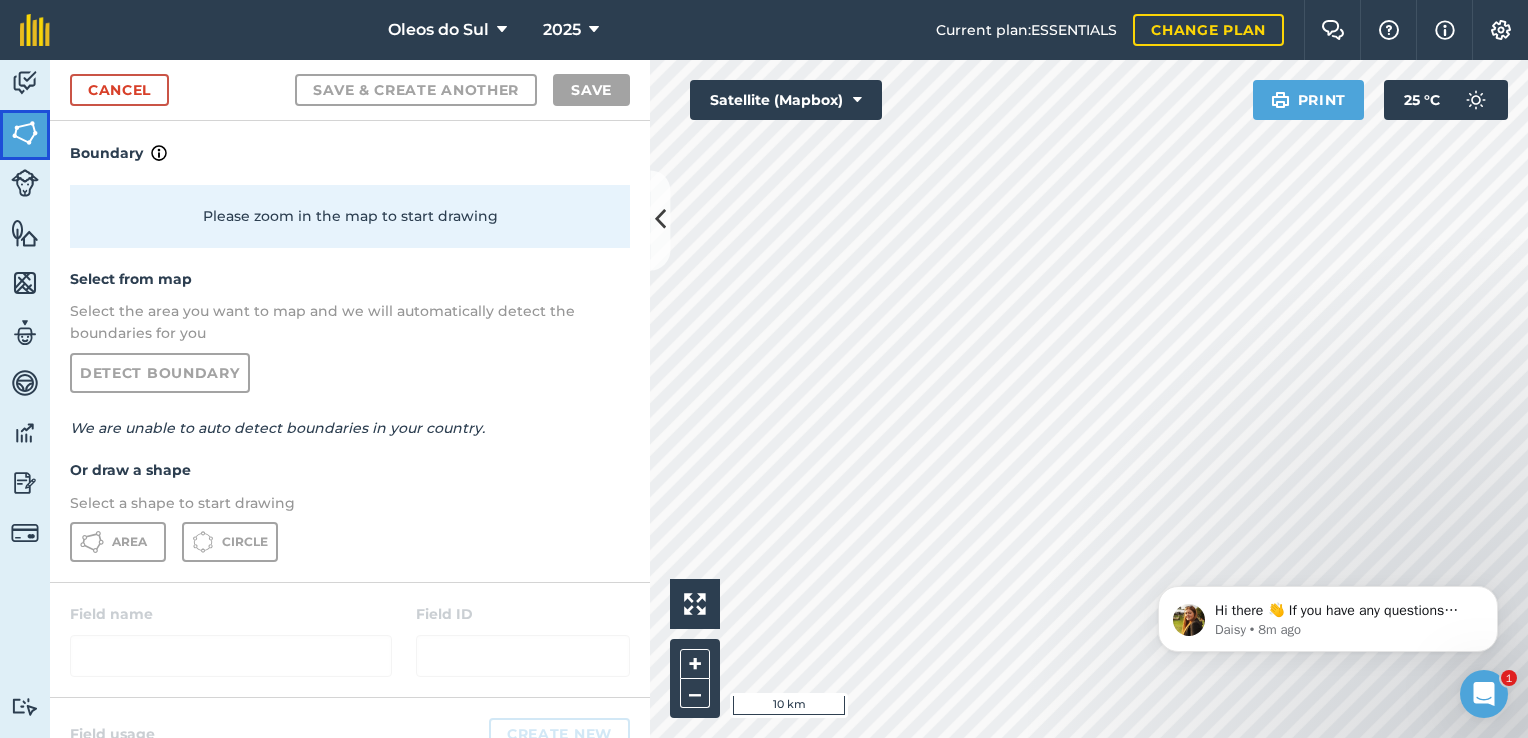 click at bounding box center (25, 133) 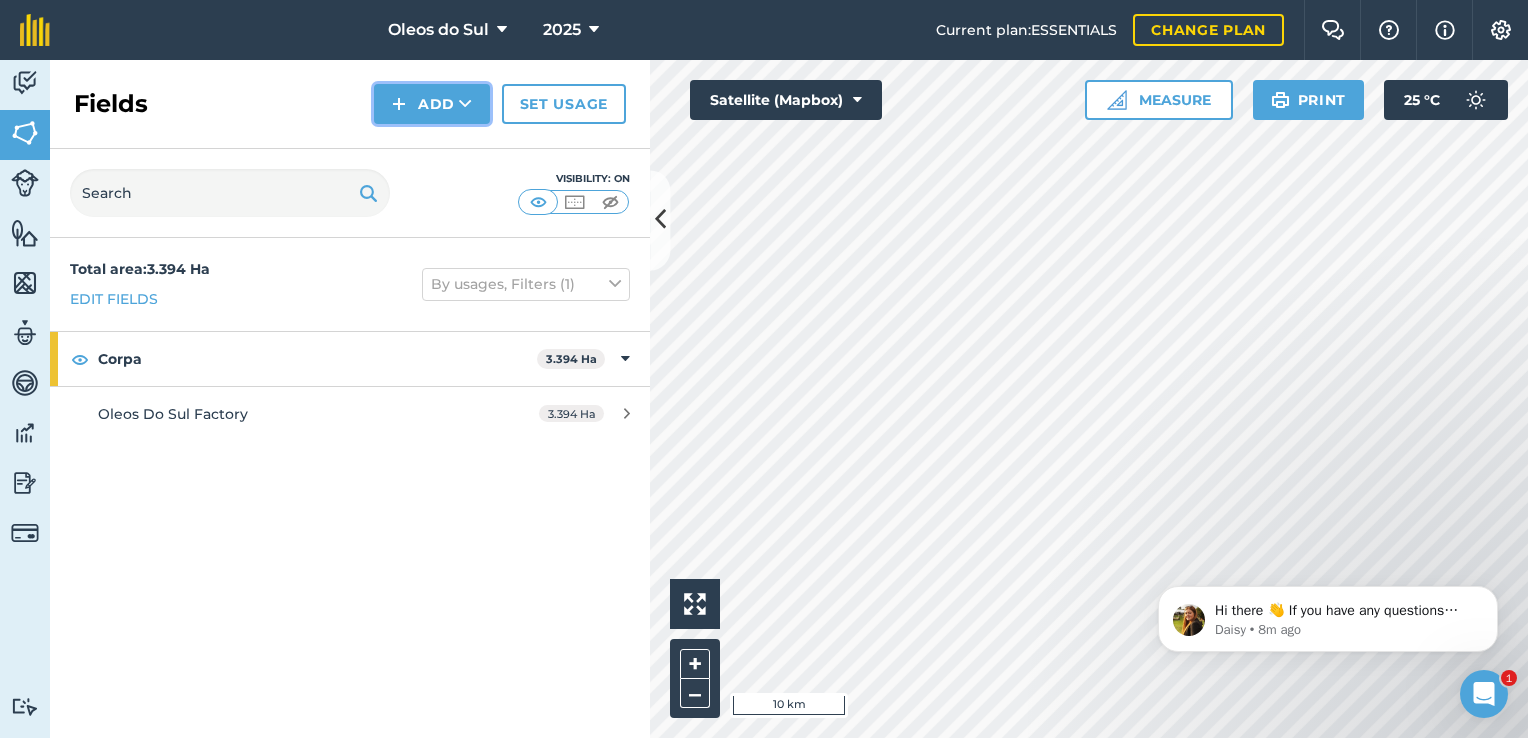 click on "Add" at bounding box center (432, 104) 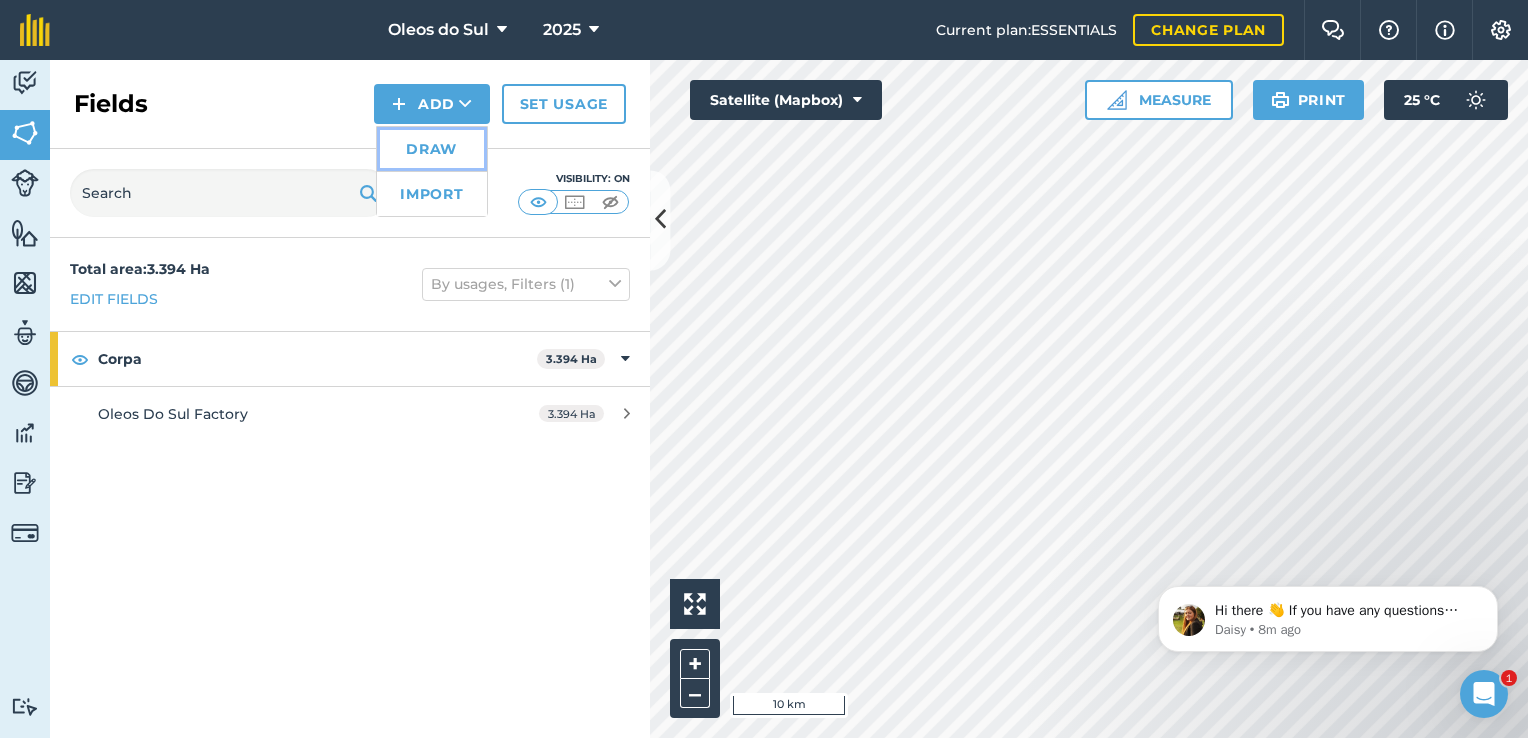 click on "Draw" at bounding box center [432, 149] 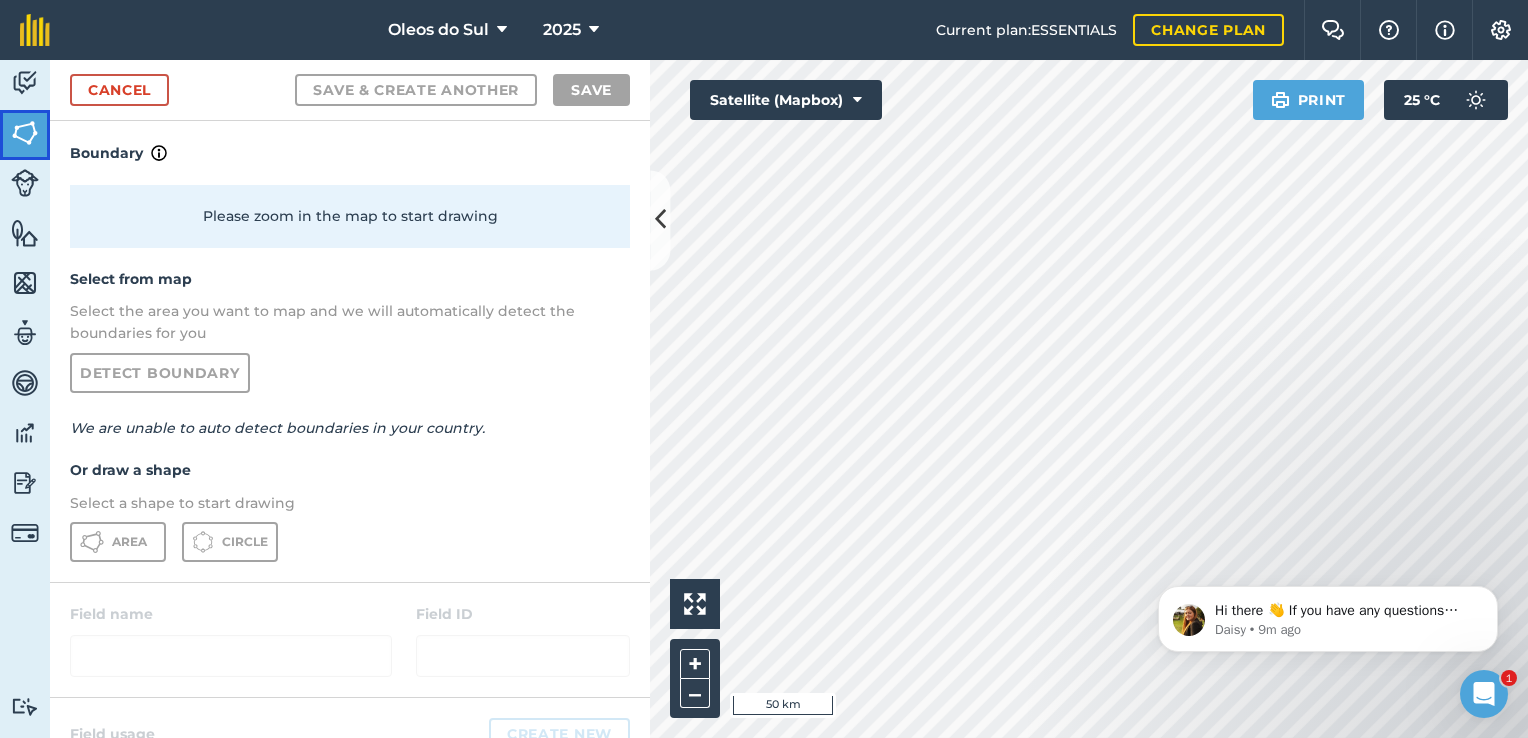 click at bounding box center (25, 133) 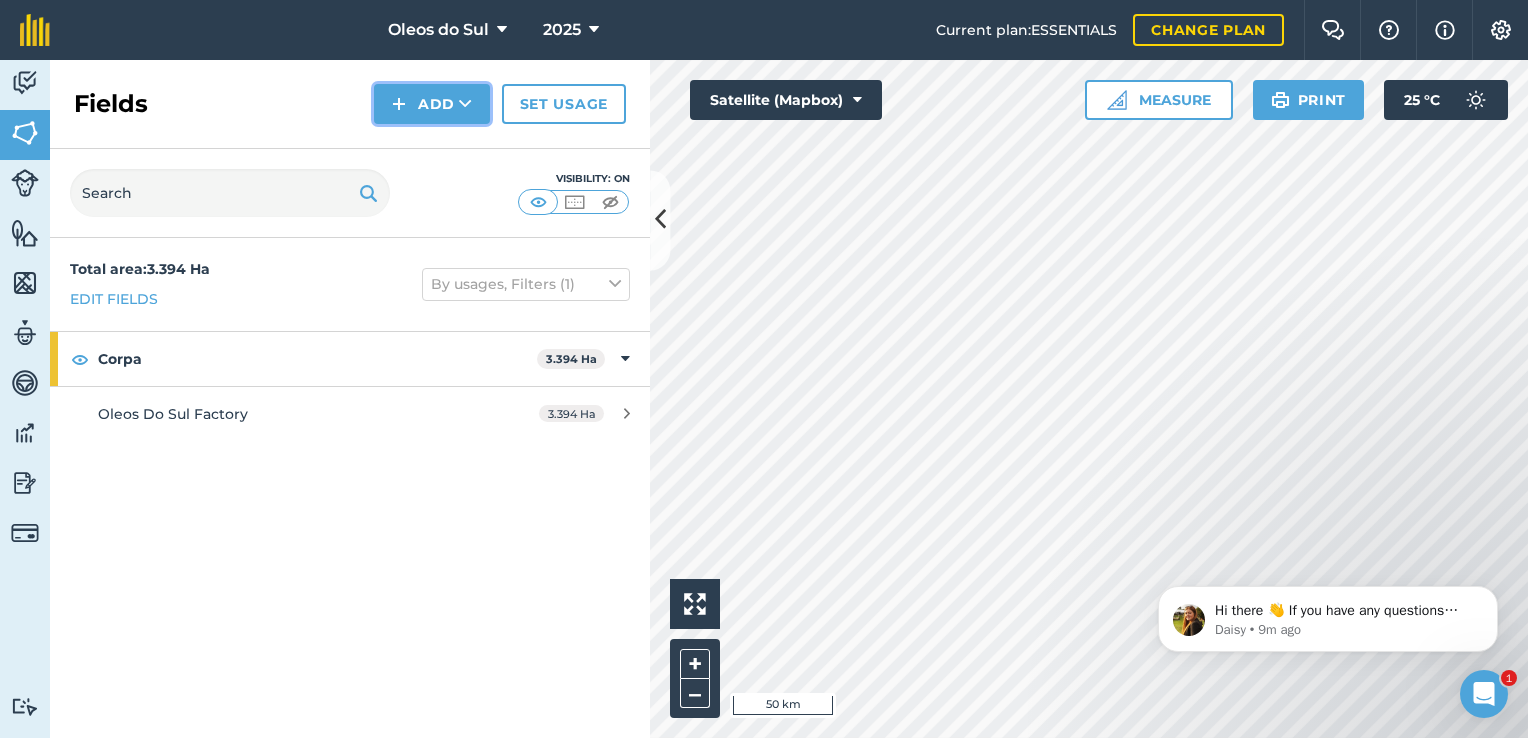 click on "Add" at bounding box center (432, 104) 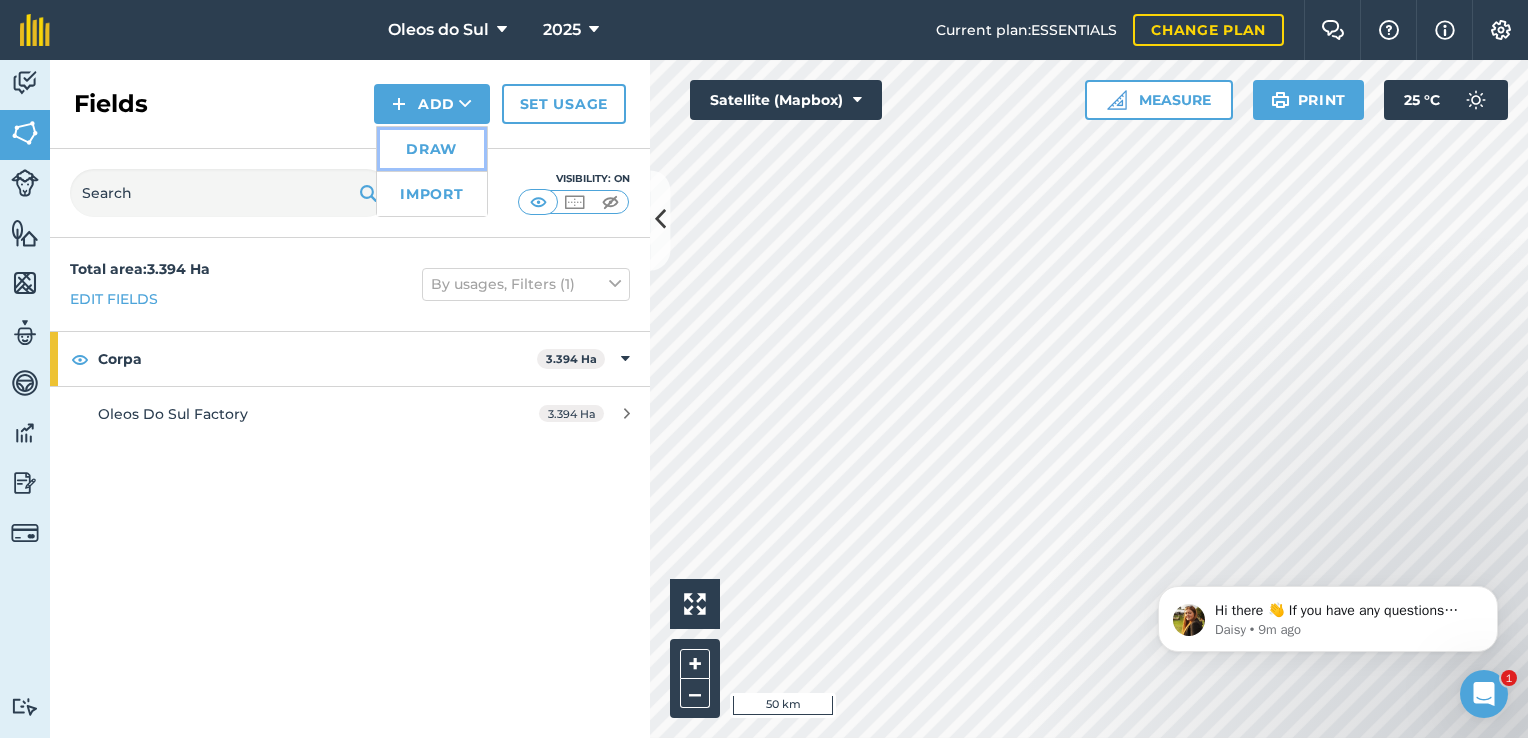 click on "Draw" at bounding box center [432, 149] 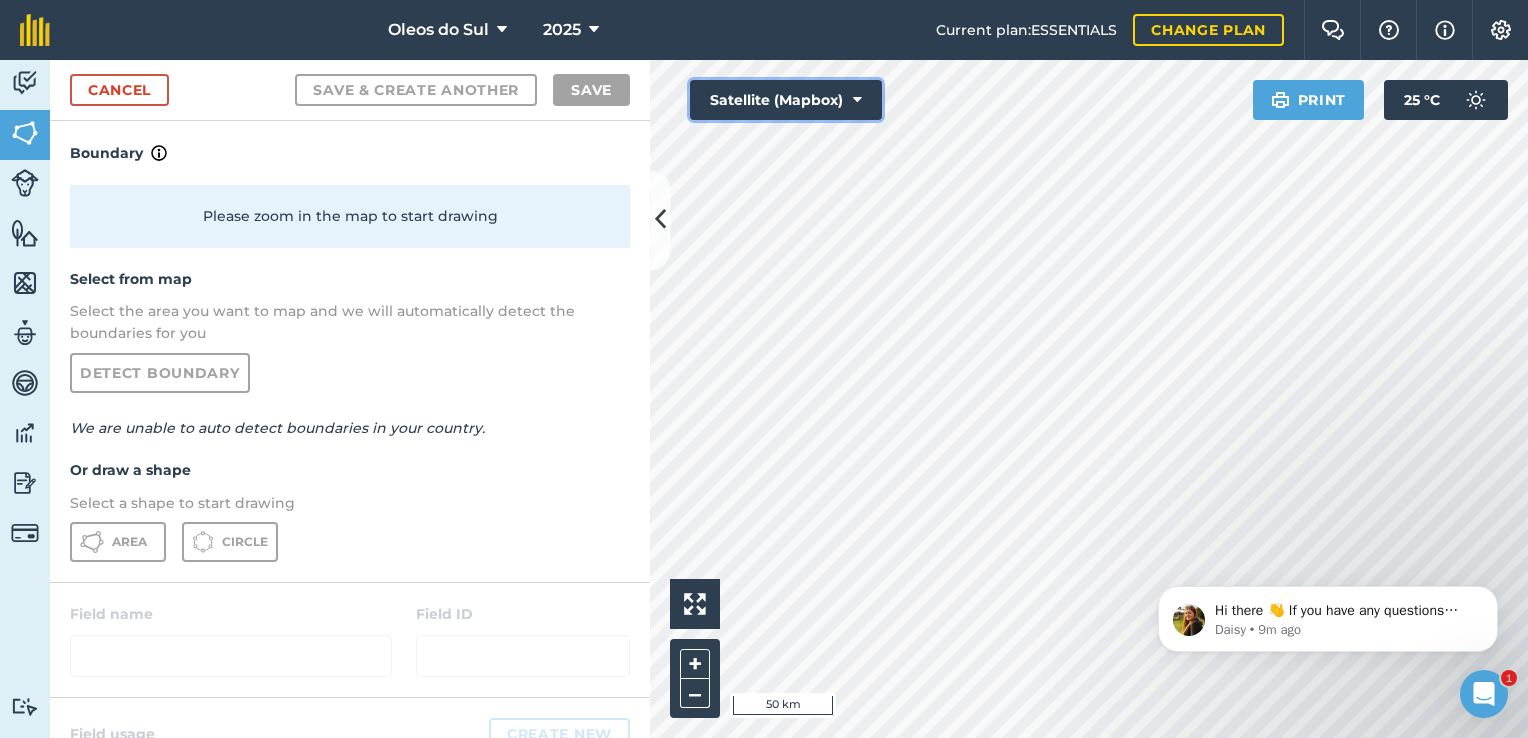 click at bounding box center [857, 100] 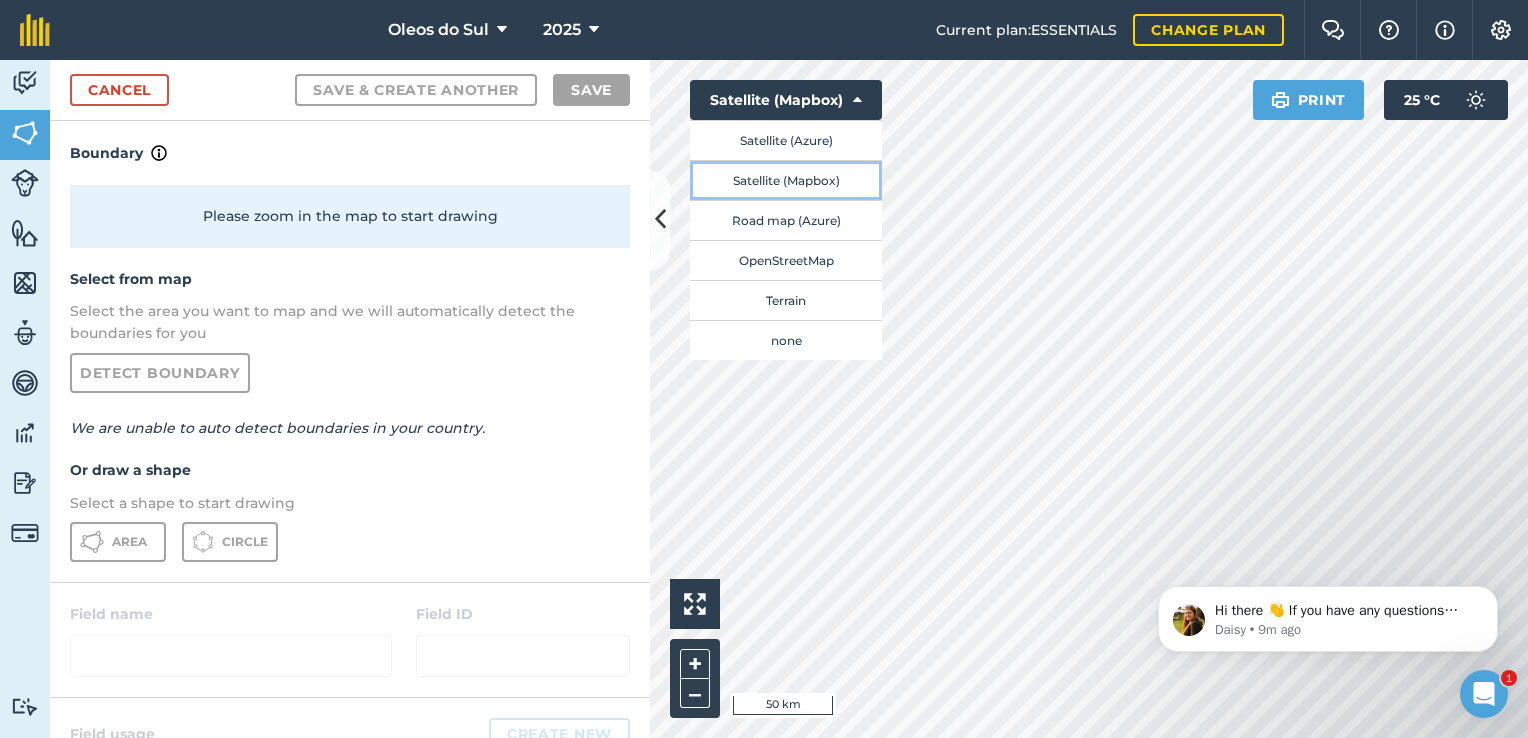 click on "Satellite (Mapbox)" at bounding box center [786, 180] 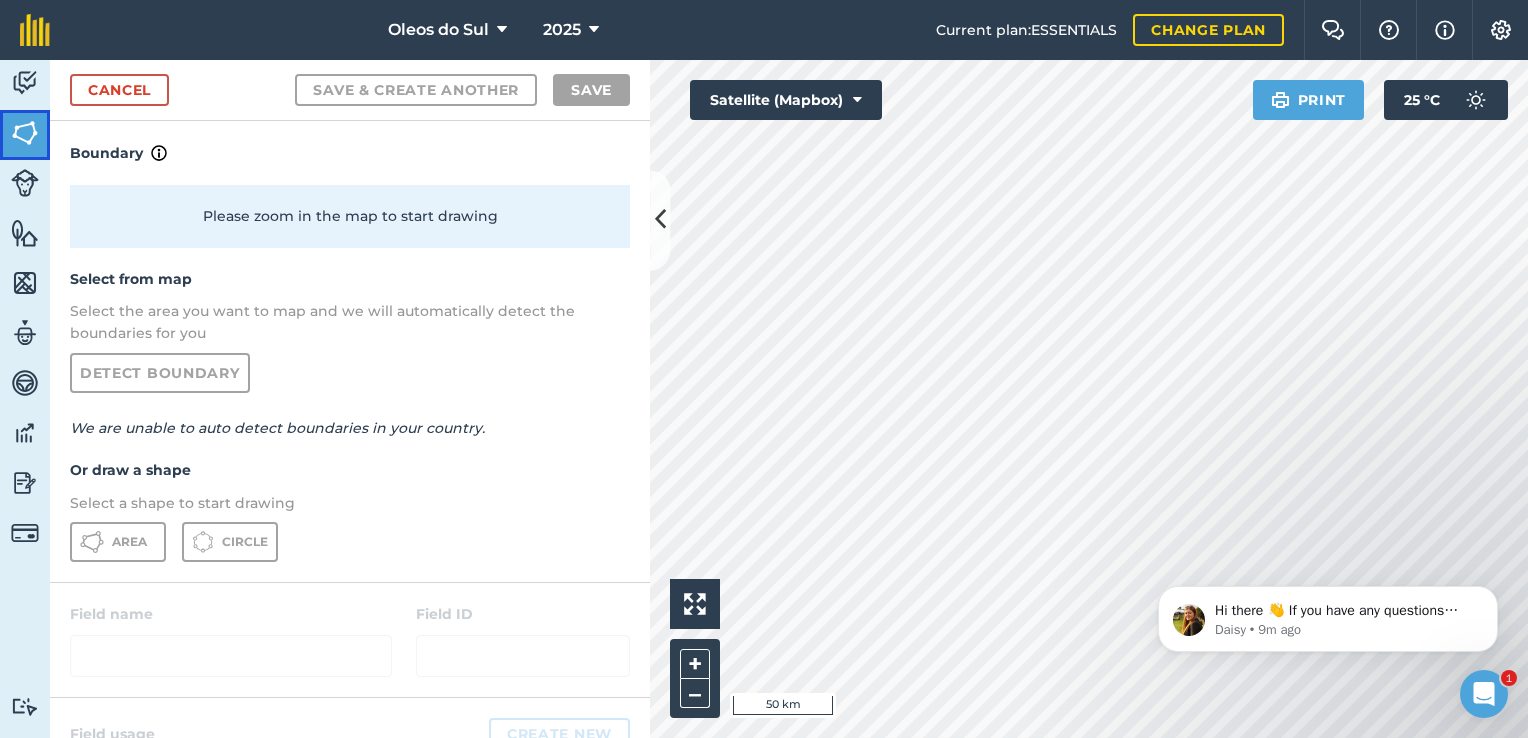 click at bounding box center (25, 133) 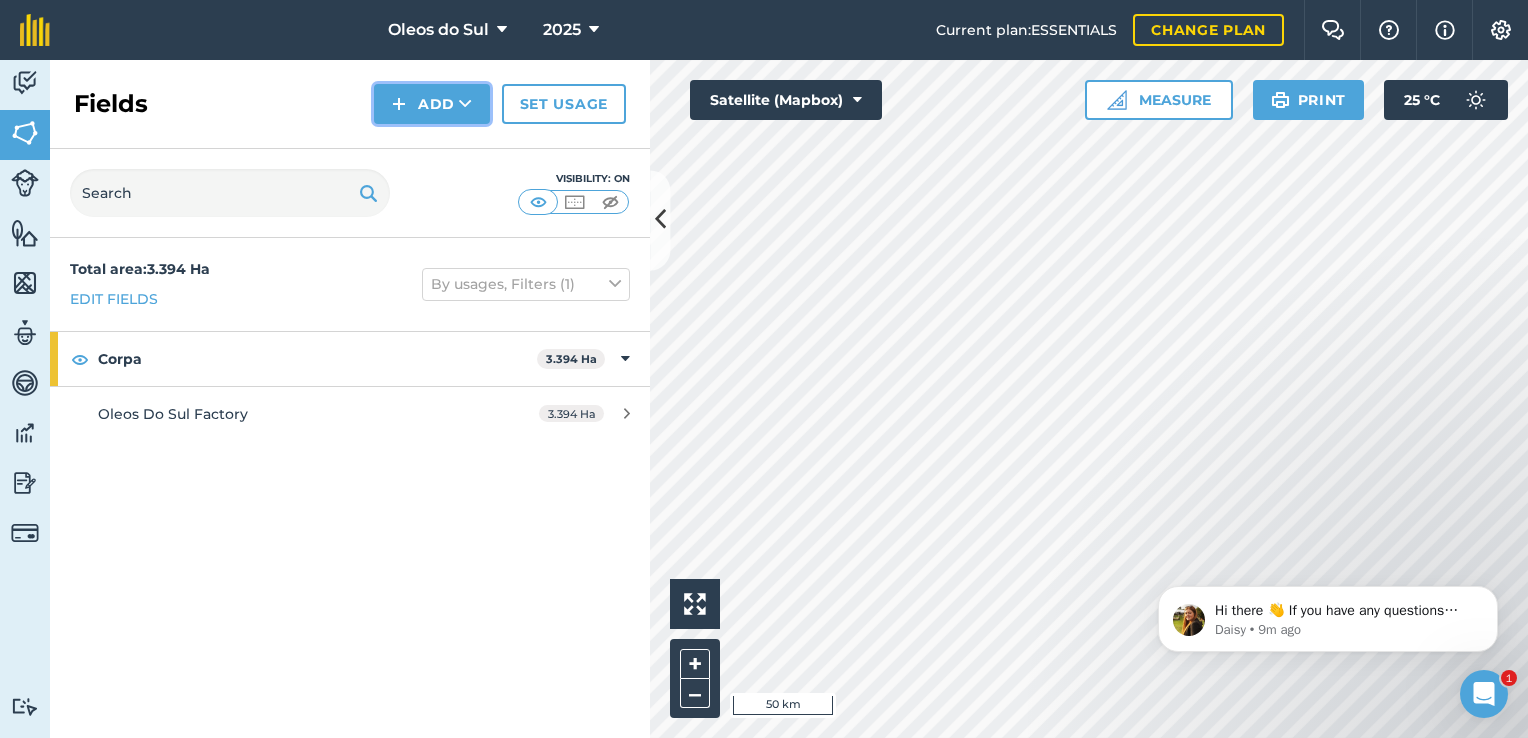 click on "Add" at bounding box center [432, 104] 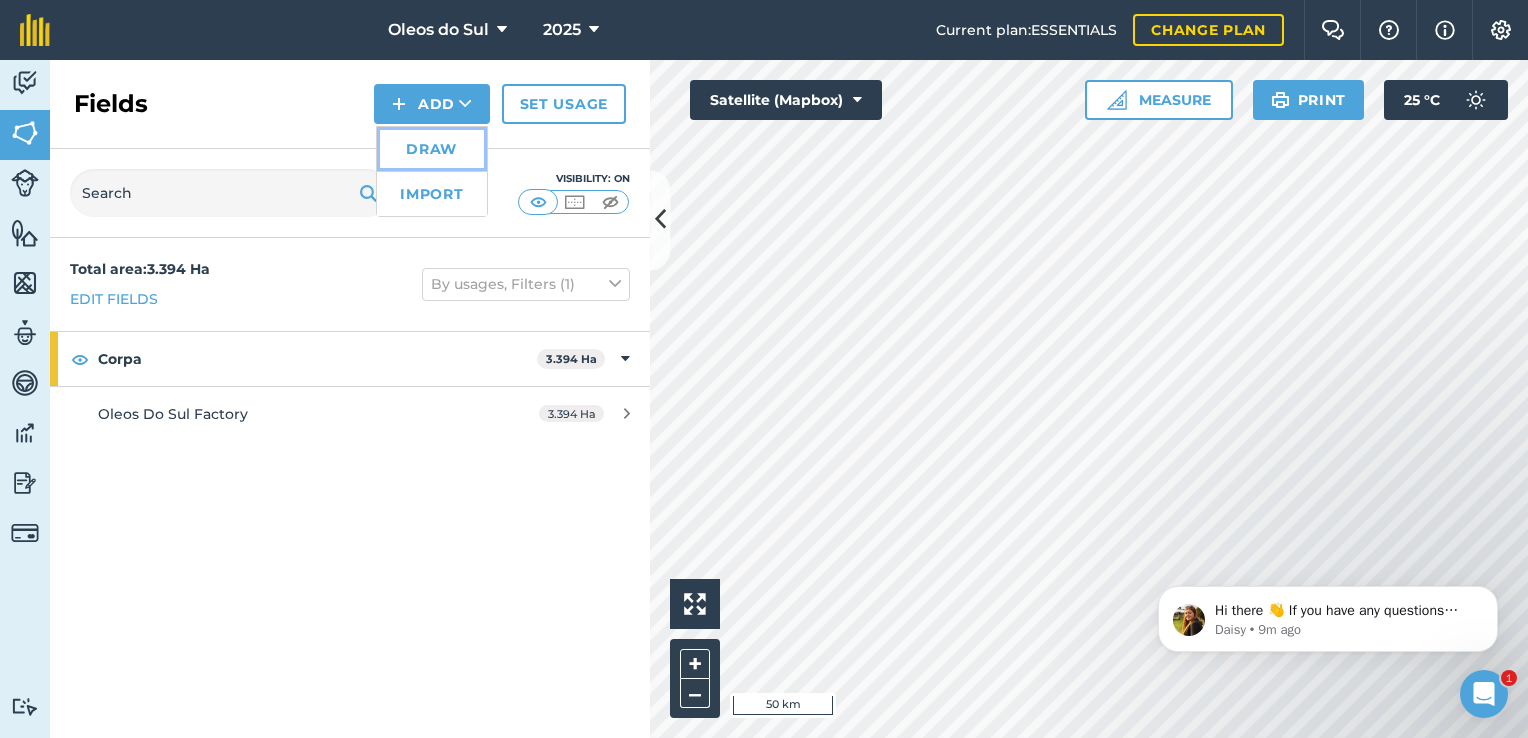 click on "Draw" at bounding box center [432, 149] 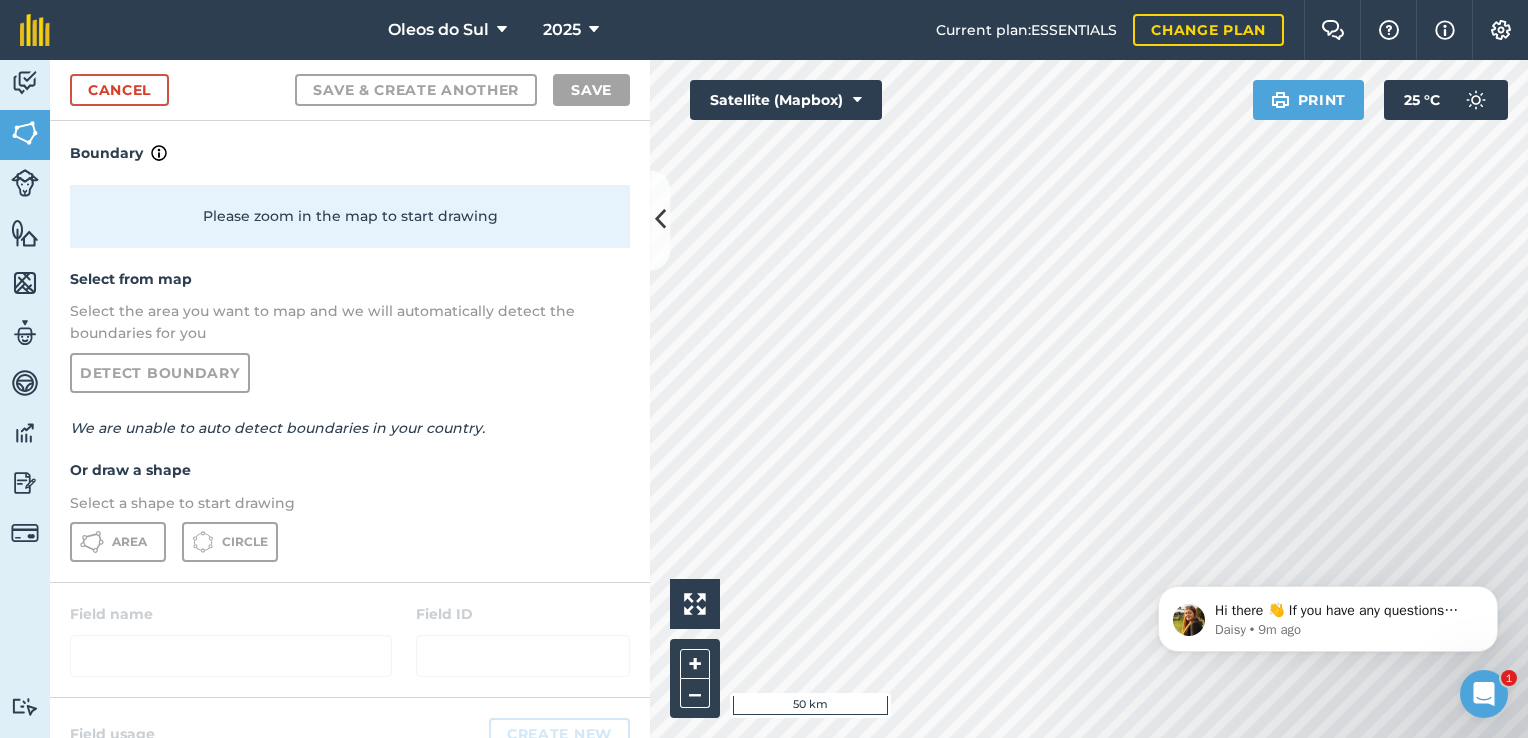 click on "Oleos do Sul 2025 Current plan :  ESSENTIALS   Change plan Farm Chat Help Info Settings Oleos do Sul  -  2025 Printed on  [DATE] Field usages No usage set Corpa Maximum collecting area Activity Fields Livestock Features Maps Team Vehicles Data Reporting Billing Tutorials Tutorials Cancel Save & Create Another Save Boundary   Please zoom in the map to start drawing Select from map Select the area you want to map and we will automatically detect the boundaries for you Detect boundary We are unable to auto detect boundaries in your country. Or draw a shape Select a shape to start drawing Area Circle Field name Field ID Field usage   Create new -- Not set -- Corpa Maximum collecting area Click to start drawing i 50 km + – Satellite (Mapbox) Print 25   ° C
1" at bounding box center [764, 369] 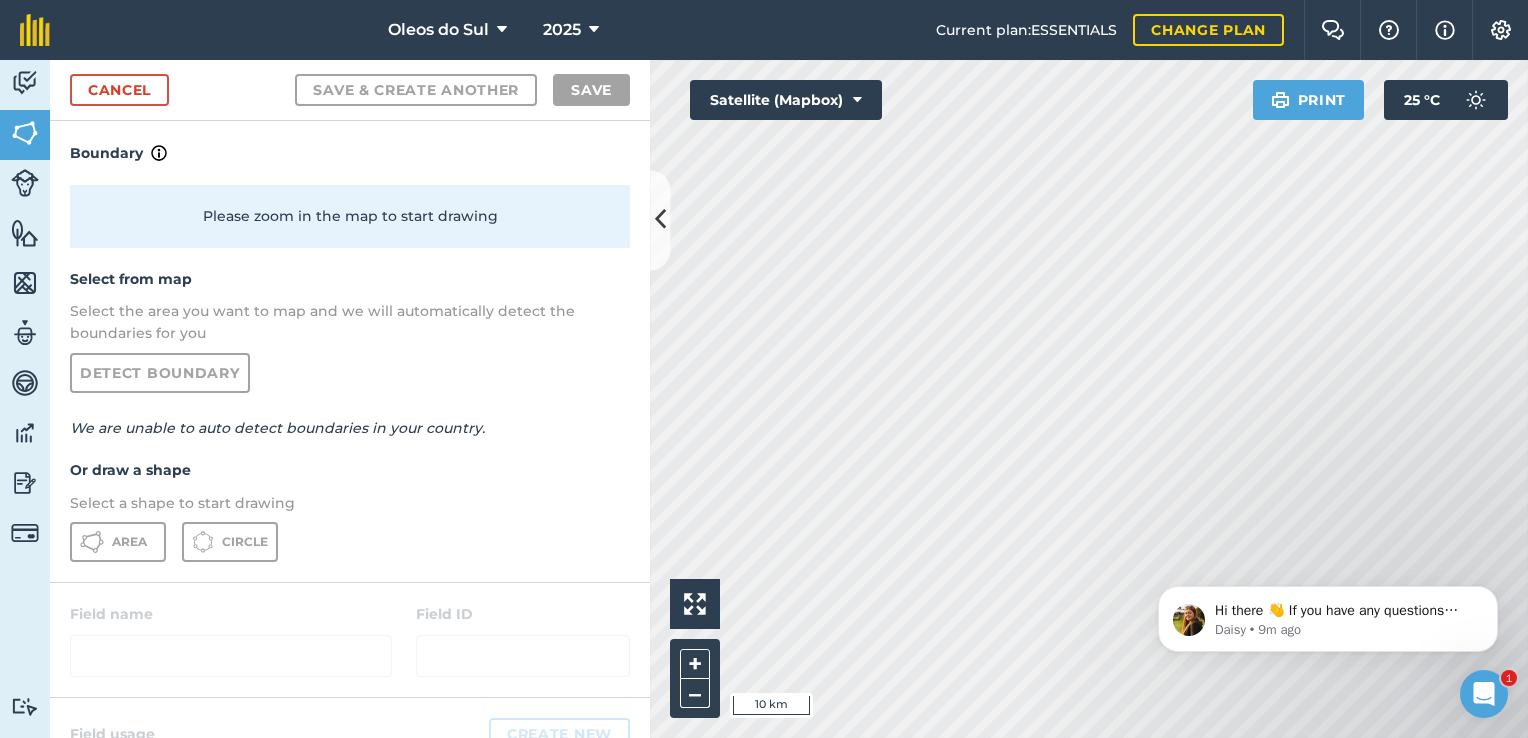 click on "Oleos do Sul 2025 Current plan :  ESSENTIALS   Change plan Farm Chat Help Info Settings Oleos do Sul  -  2025 Printed on  [DATE] Field usages No usage set Corpa Maximum collecting area Activity Fields Livestock Features Maps Team Vehicles Data Reporting Billing Tutorials Tutorials Cancel Save & Create Another Save Boundary   Please zoom in the map to start drawing Select from map Select the area you want to map and we will automatically detect the boundaries for you Detect boundary We are unable to auto detect boundaries in your country. Or draw a shape Select a shape to start drawing Area Circle Field name Field ID Field usage   Create new -- Not set -- Corpa Maximum collecting area Click to start drawing i 10 km + – Satellite (Mapbox) Print 25   ° C
1" at bounding box center (764, 369) 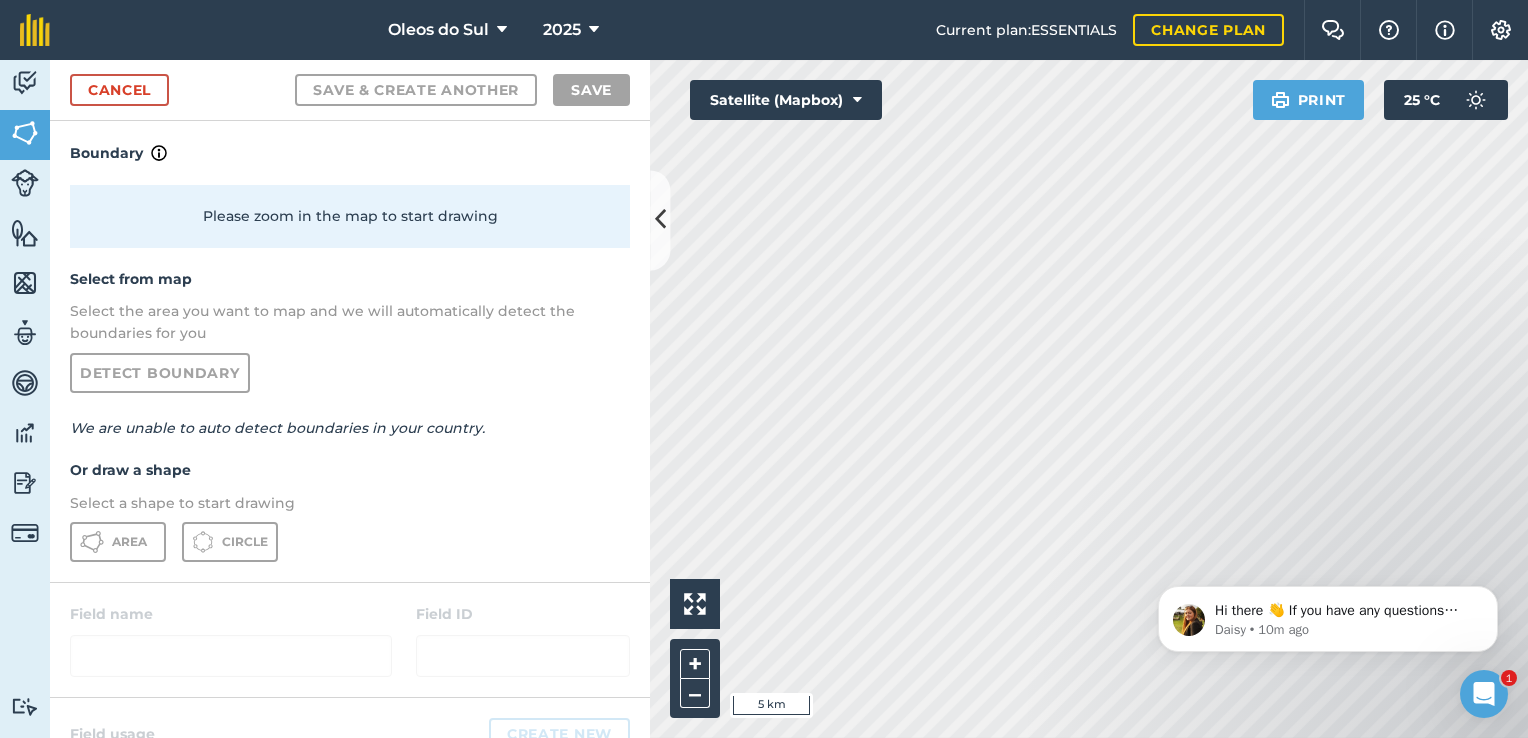 click on "Oleos do Sul 2025 Current plan :  ESSENTIALS   Change plan Farm Chat Help Info Settings Oleos do Sul  -  2025 Printed on  [DATE] Field usages No usage set Corpa Maximum collecting area Activity Fields Livestock Features Maps Team Vehicles Data Reporting Billing Tutorials Tutorials Cancel Save & Create Another Save Boundary   Please zoom in the map to start drawing Select from map Select the area you want to map and we will automatically detect the boundaries for you Detect boundary We are unable to auto detect boundaries in your country. Or draw a shape Select a shape to start drawing Area Circle Field name Field ID Field usage   Create new -- Not set -- Corpa Maximum collecting area Click to start drawing i 5 km + – Satellite (Mapbox) Print 25   ° C" at bounding box center (764, 369) 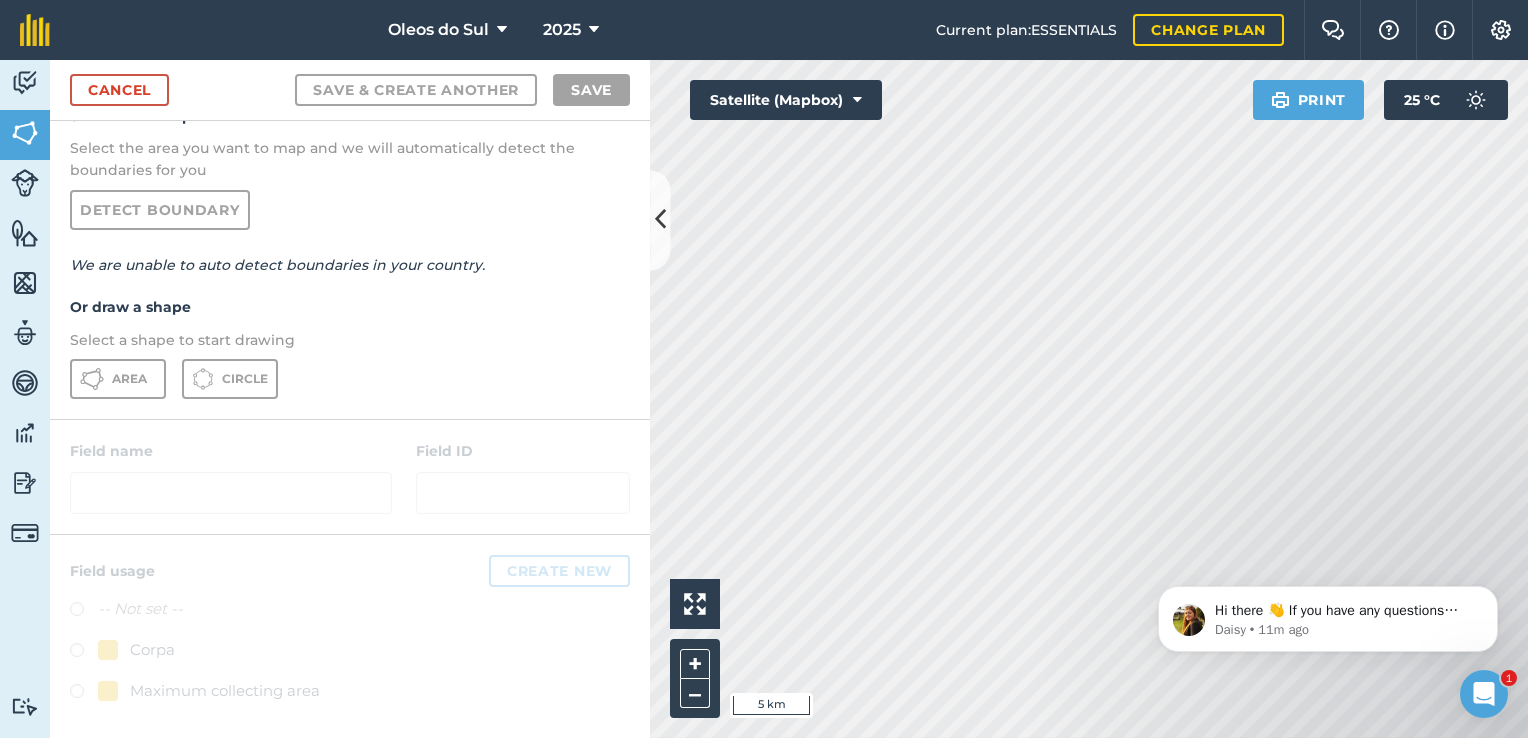 scroll, scrollTop: 0, scrollLeft: 0, axis: both 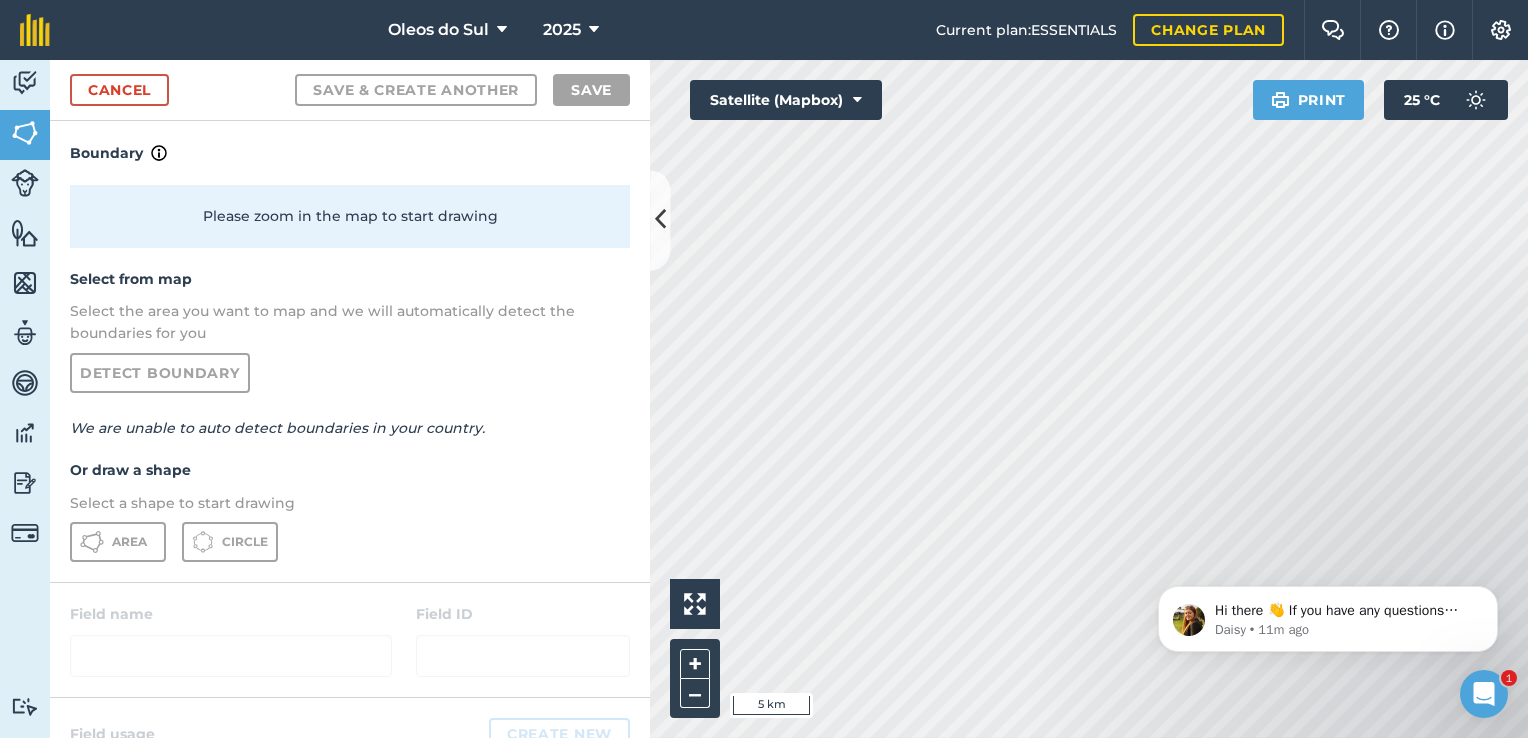 click on "Please zoom in the map to start drawing" at bounding box center [350, 216] 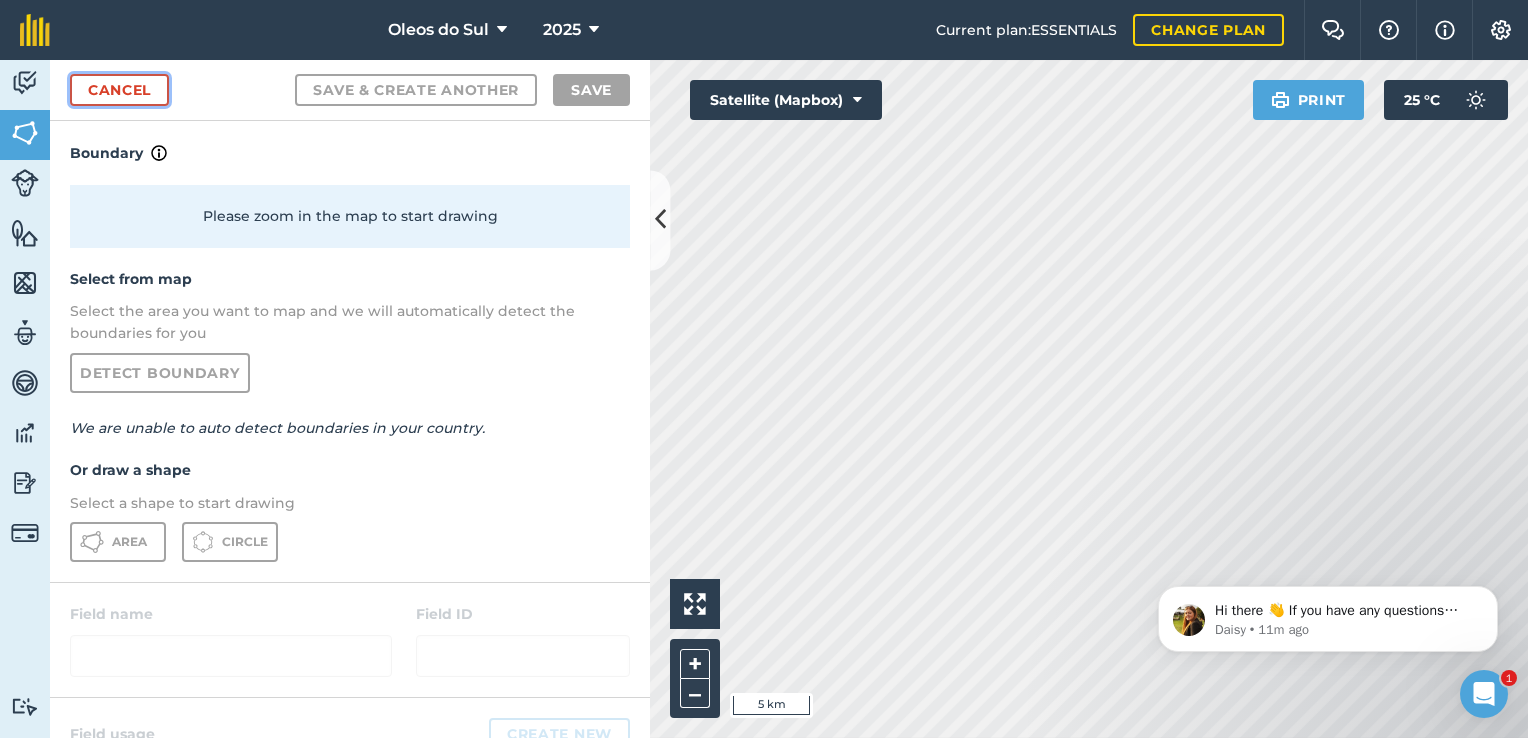 click on "Cancel" at bounding box center [119, 90] 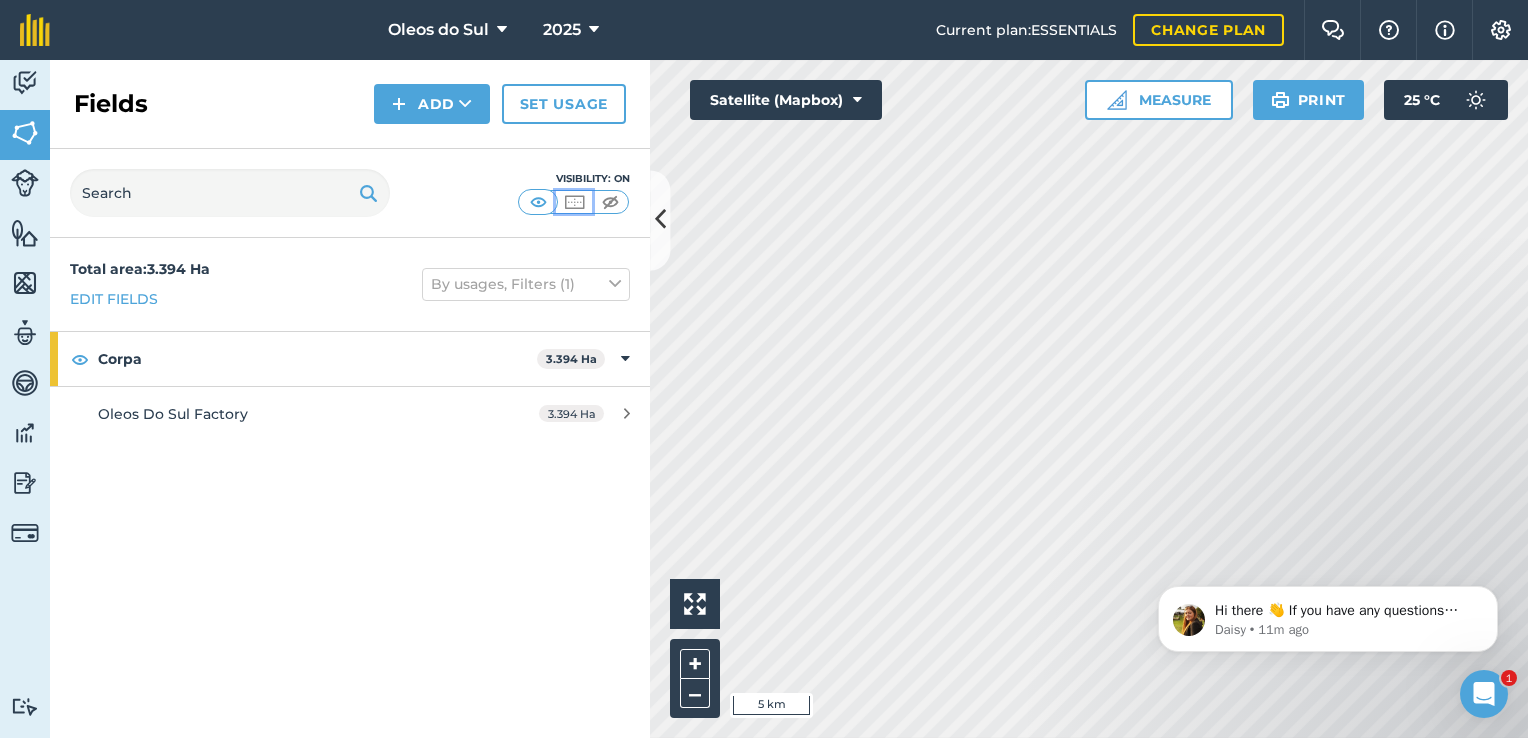 click at bounding box center [574, 202] 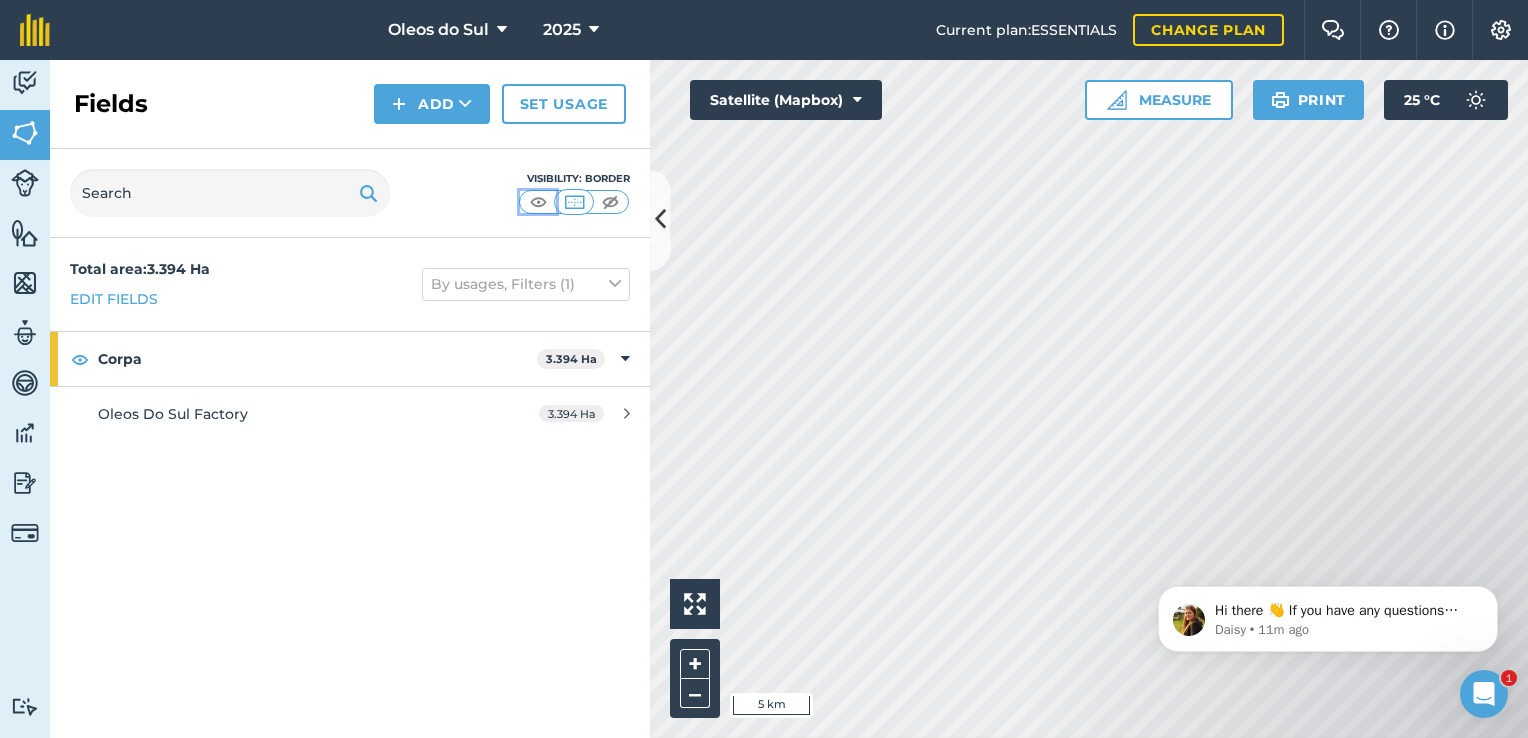 click at bounding box center [538, 202] 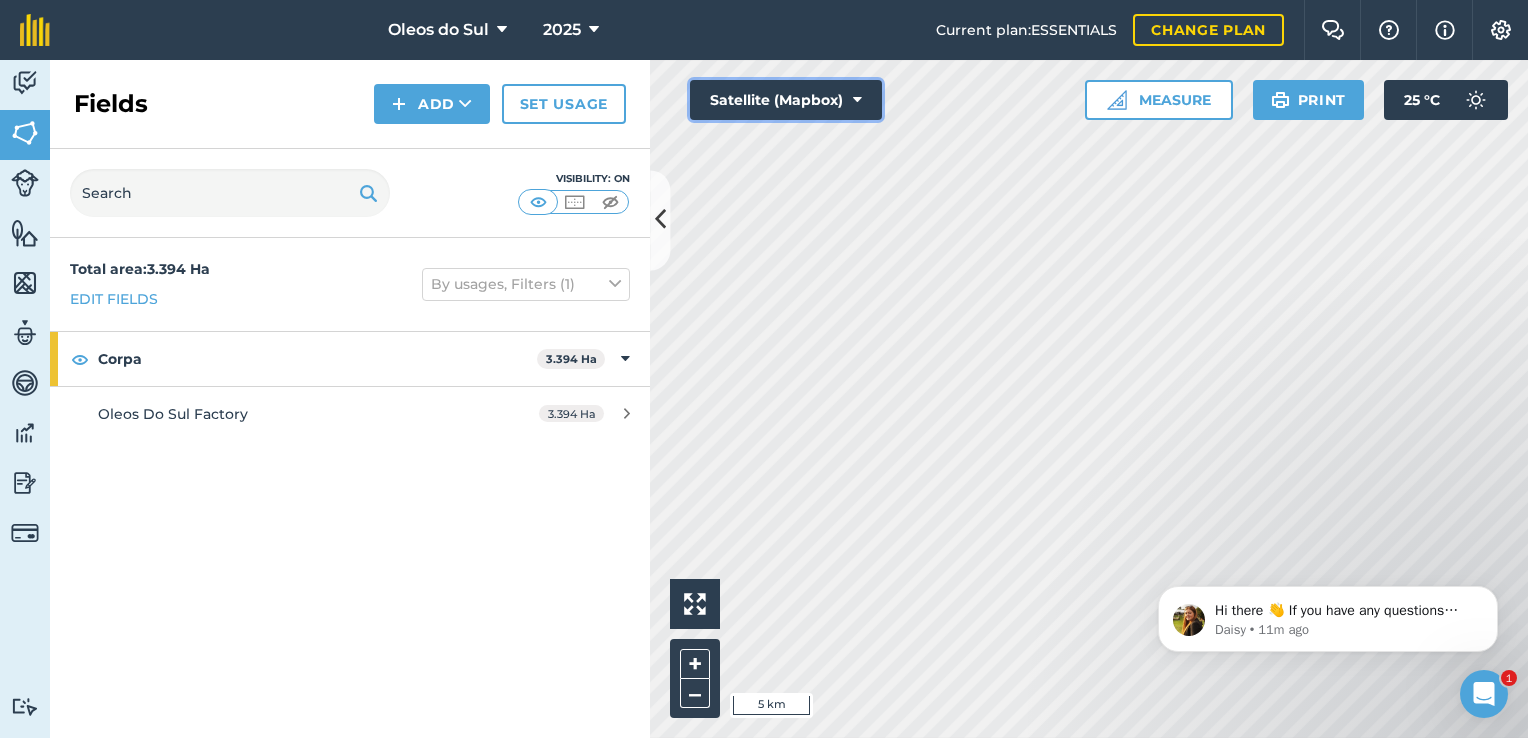 click at bounding box center [857, 100] 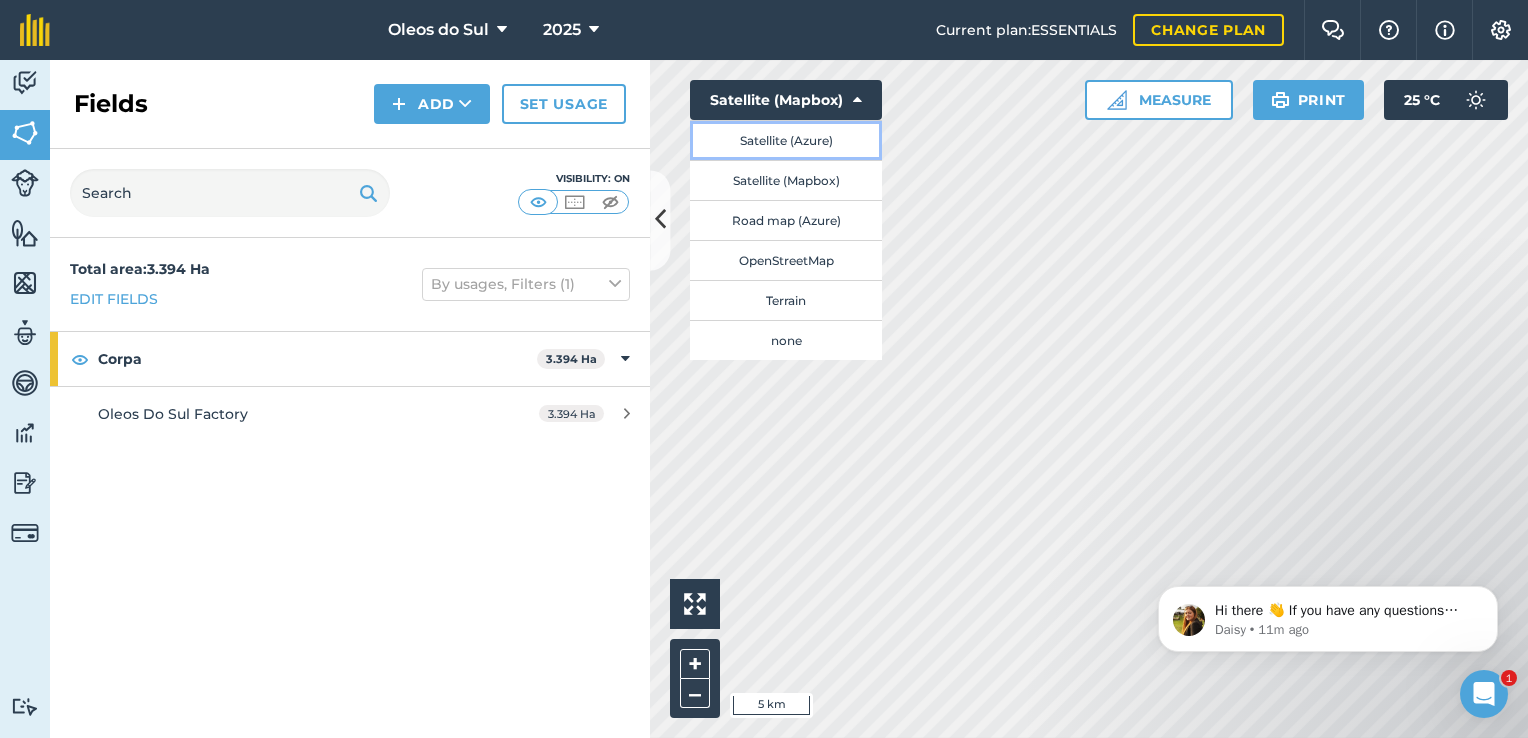 click on "Satellite (Azure)" at bounding box center (786, 140) 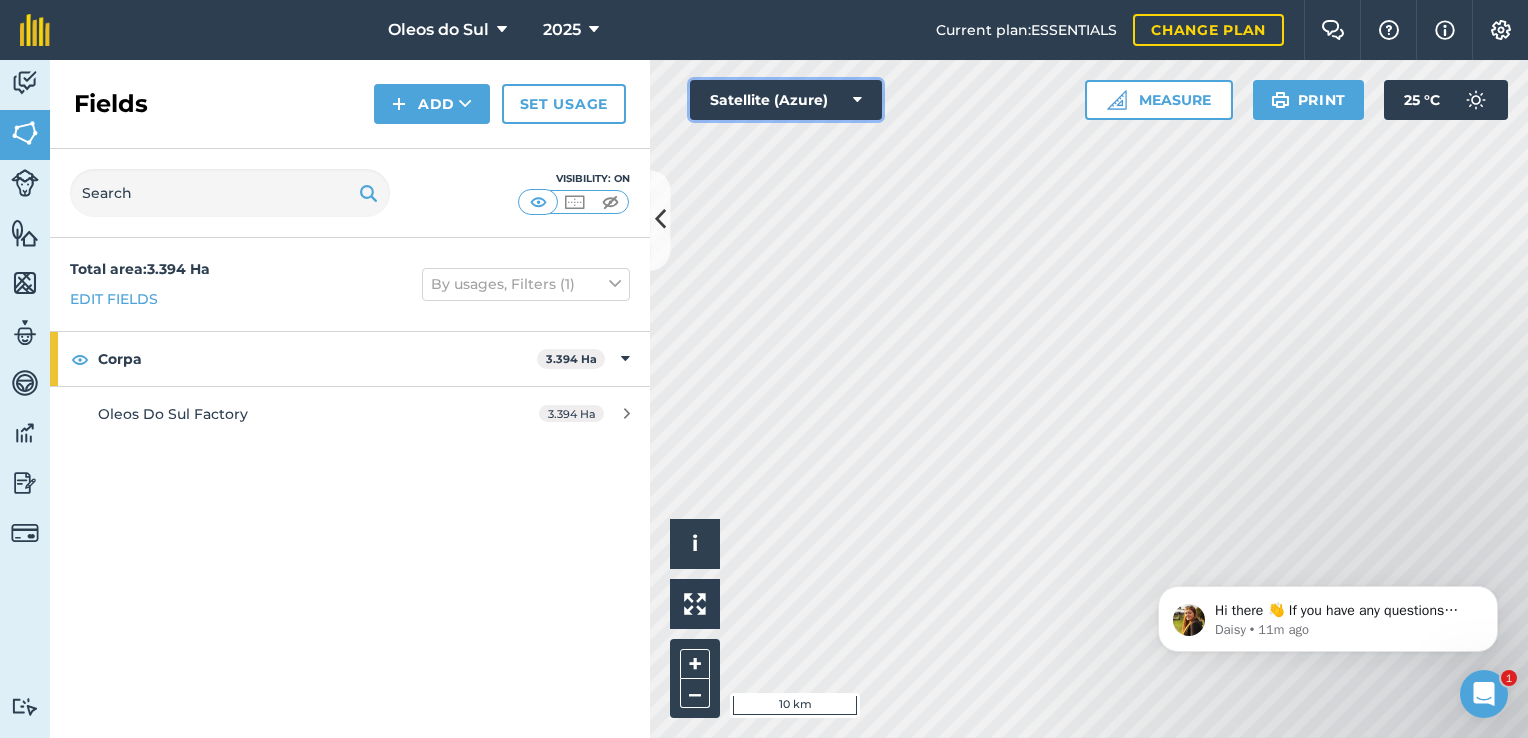 click on "Satellite (Azure)" at bounding box center (786, 100) 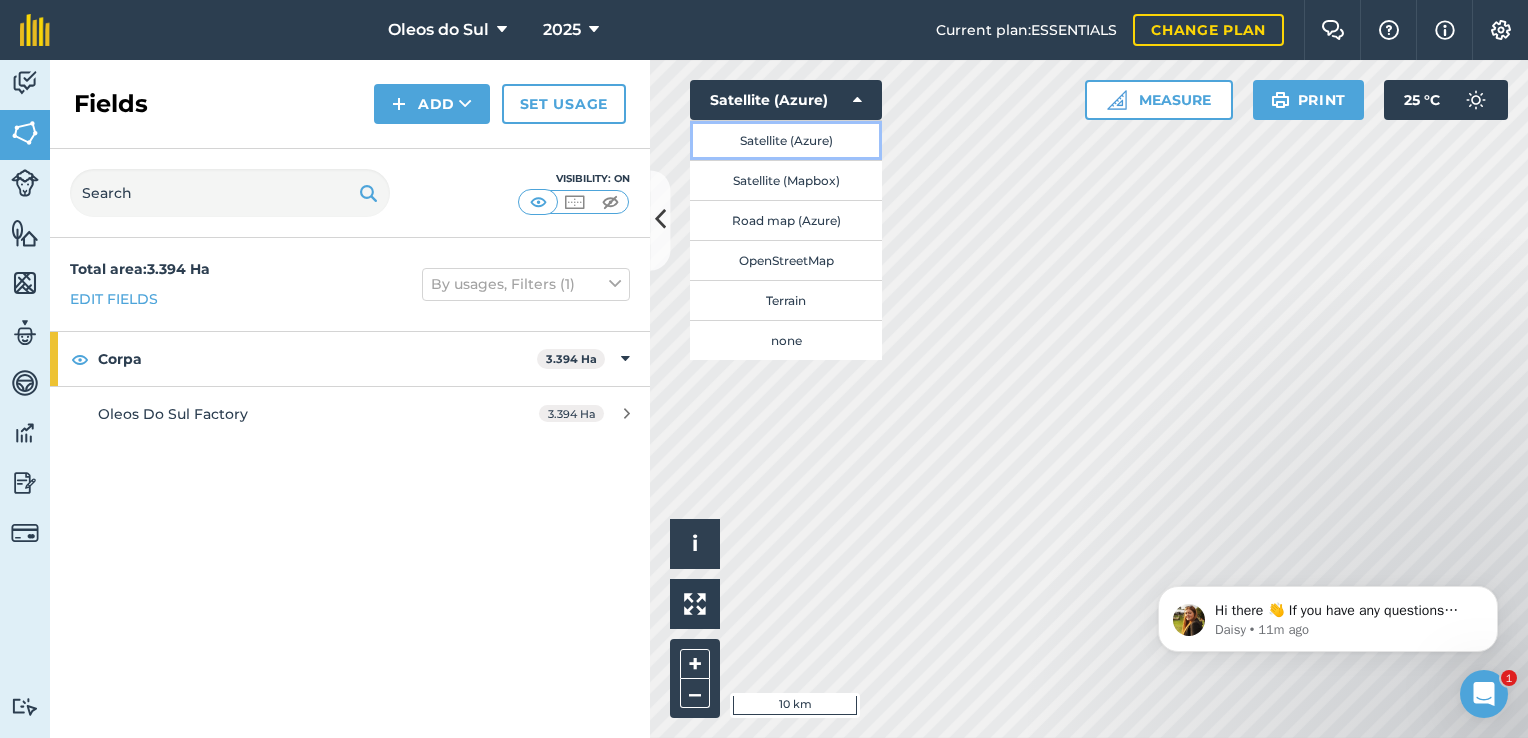 click on "Satellite (Azure)" at bounding box center [786, 140] 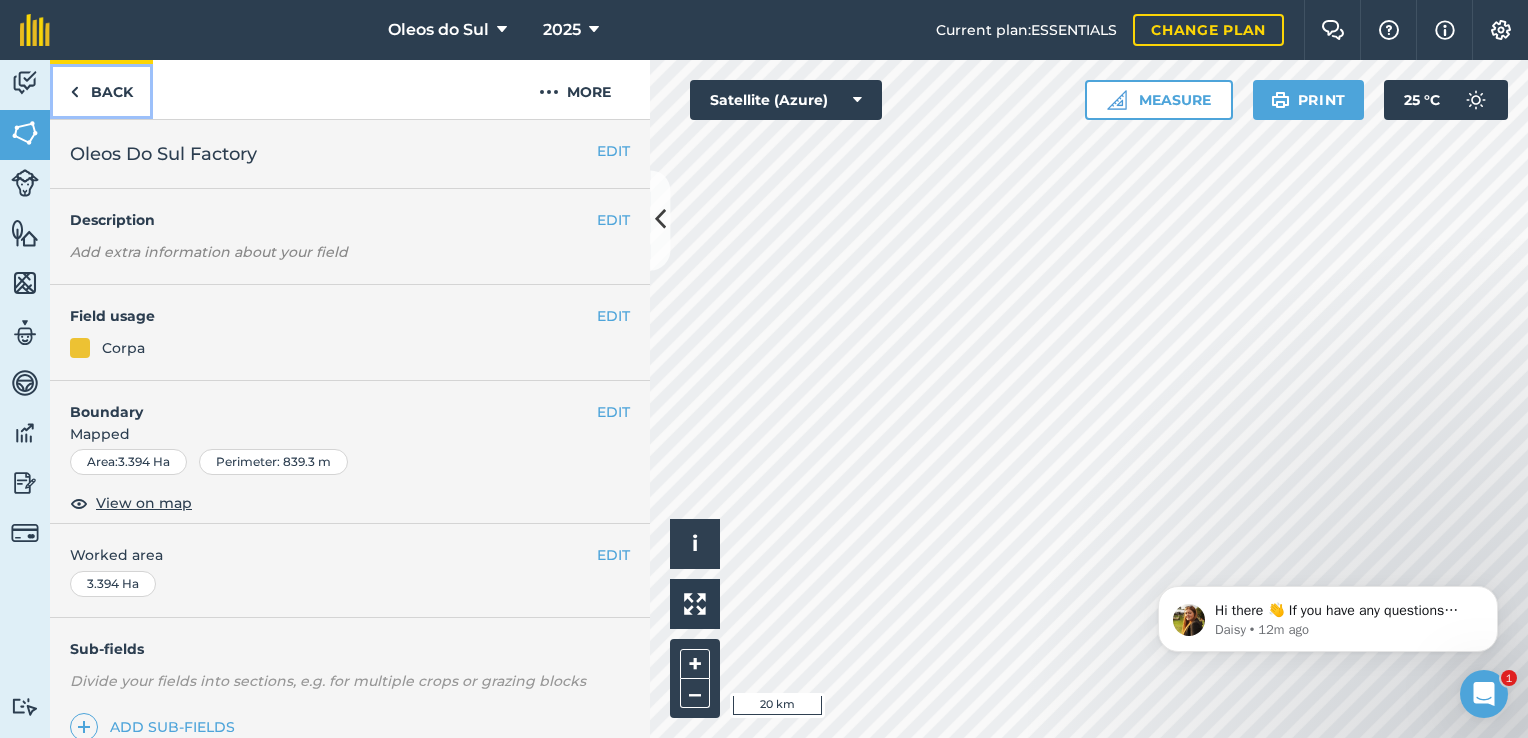 click at bounding box center (74, 92) 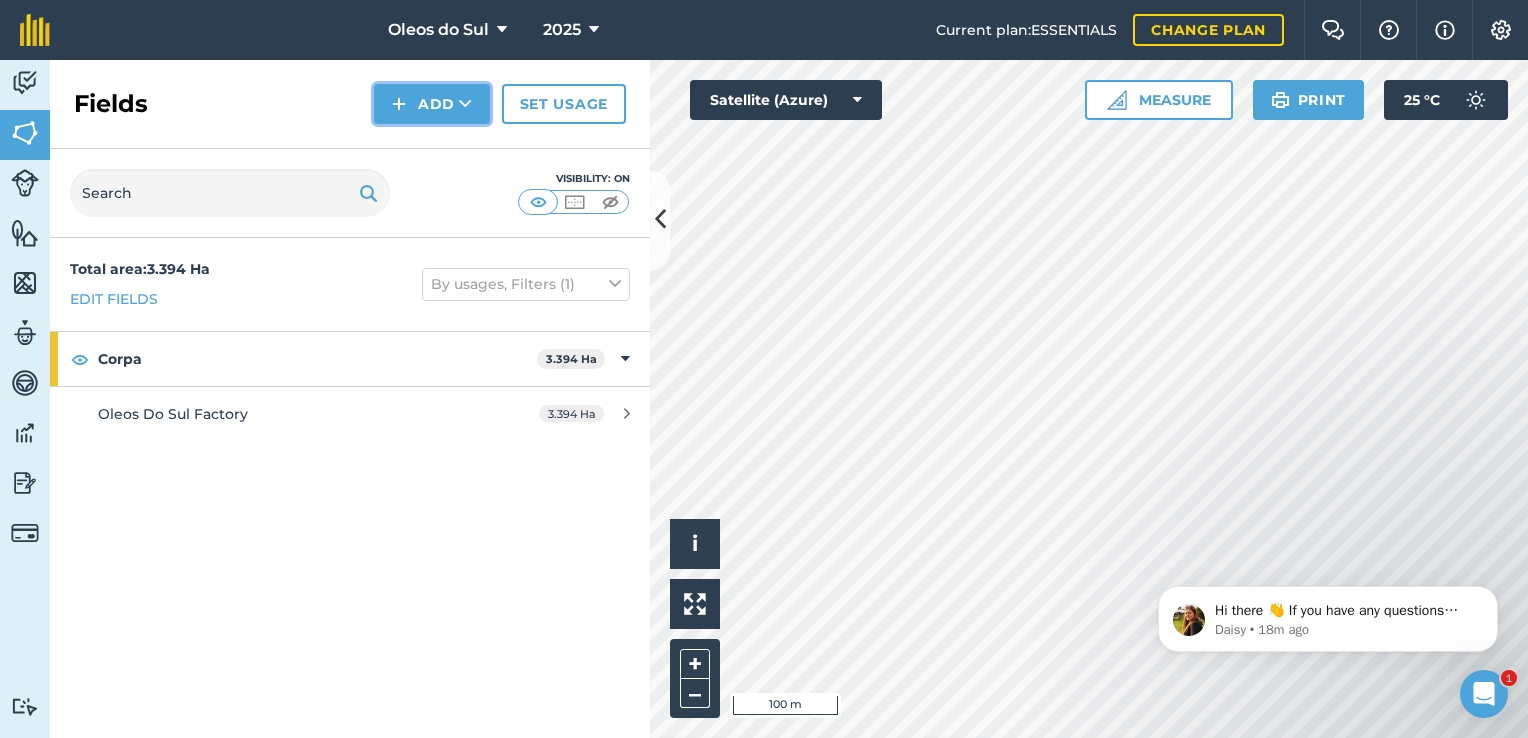click on "Add" at bounding box center [432, 104] 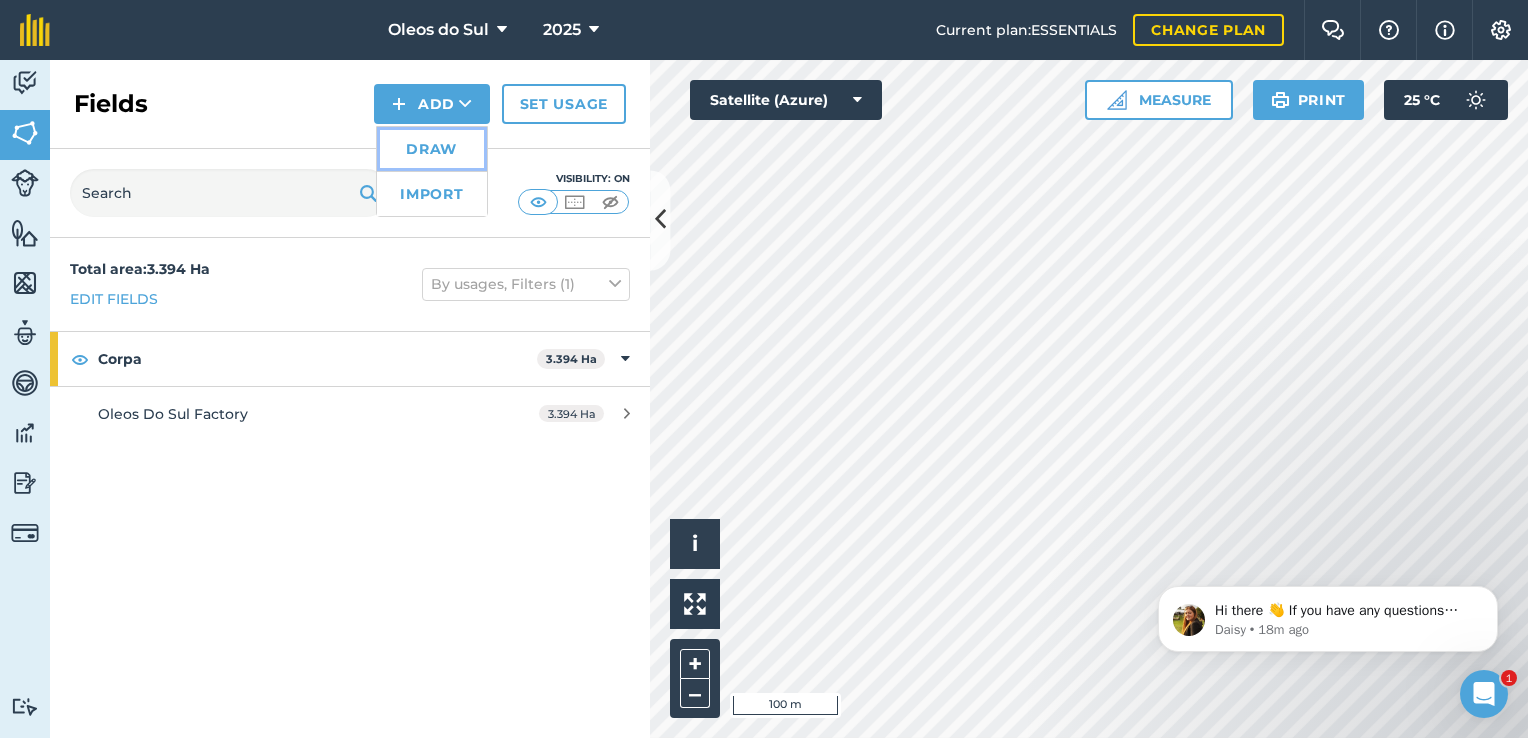 click on "Draw" at bounding box center [432, 149] 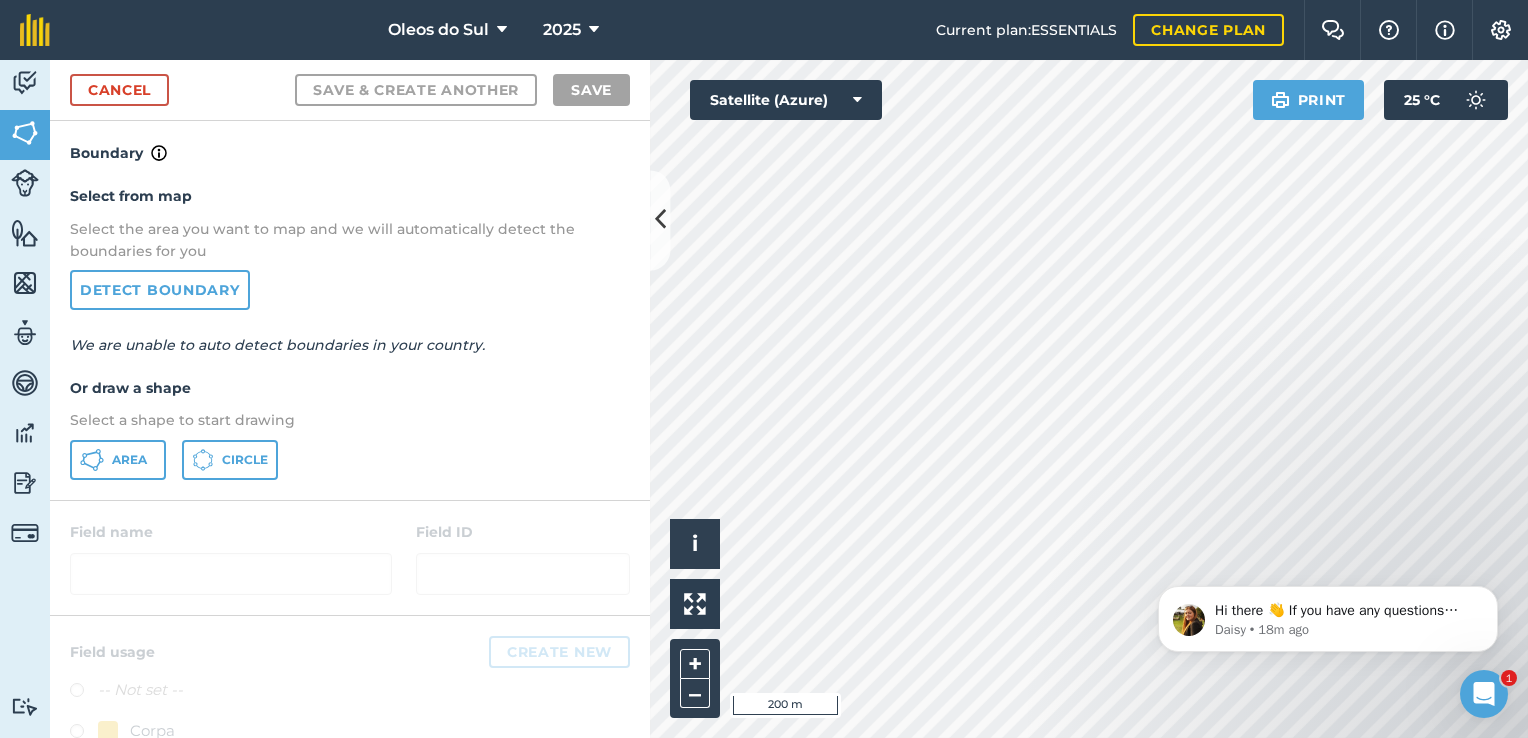 click on "Oleos do Sul 2025 Current plan :  ESSENTIALS   Change plan Farm Chat Help Info Settings Oleos do Sul  -  2025 Reproduced with the permission of  Microsoft Printed on  [DATE] Field usages No usage set Corpa Maximum collecting area Activity Fields Livestock Features Maps Team Vehicles Data Reporting Billing Tutorials Tutorials Cancel Save & Create Another Save Boundary   Select from map Select the area you want to map and we will automatically detect the boundaries for you Detect boundary We are unable to auto detect boundaries in your country. Or draw a shape Select a shape to start drawing Area Circle Field name Field ID Field usage   Create new -- Not set -- Corpa Maximum collecting area Click to start drawing i © 2025 TomTom, Microsoft 200 m + – Satellite (Azure) Print 25   ° C
1" at bounding box center (764, 369) 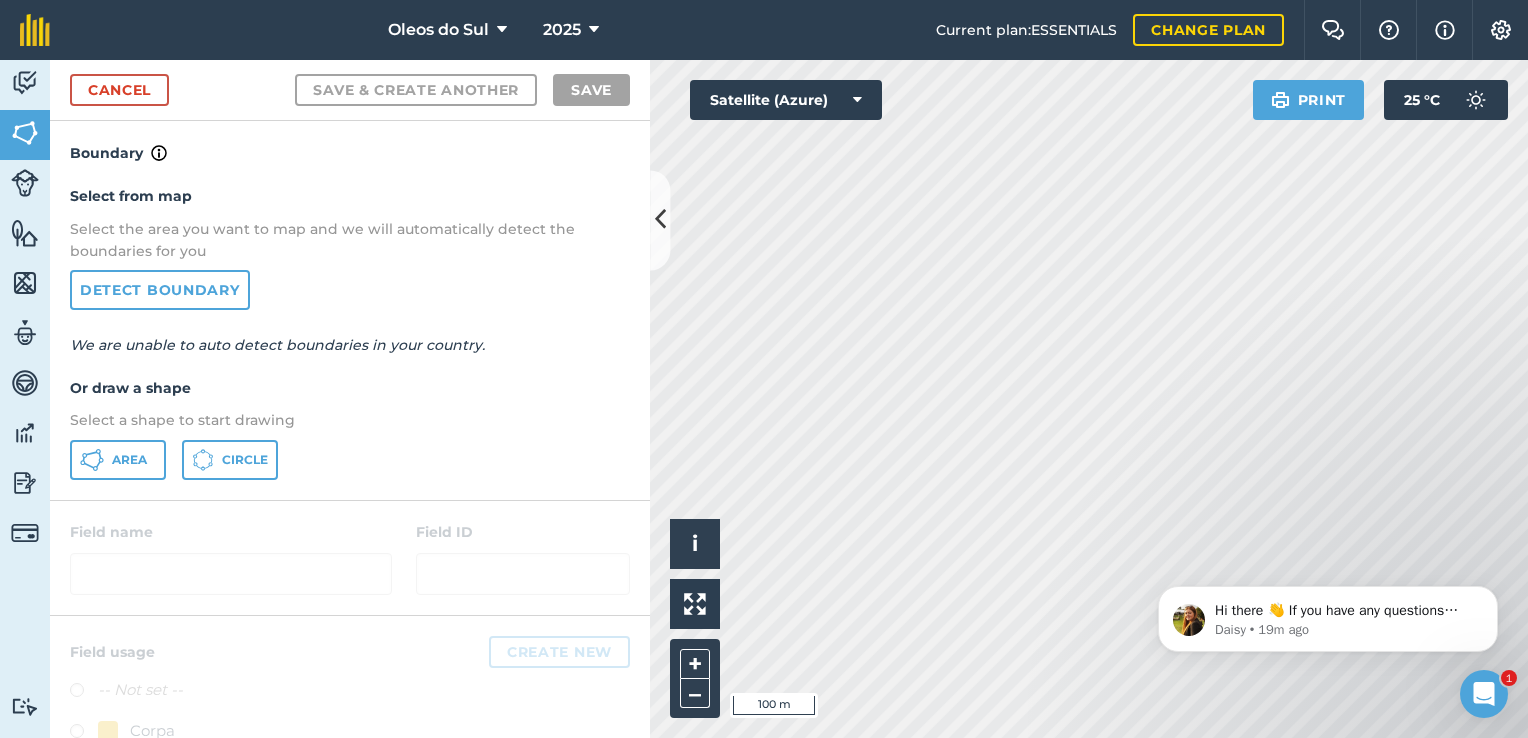 click on "Oleos do Sul 2025 Current plan :  ESSENTIALS   Change plan Farm Chat Help Info Settings Oleos do Sul  -  2025 Reproduced with the permission of  Microsoft Printed on  [DATE] Field usages No usage set Corpa Maximum collecting area Activity Fields Livestock Features Maps Team Vehicles Data Reporting Billing Tutorials Tutorials Cancel Save & Create Another Save Boundary   Select from map Select the area you want to map and we will automatically detect the boundaries for you Detect boundary We are unable to auto detect boundaries in your country. Or draw a shape Select a shape to start drawing Area Circle Field name Field ID Field usage   Create new -- Not set -- Corpa Maximum collecting area Click to start drawing i © 2025 TomTom, Microsoft 100 m + – Satellite (Azure) Print 25   ° C
1" at bounding box center (764, 369) 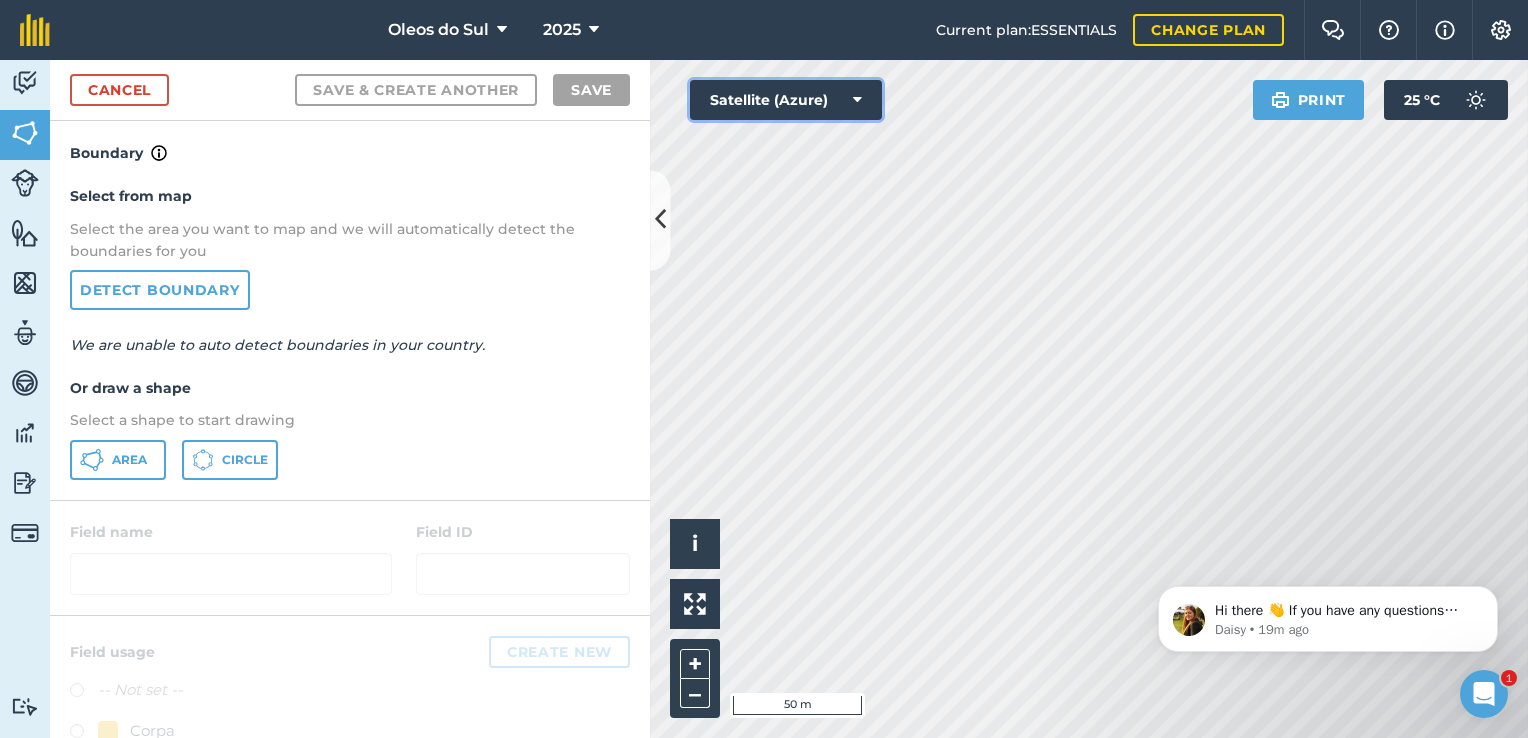 click at bounding box center [857, 100] 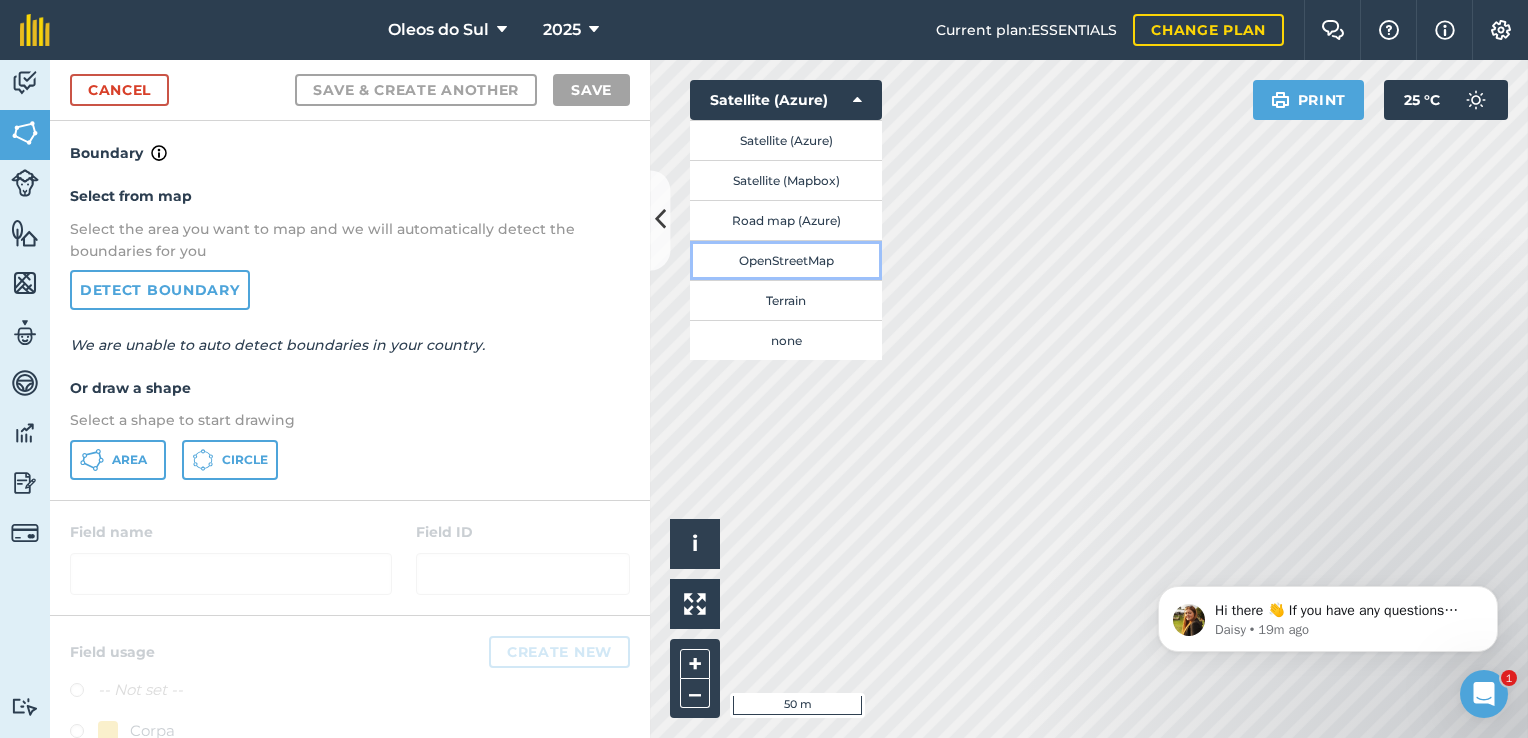 click on "OpenStreetMap" at bounding box center (786, 260) 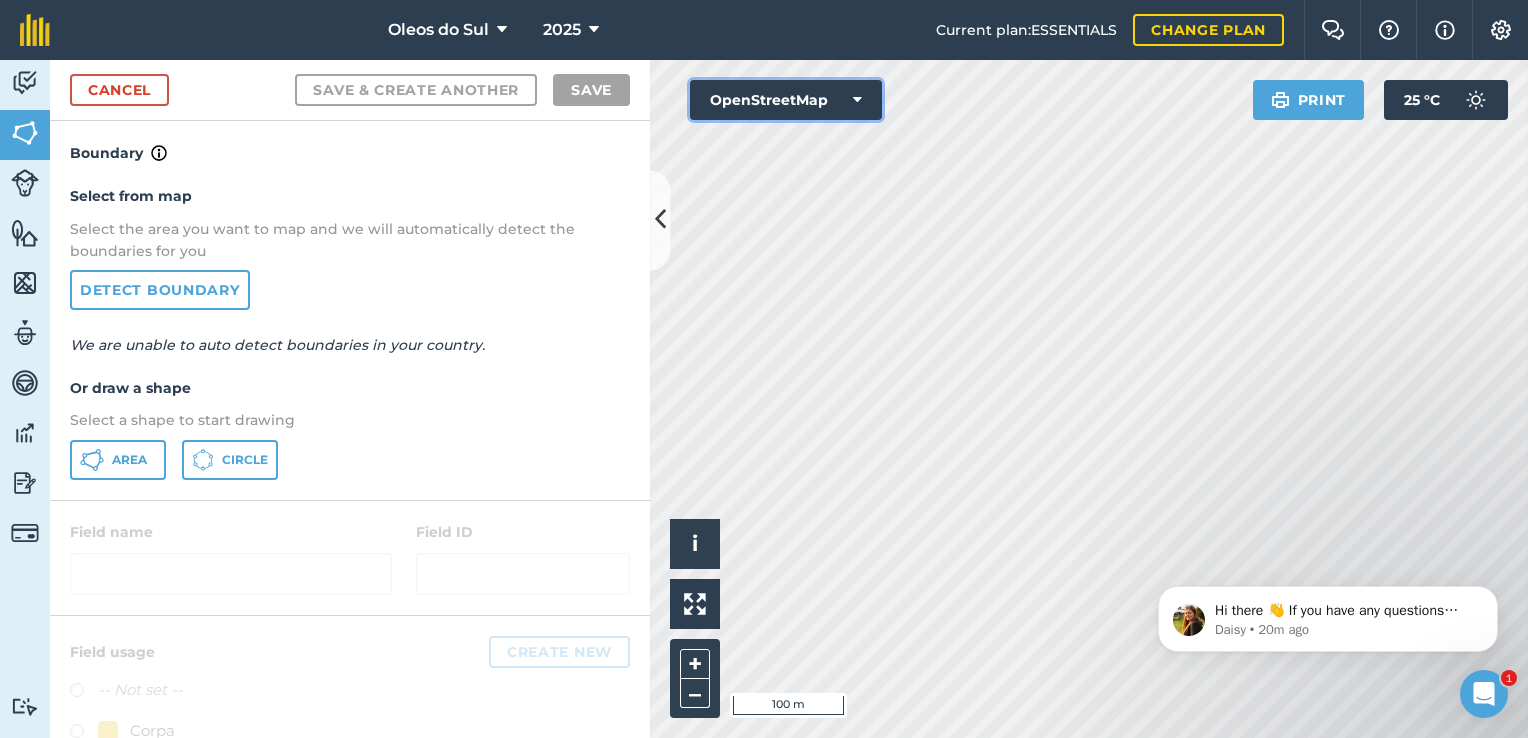click at bounding box center (857, 100) 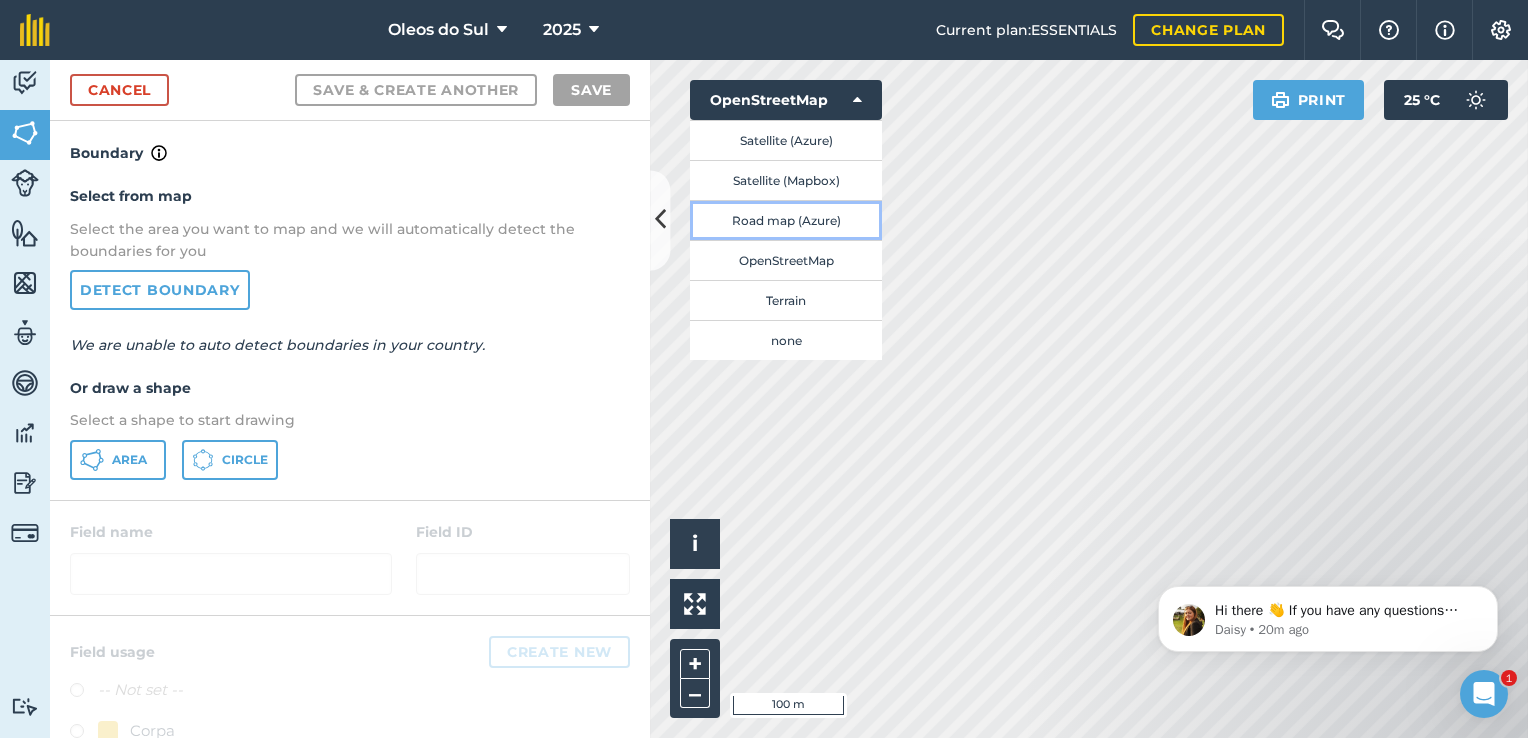 click on "Road map (Azure)" at bounding box center [786, 220] 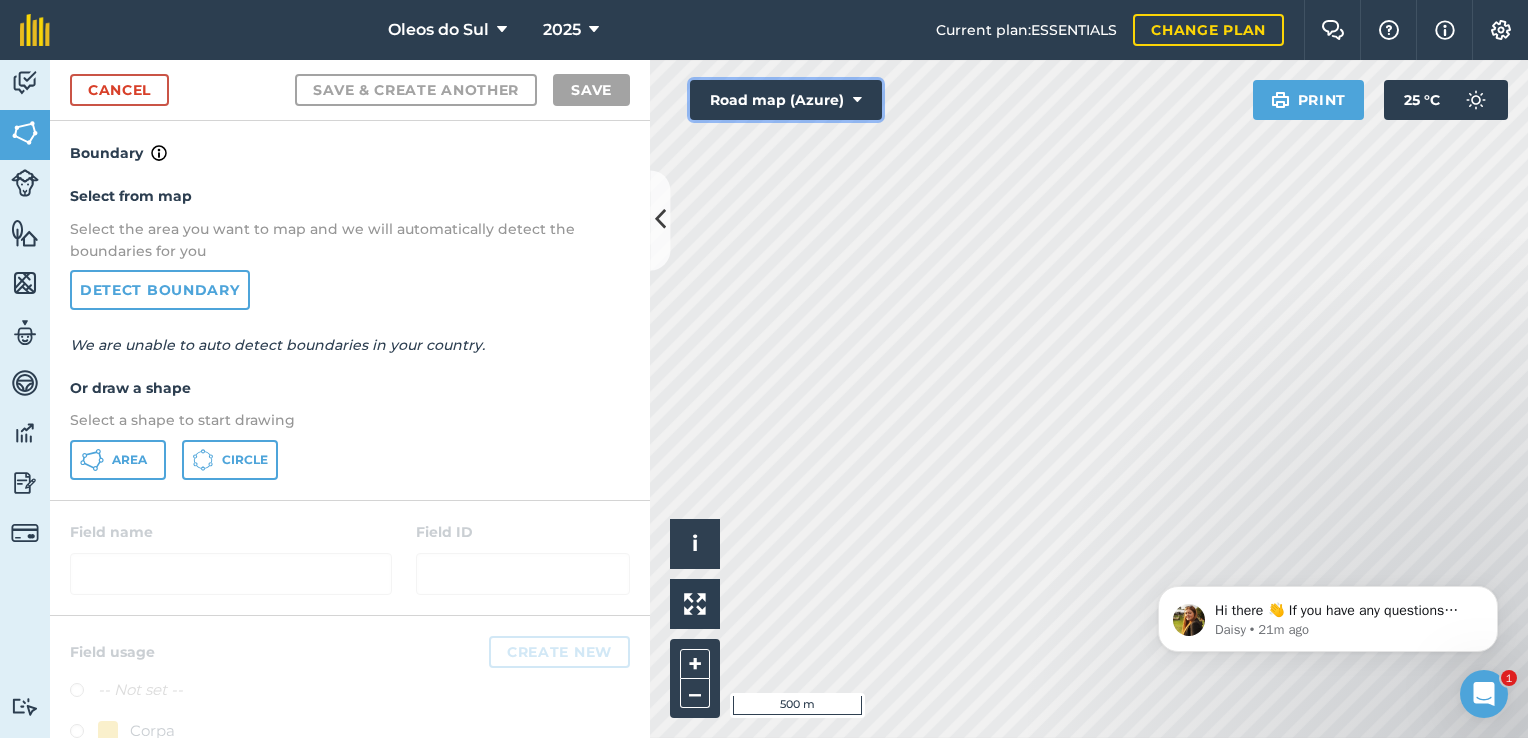 click at bounding box center [857, 100] 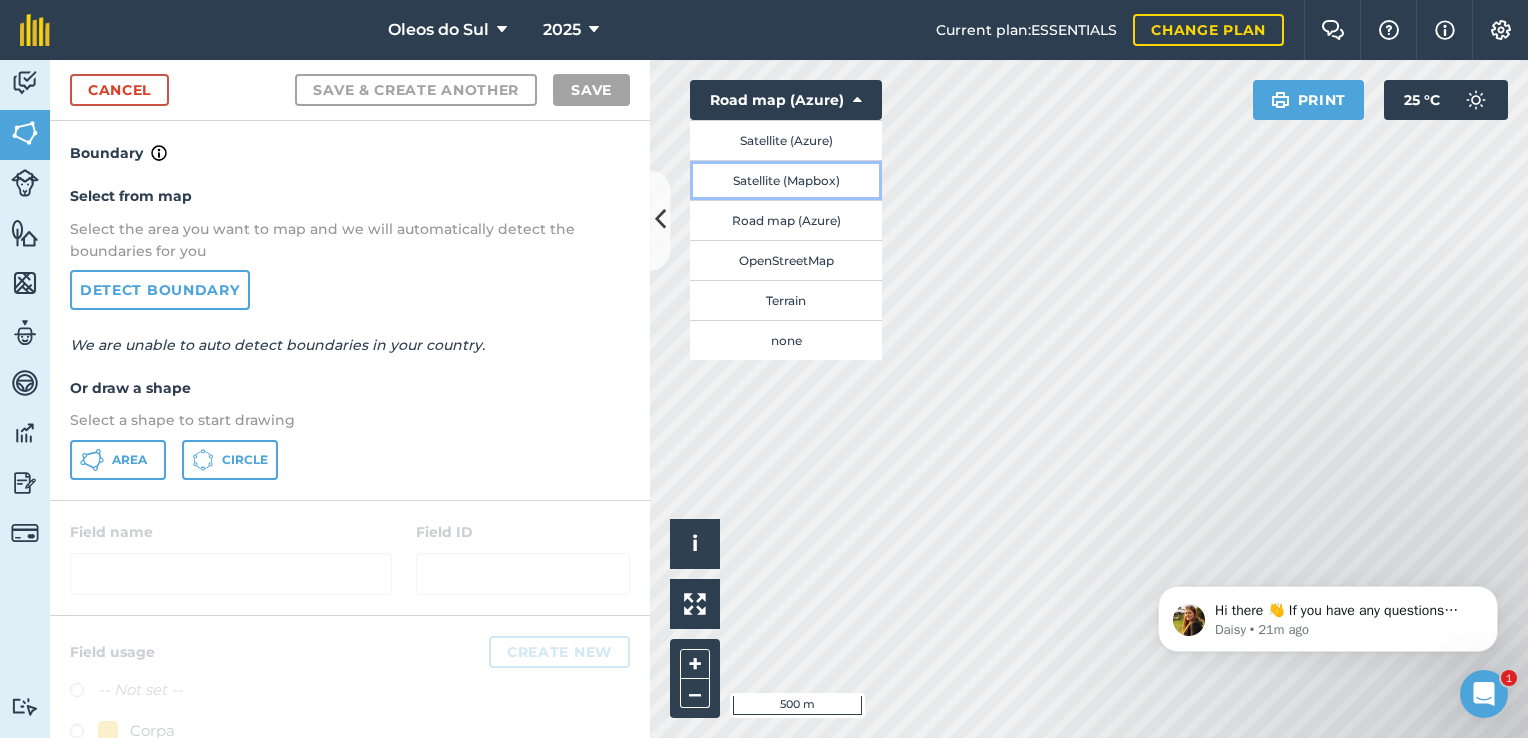 click on "Satellite (Mapbox)" at bounding box center (786, 180) 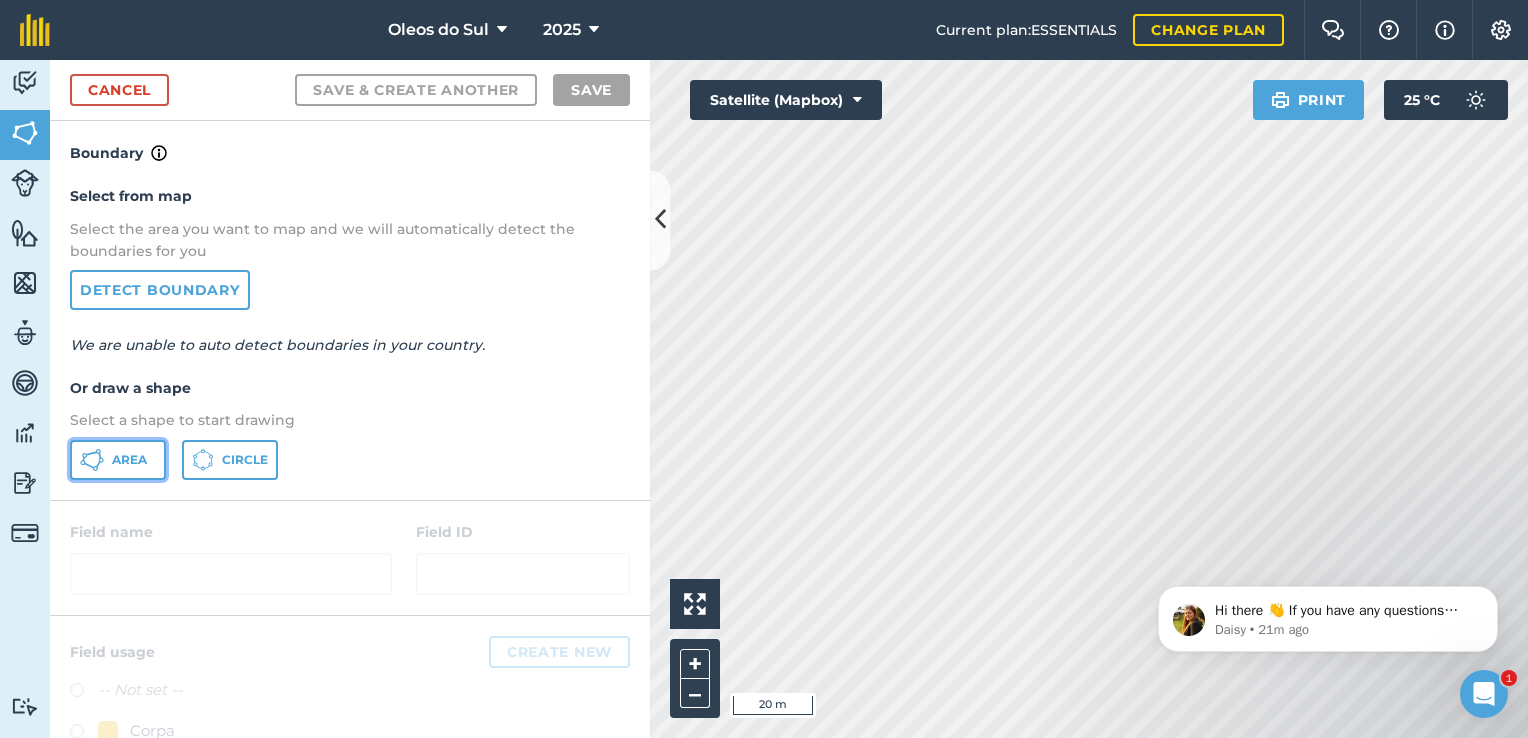 click on "Area" at bounding box center [129, 460] 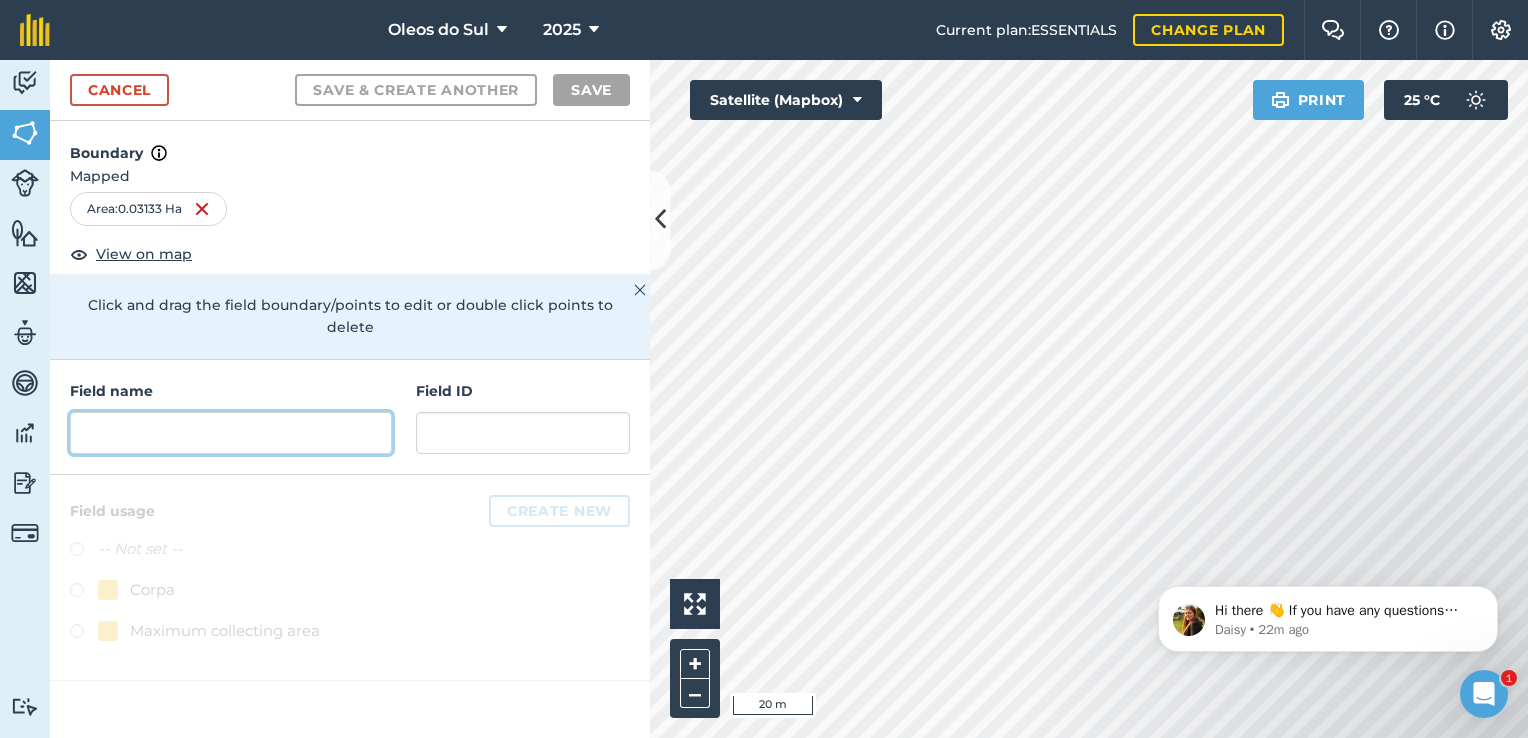 click at bounding box center [231, 433] 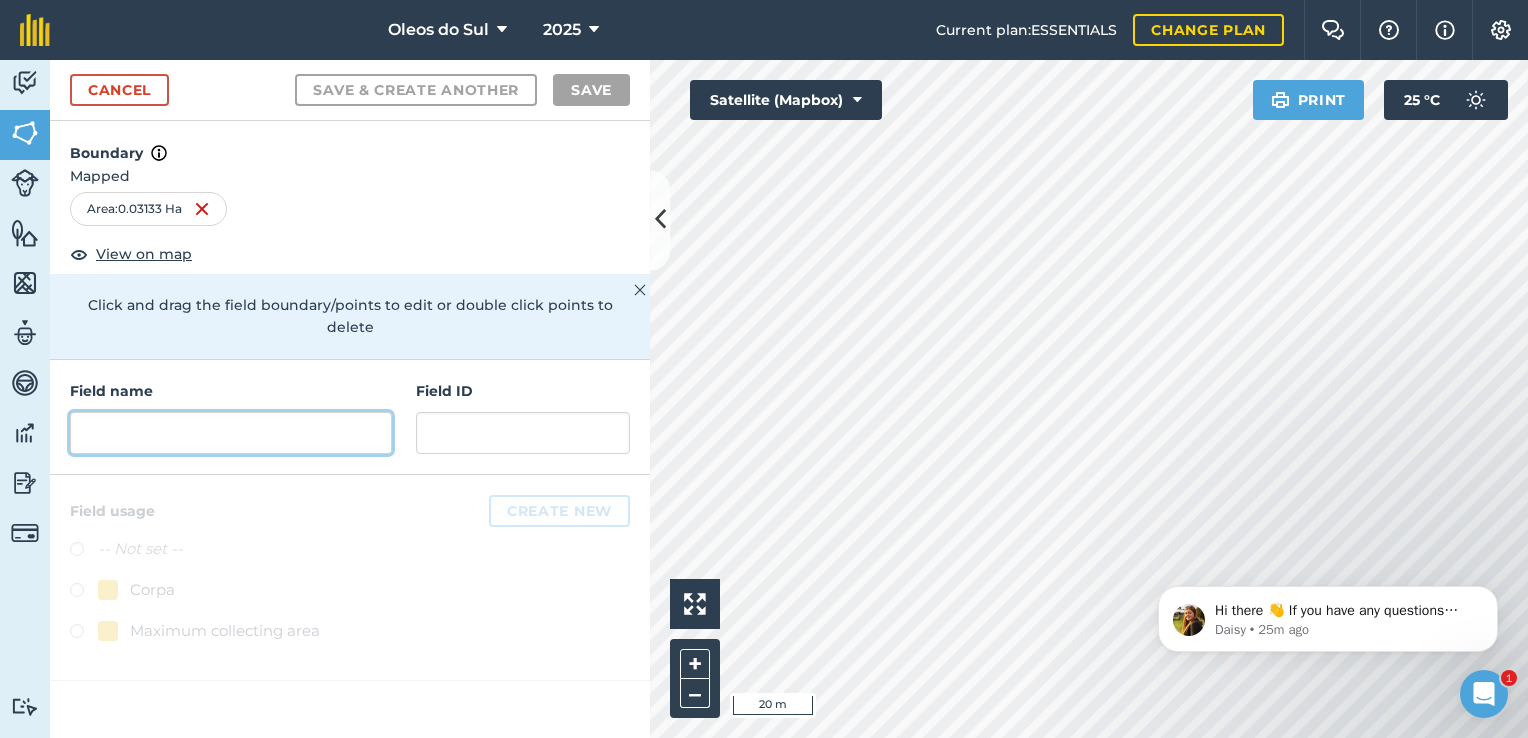 click at bounding box center (231, 433) 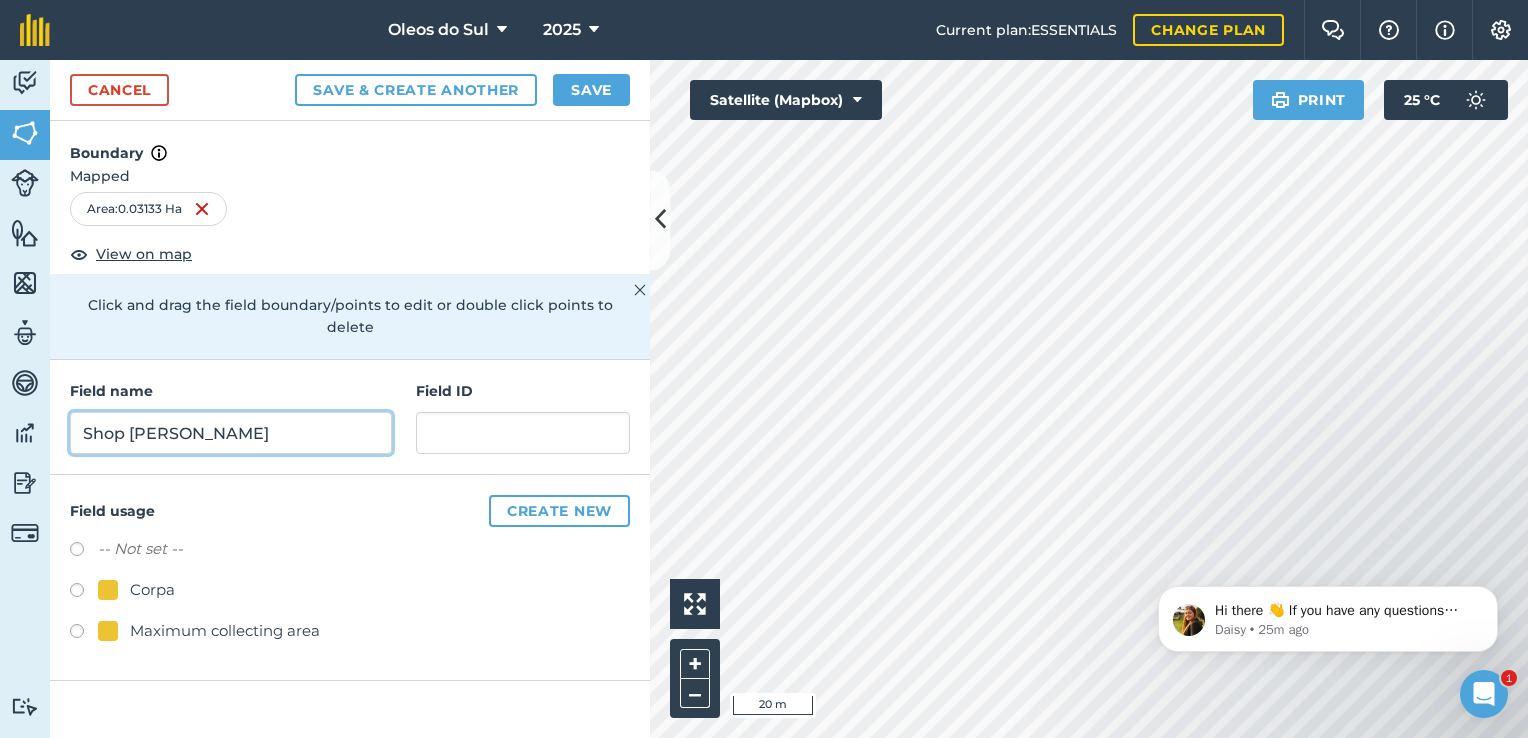 type on "Shop [PERSON_NAME]" 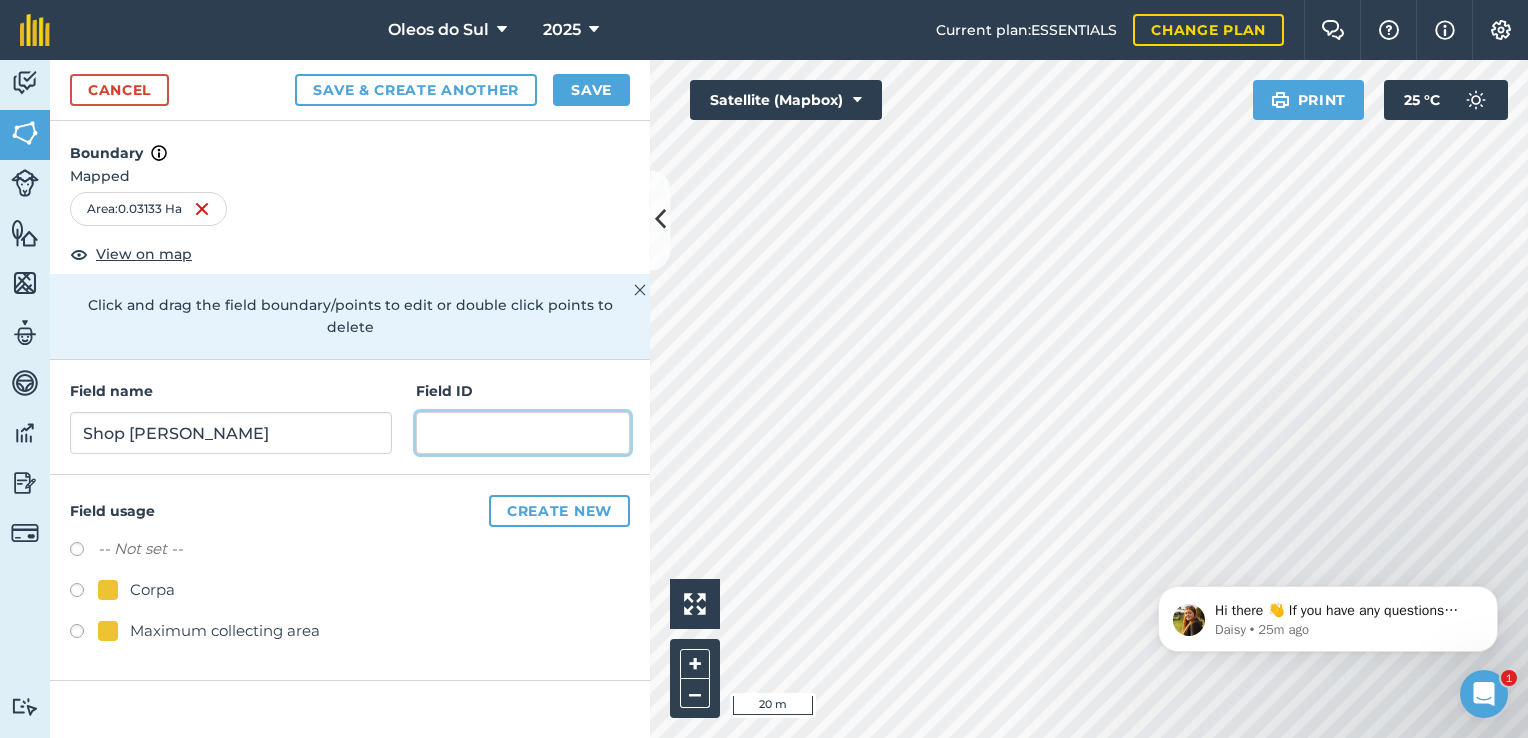 click at bounding box center (523, 433) 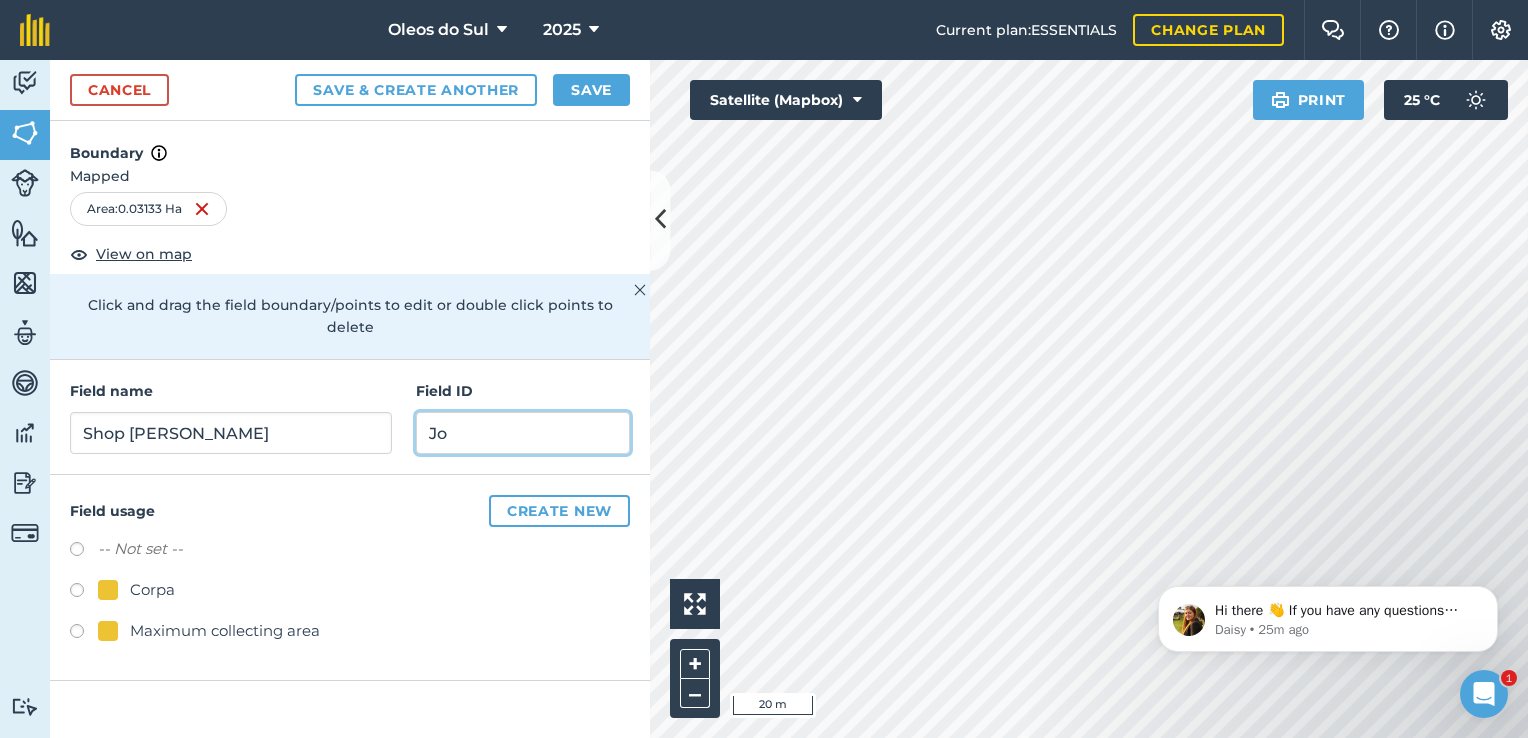 type on "J" 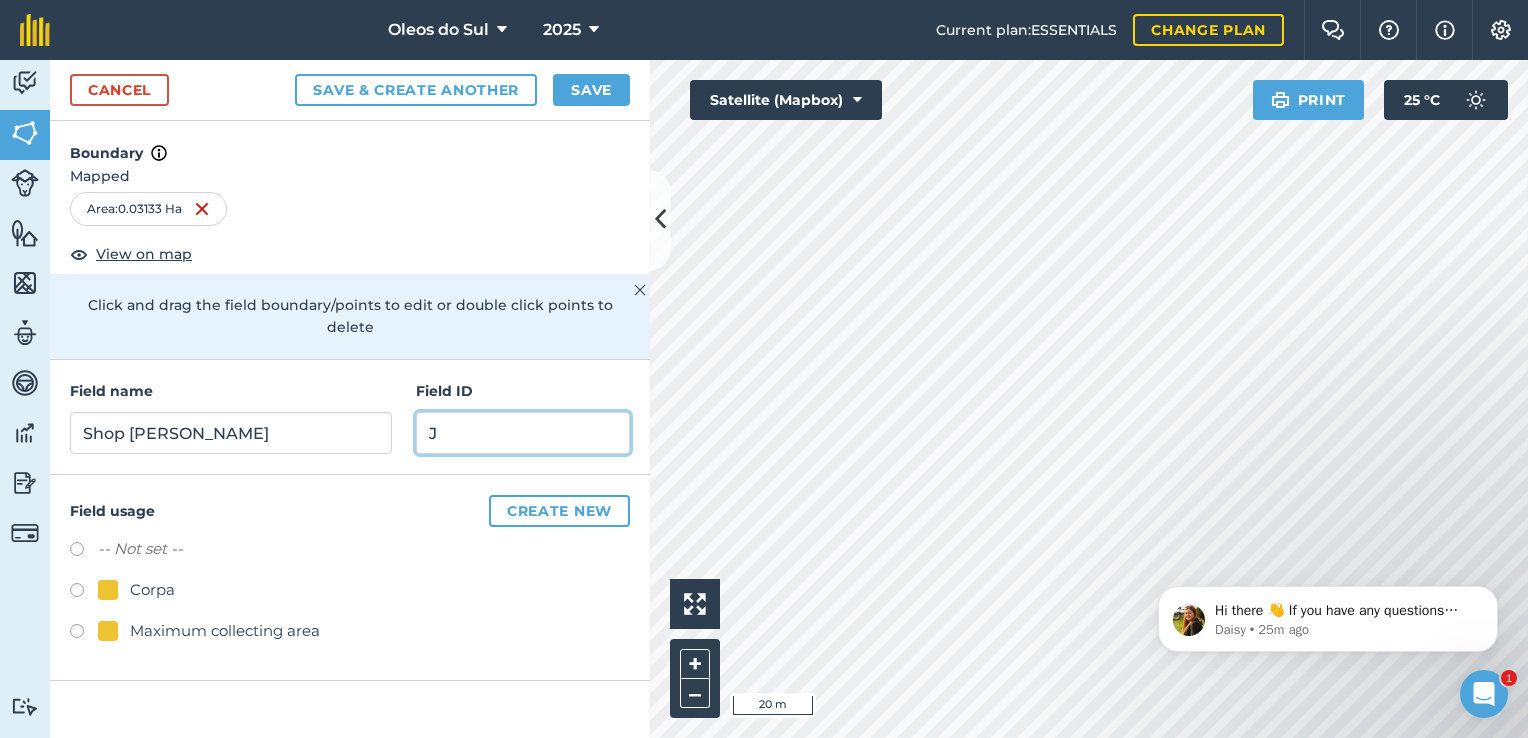 type 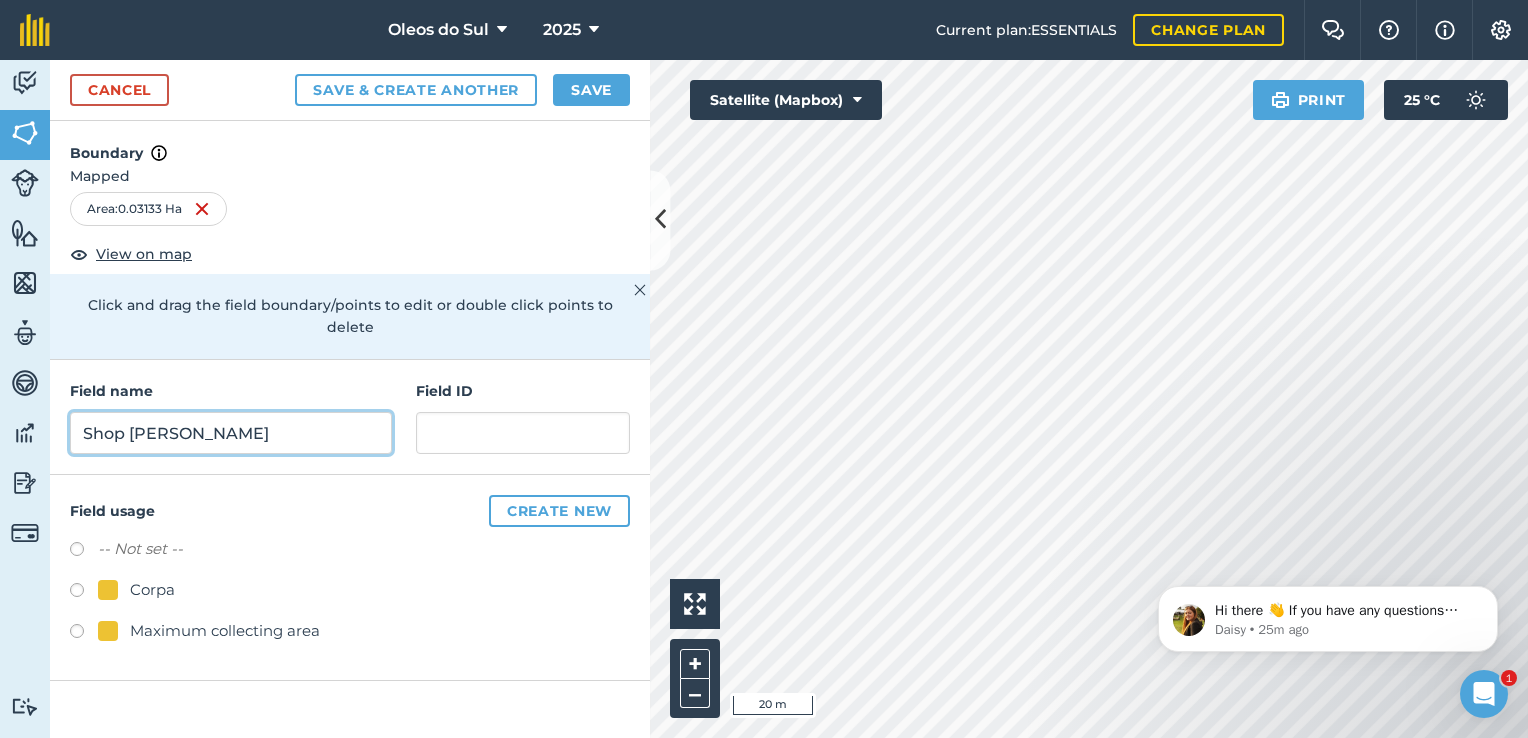 click on "Shop [PERSON_NAME]" at bounding box center (231, 433) 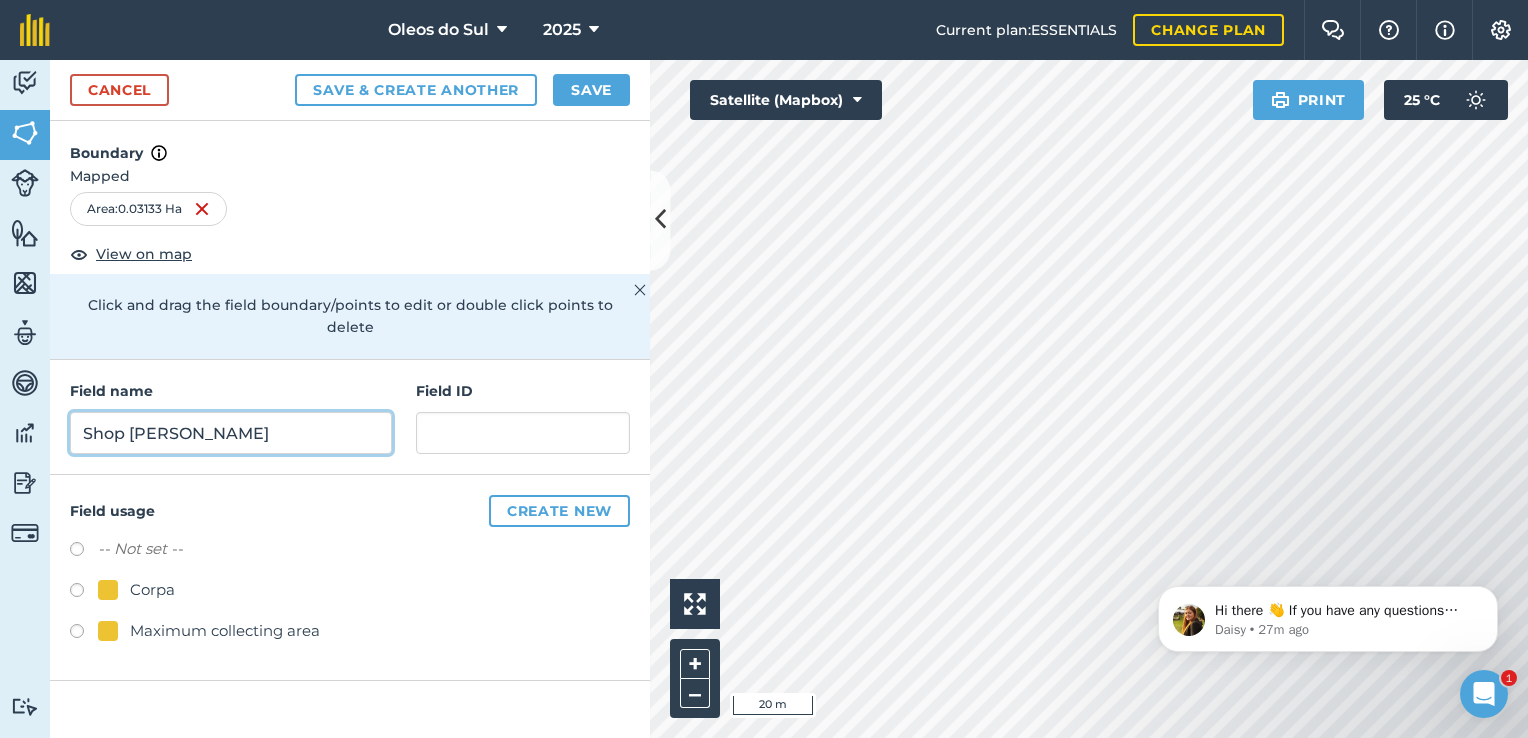 type on "Shop [PERSON_NAME]" 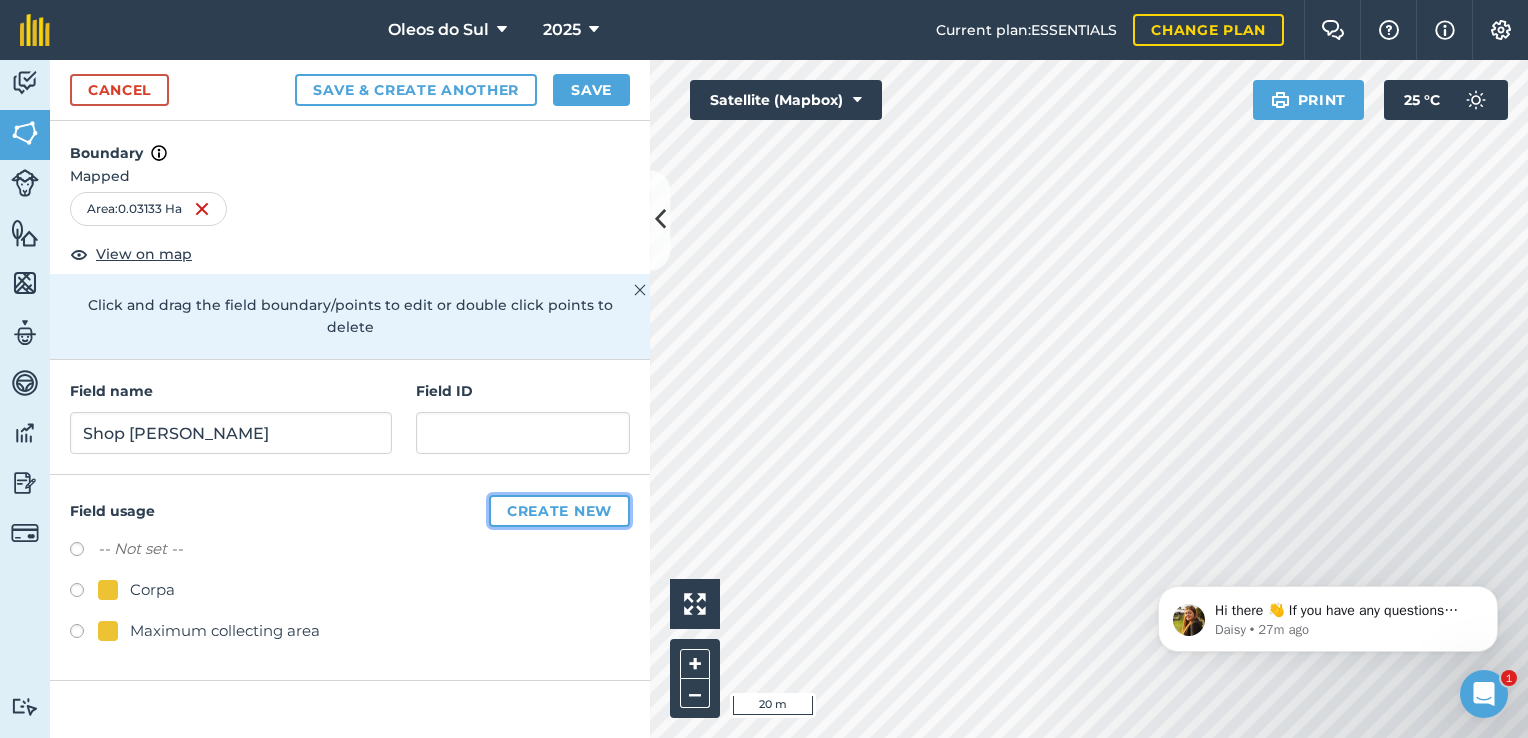 click on "Create new" at bounding box center (559, 511) 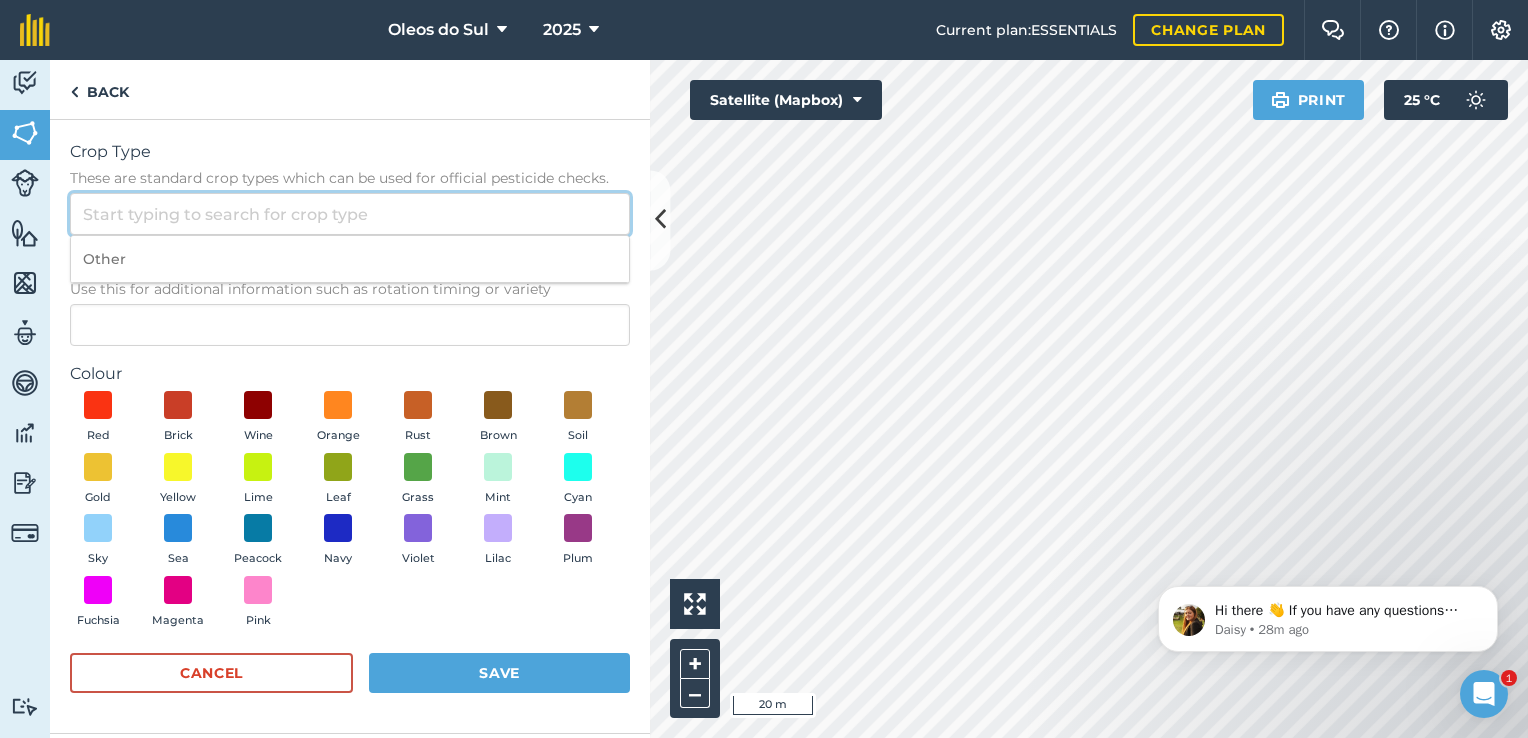 click on "Crop Type These are standard crop types which can be used for official pesticide checks." at bounding box center [350, 214] 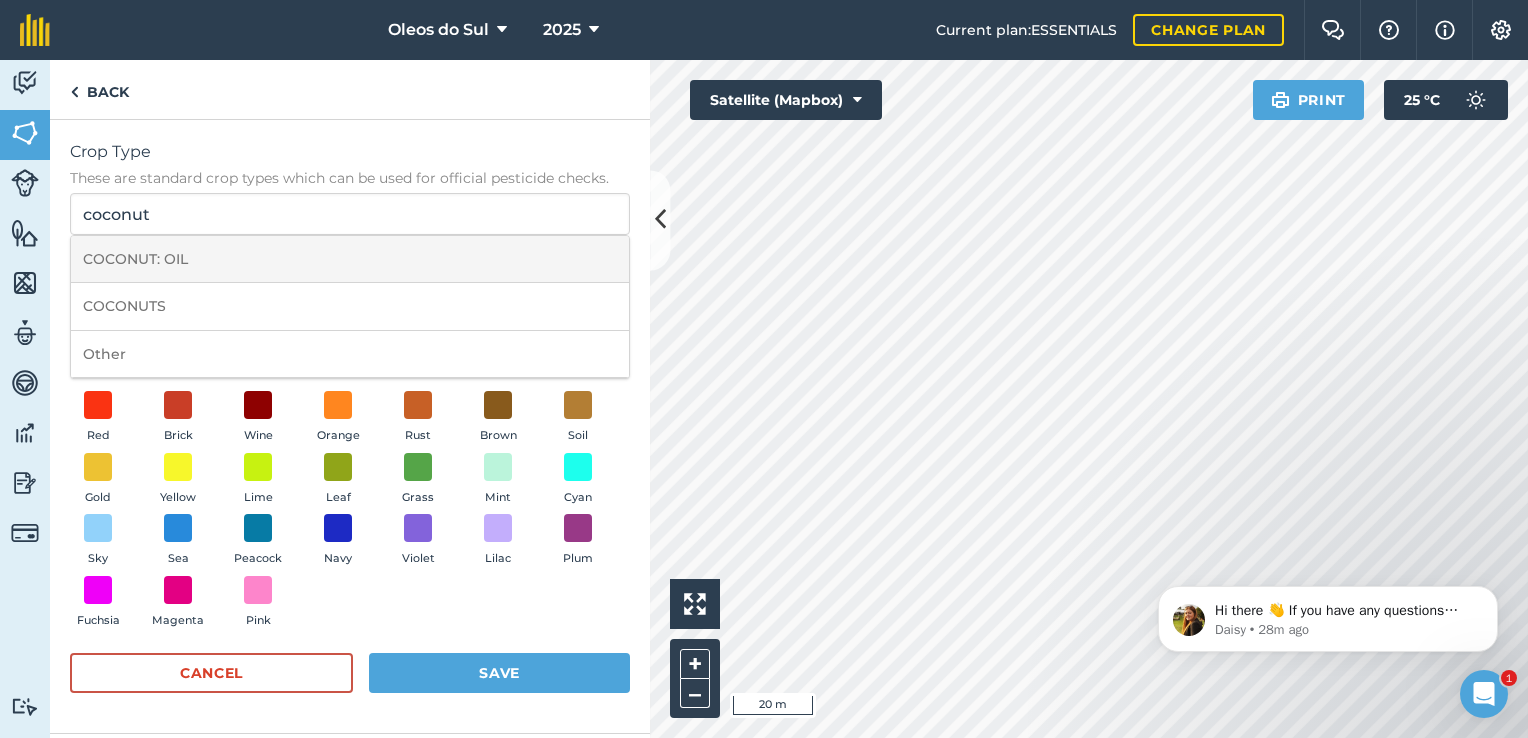 click on "COCONUT: OIL" at bounding box center [350, 259] 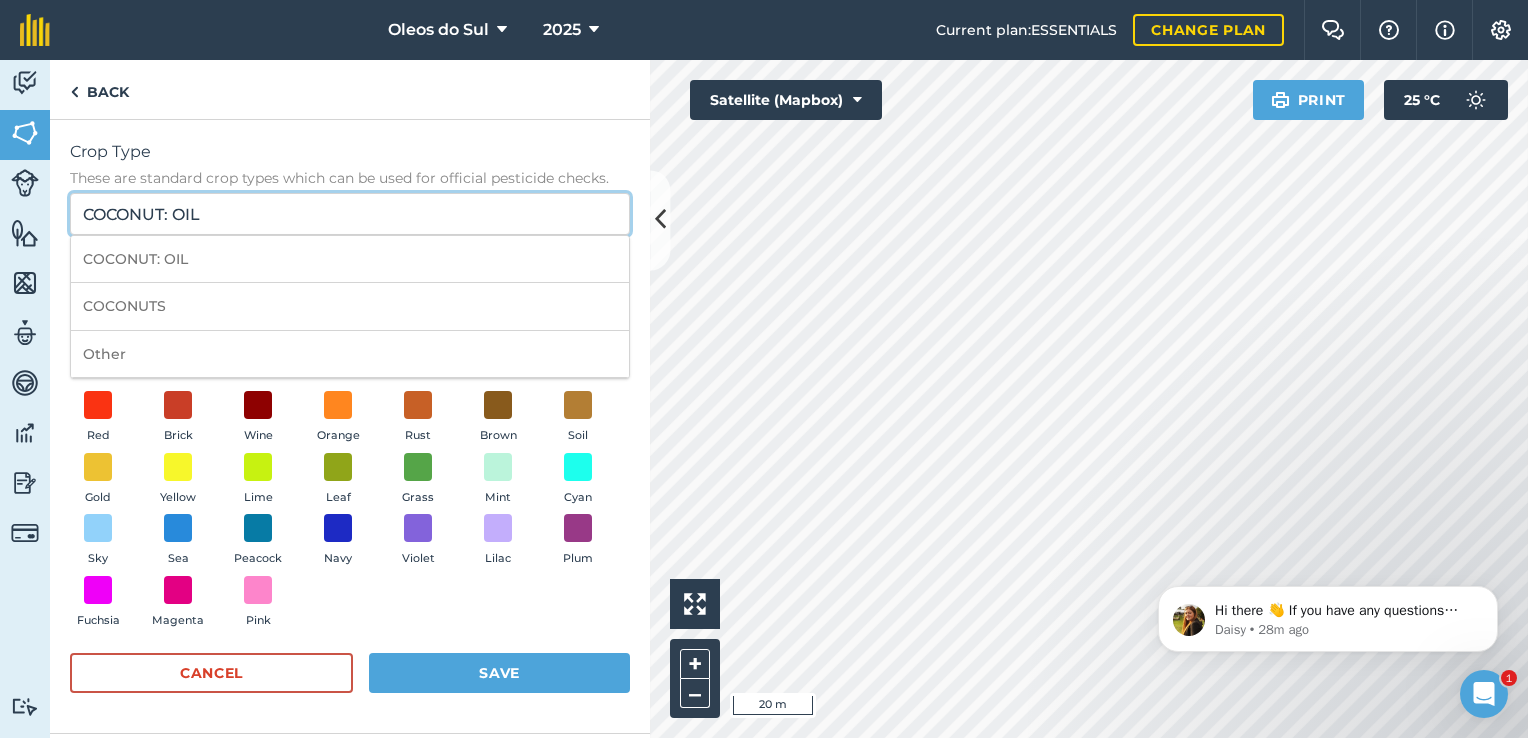 drag, startPoint x: 213, startPoint y: 220, endPoint x: 68, endPoint y: 221, distance: 145.00345 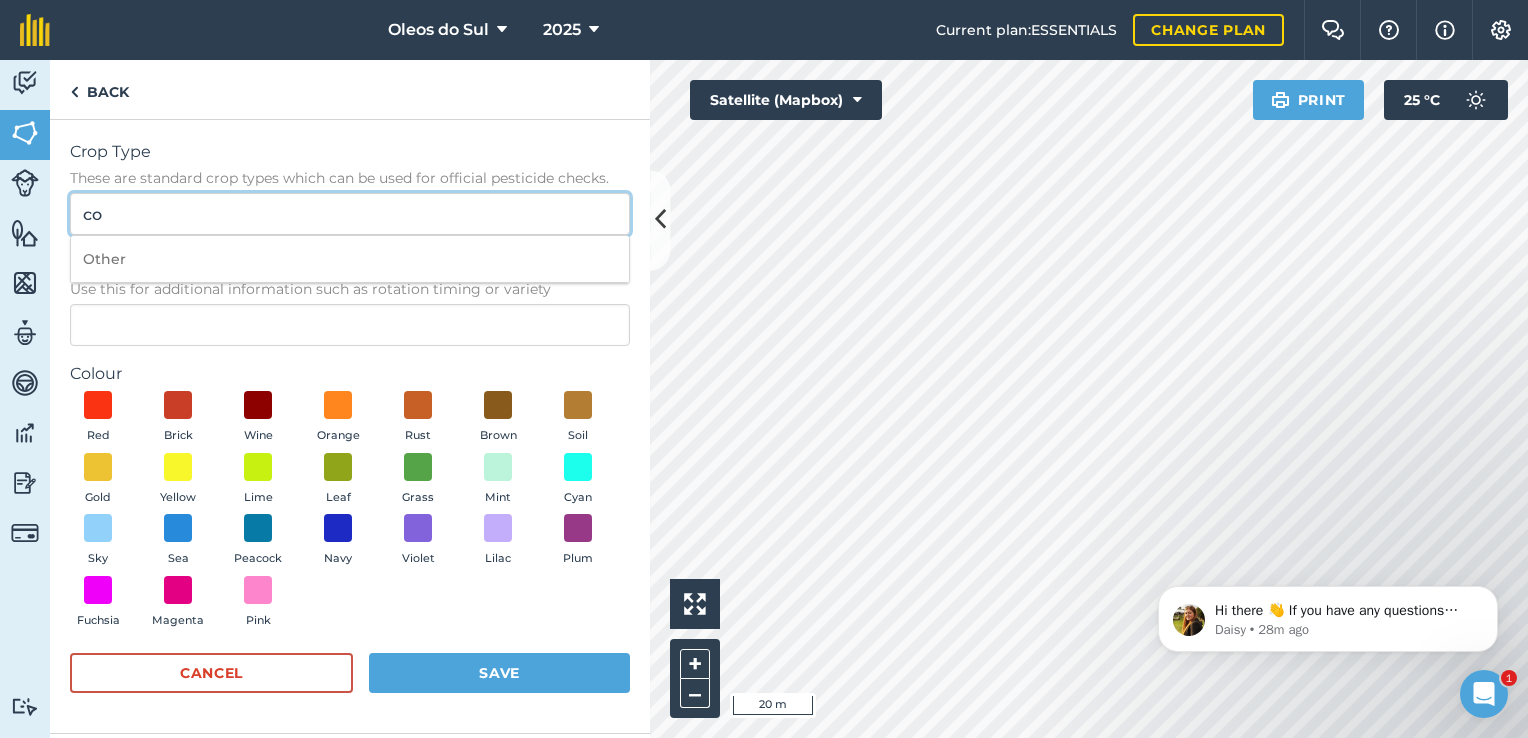 type on "c" 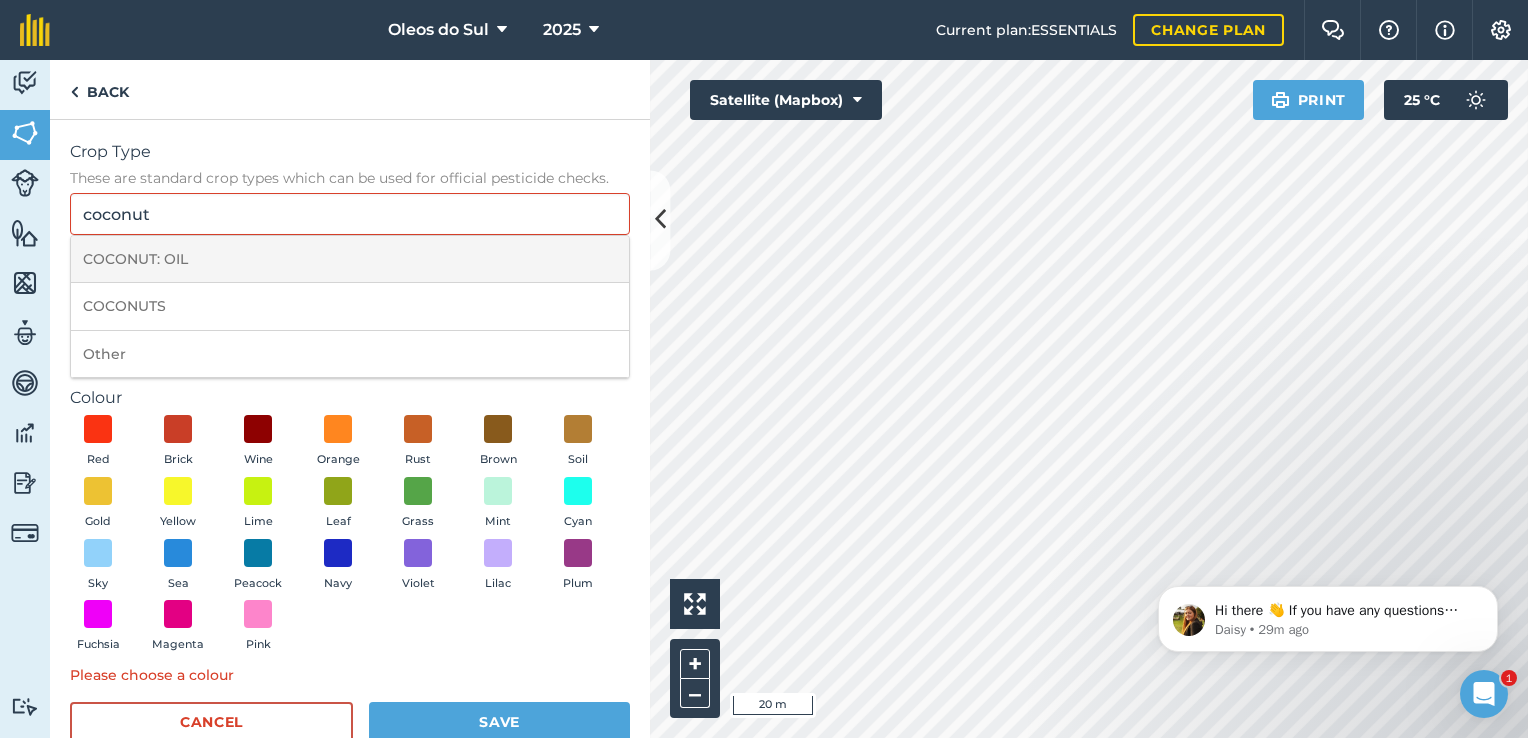 click on "COCONUT: OIL" at bounding box center [350, 259] 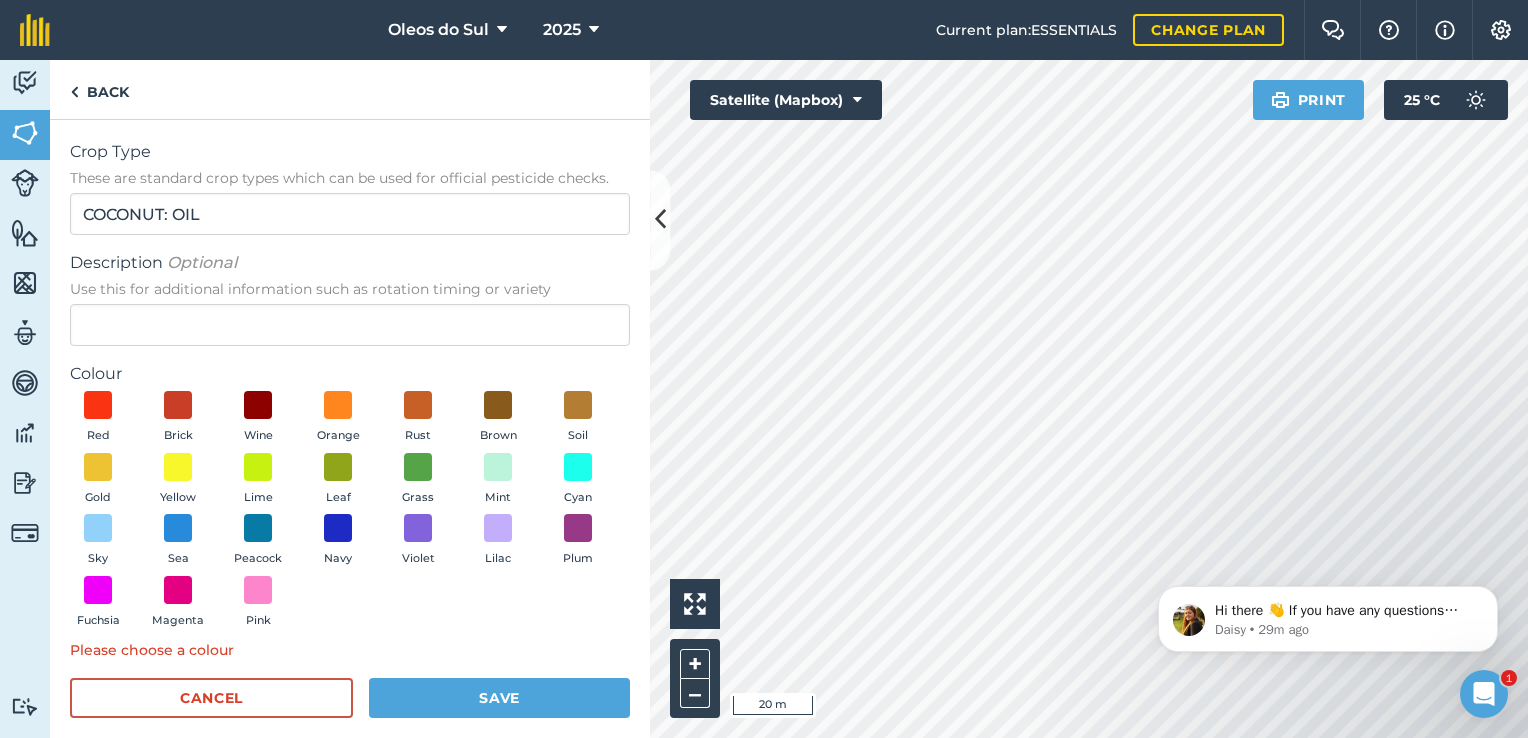 scroll, scrollTop: 19, scrollLeft: 0, axis: vertical 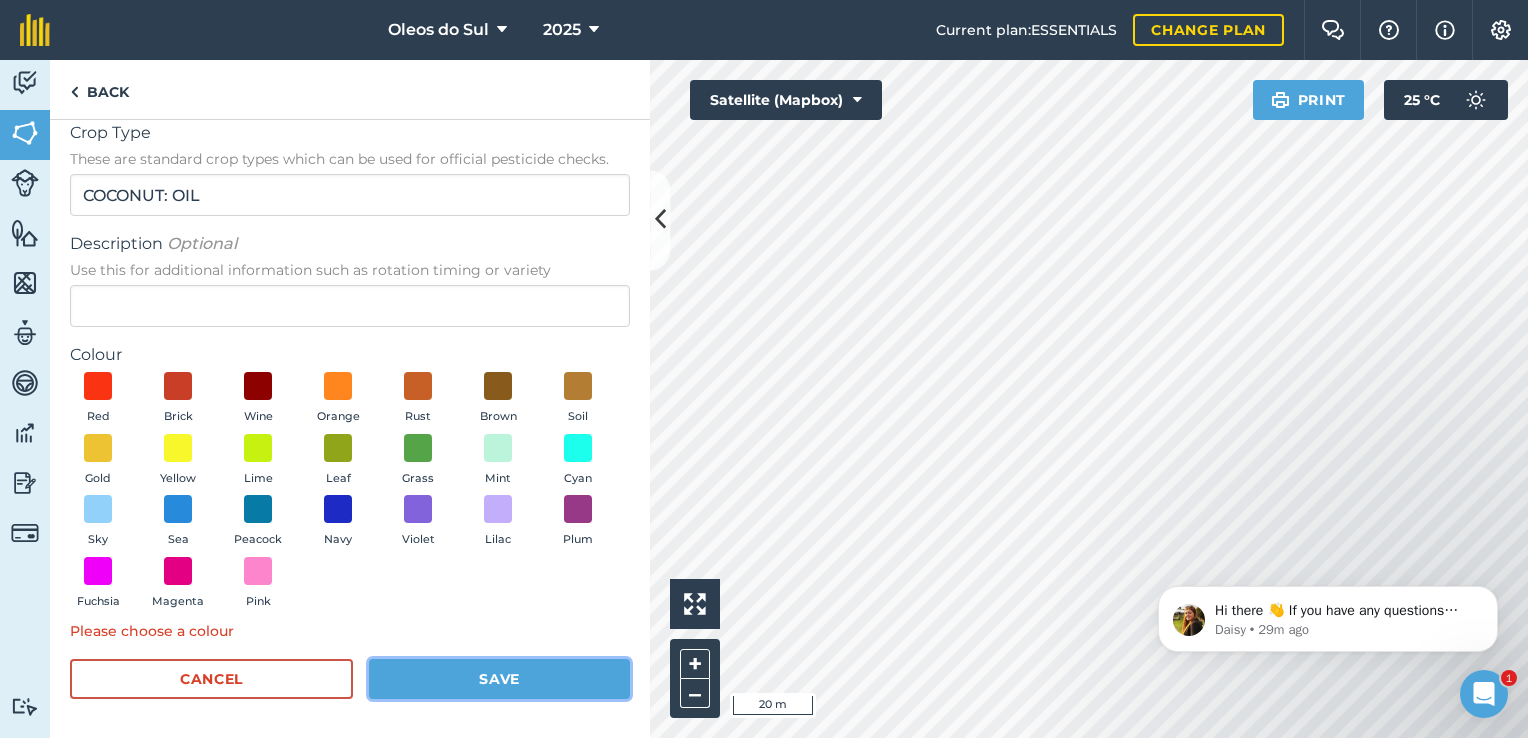 click on "Save" at bounding box center [499, 679] 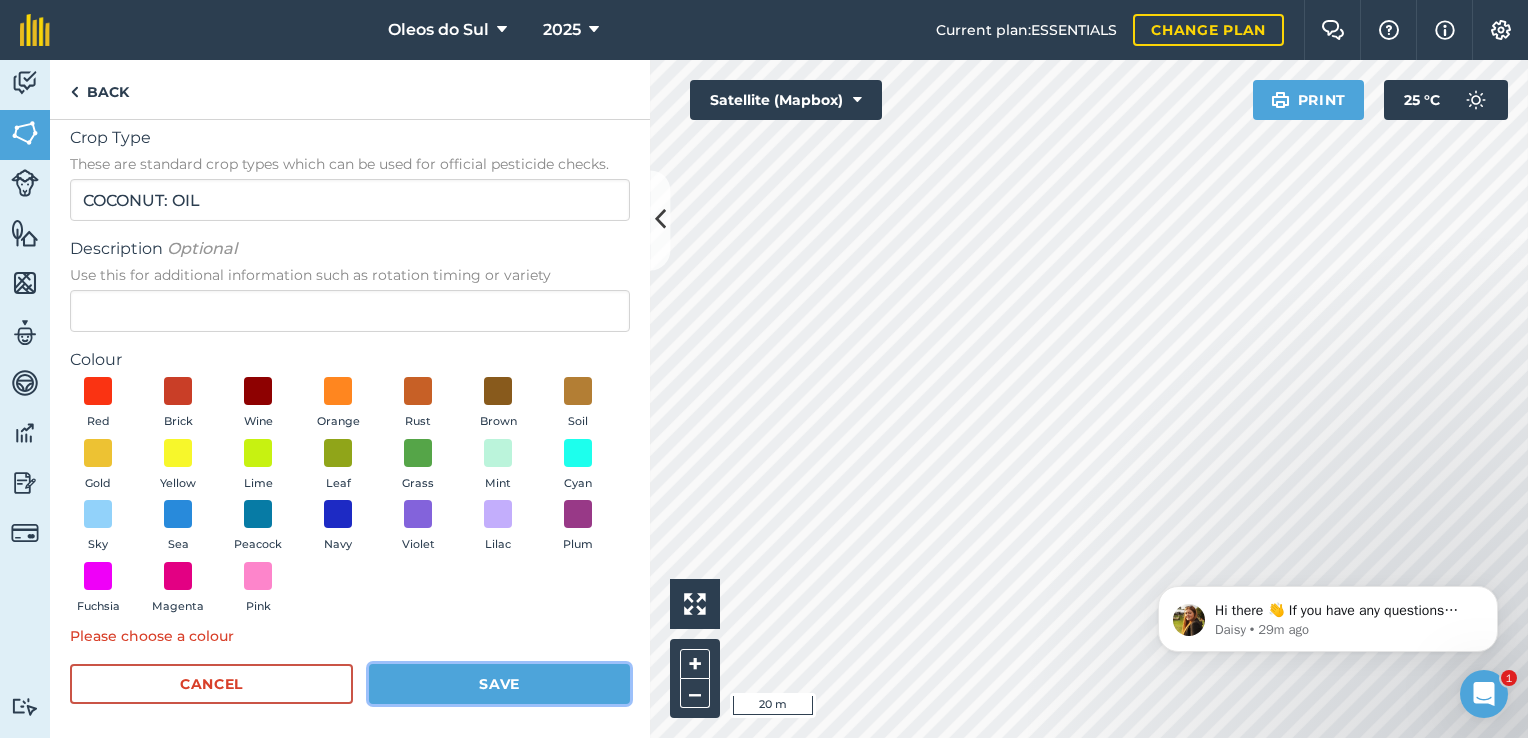 scroll, scrollTop: 19, scrollLeft: 0, axis: vertical 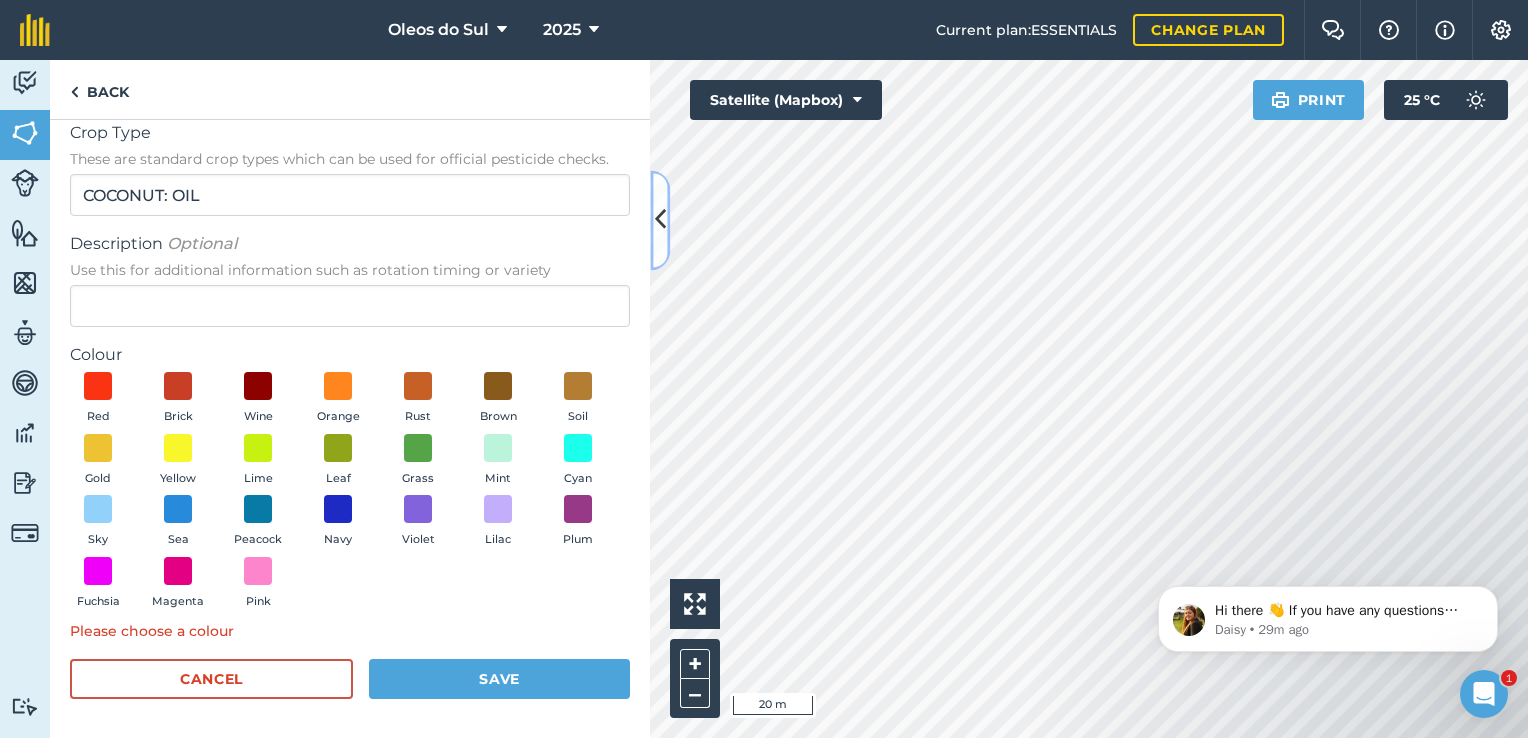 click at bounding box center (660, 220) 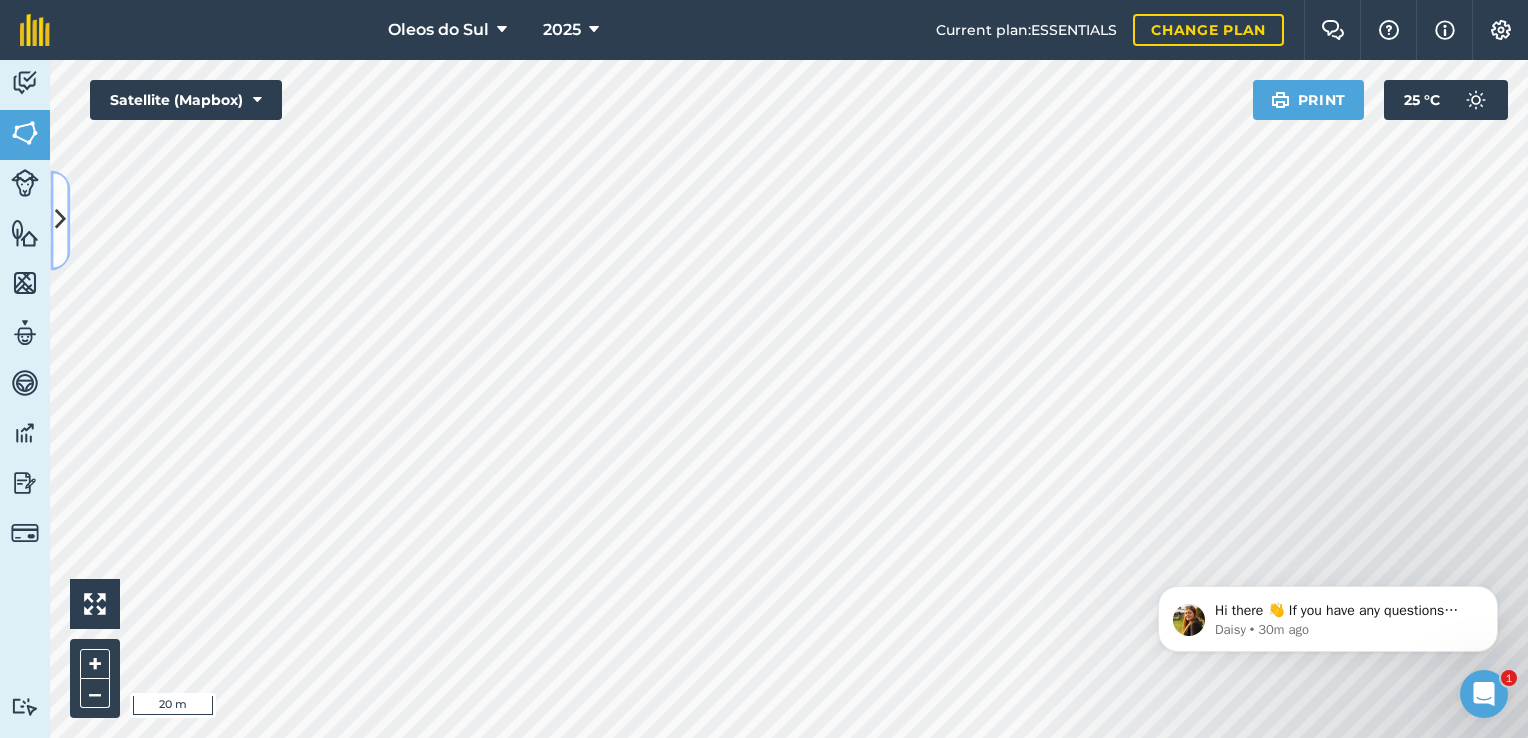 click at bounding box center (60, 220) 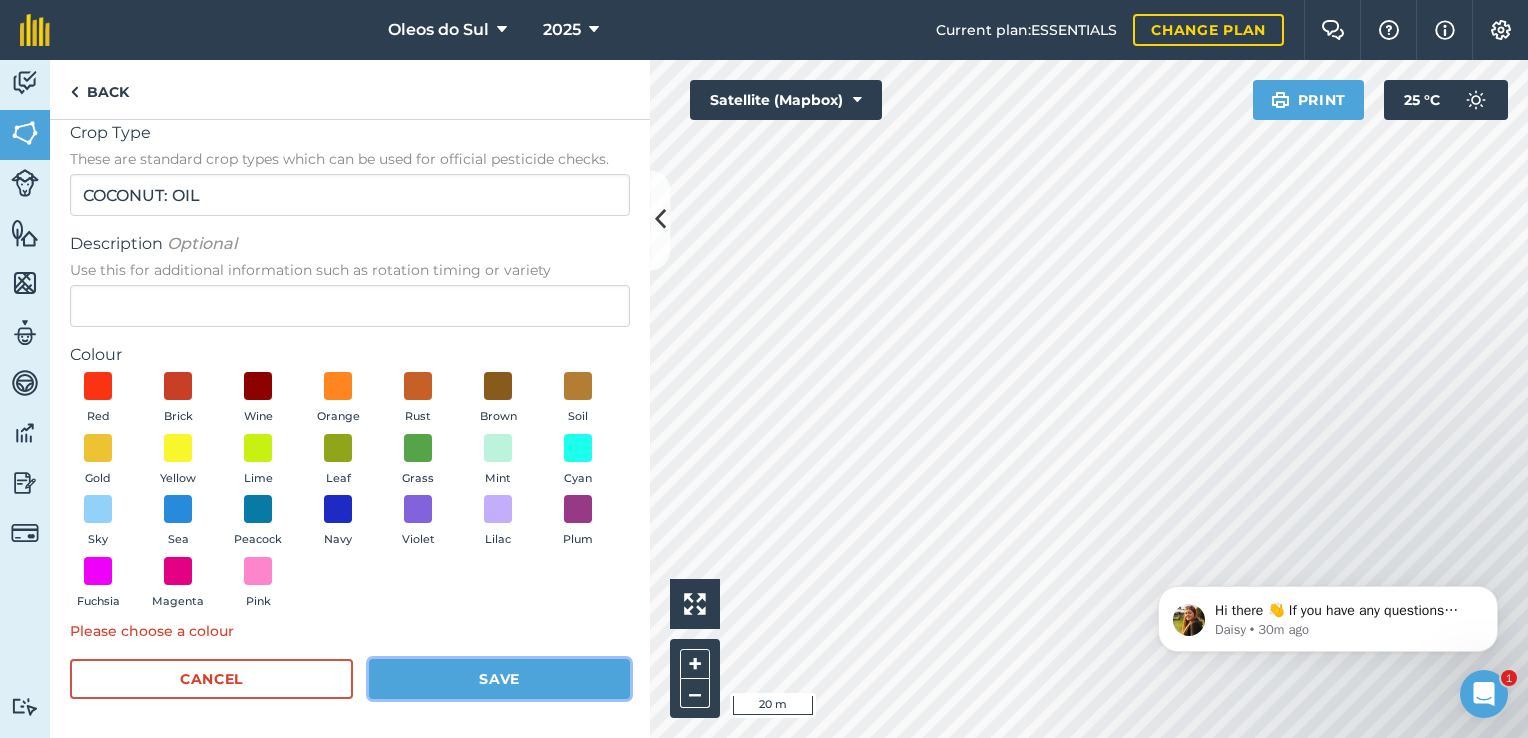 click on "Save" at bounding box center [499, 679] 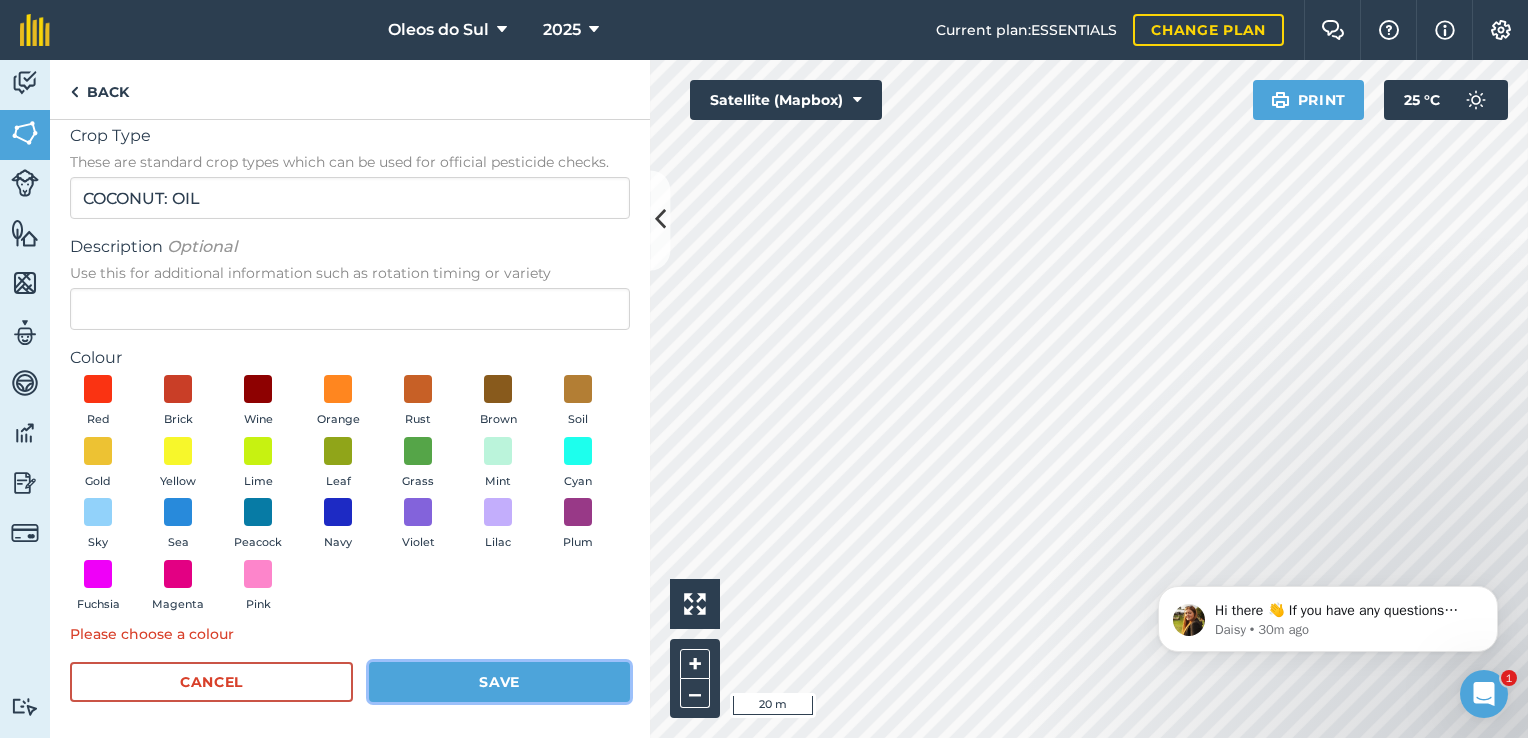 scroll, scrollTop: 19, scrollLeft: 0, axis: vertical 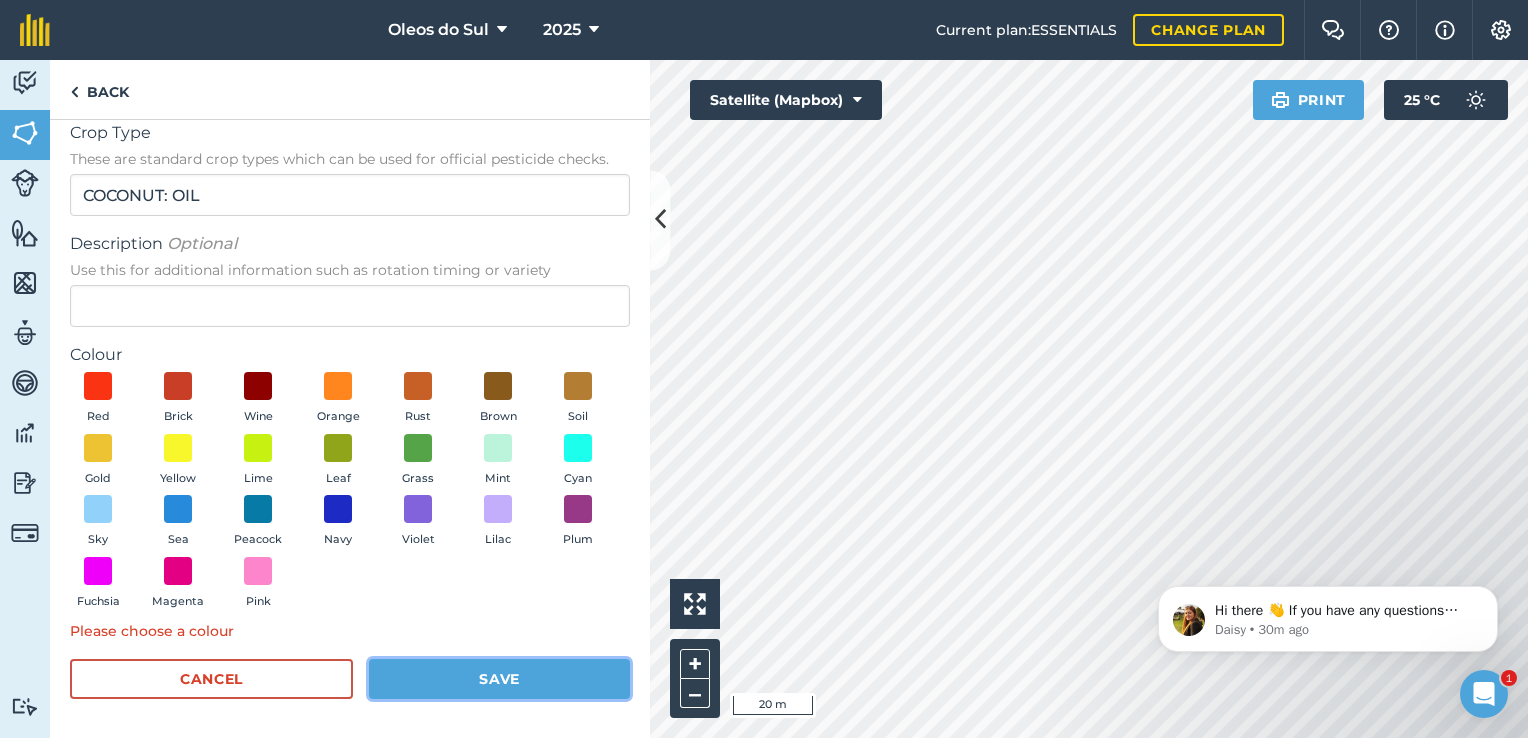 click on "Save" at bounding box center (499, 679) 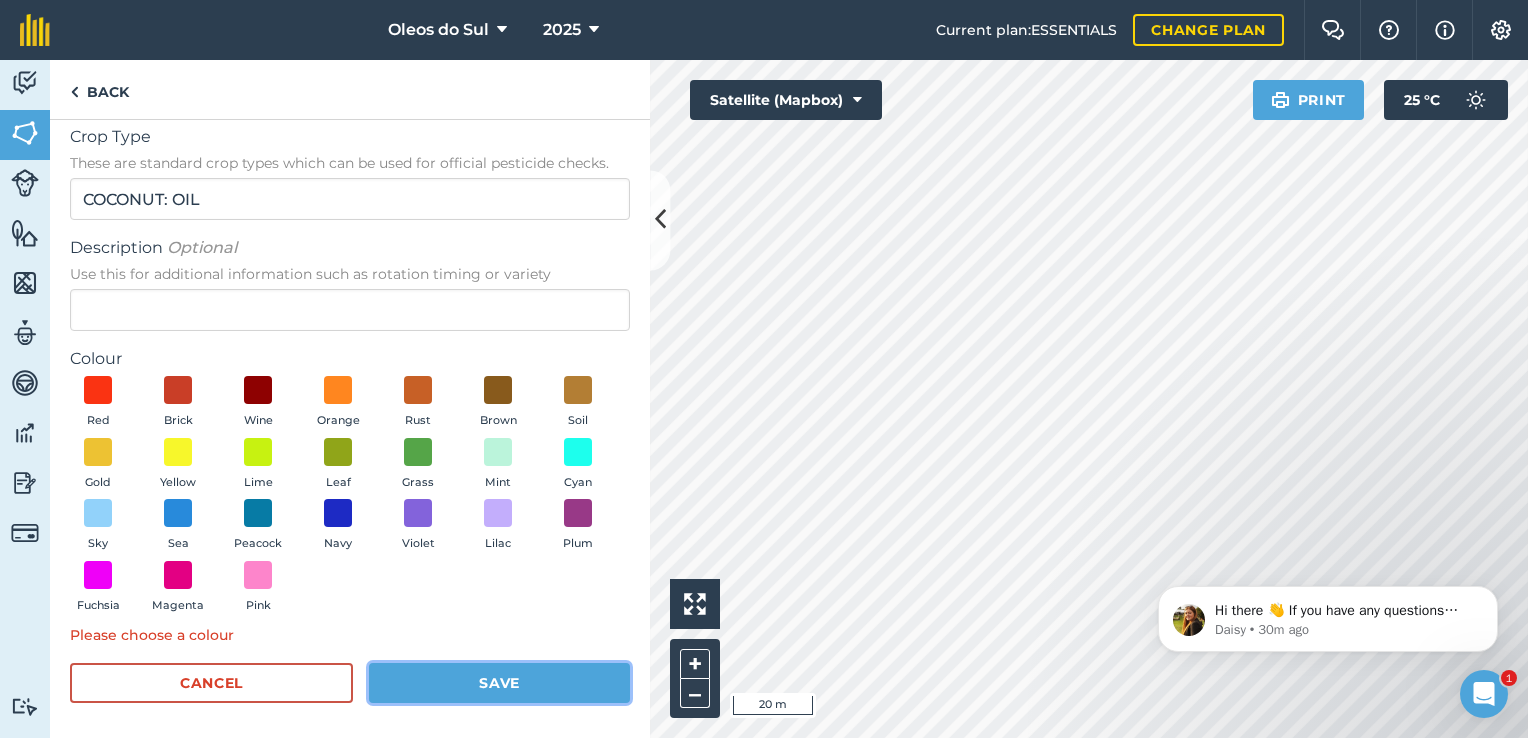 scroll, scrollTop: 19, scrollLeft: 0, axis: vertical 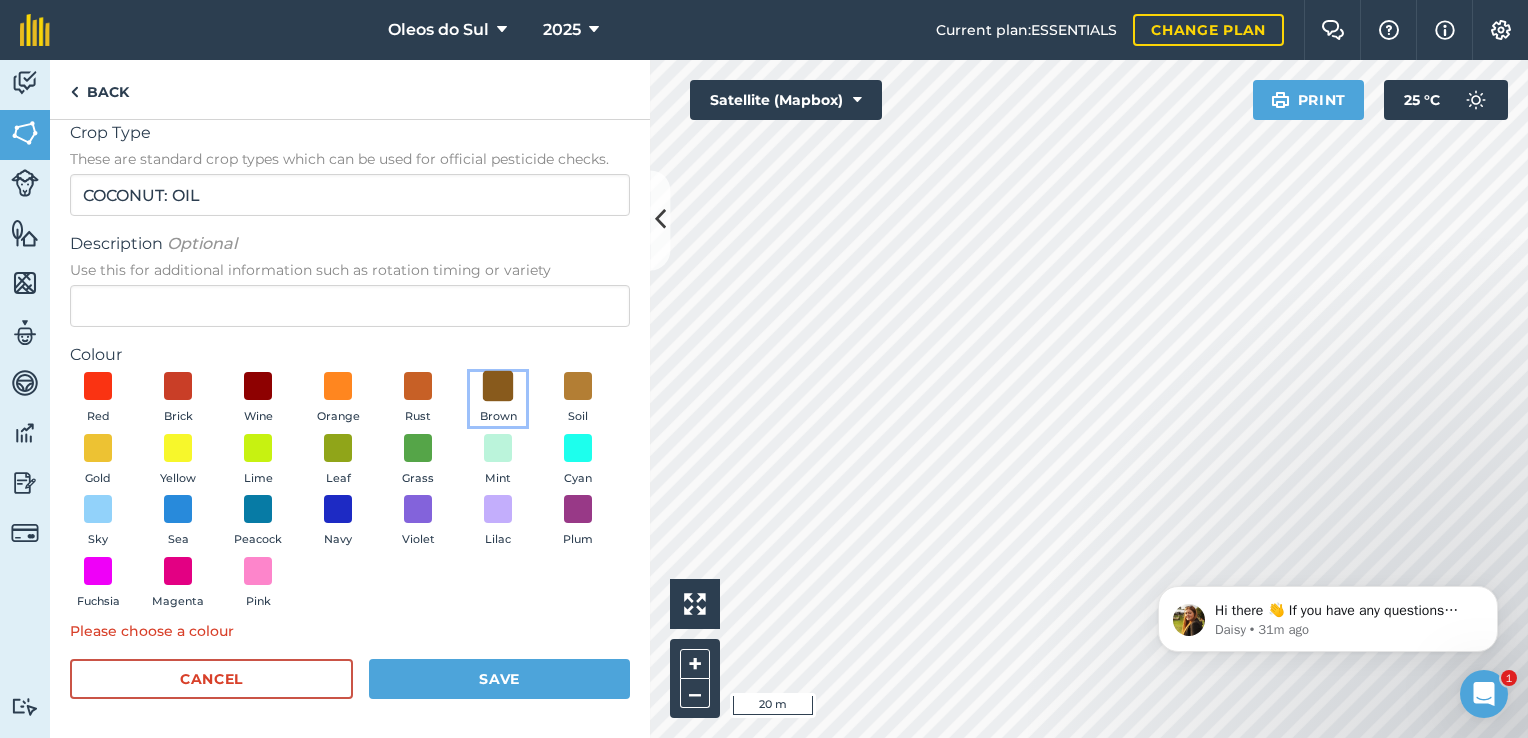 click at bounding box center (498, 386) 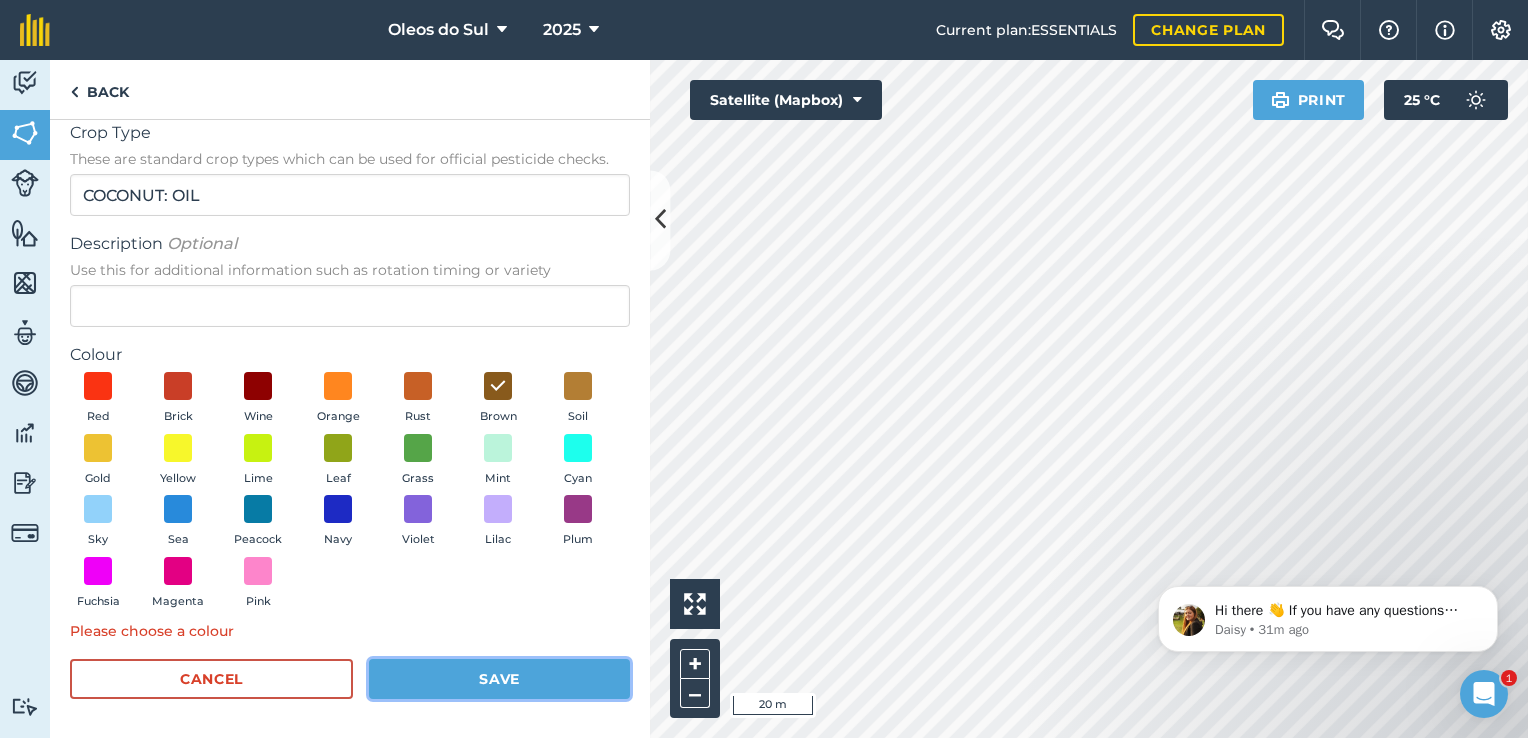 click on "Save" at bounding box center [499, 679] 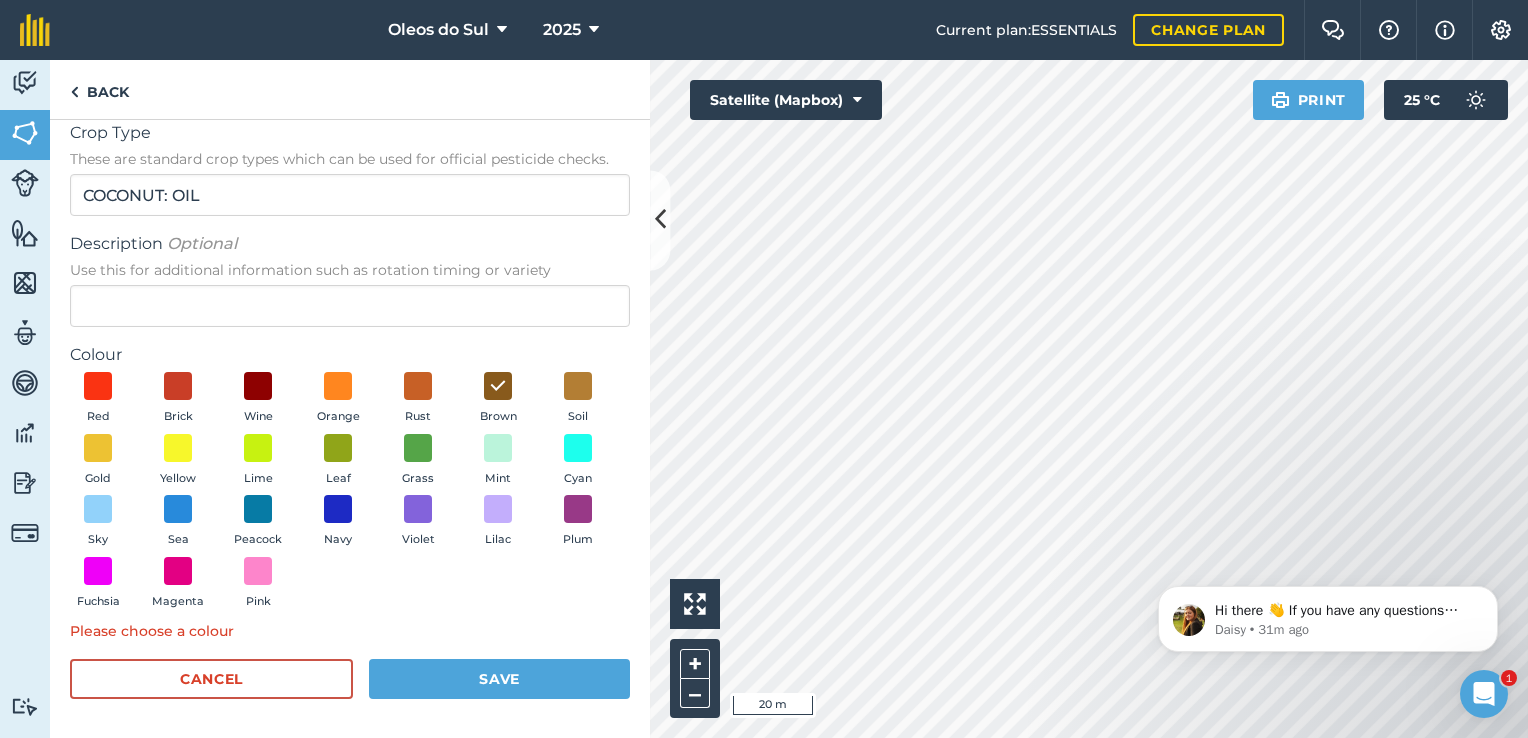 scroll, scrollTop: 0, scrollLeft: 0, axis: both 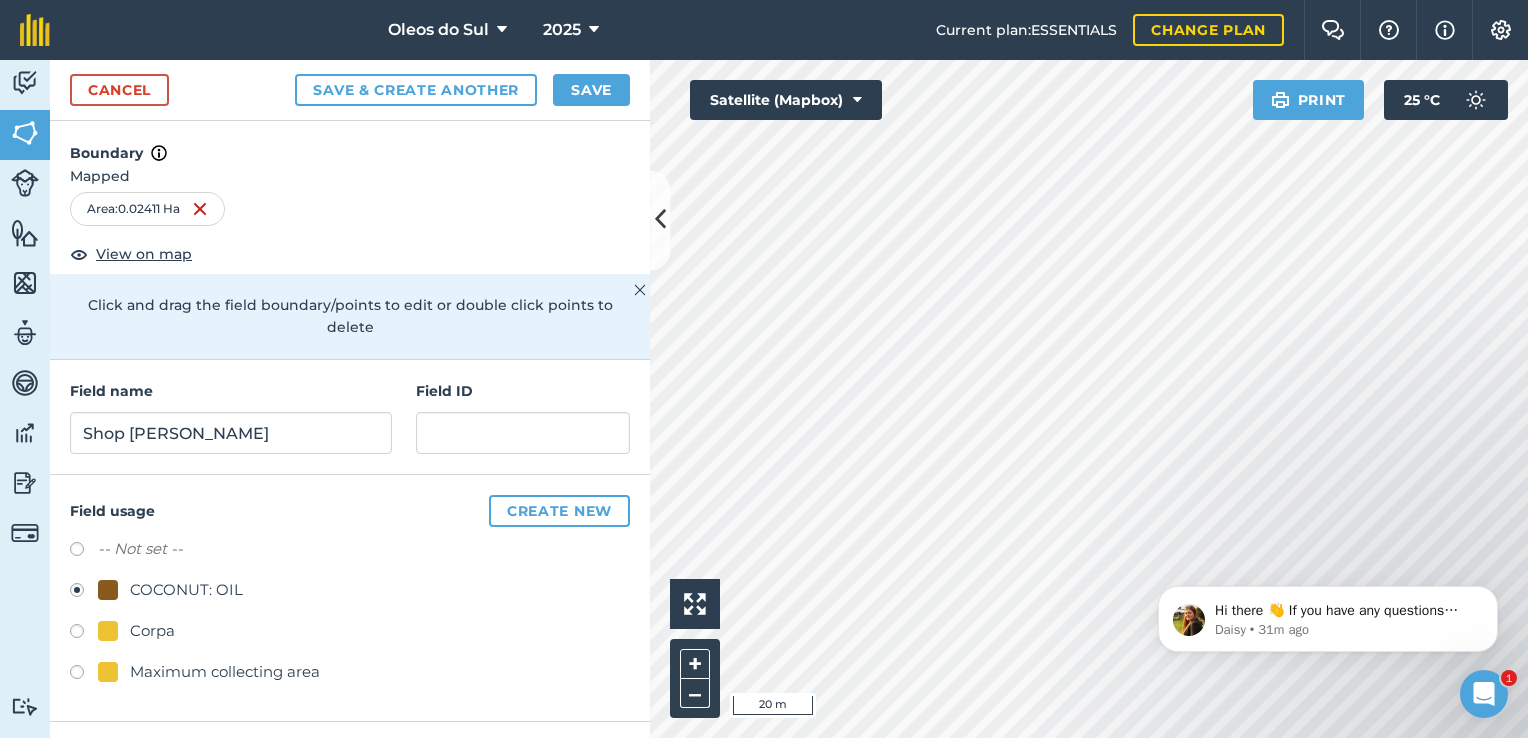 click on "COCONUT: OIL" at bounding box center (186, 590) 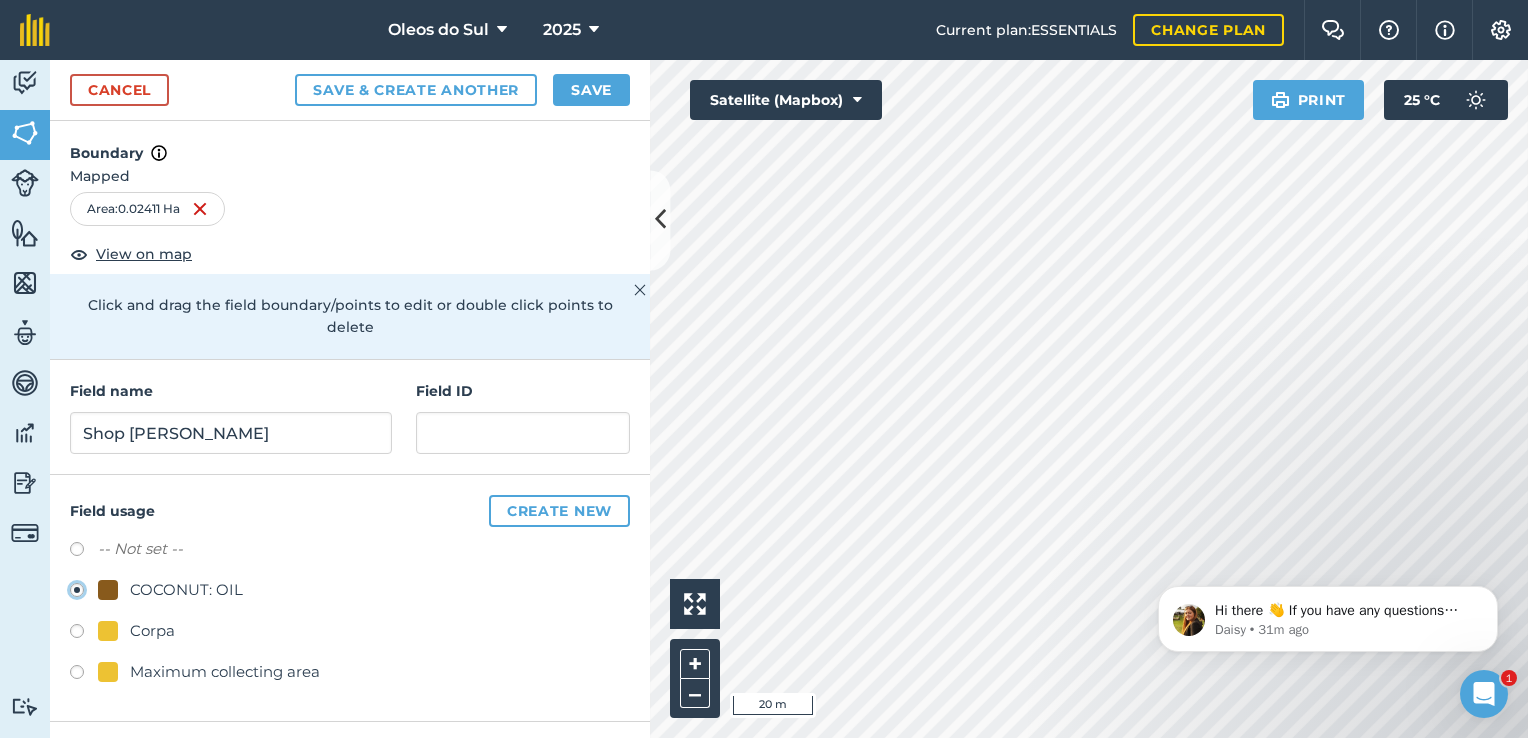 click on "COCONUT: OIL" at bounding box center (-9923, 589) 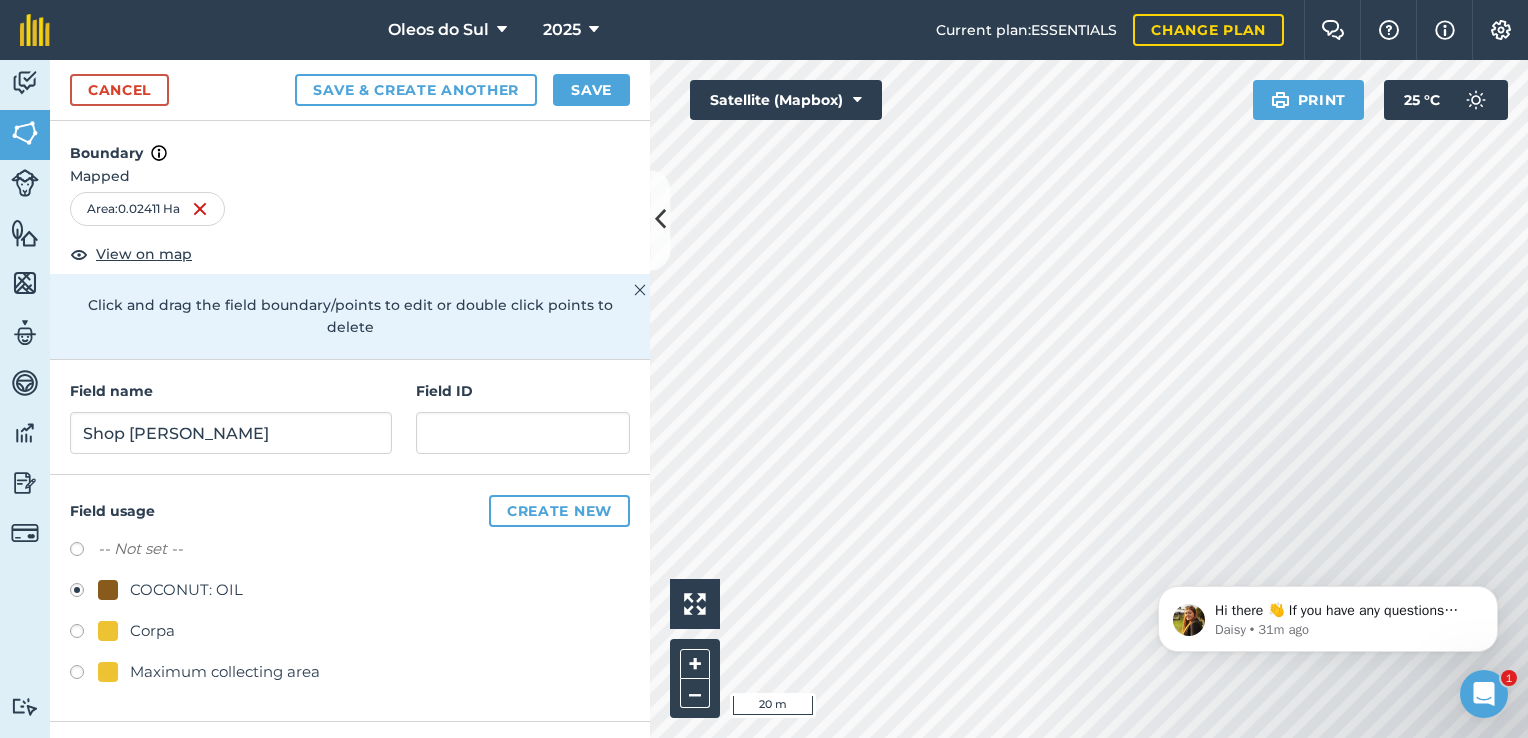 click at bounding box center [84, 634] 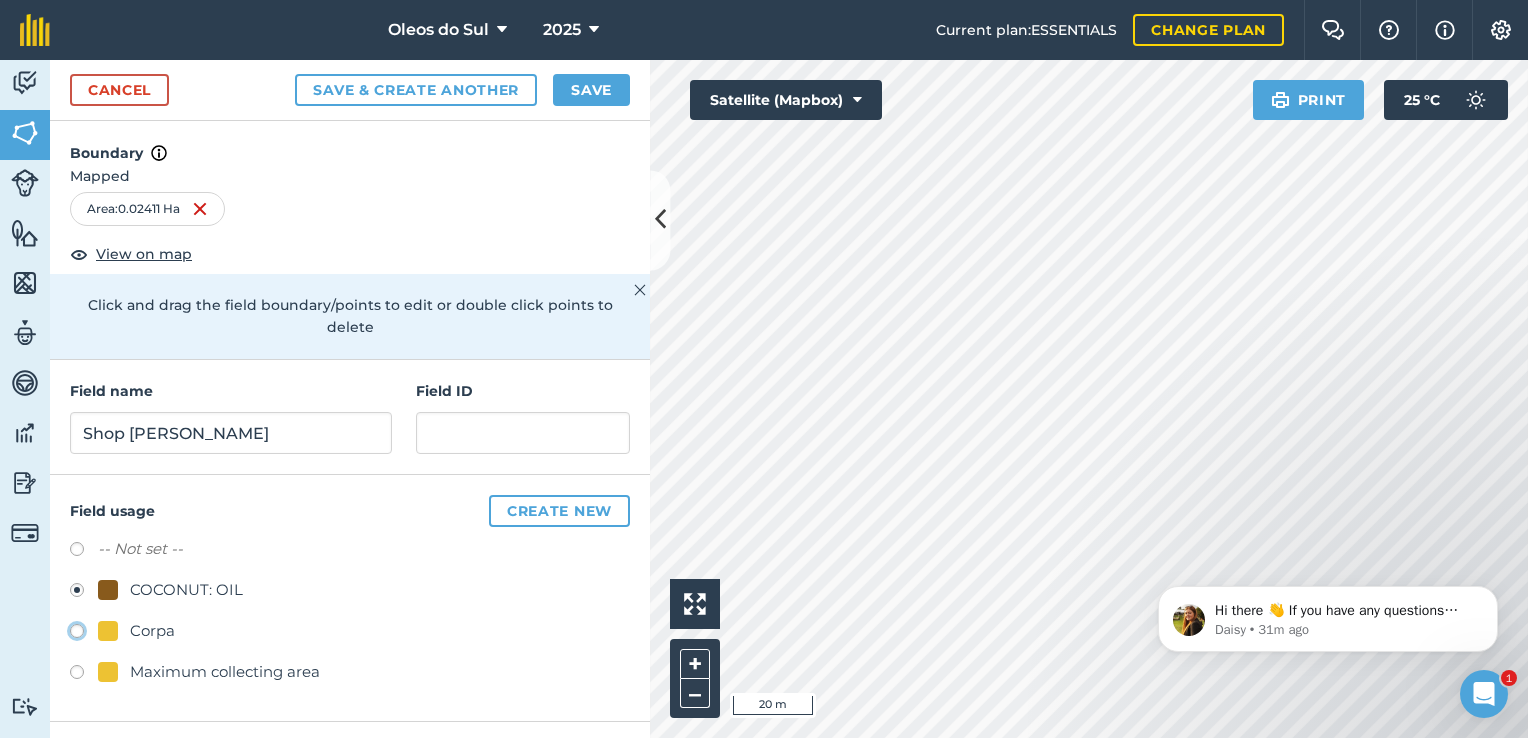 radio on "true" 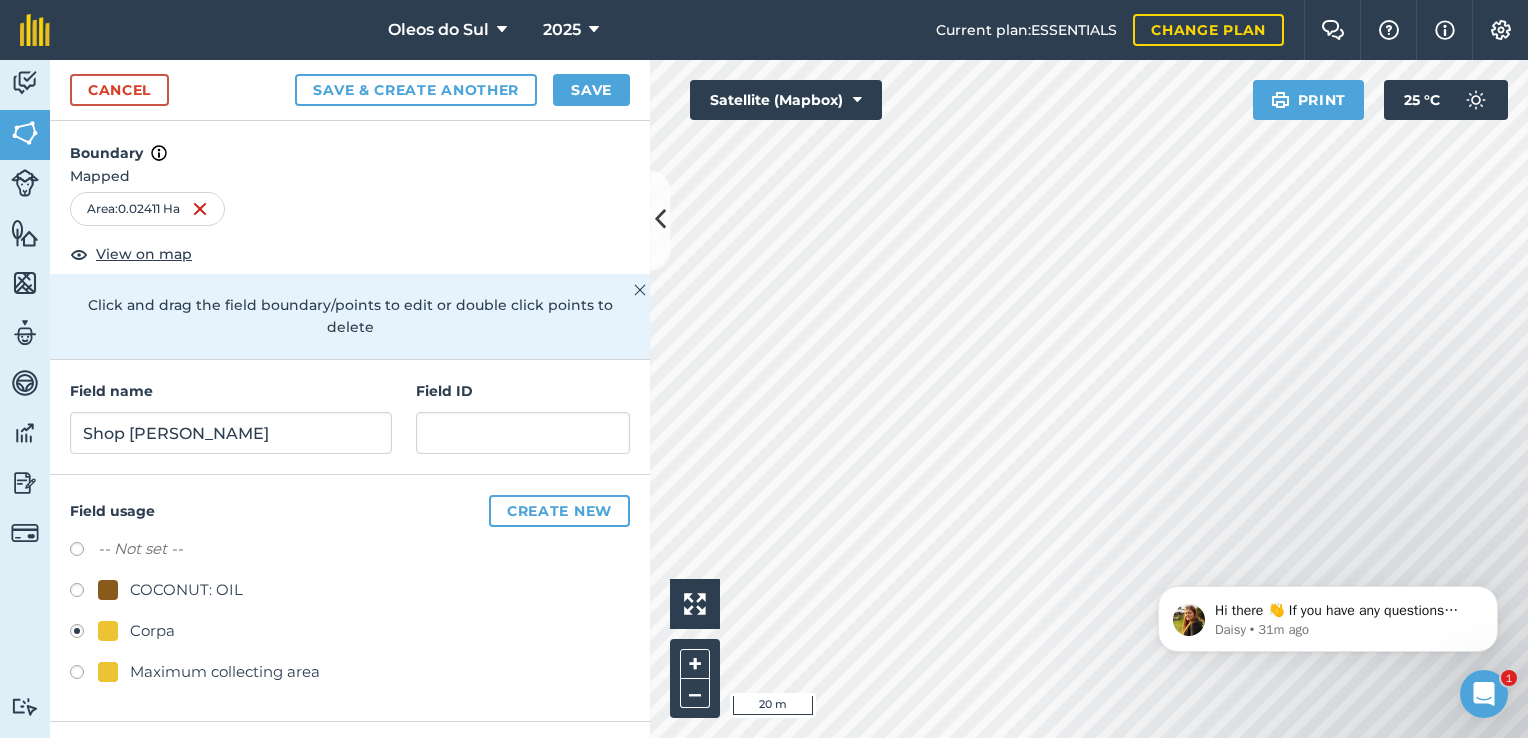 click on "Corpa" at bounding box center (152, 631) 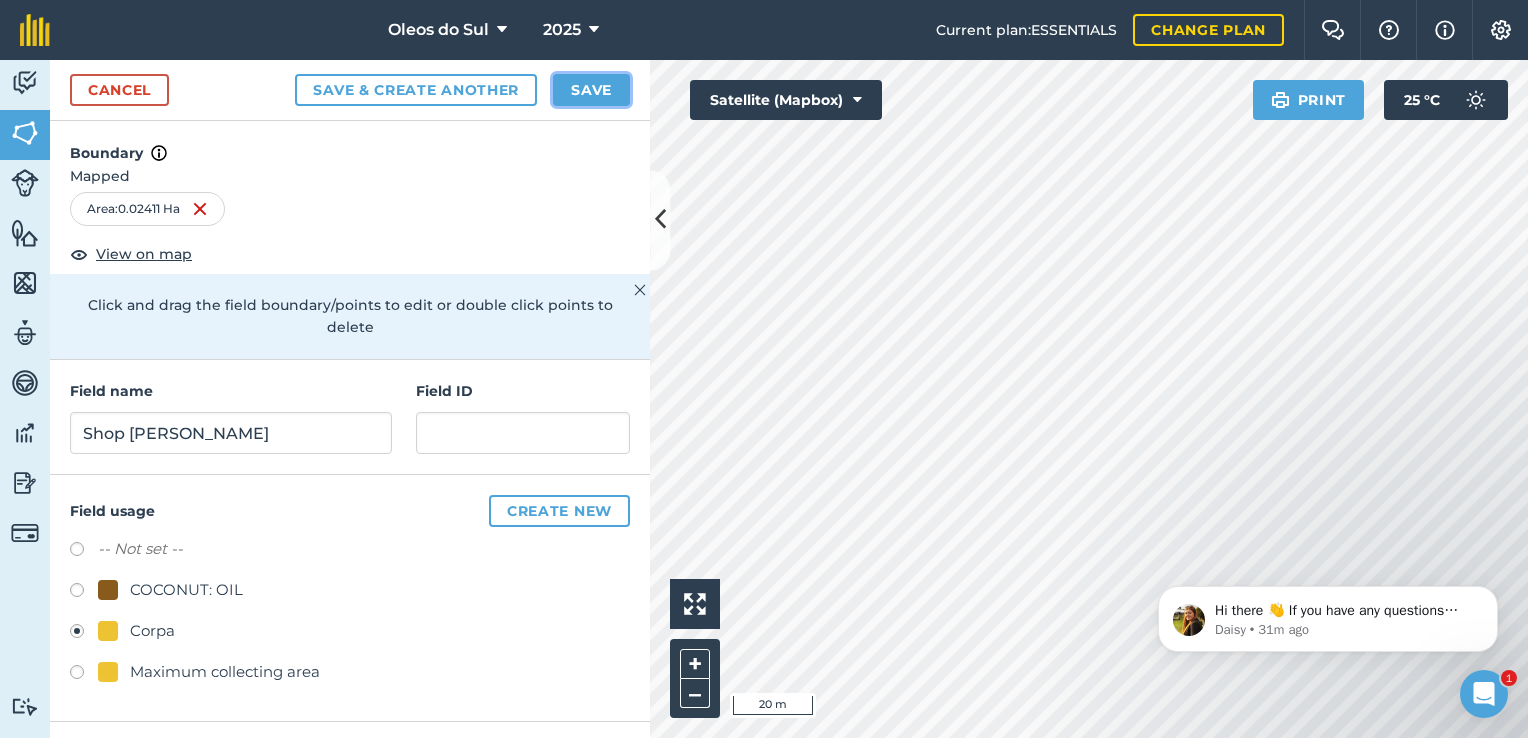 click on "Save" at bounding box center (591, 90) 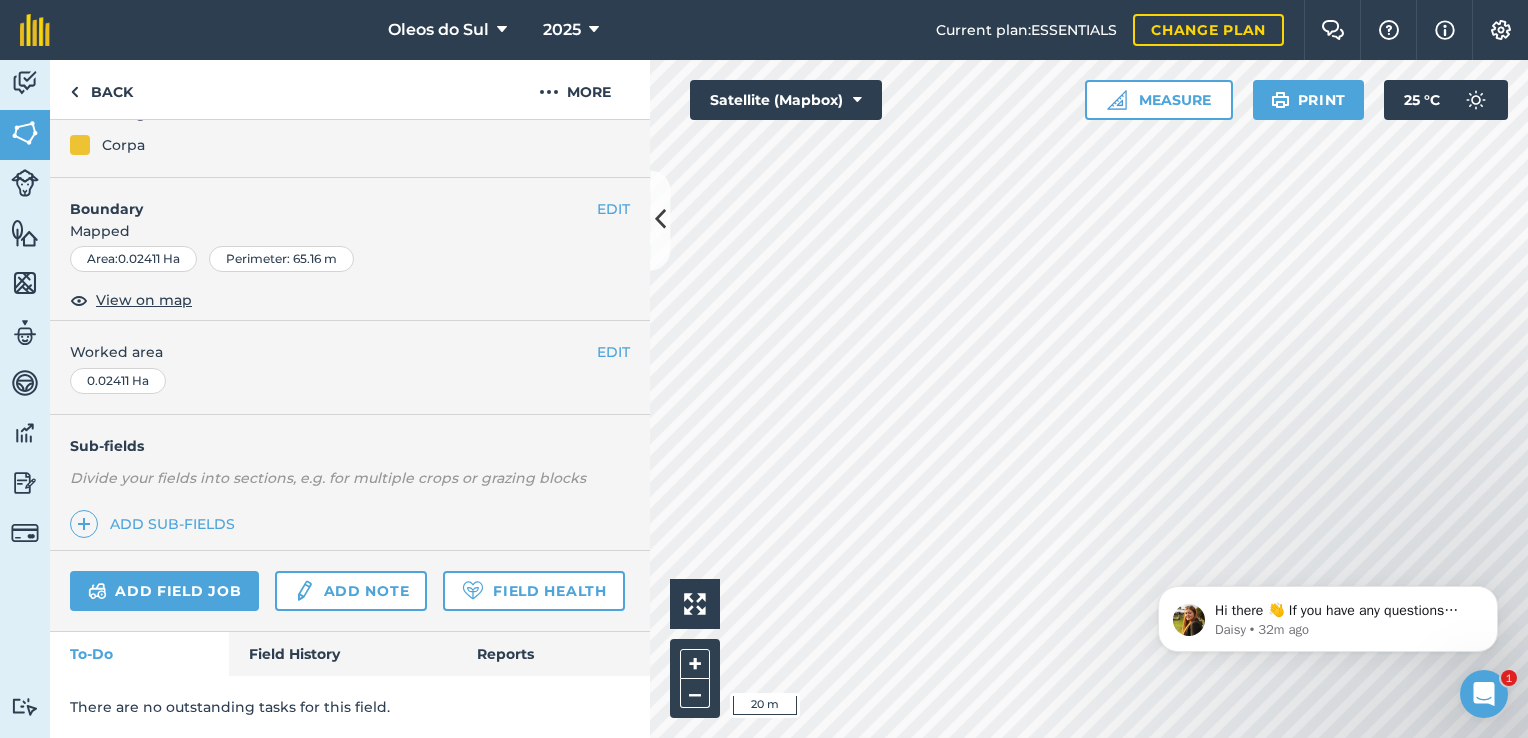 scroll, scrollTop: 256, scrollLeft: 0, axis: vertical 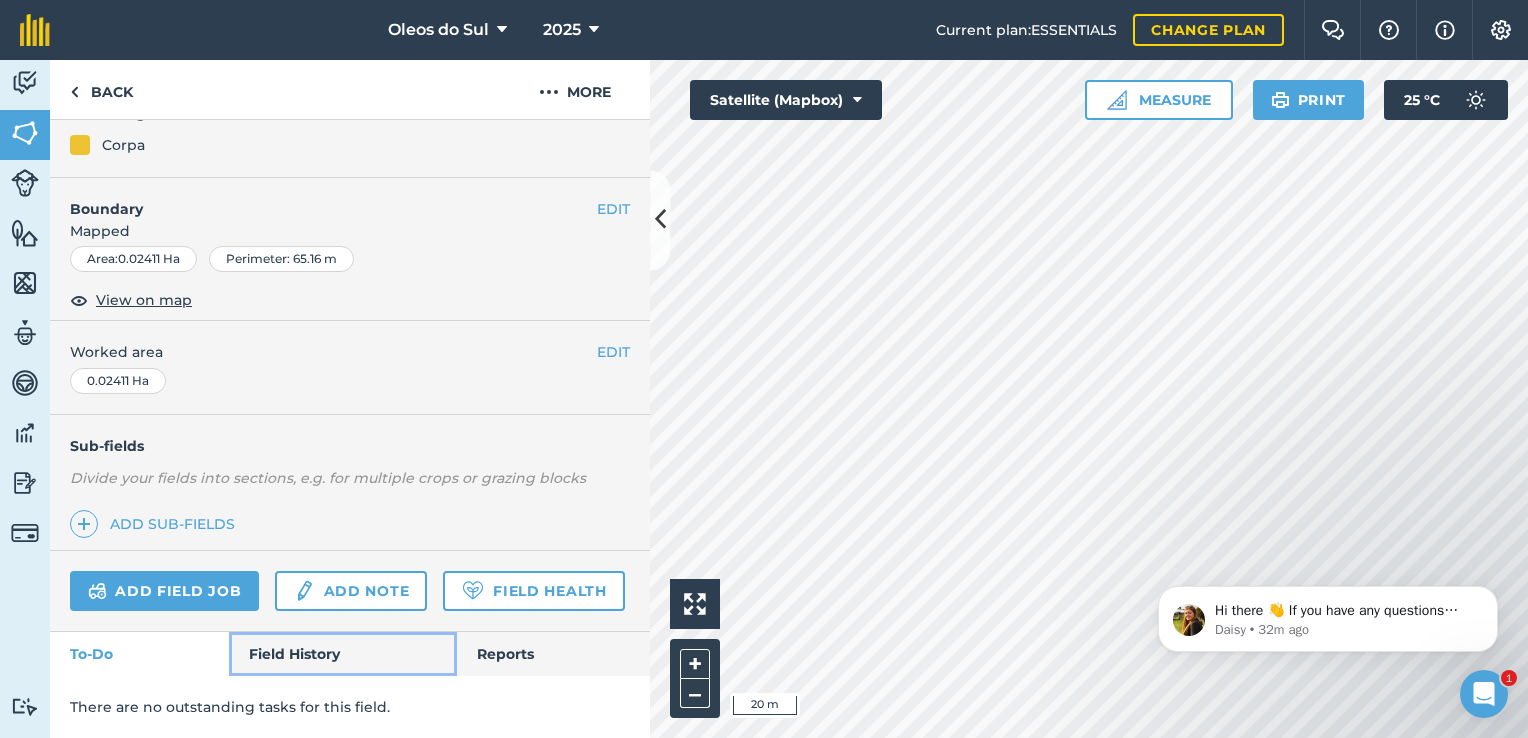 click on "Field History" at bounding box center [342, 654] 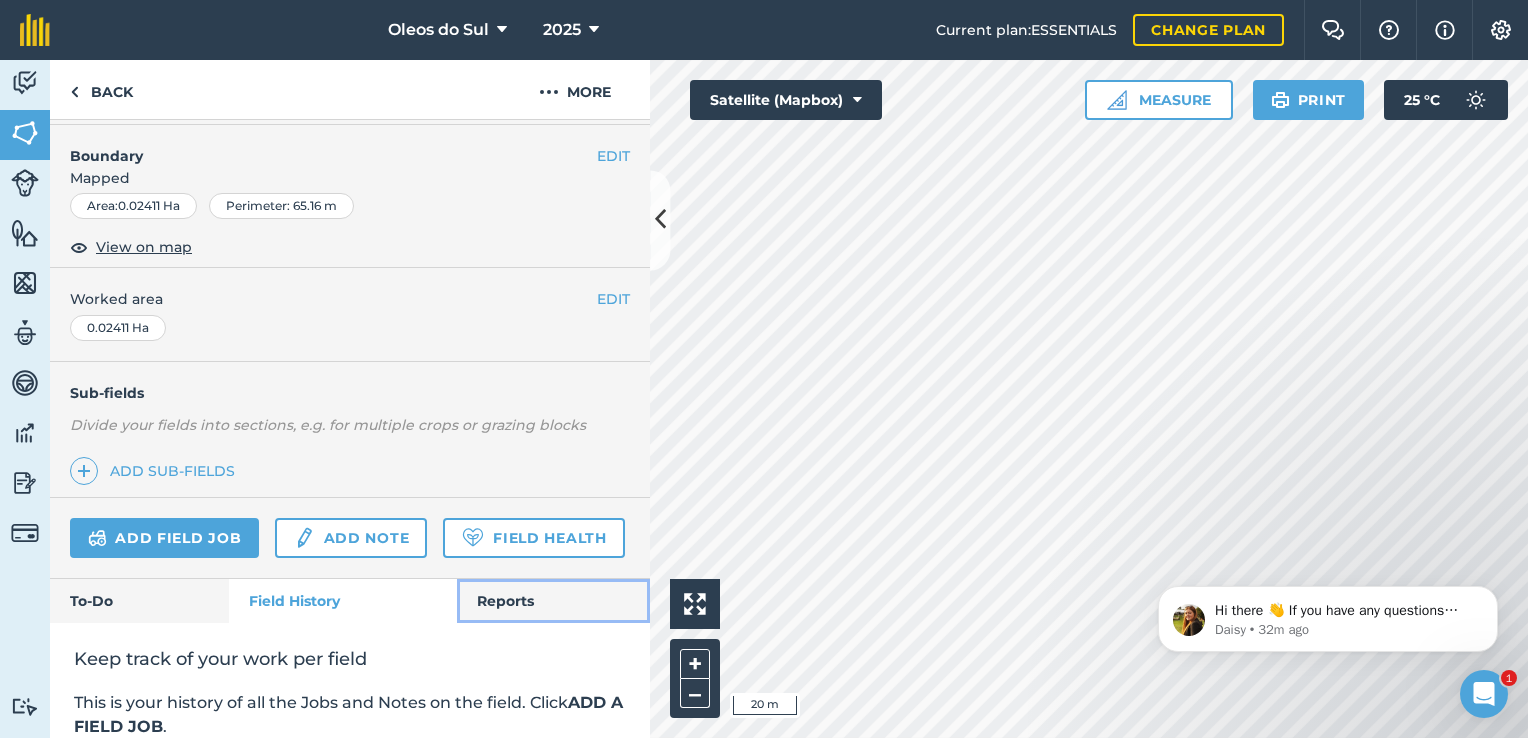click on "Reports" at bounding box center (553, 601) 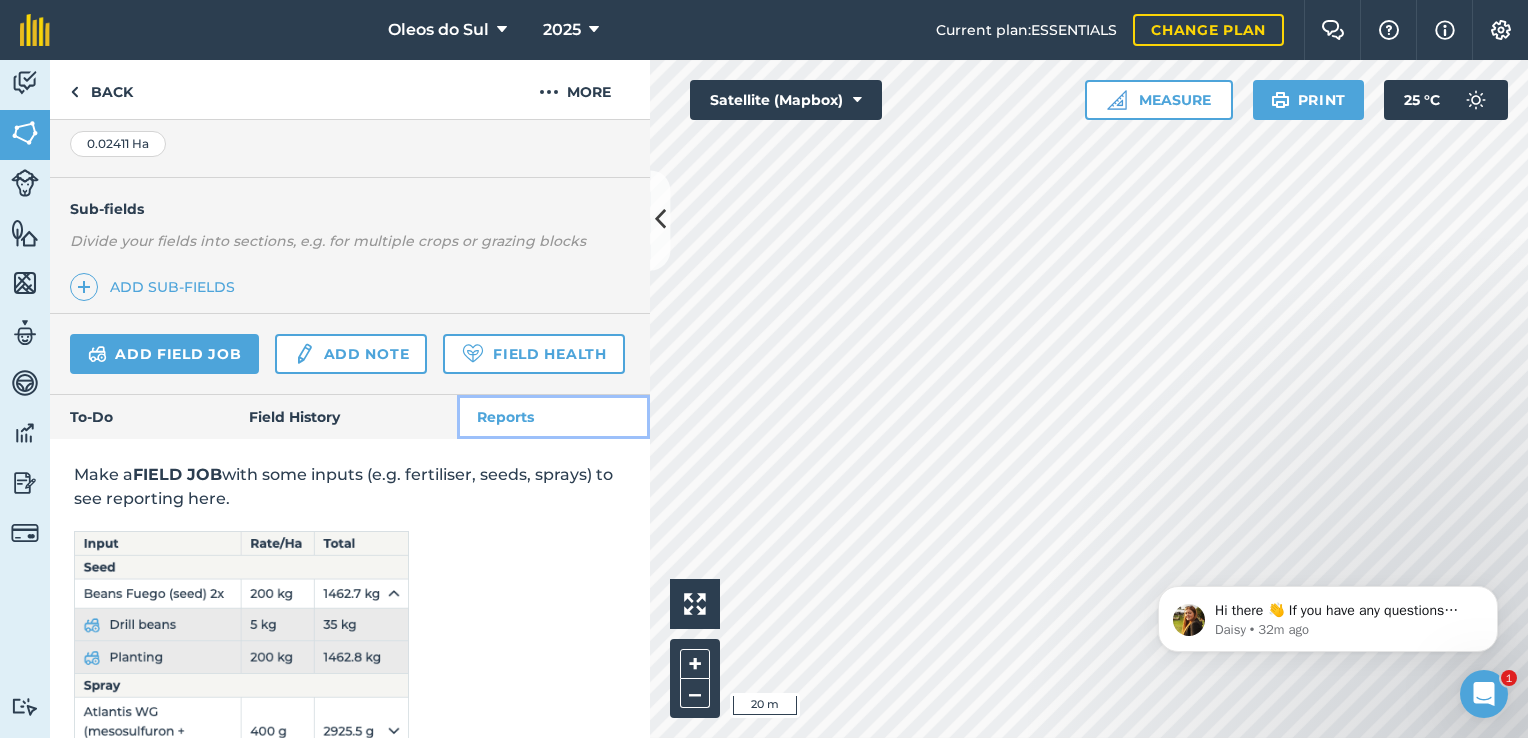 scroll, scrollTop: 444, scrollLeft: 0, axis: vertical 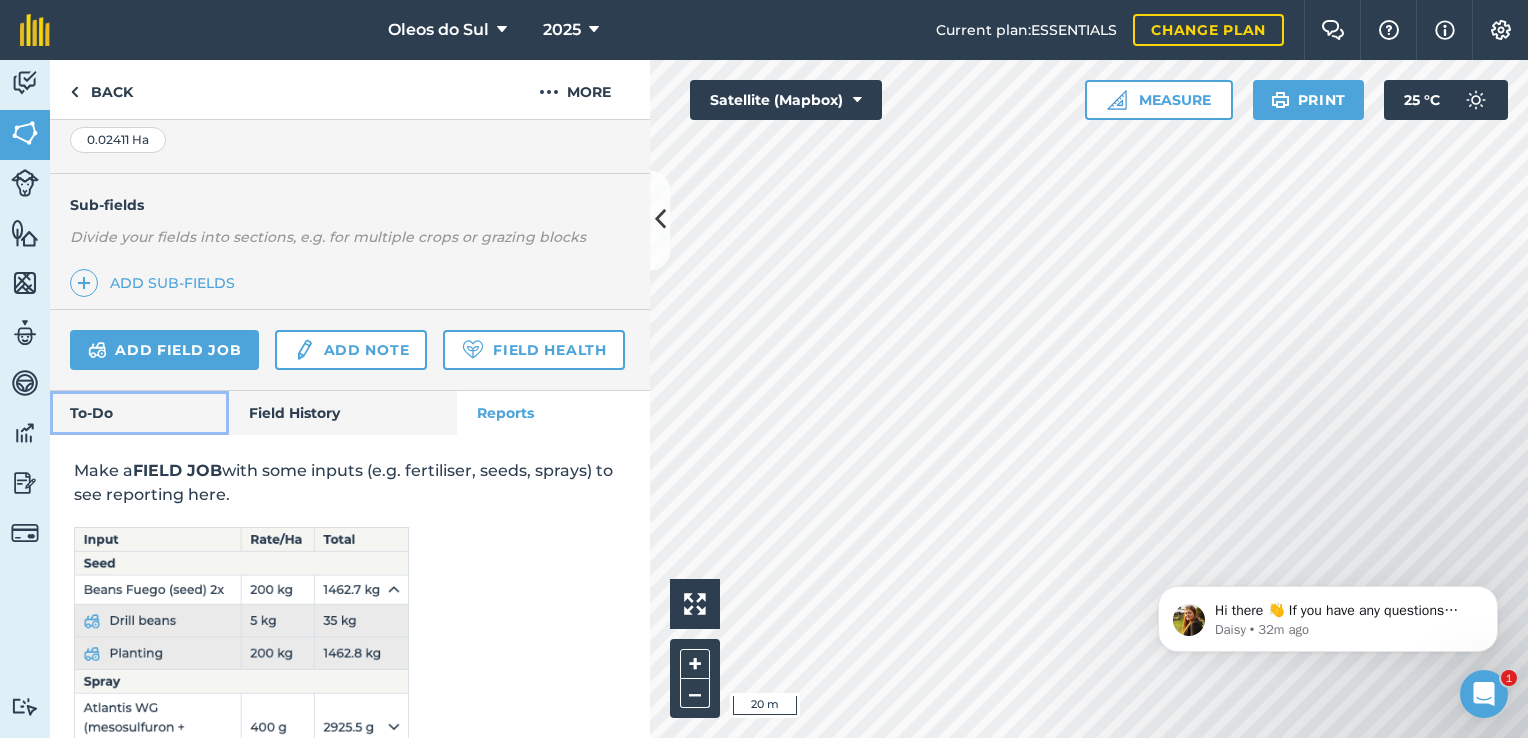 click on "To-Do" at bounding box center (139, 413) 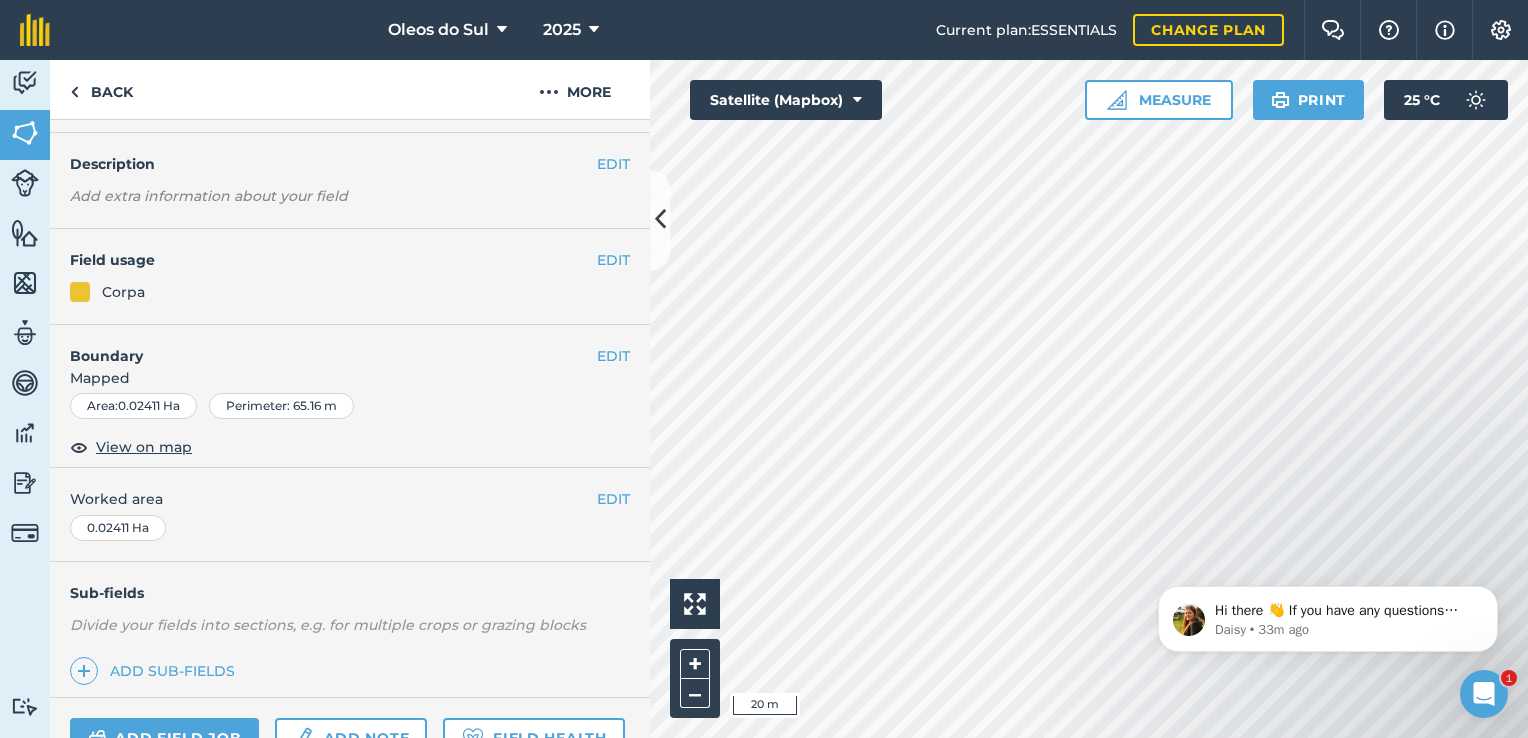 scroll, scrollTop: 0, scrollLeft: 0, axis: both 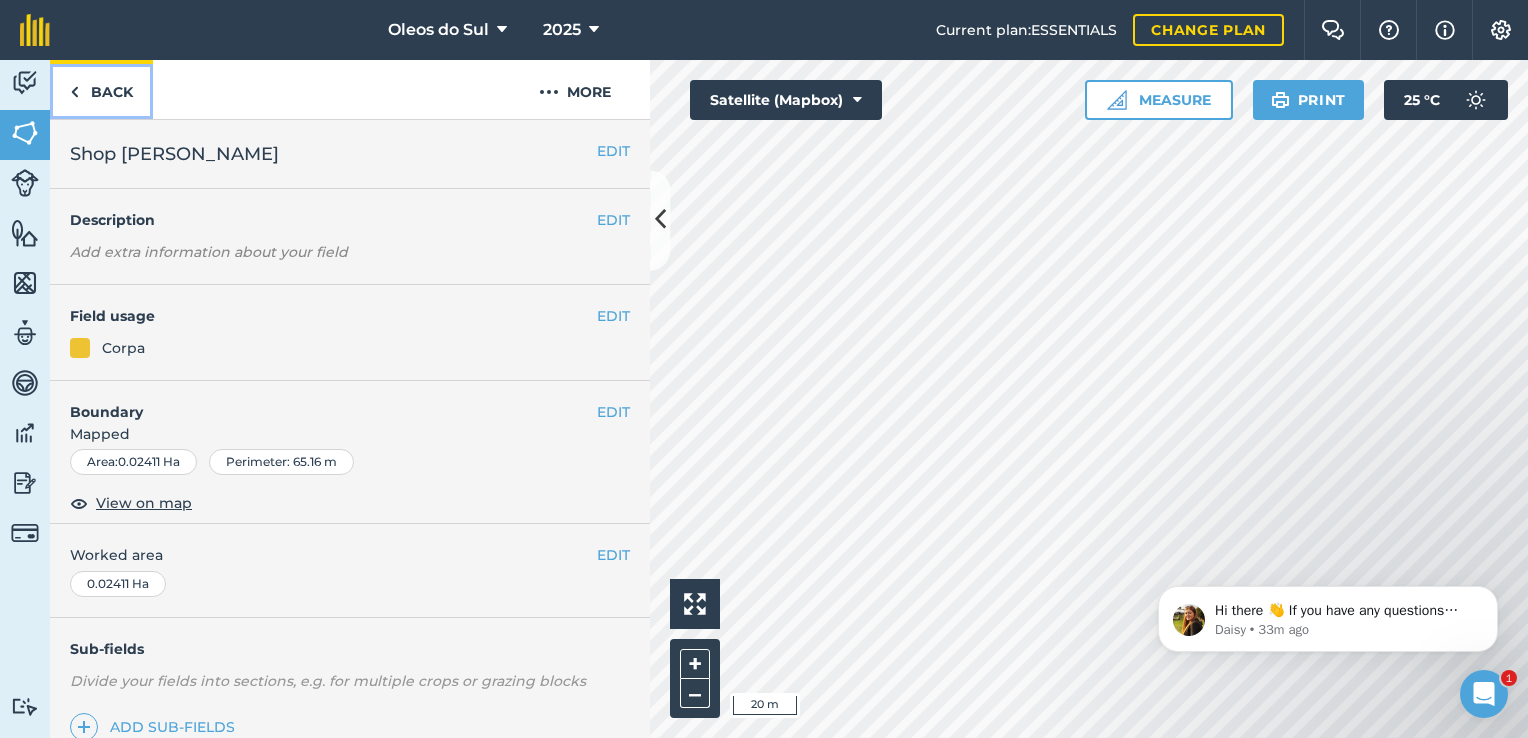 click on "Back" at bounding box center (101, 89) 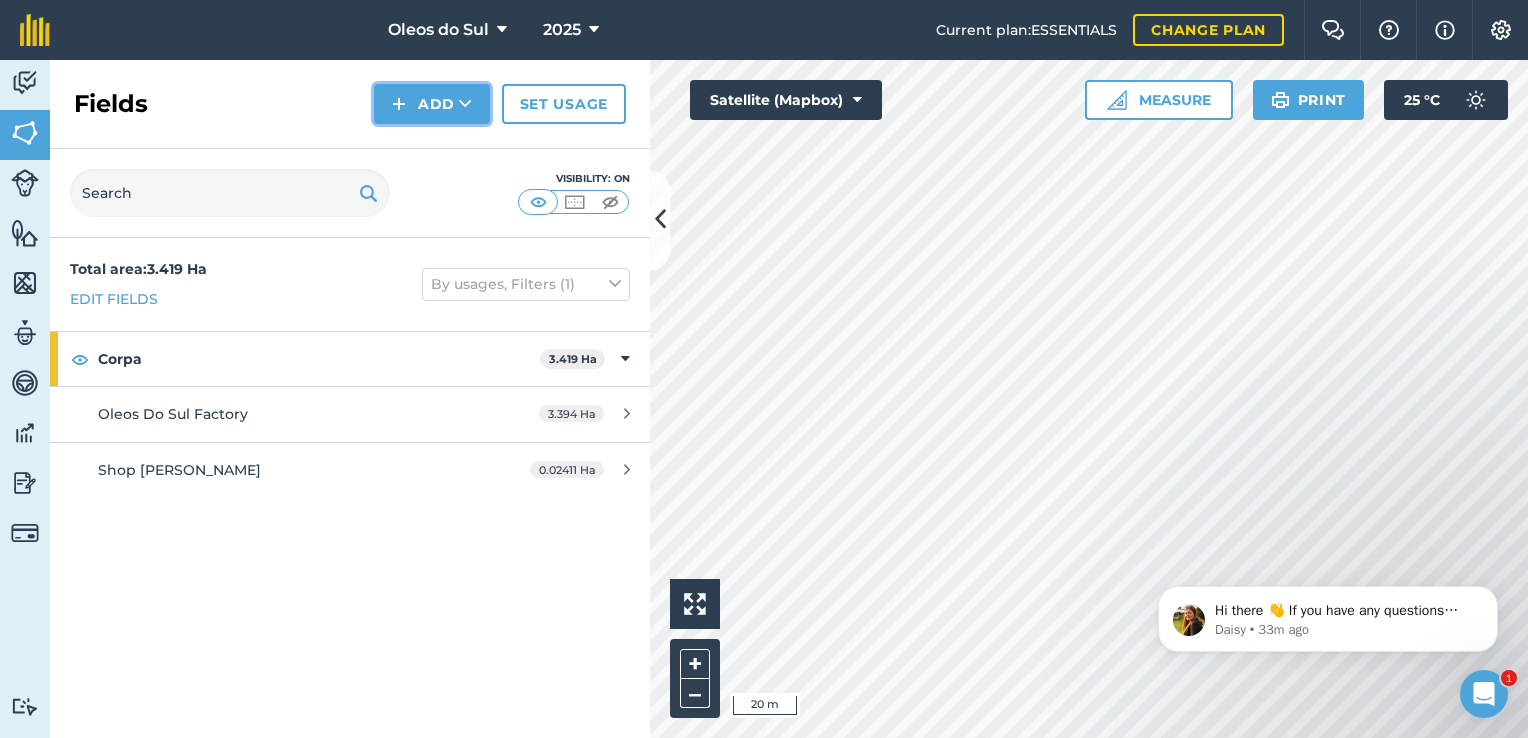 click on "Add" at bounding box center (432, 104) 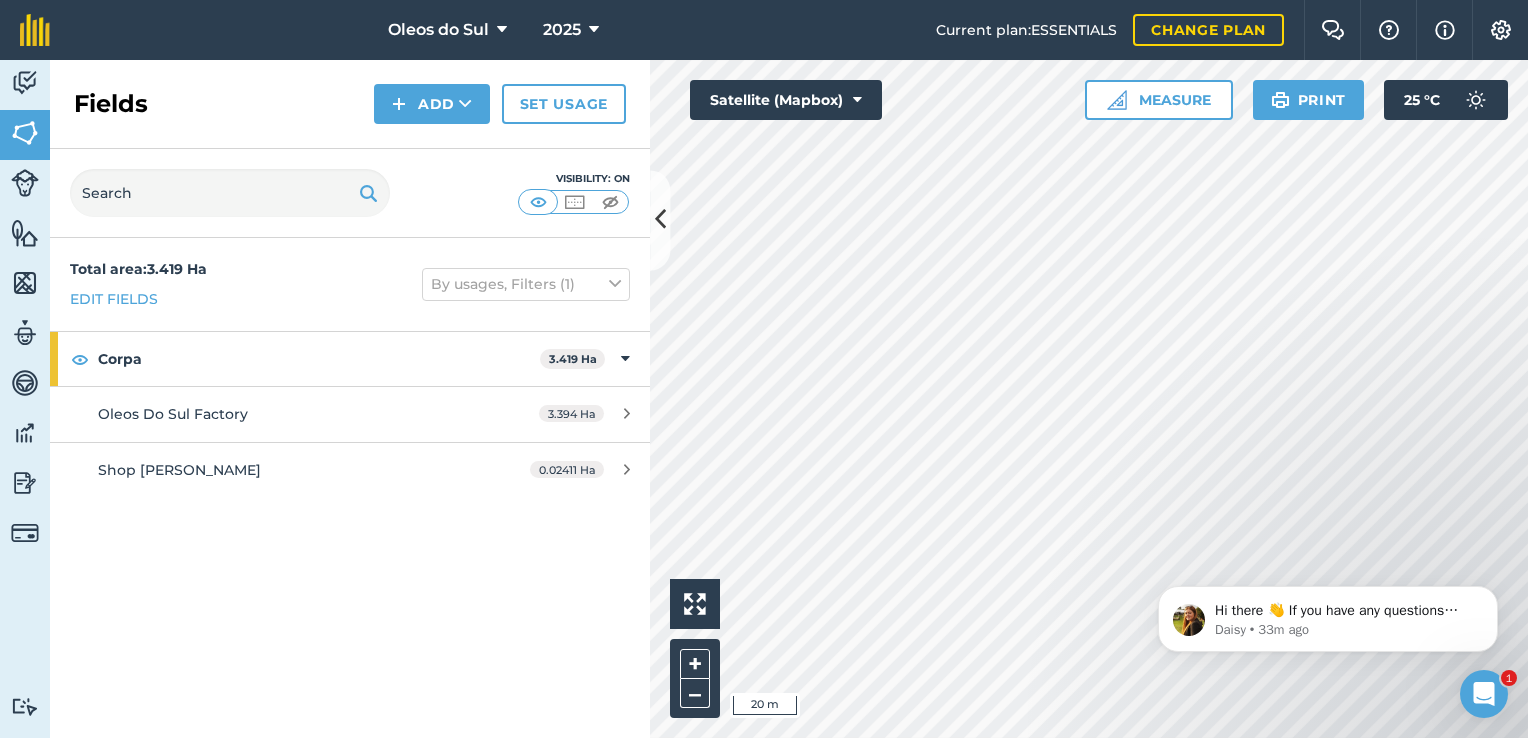 click on "Oleos do Sul 2025 Current plan :  ESSENTIALS   Change plan Farm Chat Help Info Settings Oleos do Sul  -  2025 Printed on  [DATE] Field usages No usage set COCONUT: OIL Corpa Maximum collecting area Activity Fields Livestock Features Maps Team Vehicles Data Reporting Billing Tutorials Tutorials Fields   Add   Set usage Visibility: On Total area :  3.419   Ha Edit fields By usages, Filters (1) Corpa 3.419   Ha Oleos Do Sul Factory 3.394   Ha Shop [PERSON_NAME] 0.02411   Ha Click to start drawing i 20 m + – Satellite (Mapbox) Measure Print 25   ° C
1" at bounding box center [764, 369] 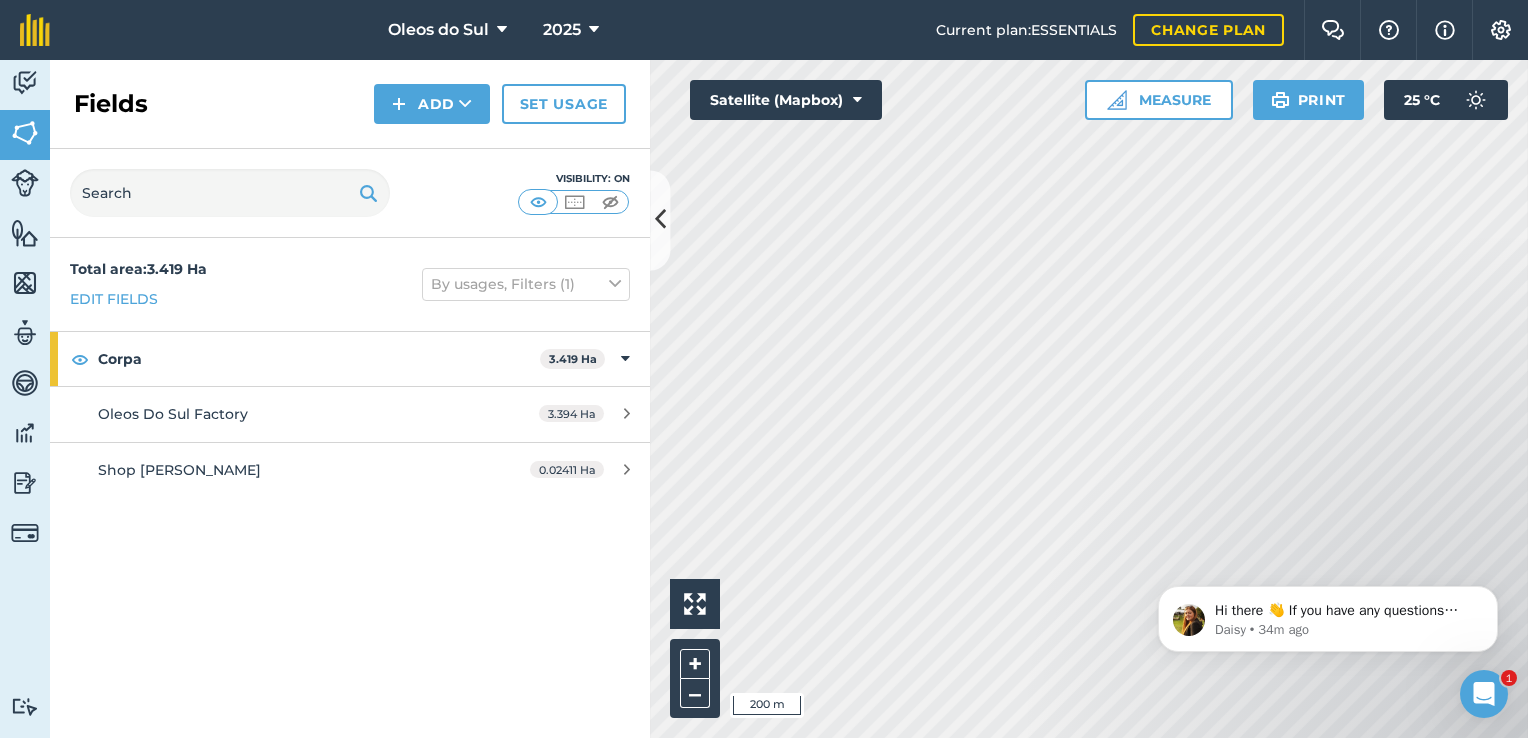 click 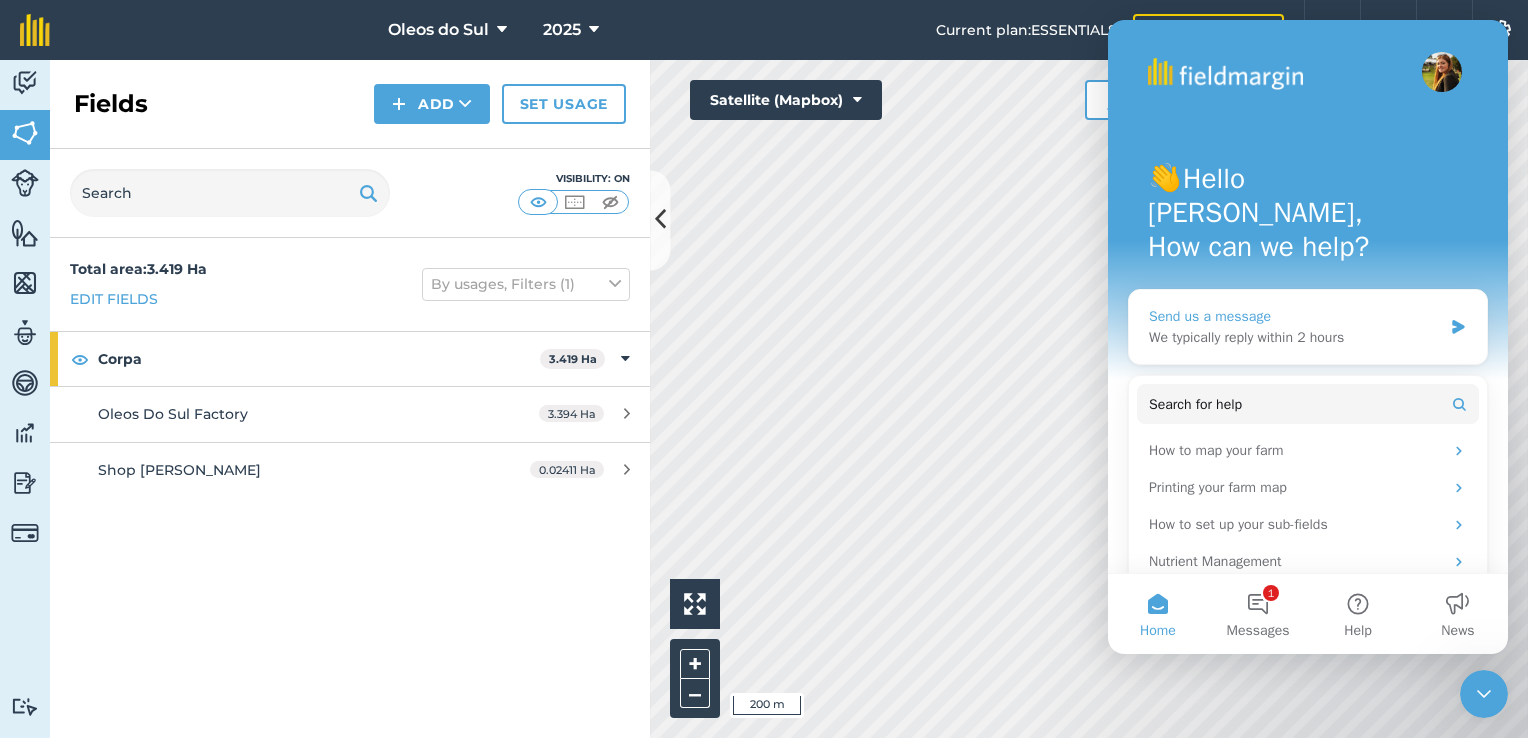 click on "We typically reply within 2 hours" at bounding box center (1295, 337) 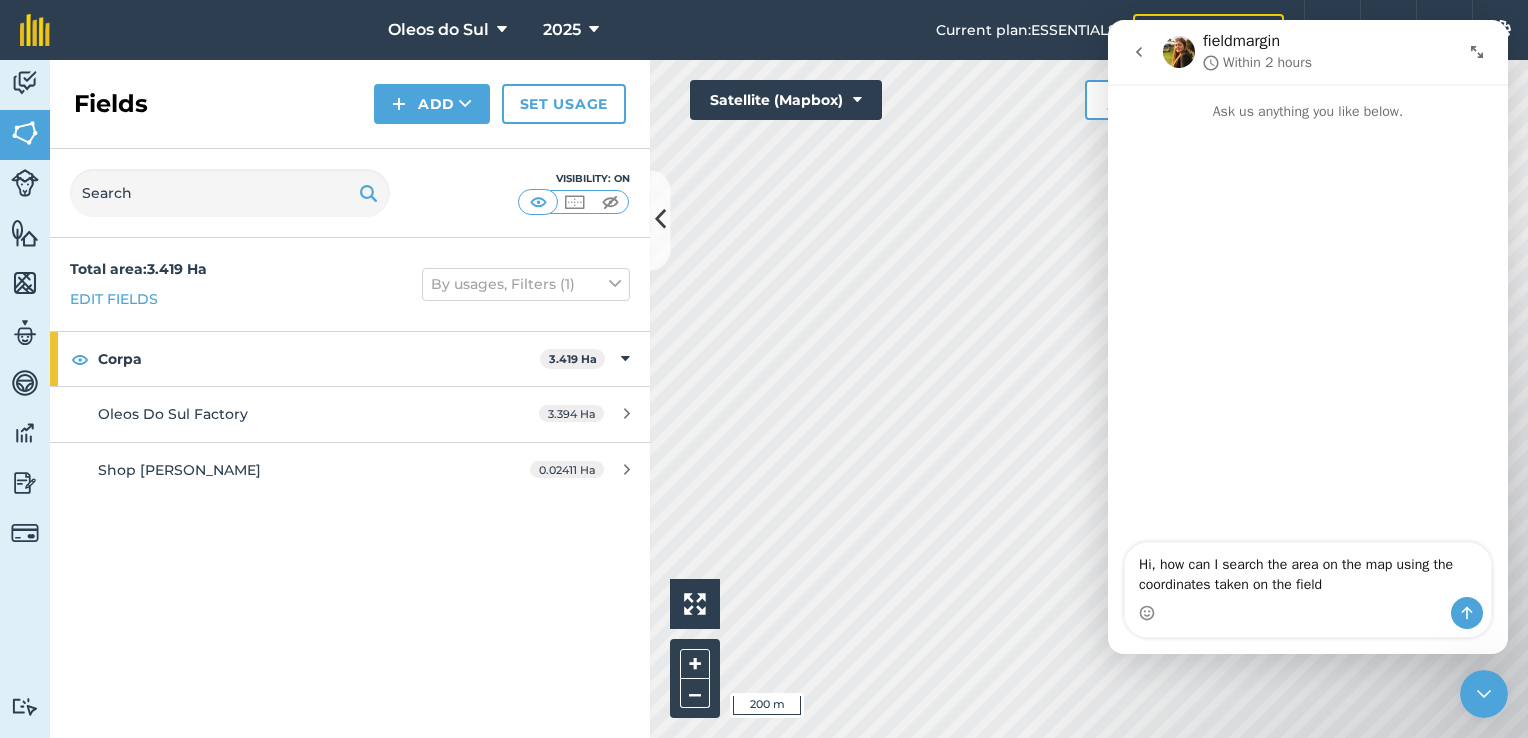 type on "Hi, how can I search the area on the map using the coordinates taken on the field?" 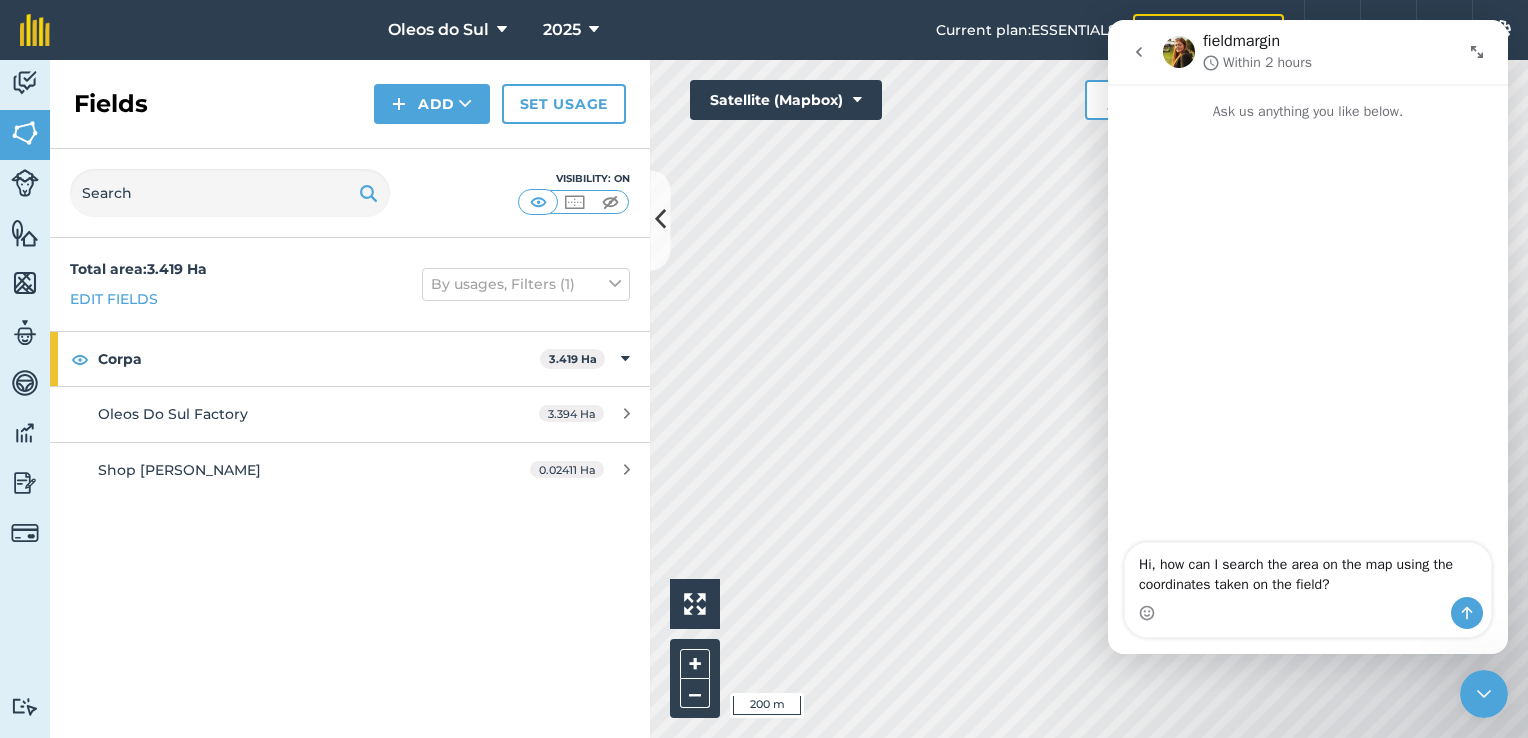 type 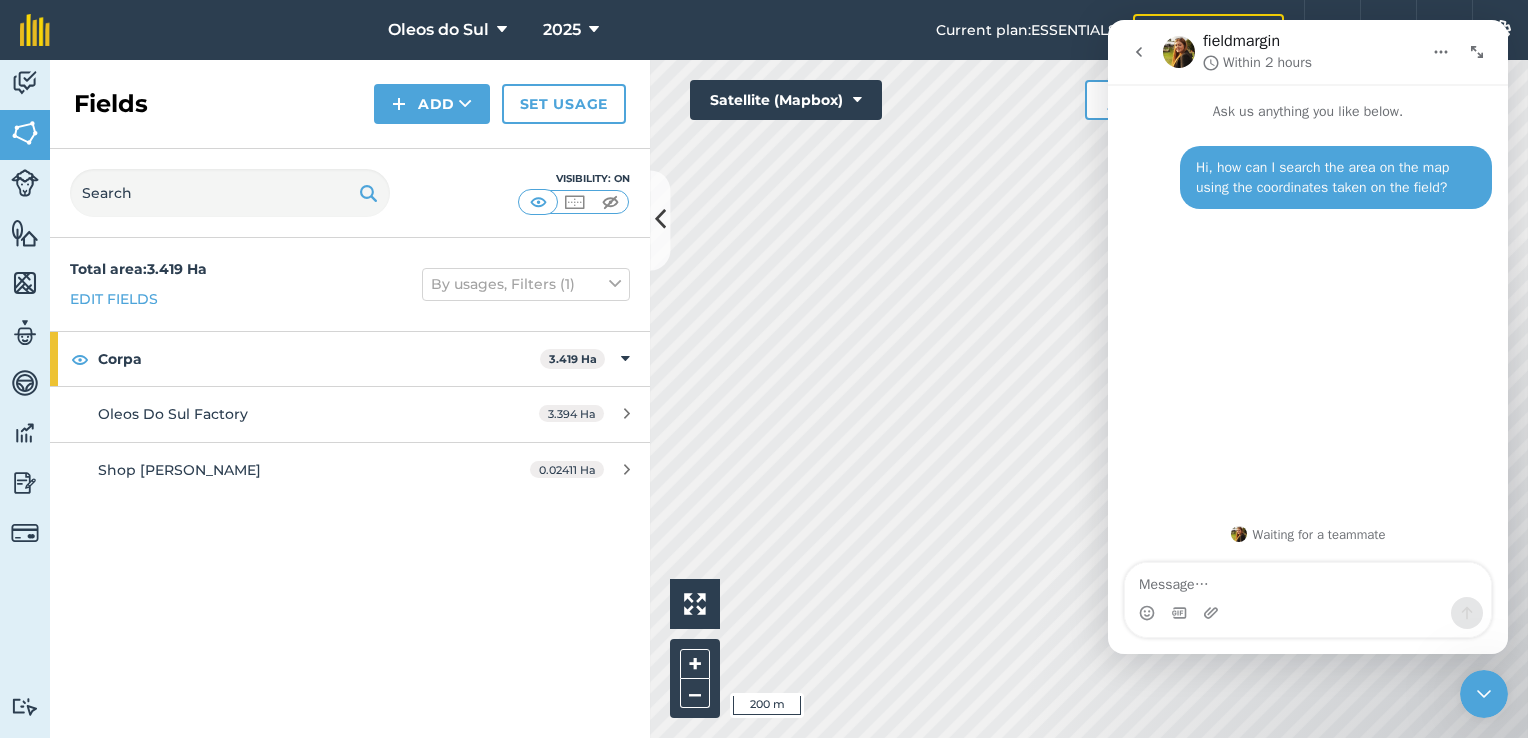 click 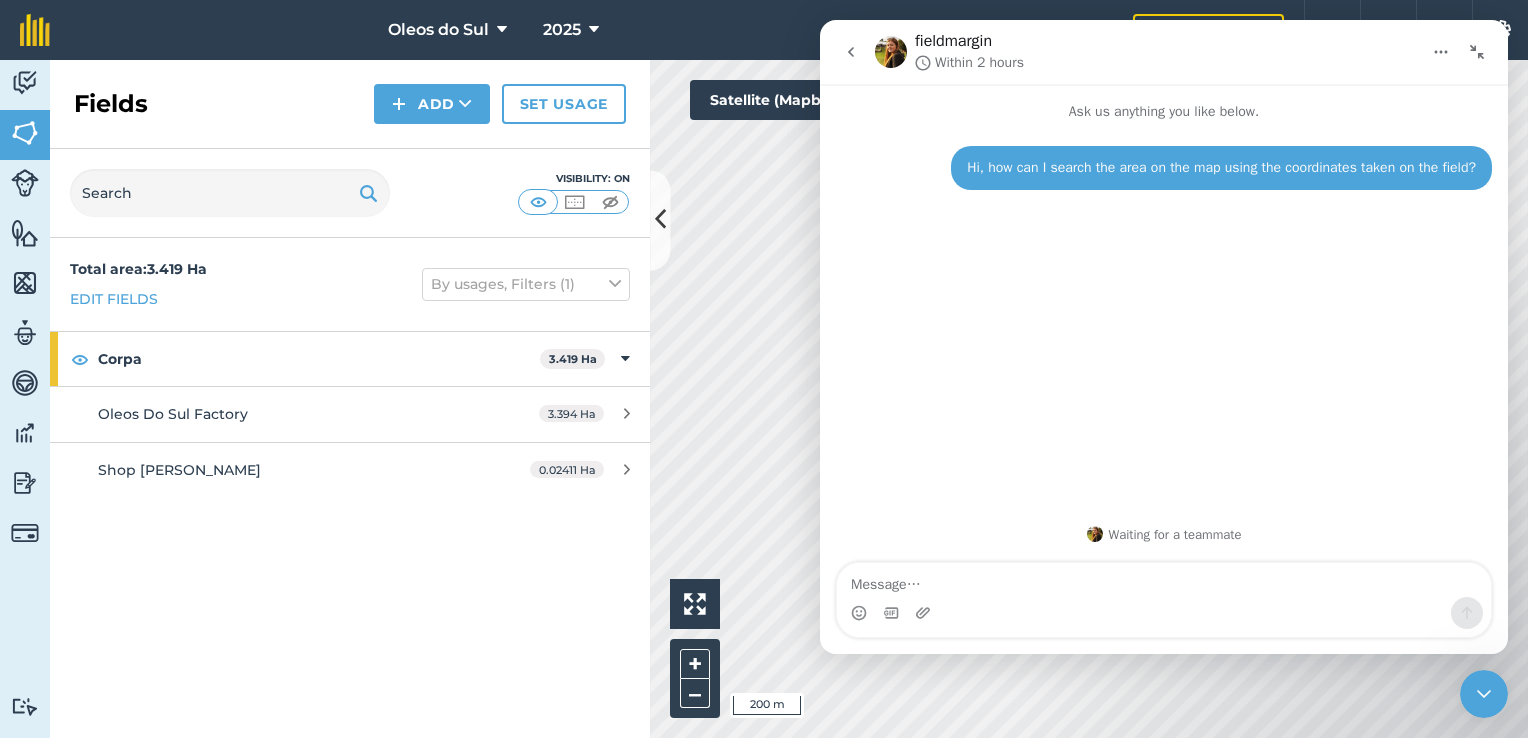 click at bounding box center (1477, 52) 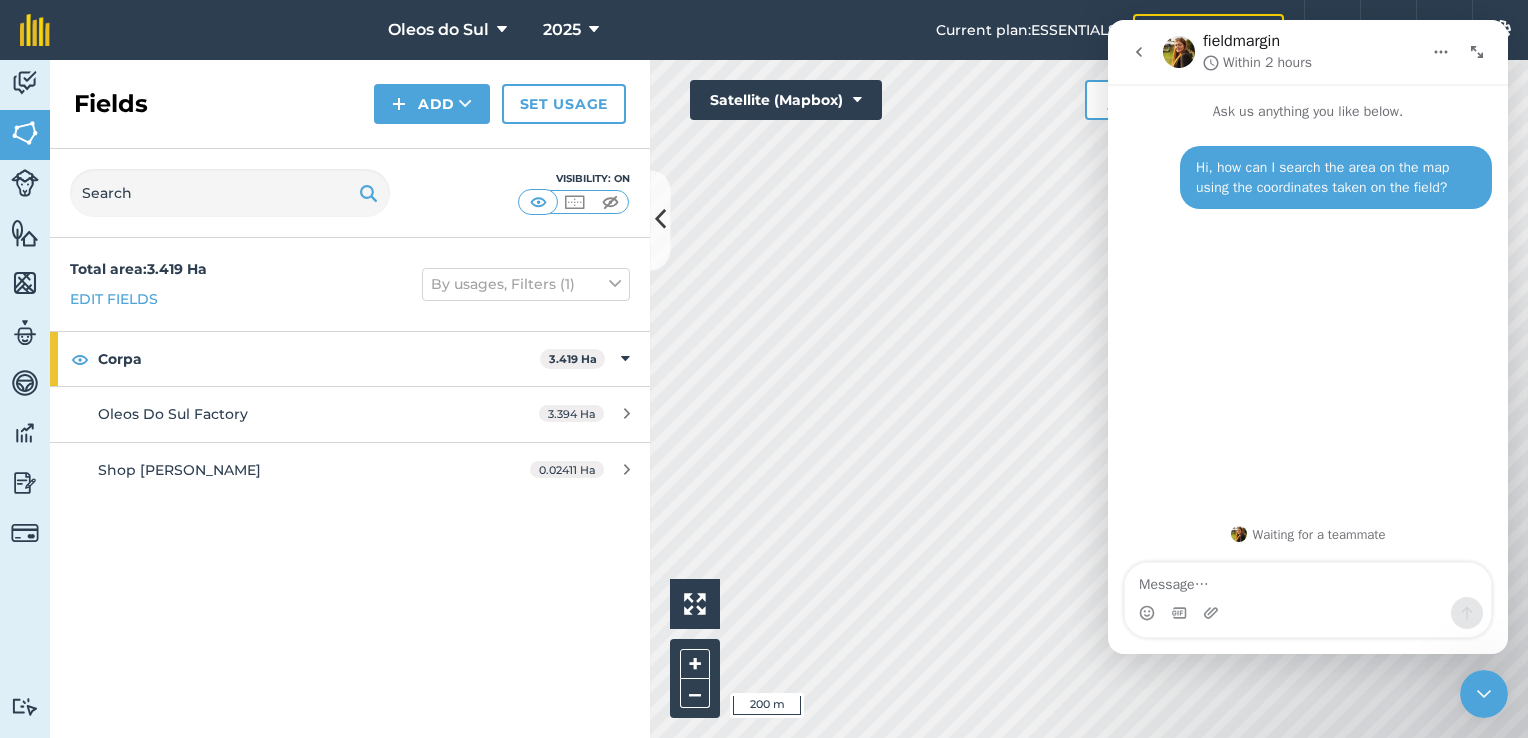 click 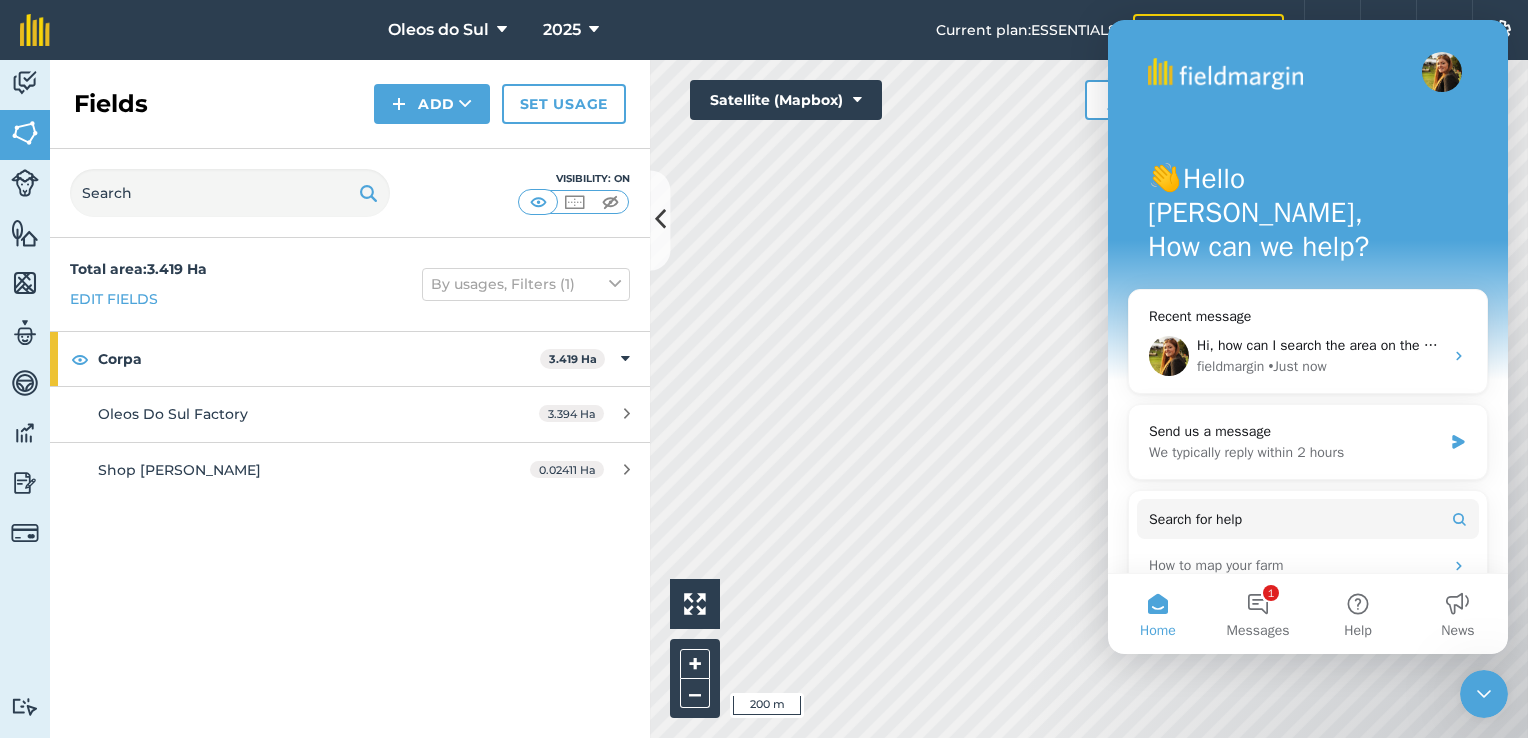 click 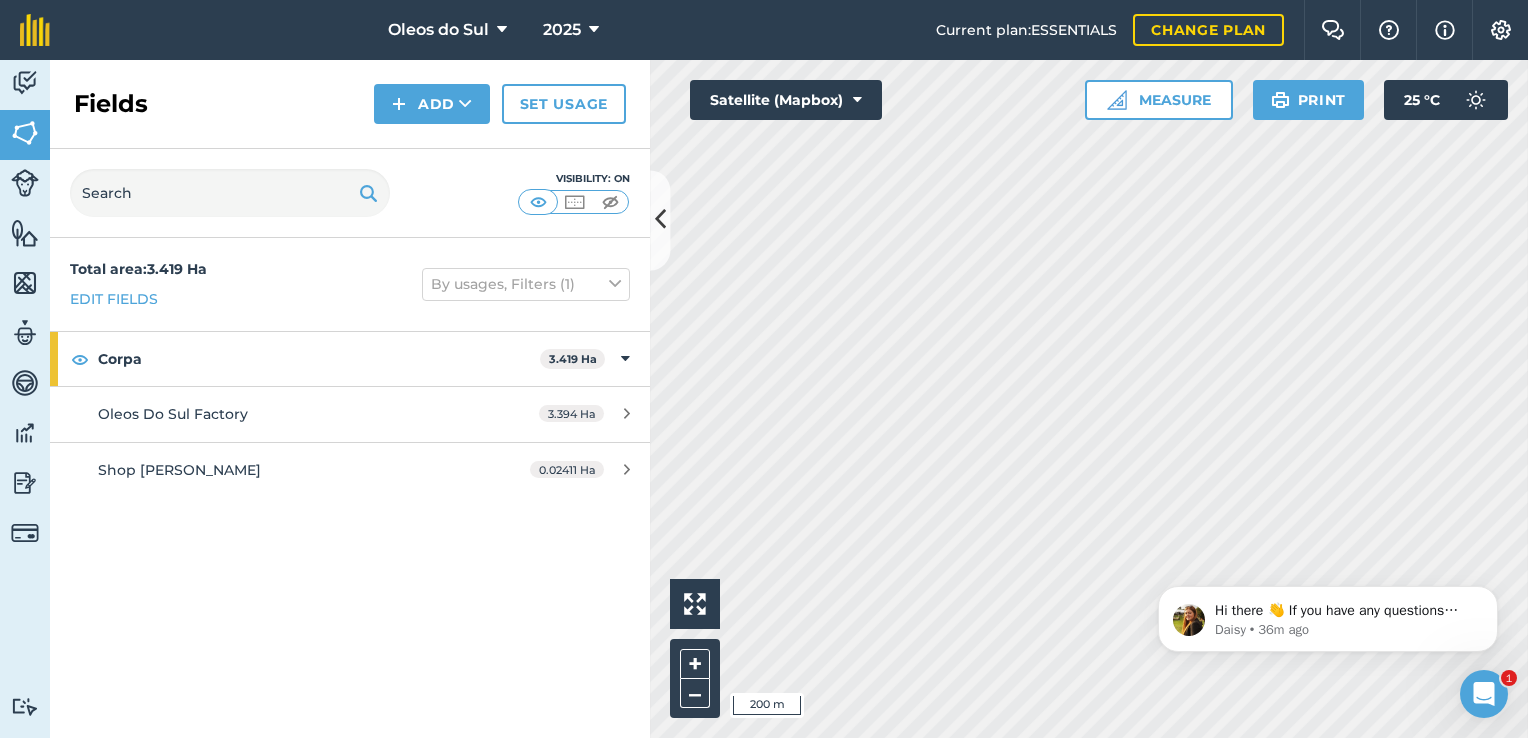 scroll, scrollTop: 0, scrollLeft: 0, axis: both 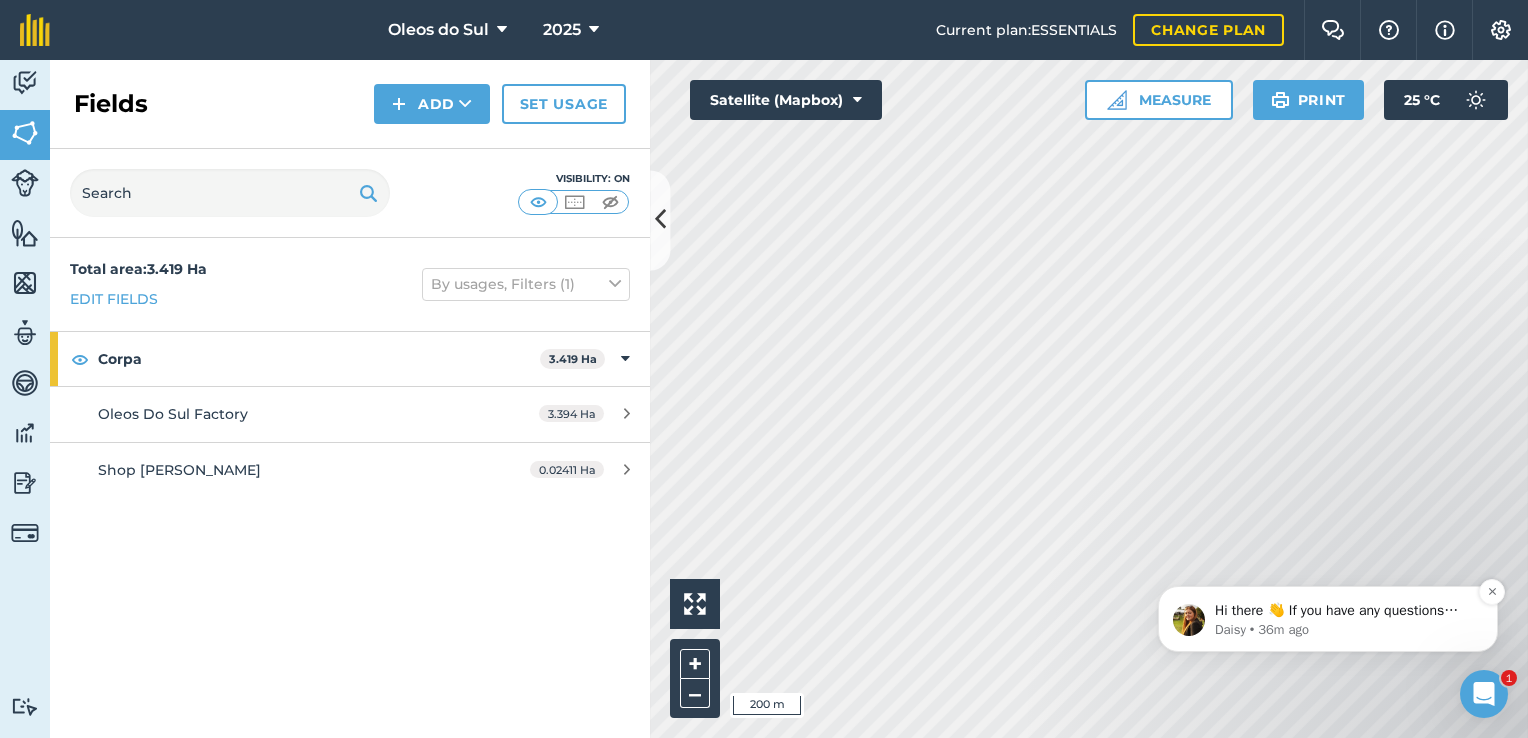 click on "Hi there 👋 If you have any questions about our pricing or which plan is right for you, I’m here to help! 🙂 [PERSON_NAME] [PERSON_NAME] • 36m ago" at bounding box center (1328, 619) 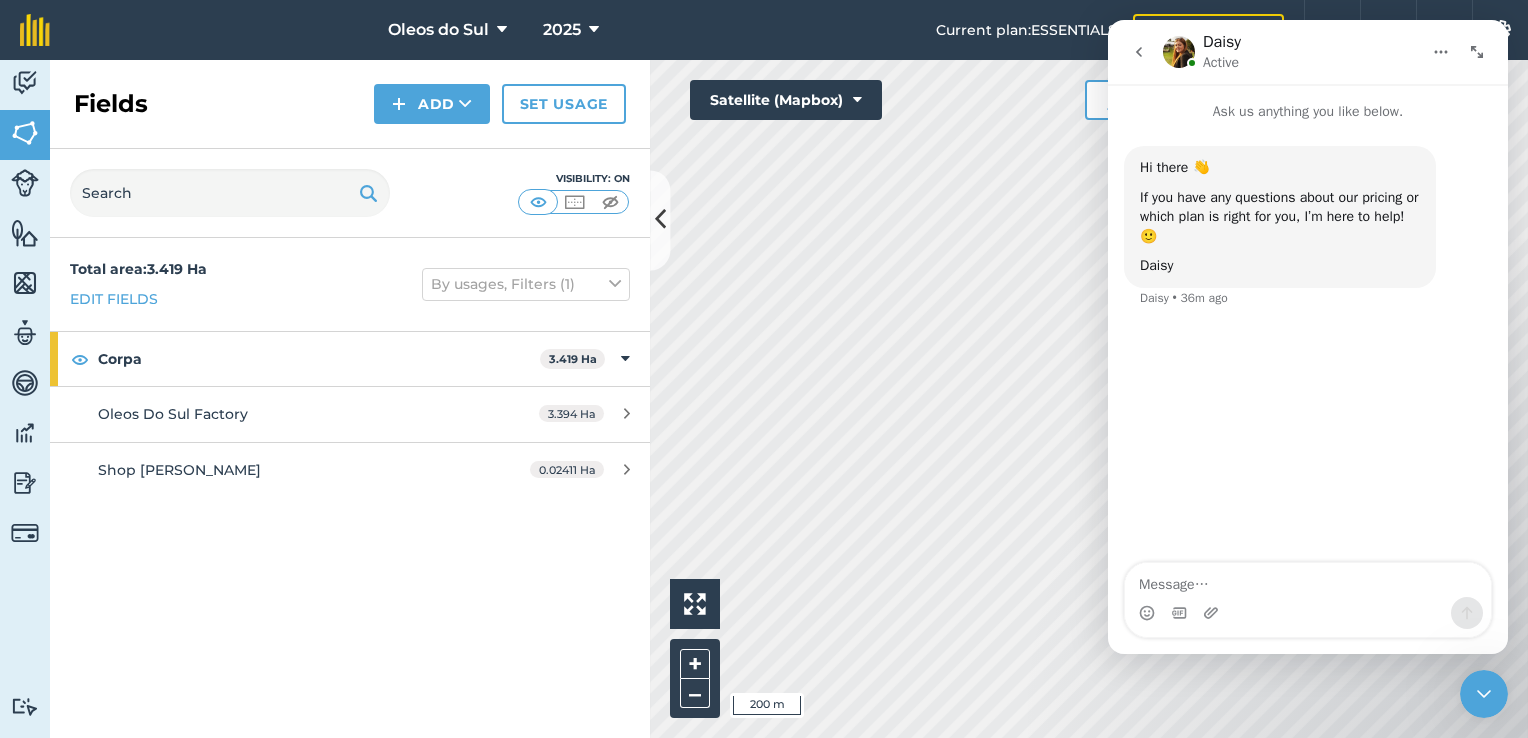 click 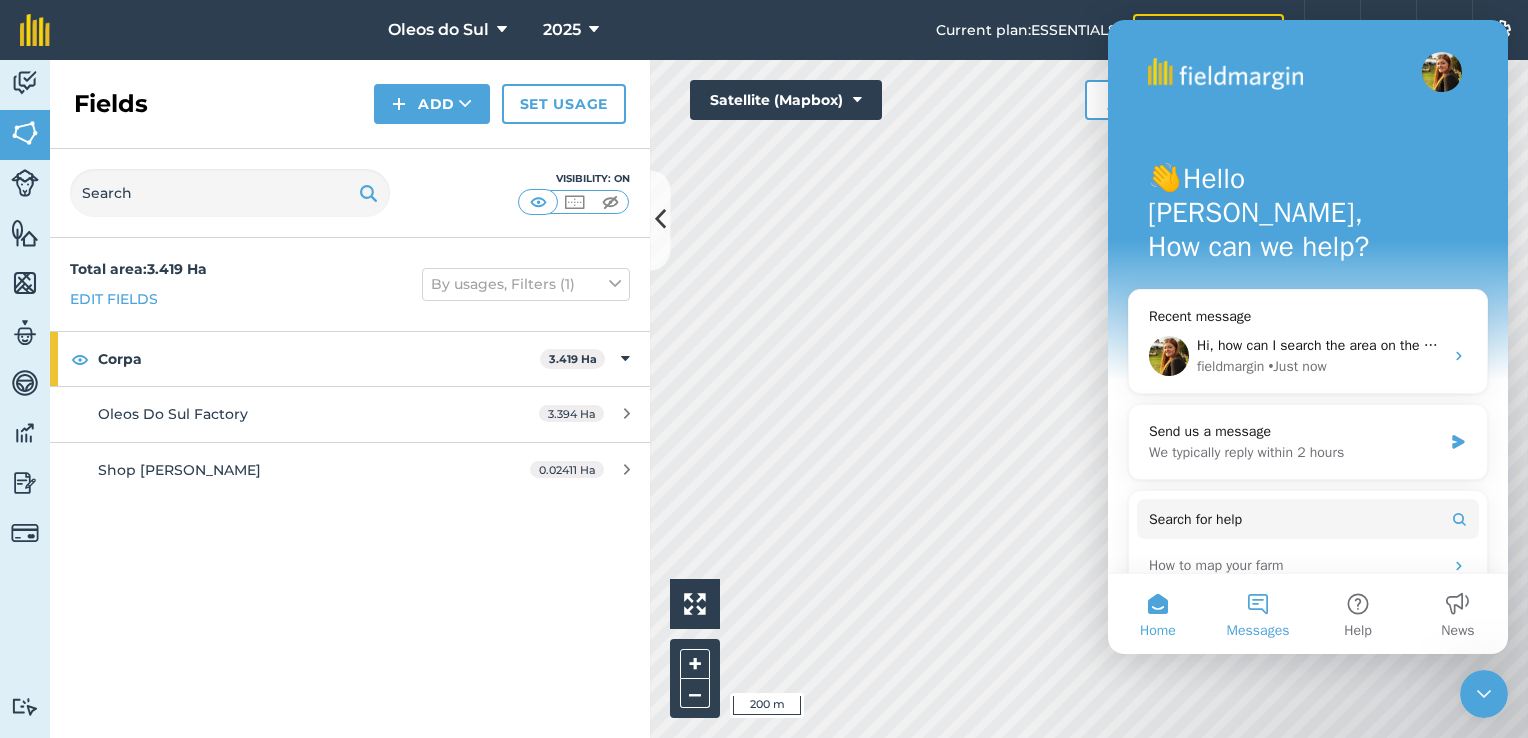 click on "Messages" at bounding box center [1258, 614] 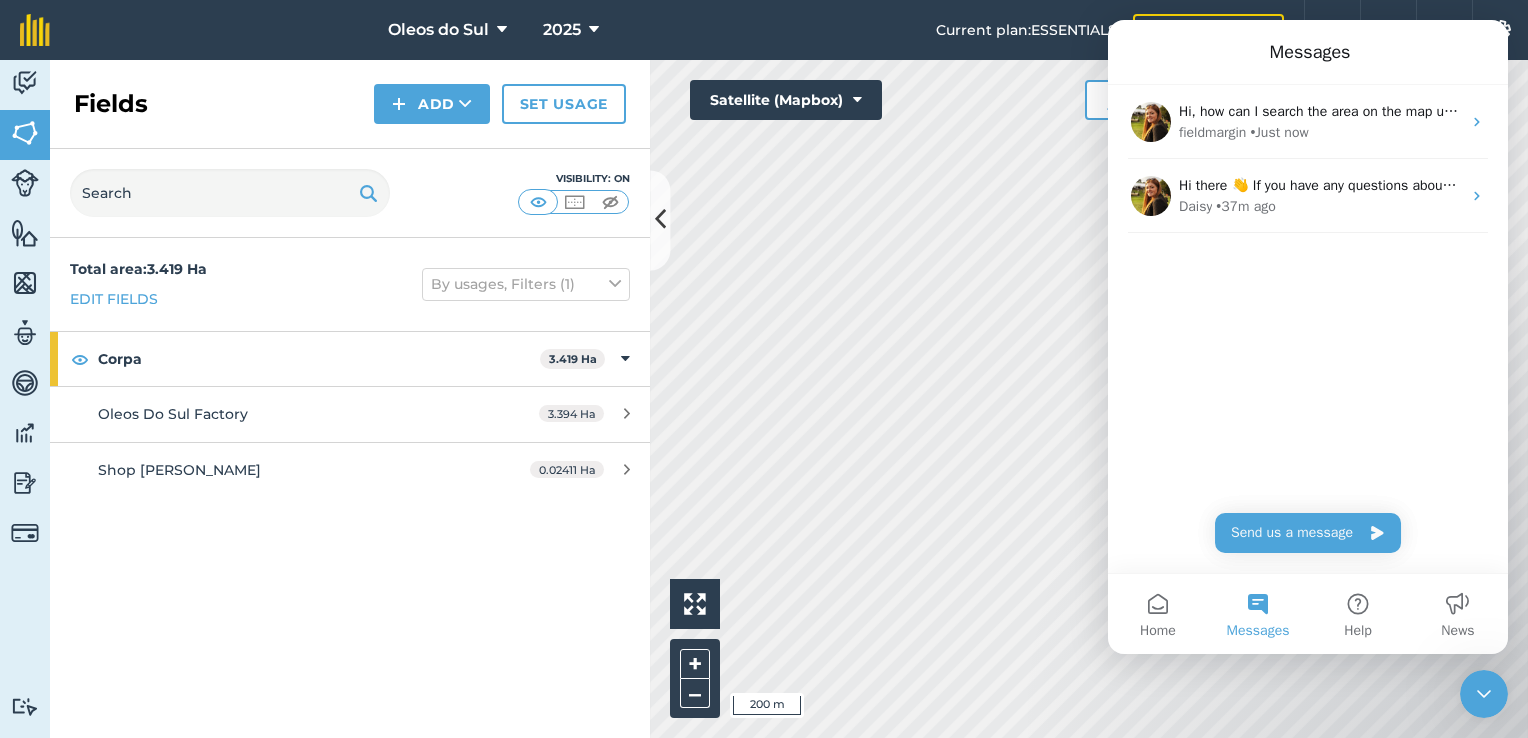 click 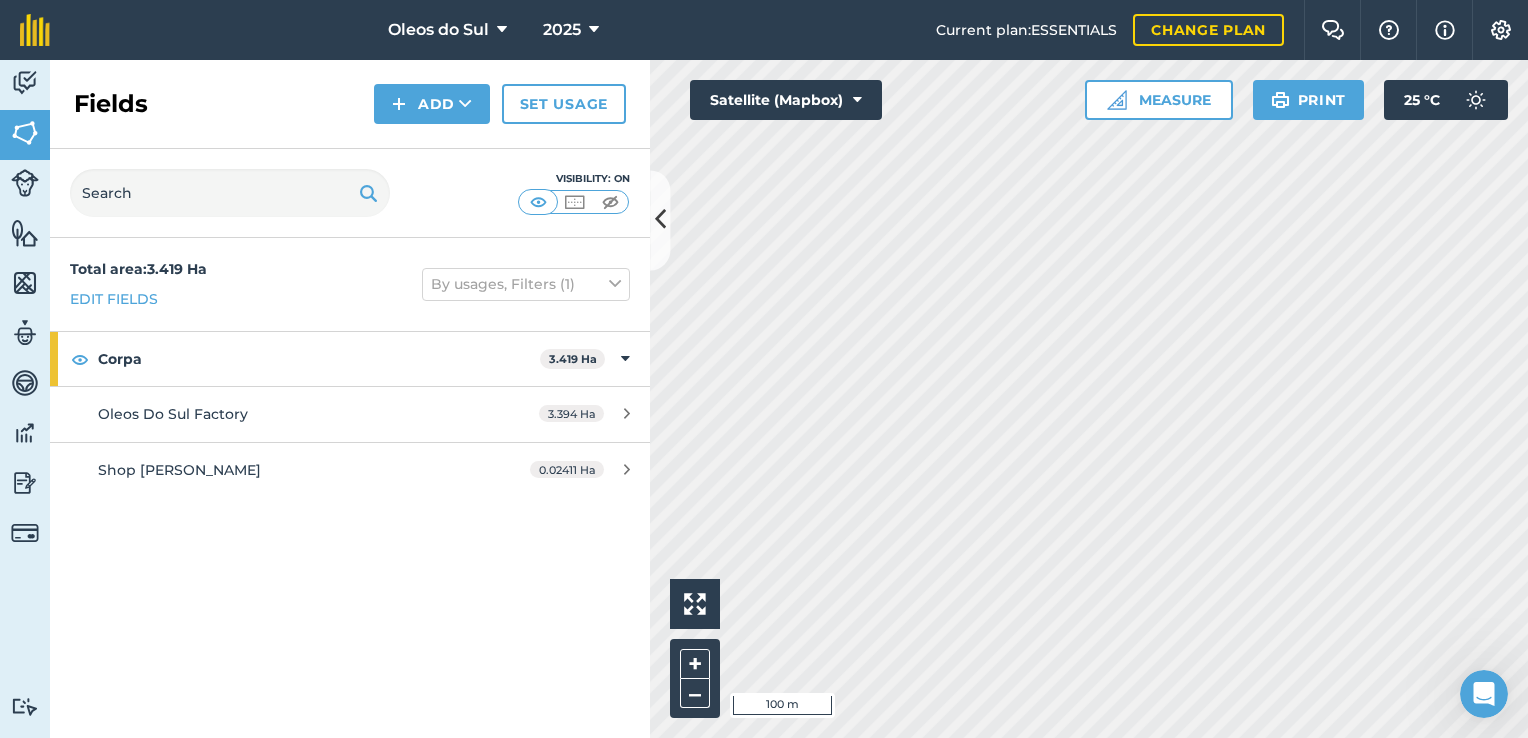 click on "Click to start drawing i 100 m + – Satellite (Mapbox) Measure Print 25   ° C" at bounding box center (1089, 399) 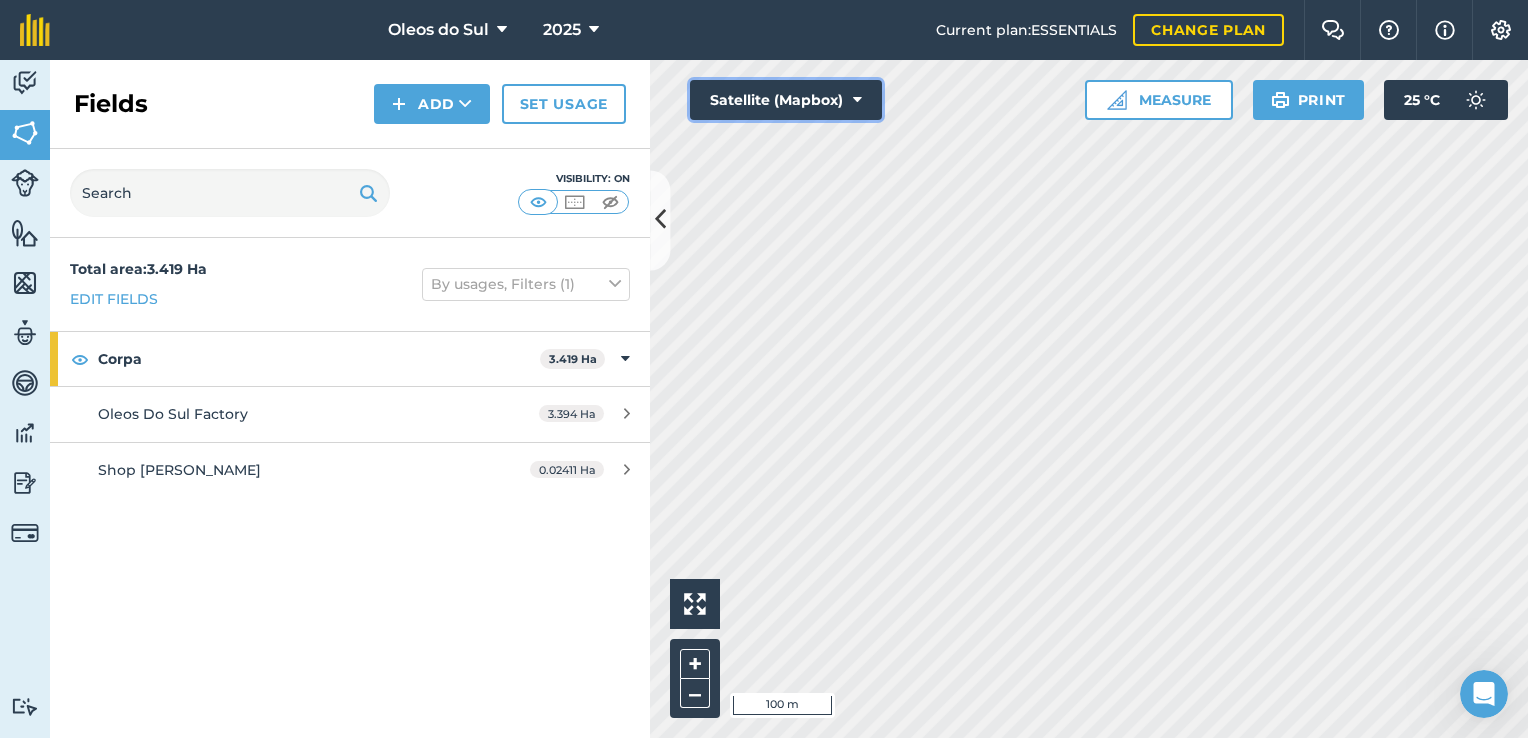 click at bounding box center [857, 100] 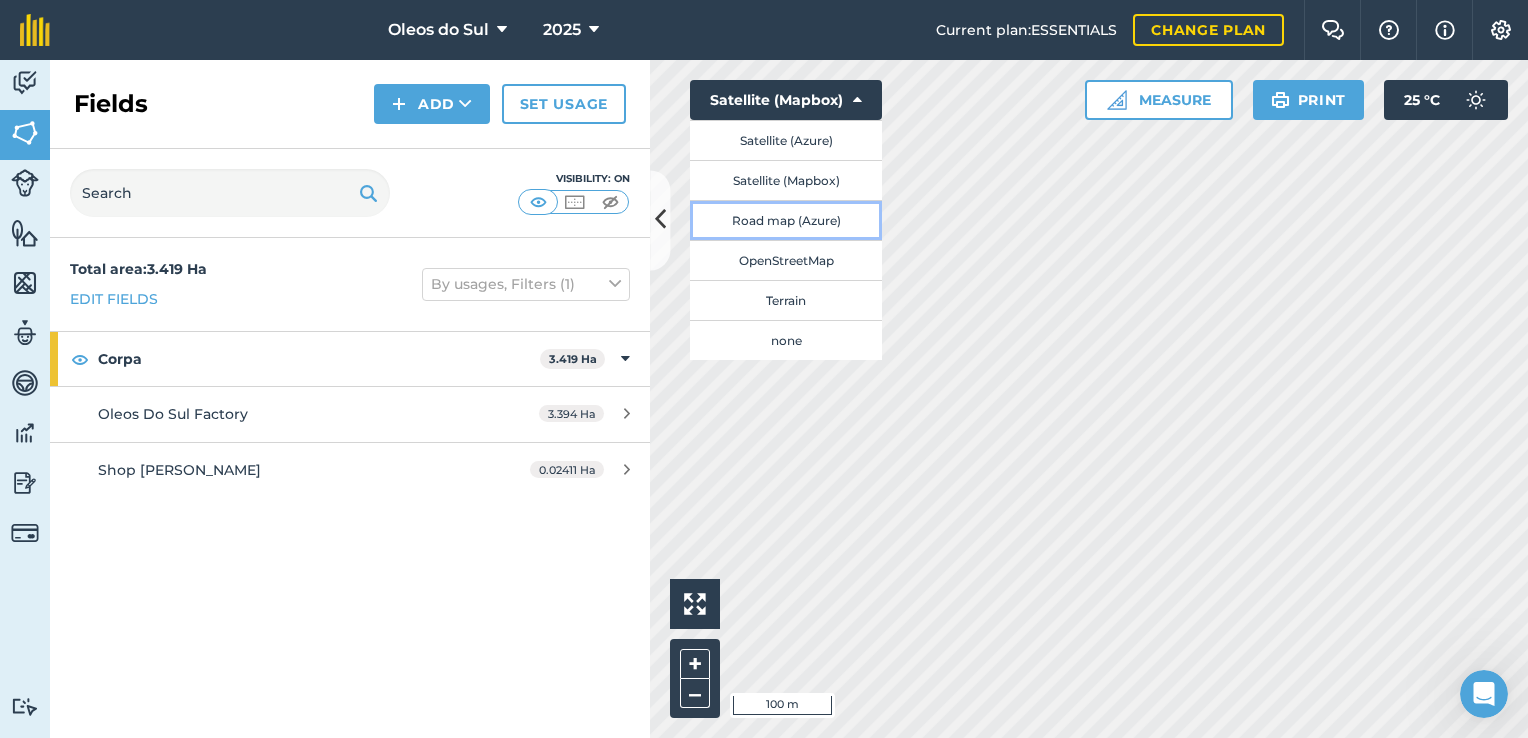 click on "Road map (Azure)" at bounding box center [786, 220] 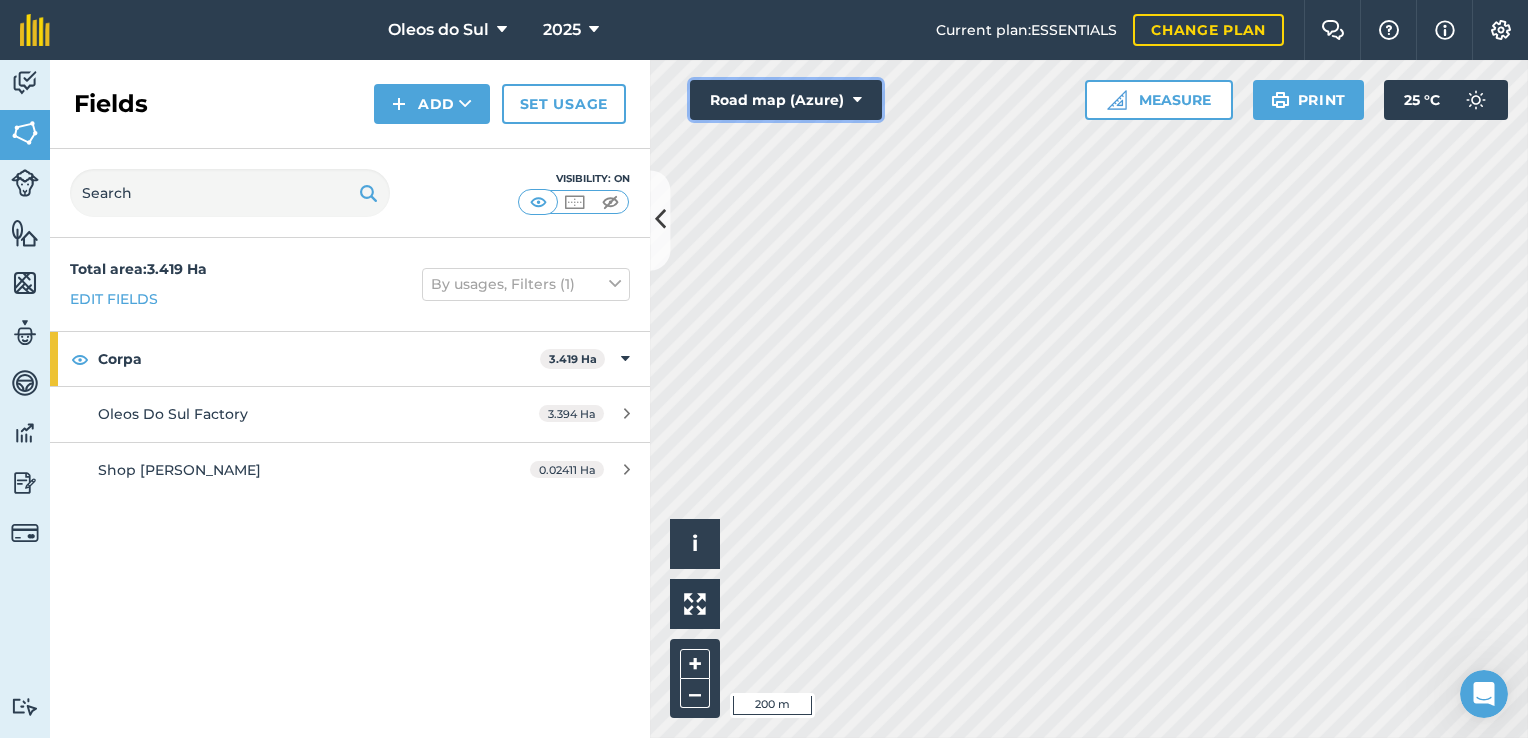 click on "Road map (Azure)" at bounding box center (786, 100) 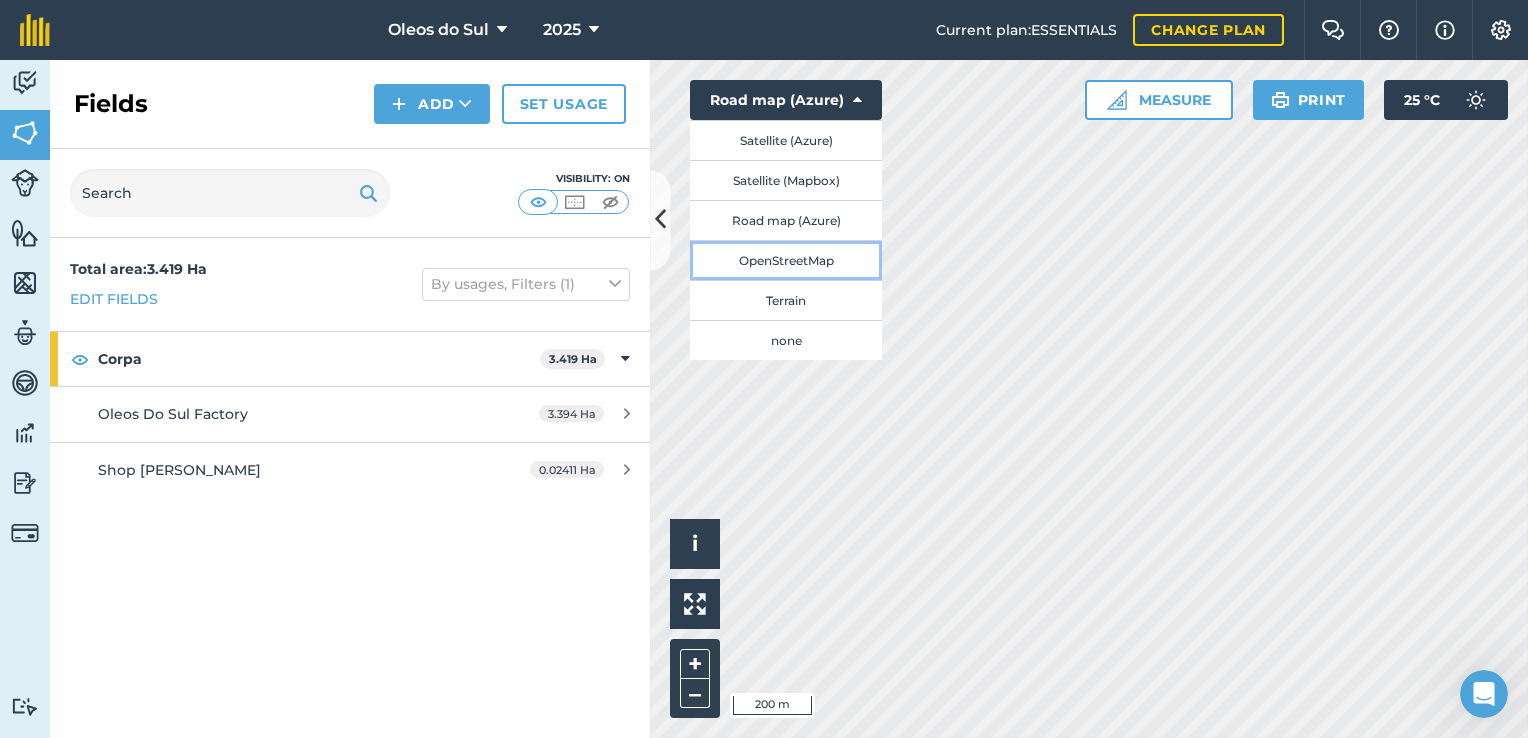 click on "OpenStreetMap" at bounding box center [786, 260] 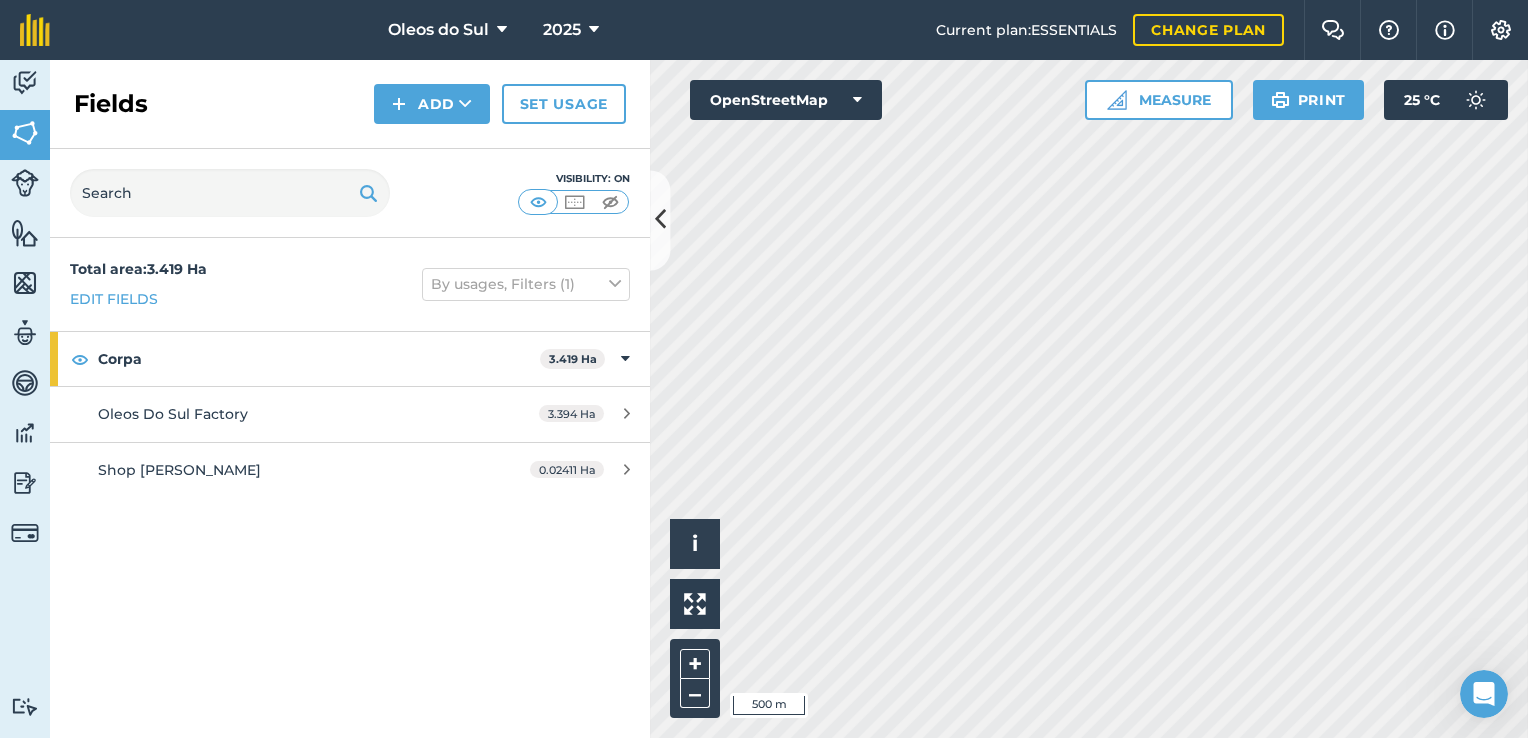 click on "Oleos do Sul 2025 Current plan :  ESSENTIALS   Change plan Farm Chat Help Info Settings Oleos do Sul  -  2025 Reproduced with the permission of  OpenStreetMap Printed on  [DATE] Field usages No usage set COCONUT: OIL Corpa Maximum collecting area Activity Fields Livestock Features Maps Team Vehicles Data Reporting Billing Tutorials Tutorials Fields   Add   Set usage Visibility: On Total area :  3.419   Ha Edit fields By usages, Filters (1) Corpa 3.419   Ha Oleos Do Sul Factory 3.394   Ha Shop [PERSON_NAME] 0.02411   Ha Click to start drawing i ©  OpenStreetMap  contributors. 500 m + – OpenStreetMap Measure Print 25   ° C" at bounding box center [764, 369] 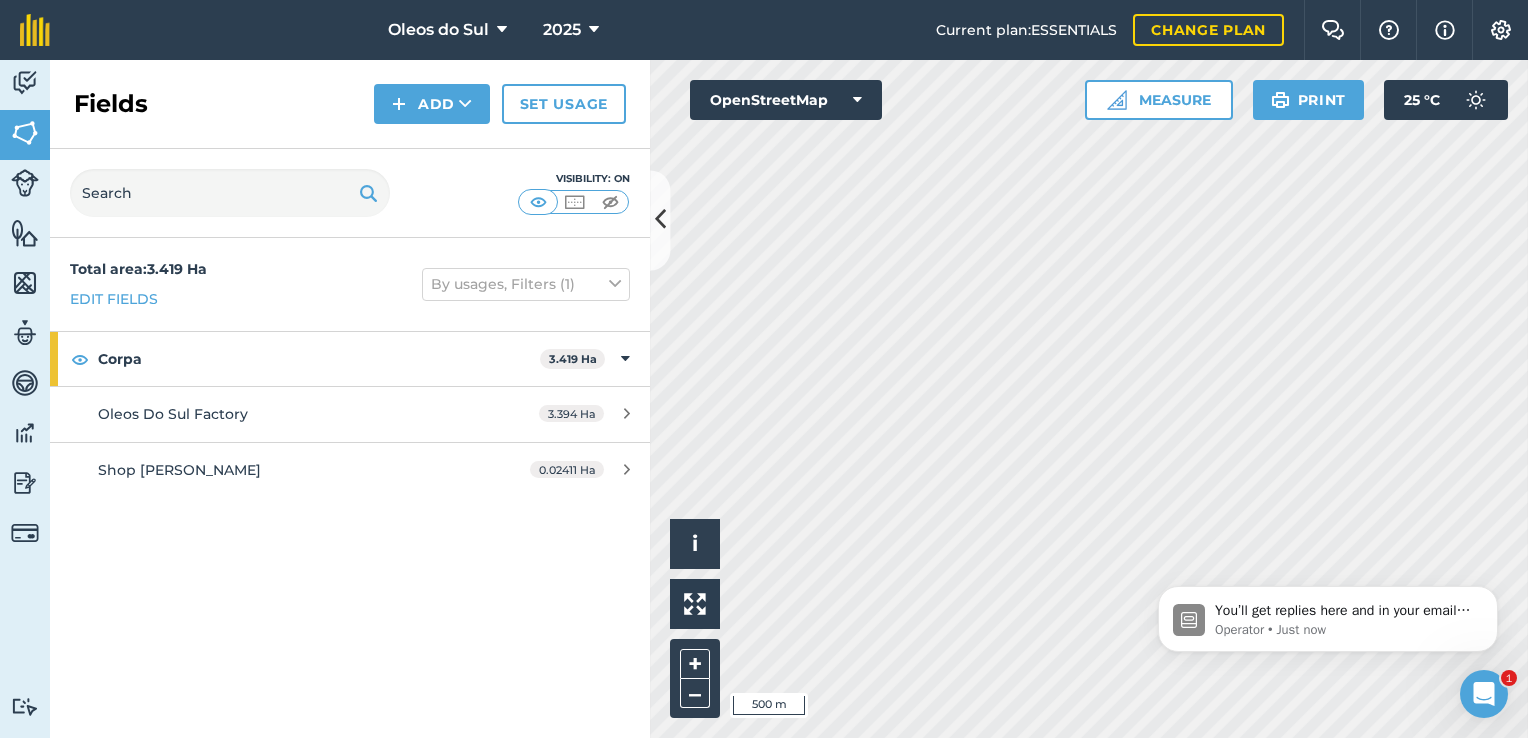 scroll, scrollTop: 0, scrollLeft: 0, axis: both 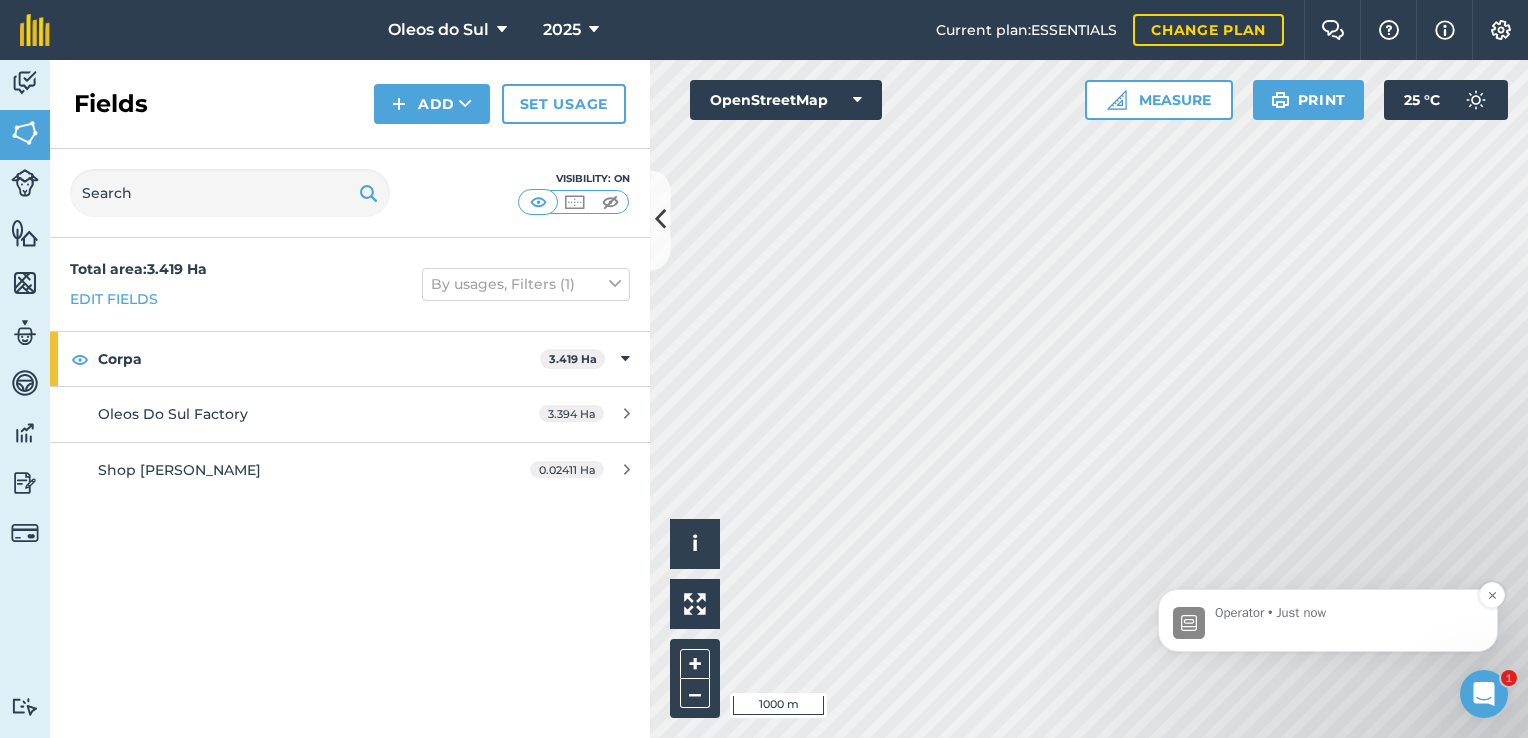 click on "Operator • Just now" at bounding box center [1344, 621] 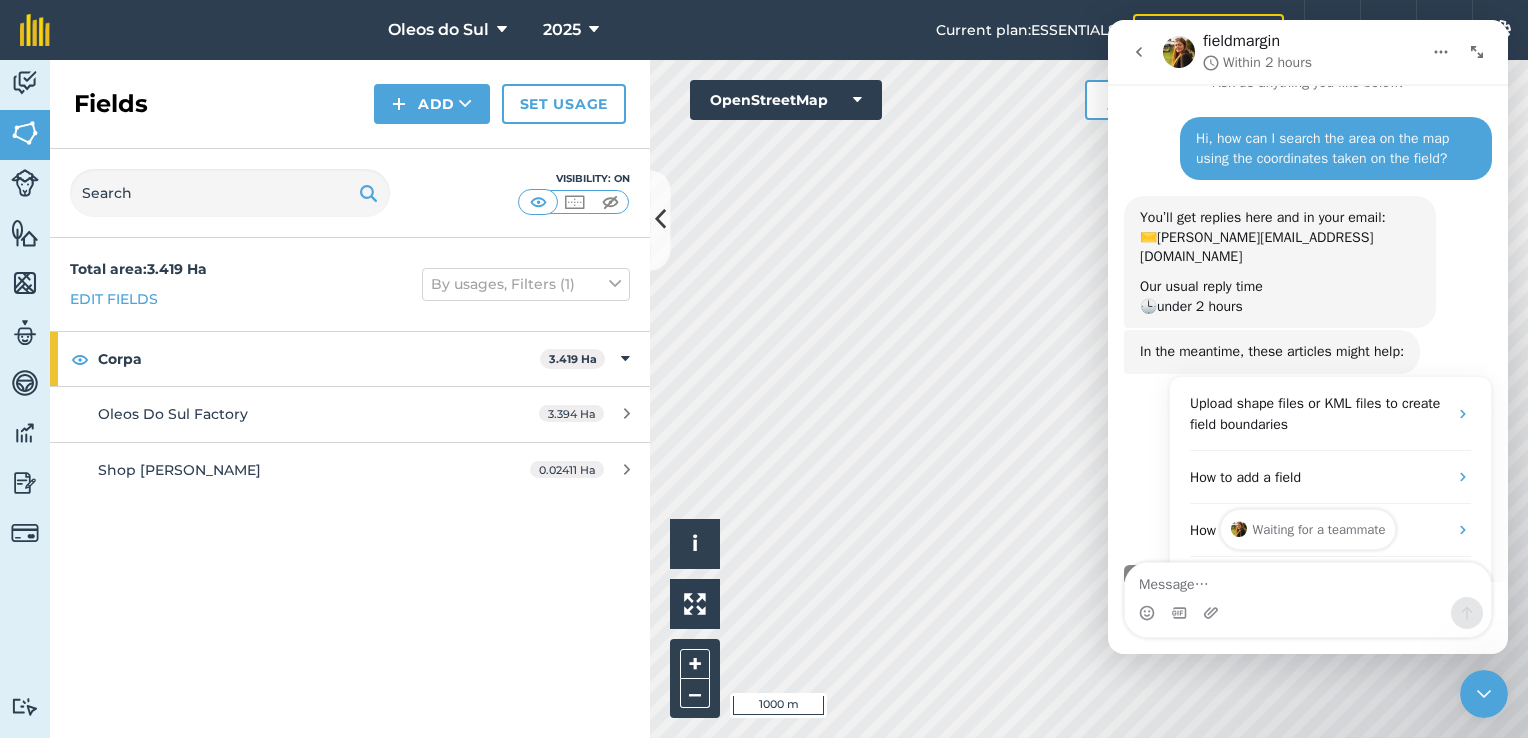 scroll, scrollTop: 129, scrollLeft: 0, axis: vertical 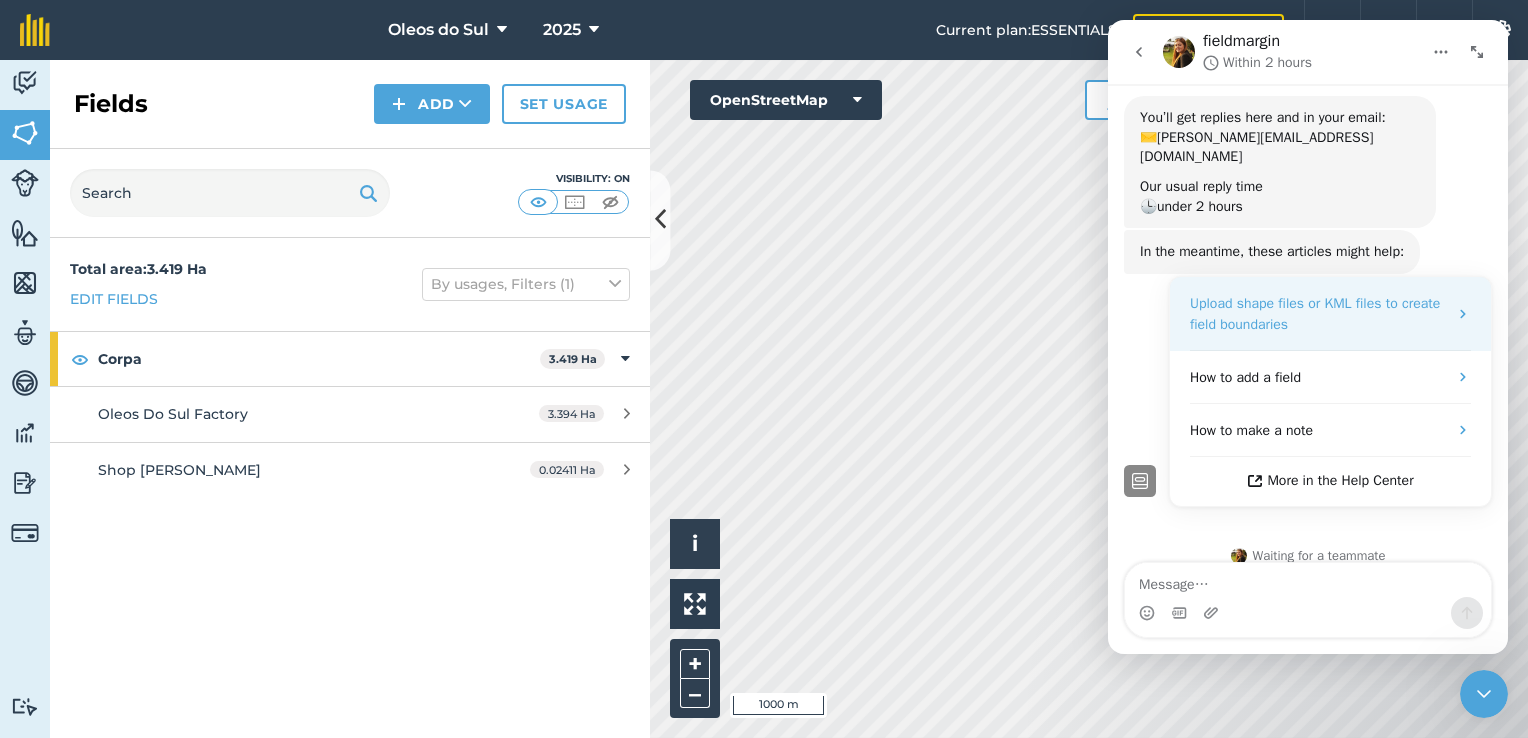 click 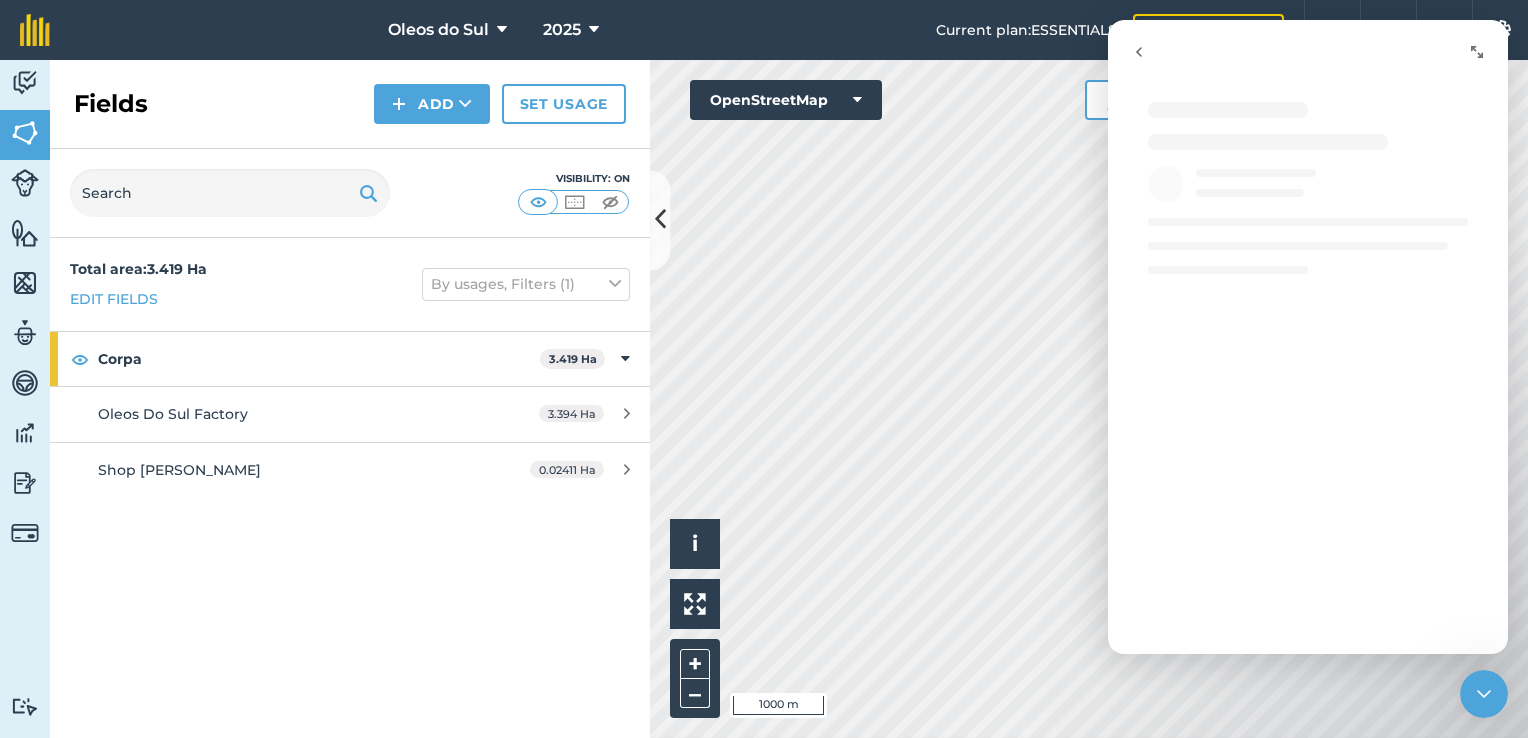 scroll, scrollTop: 0, scrollLeft: 0, axis: both 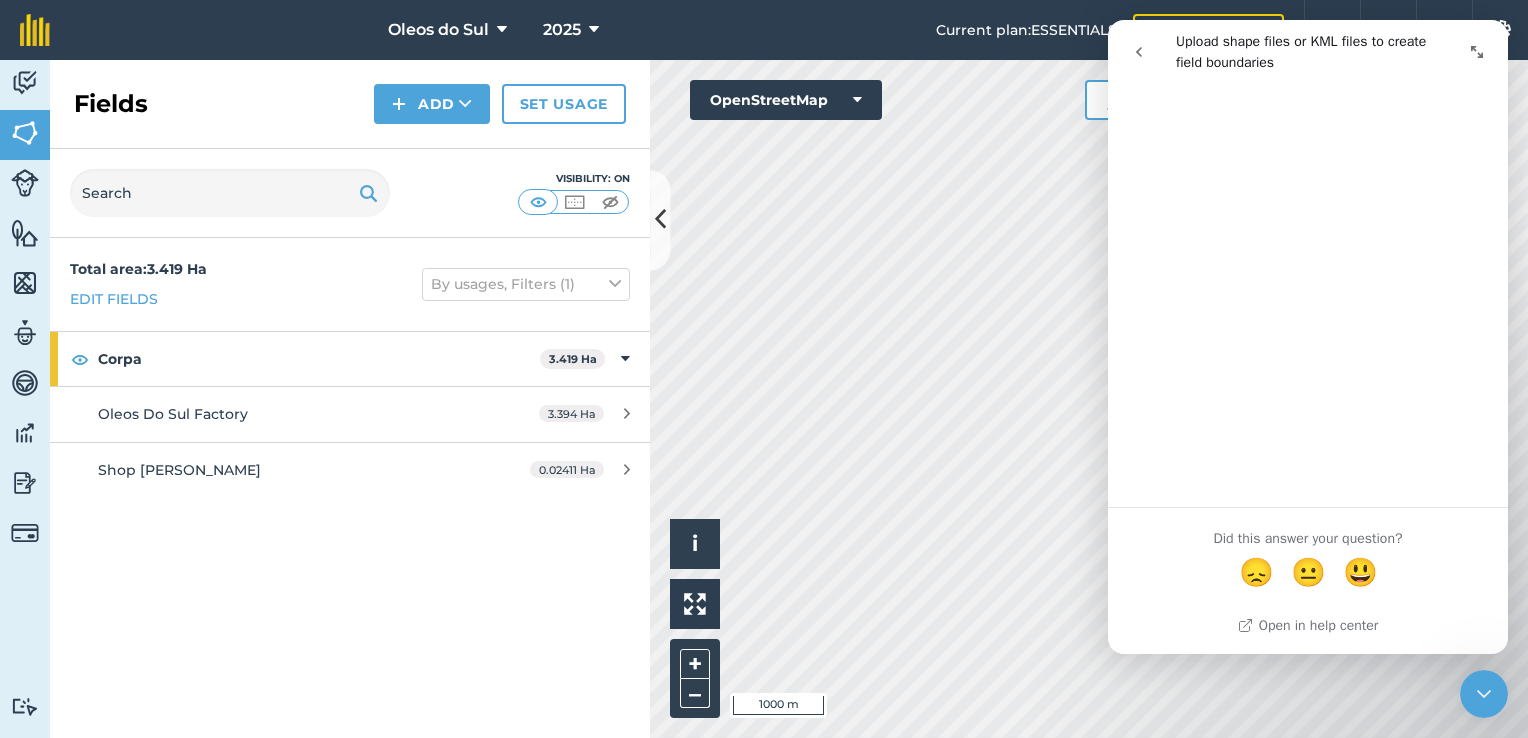 click at bounding box center [1139, 52] 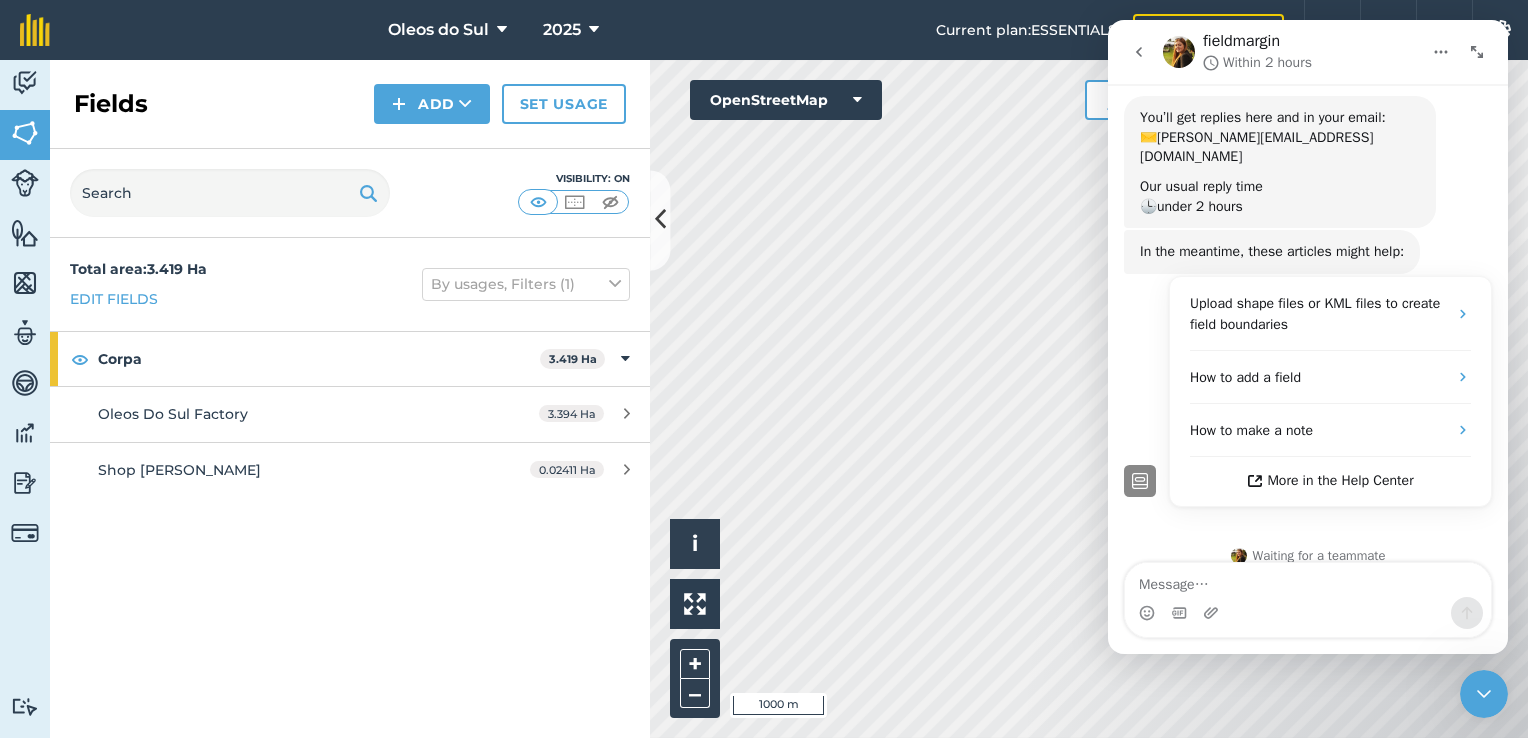 scroll, scrollTop: 285, scrollLeft: 0, axis: vertical 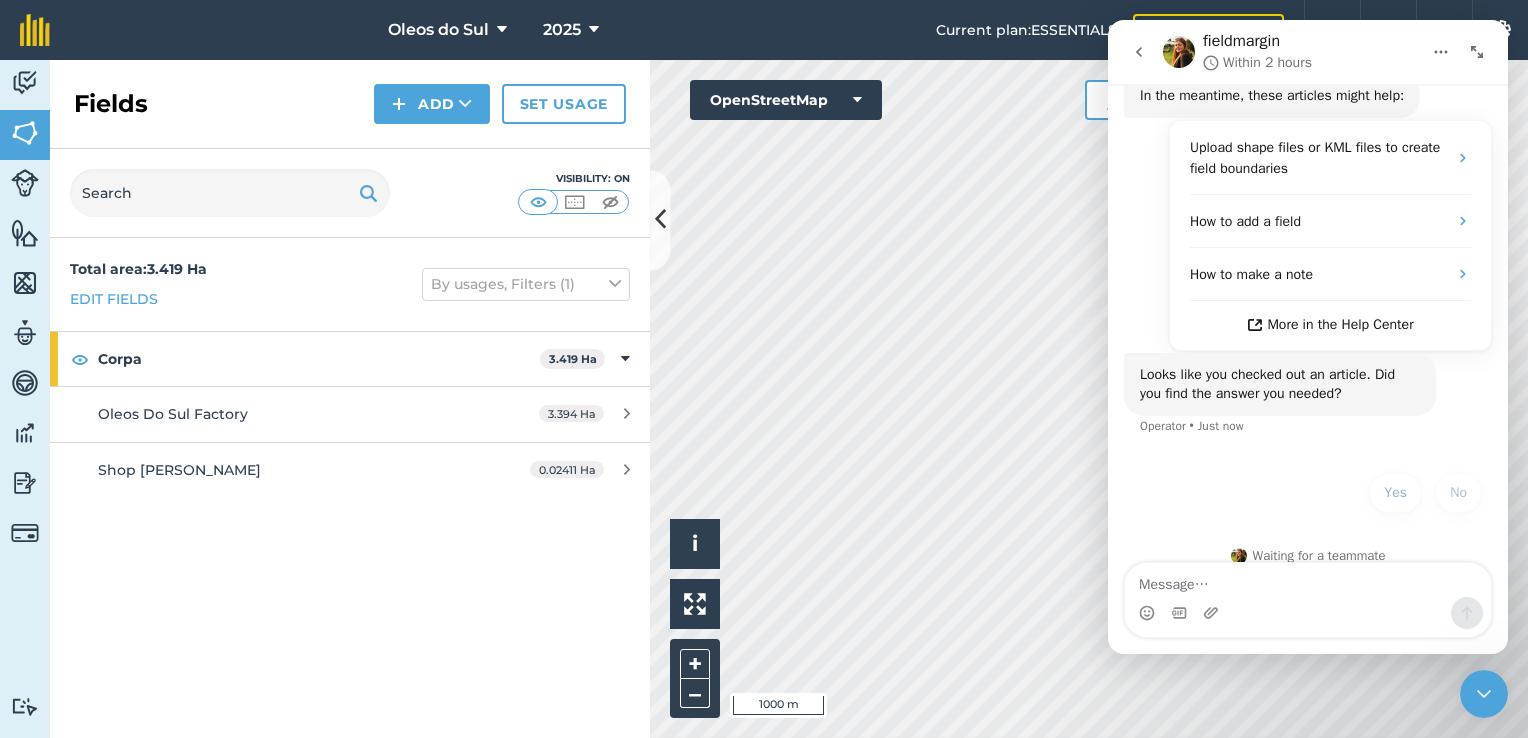 click at bounding box center [1139, 52] 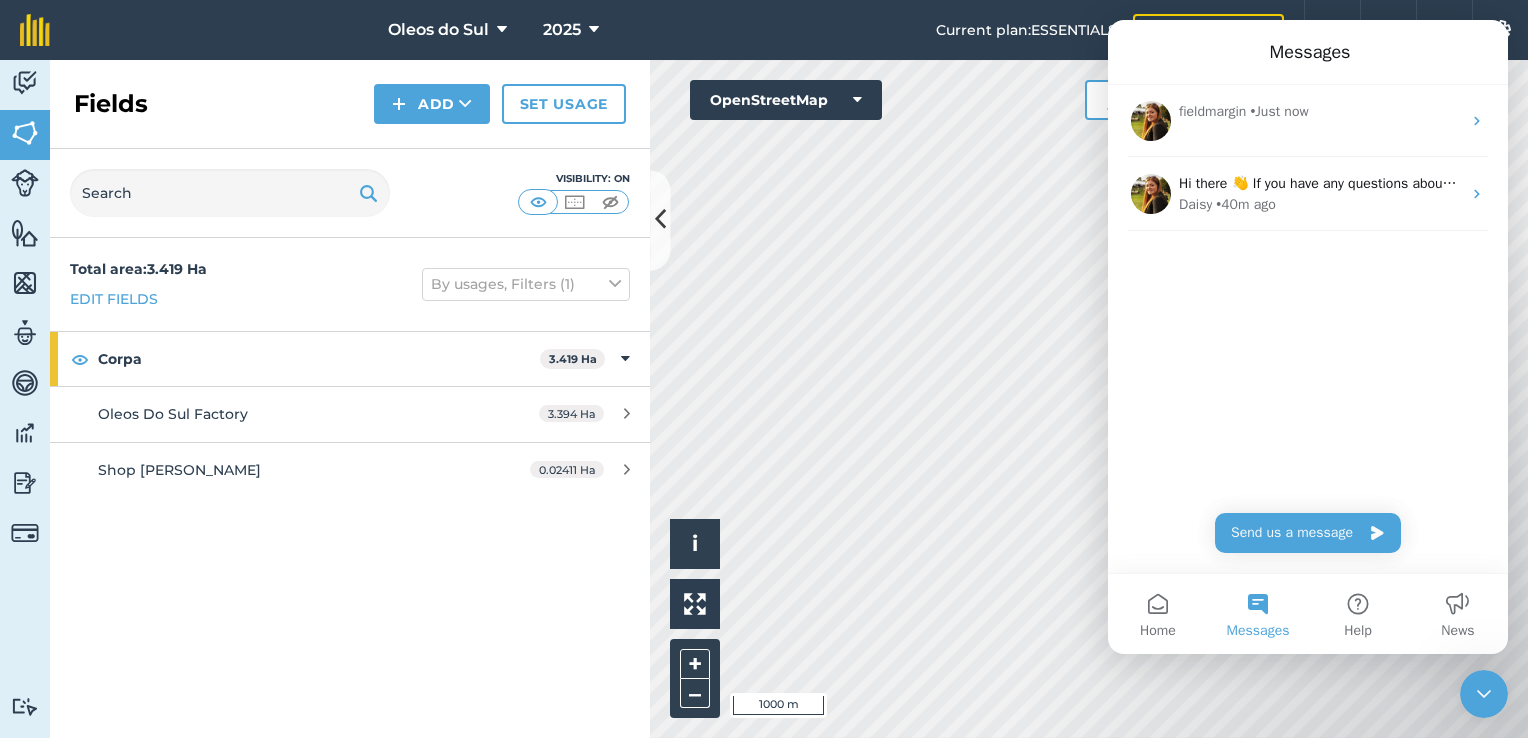 scroll, scrollTop: 0, scrollLeft: 0, axis: both 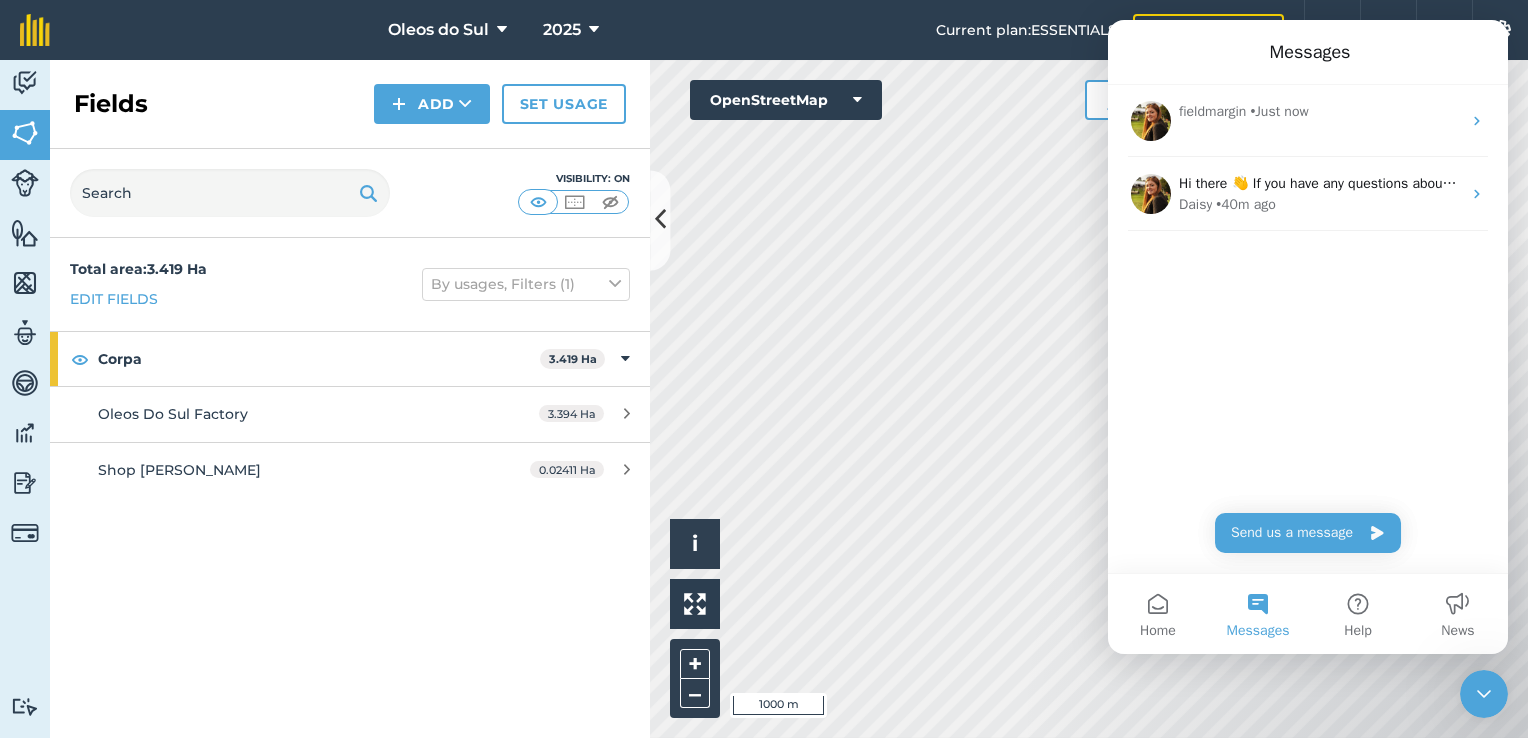 click 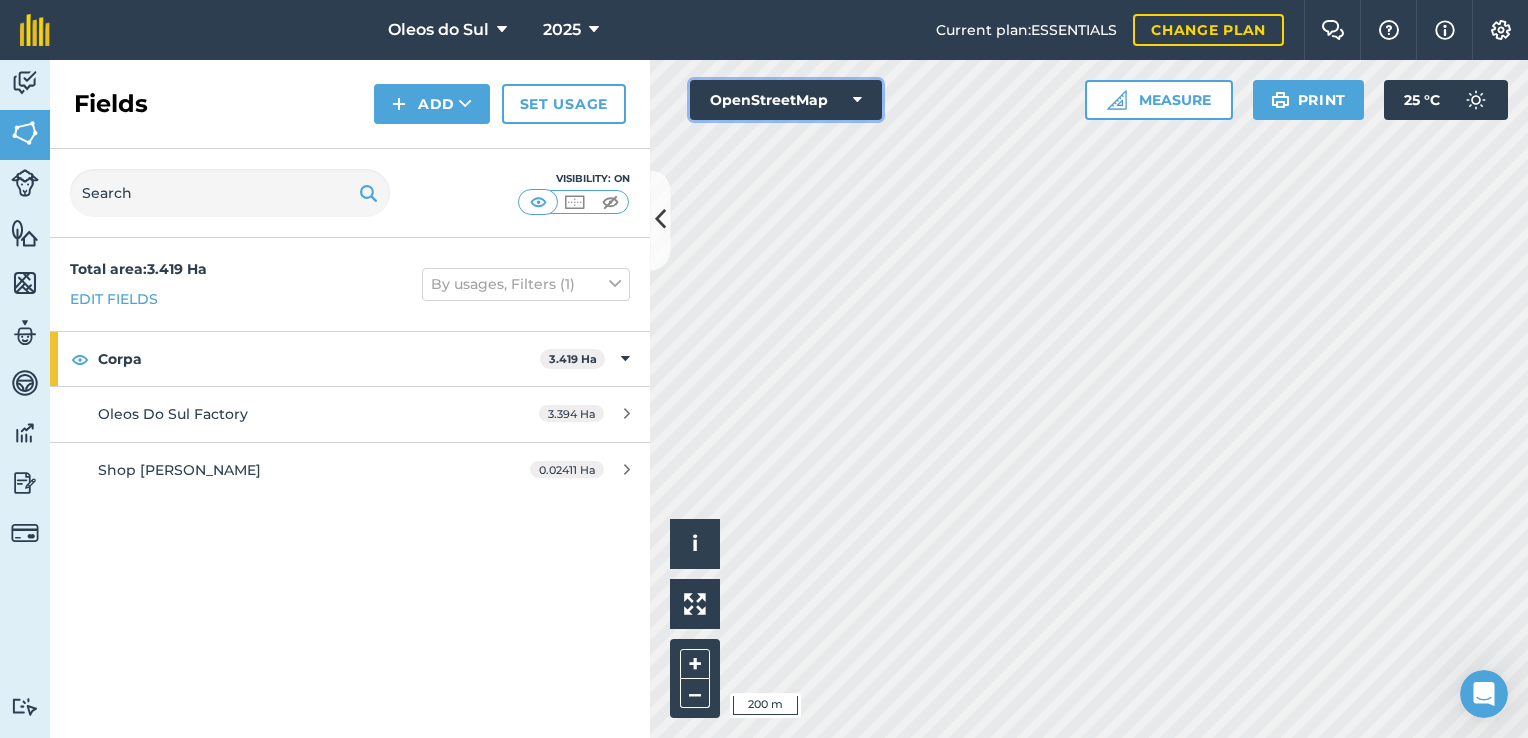 click at bounding box center [857, 100] 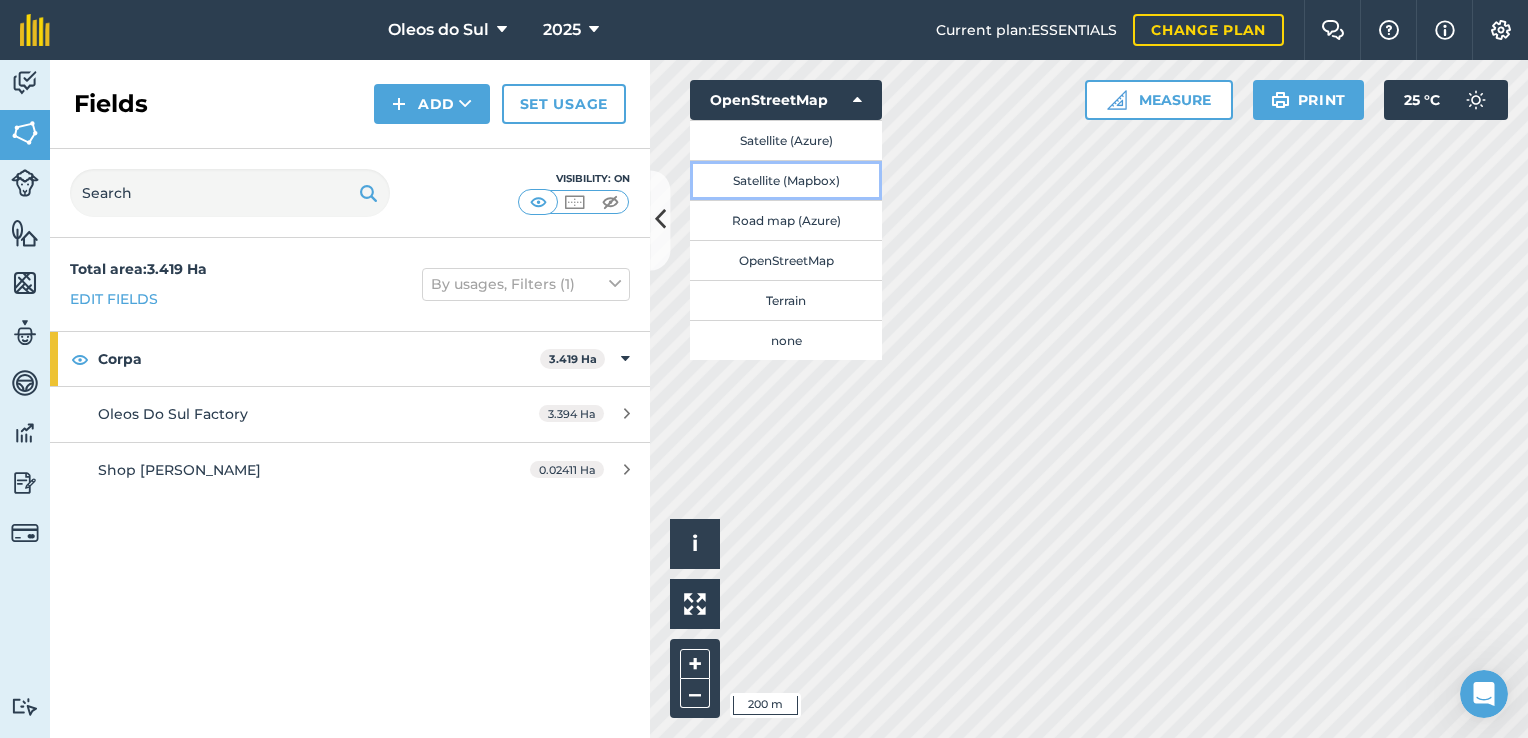 click on "Satellite (Mapbox)" at bounding box center [786, 180] 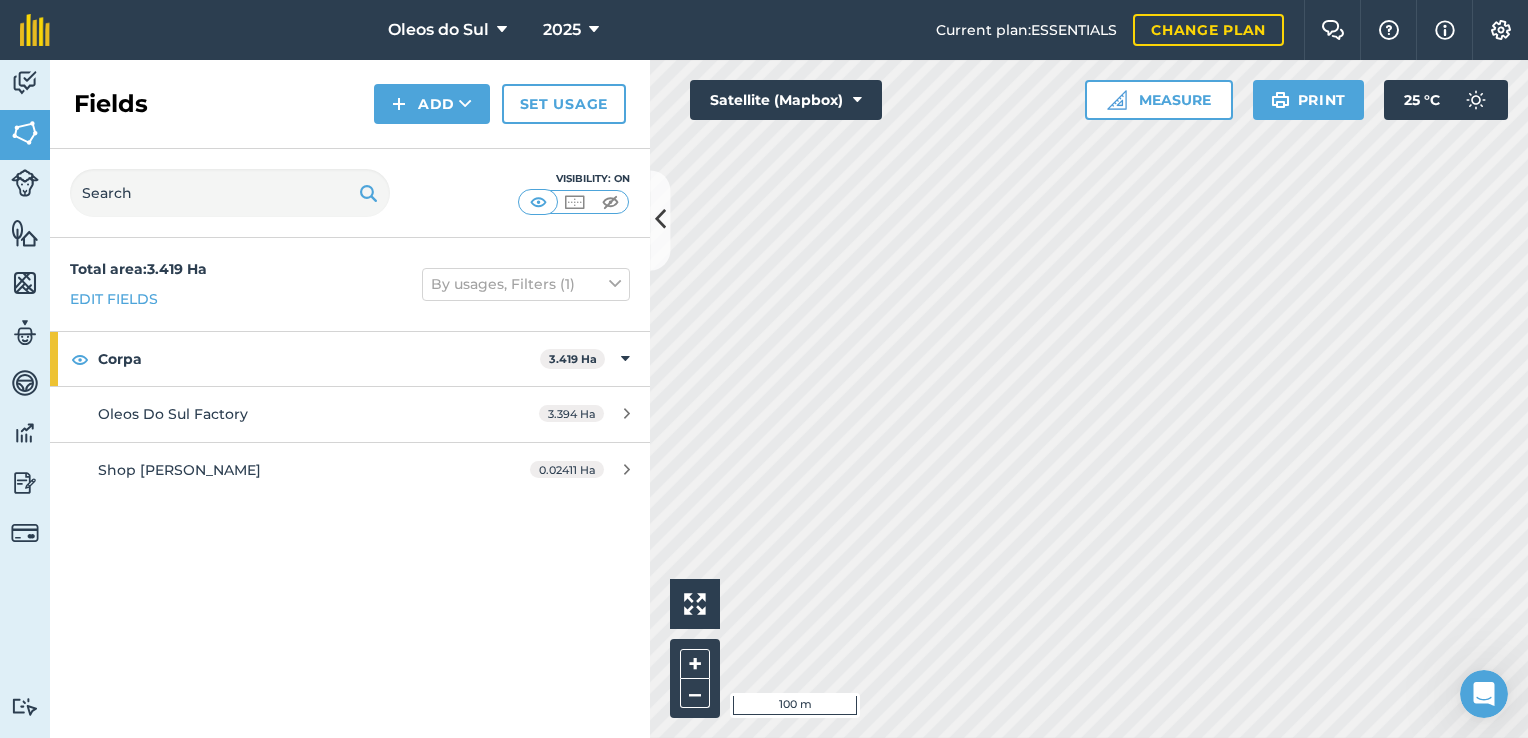 click on "Oleos do Sul 2025 Current plan :  ESSENTIALS   Change plan Farm Chat Help Info Settings Oleos do Sul  -  2025 Printed on  [DATE] Field usages No usage set COCONUT: OIL Corpa Maximum collecting area Activity Fields Livestock Features Maps Team Vehicles Data Reporting Billing Tutorials Tutorials Fields   Add   Set usage Visibility: On Total area :  3.419   Ha Edit fields By usages, Filters (1) Corpa 3.419   Ha Oleos Do Sul Factory 3.394   Ha Shop [PERSON_NAME] 0.02411   Ha Click to start drawing i 100 m + – Satellite (Mapbox) Measure Print 25   ° C" at bounding box center [764, 369] 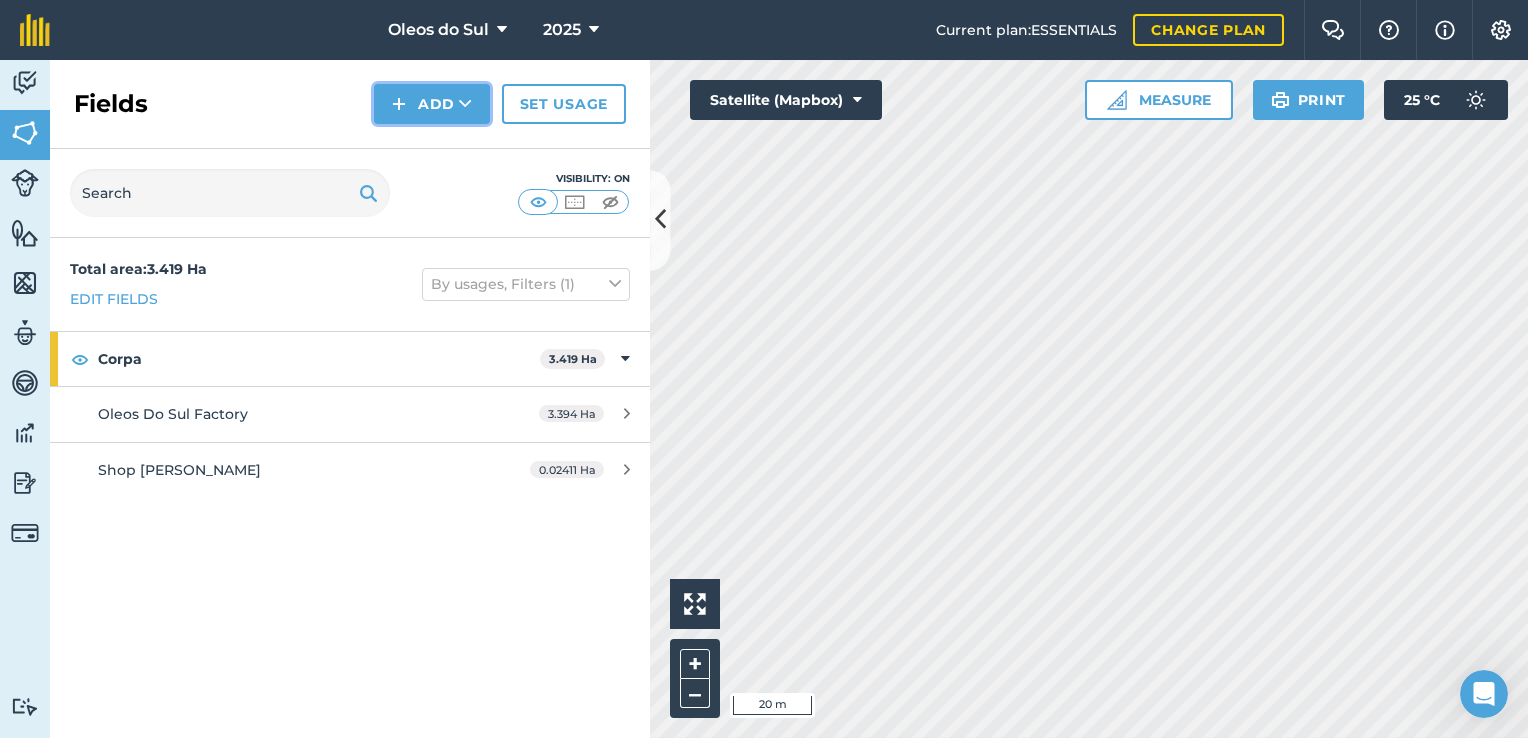 click at bounding box center (465, 104) 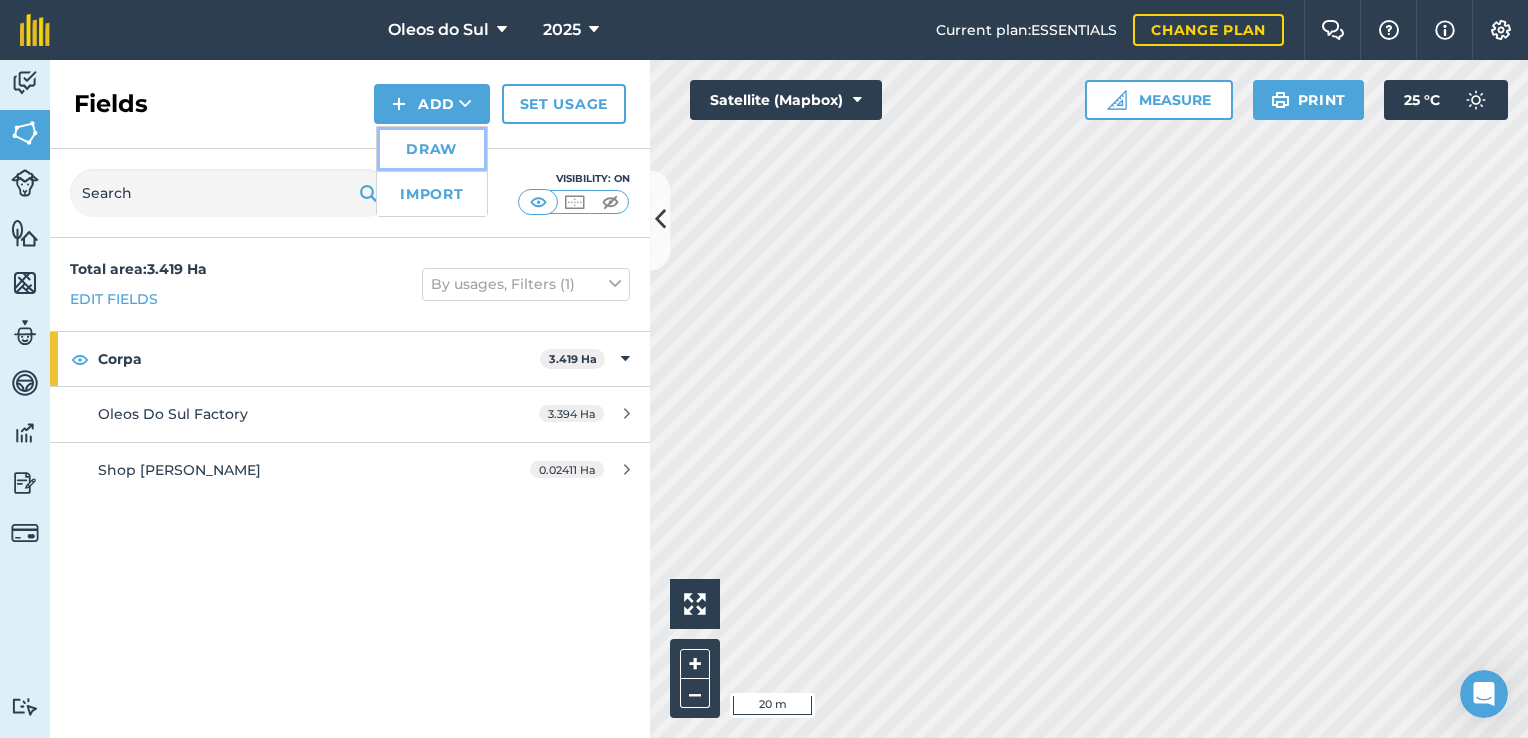 click on "Draw" at bounding box center [432, 149] 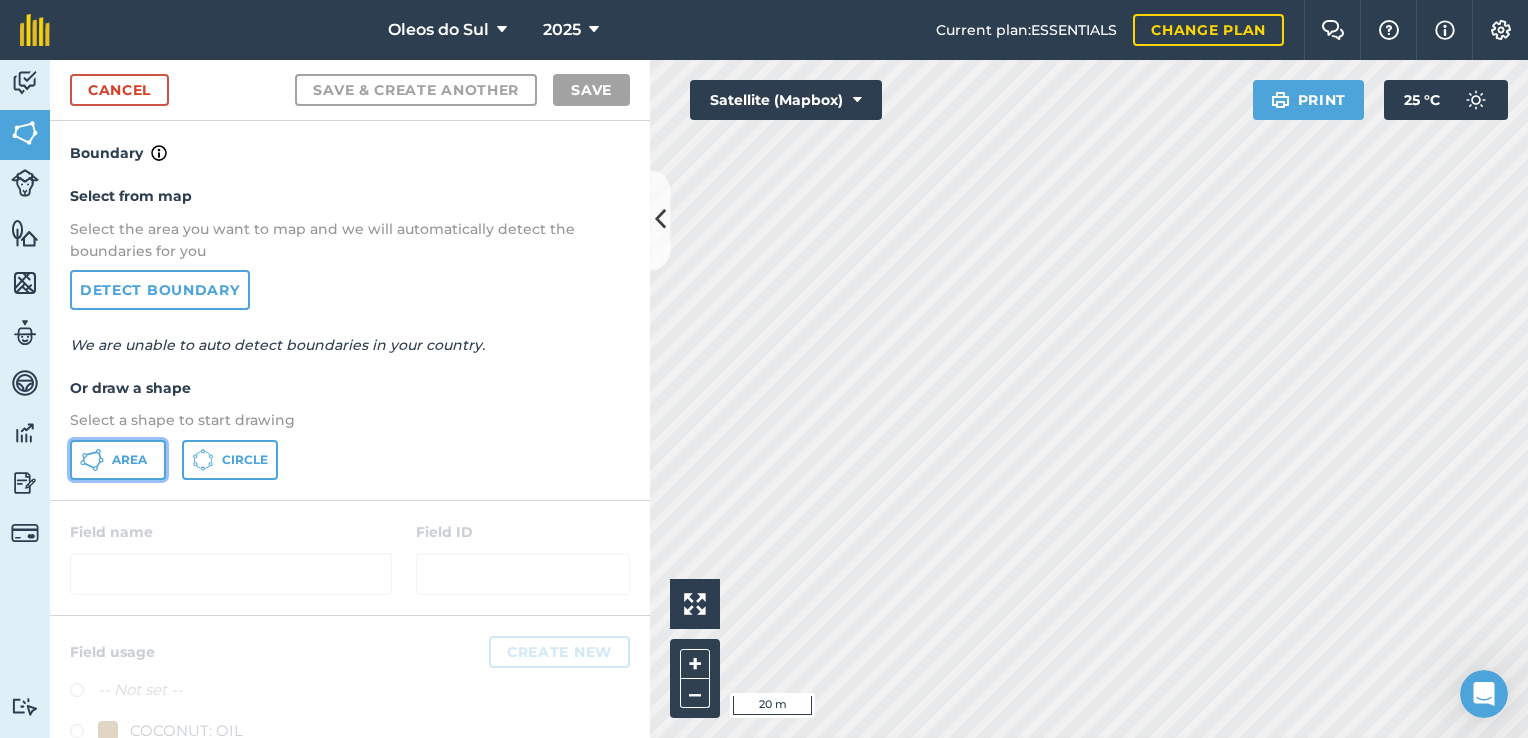click on "Area" at bounding box center [129, 460] 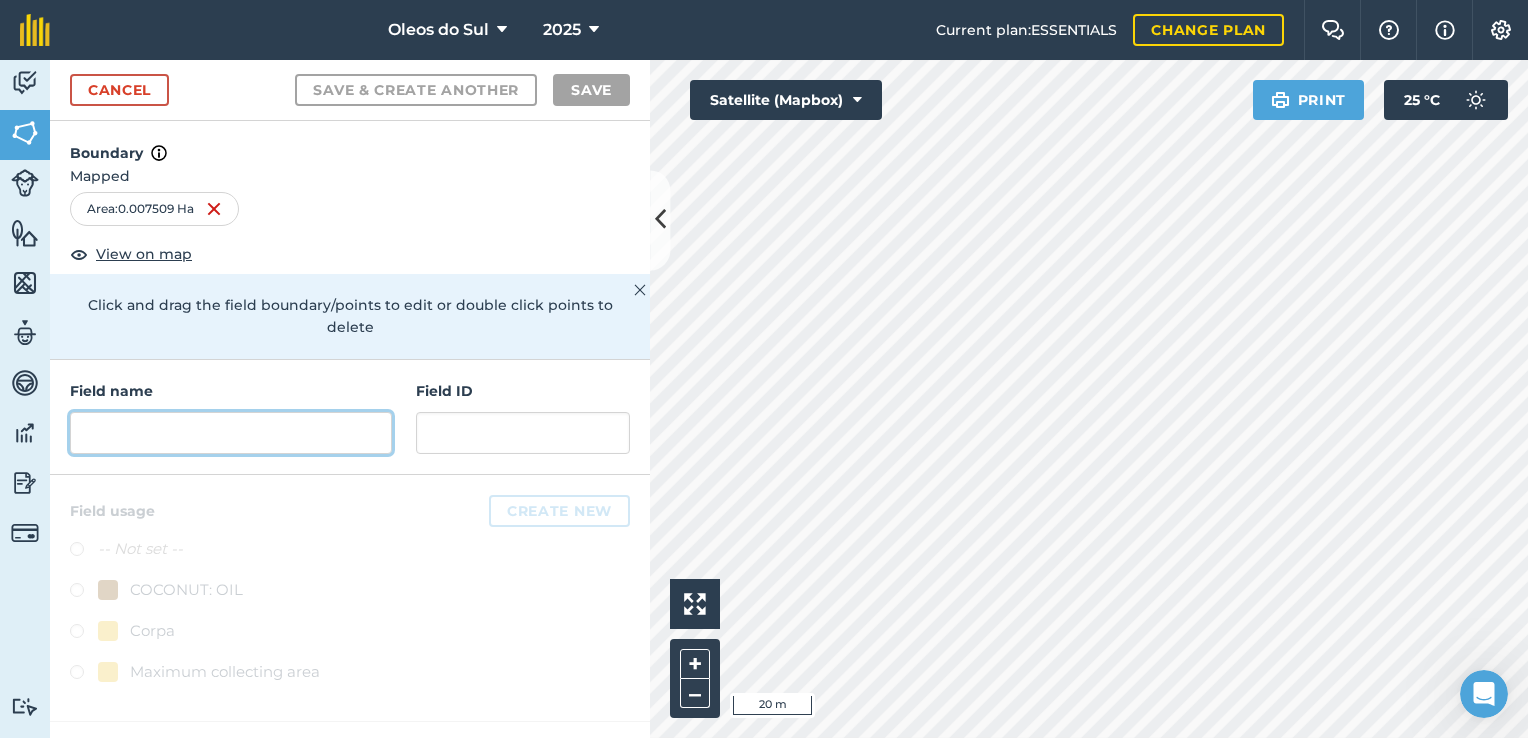 click at bounding box center (231, 433) 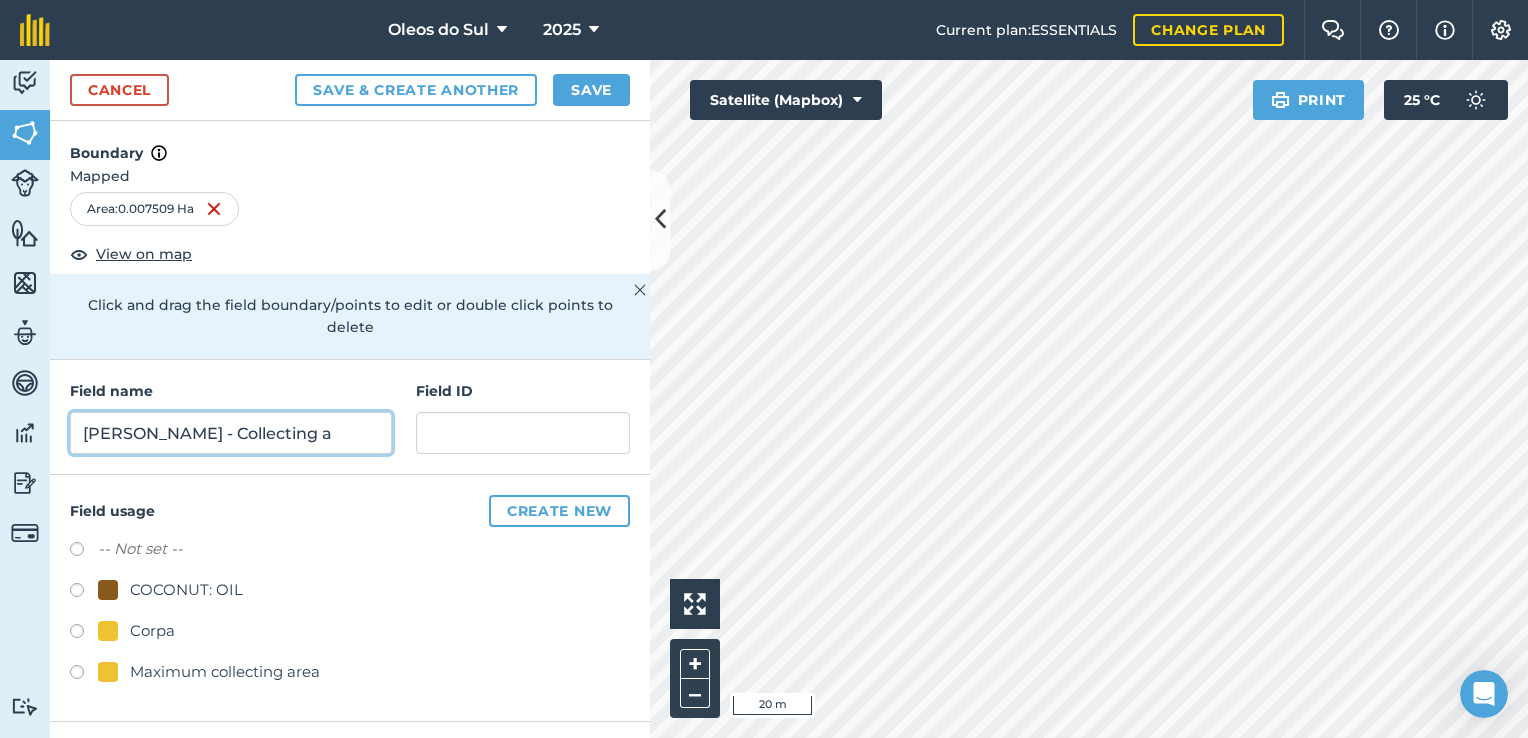 click on "[PERSON_NAME] - Collecting a" at bounding box center [231, 433] 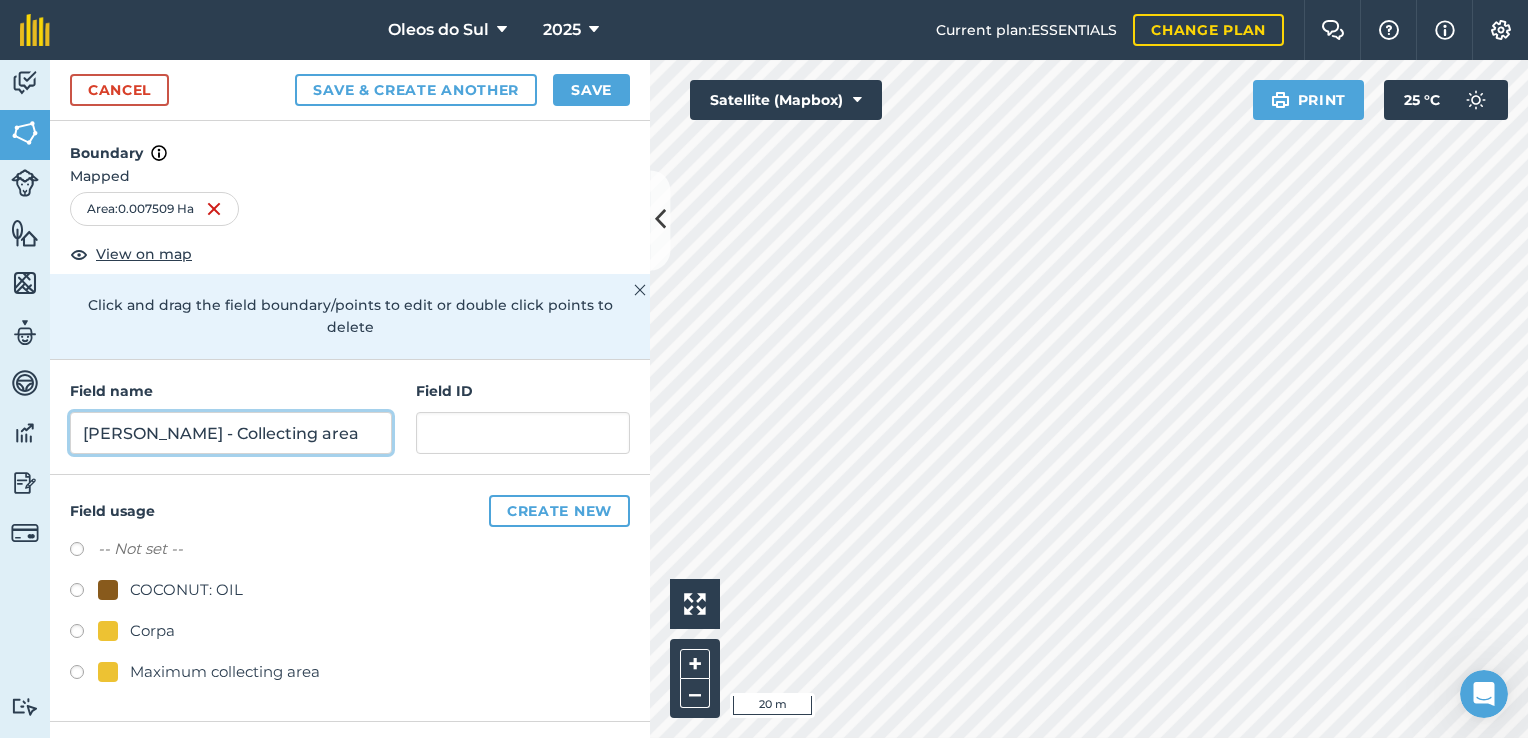 type on "[PERSON_NAME] - Collecting area" 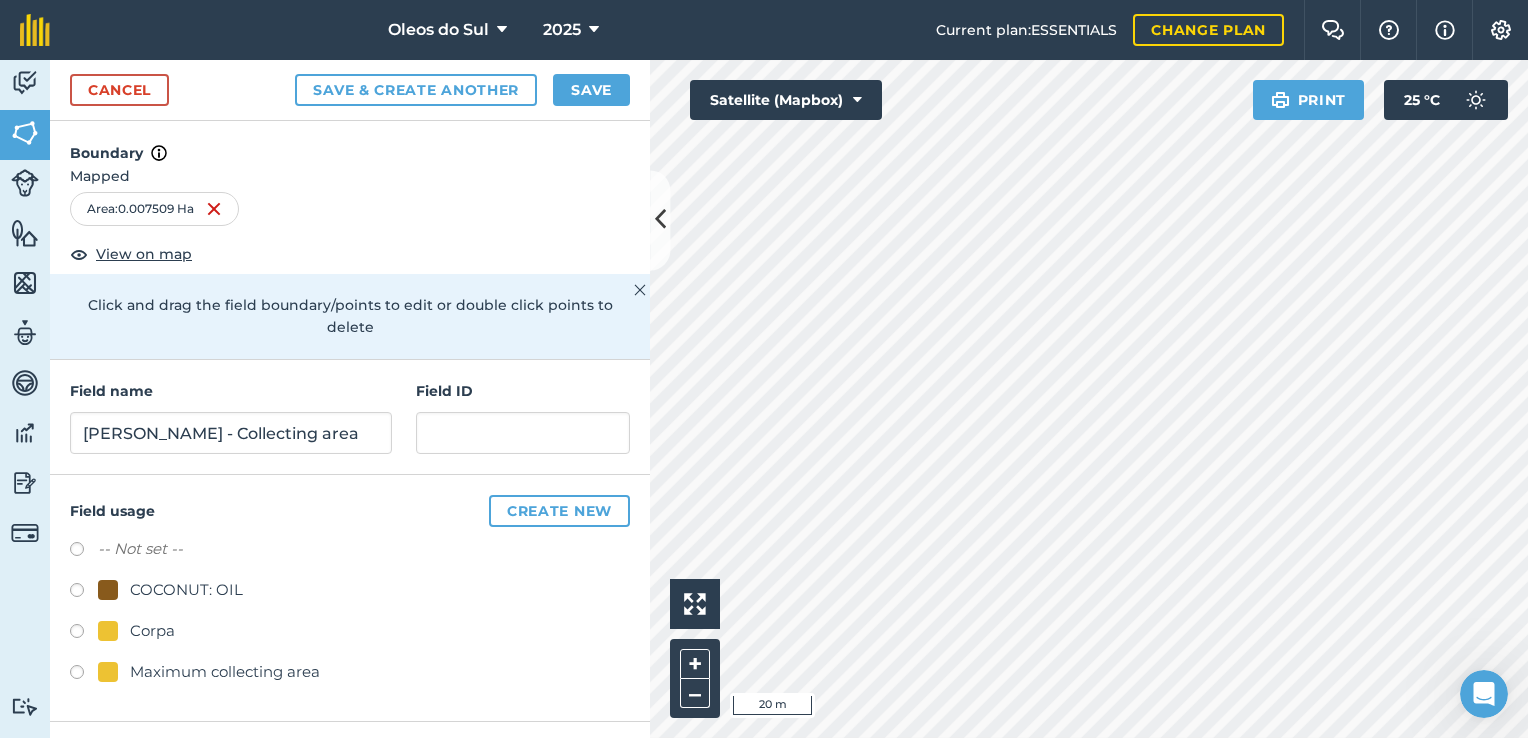 click at bounding box center [84, 634] 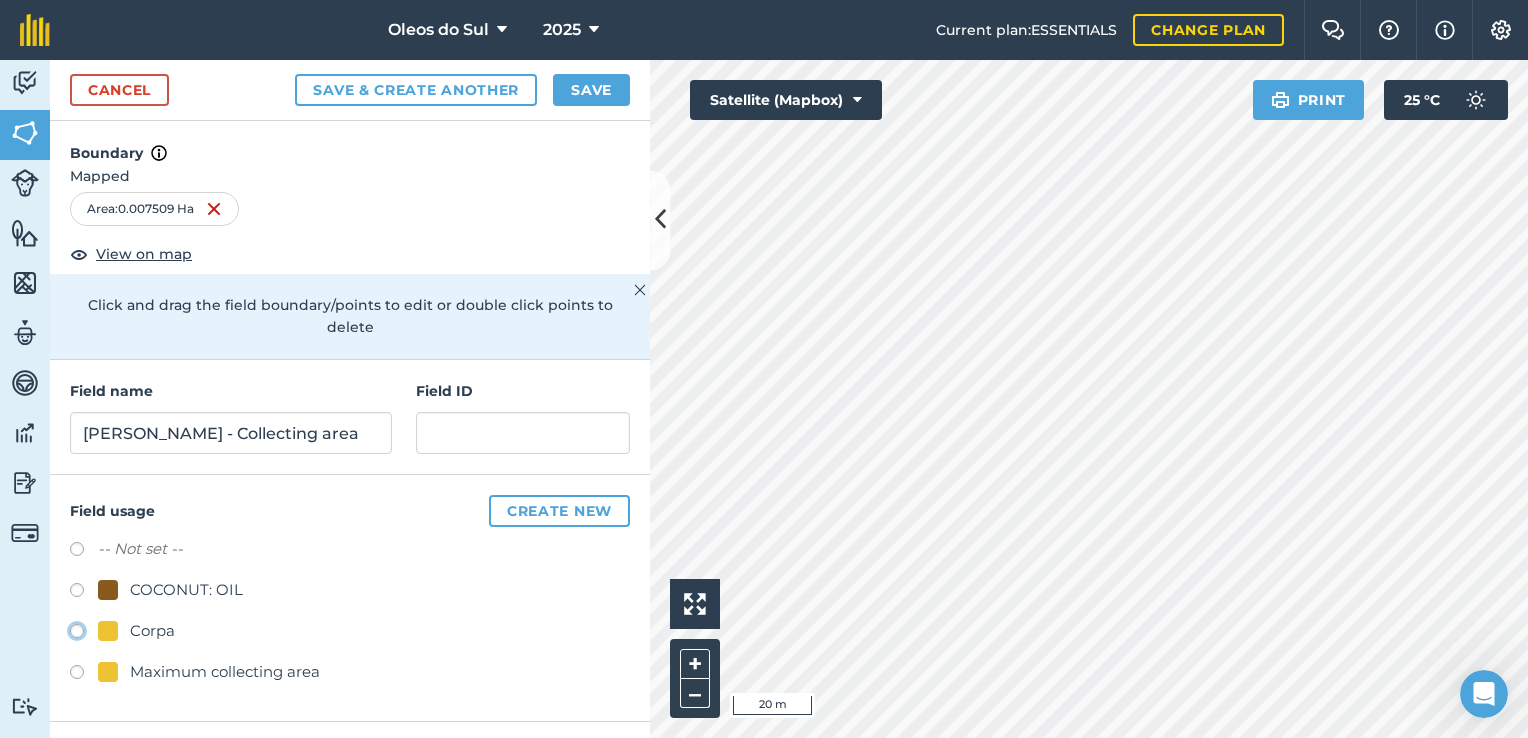 radio on "true" 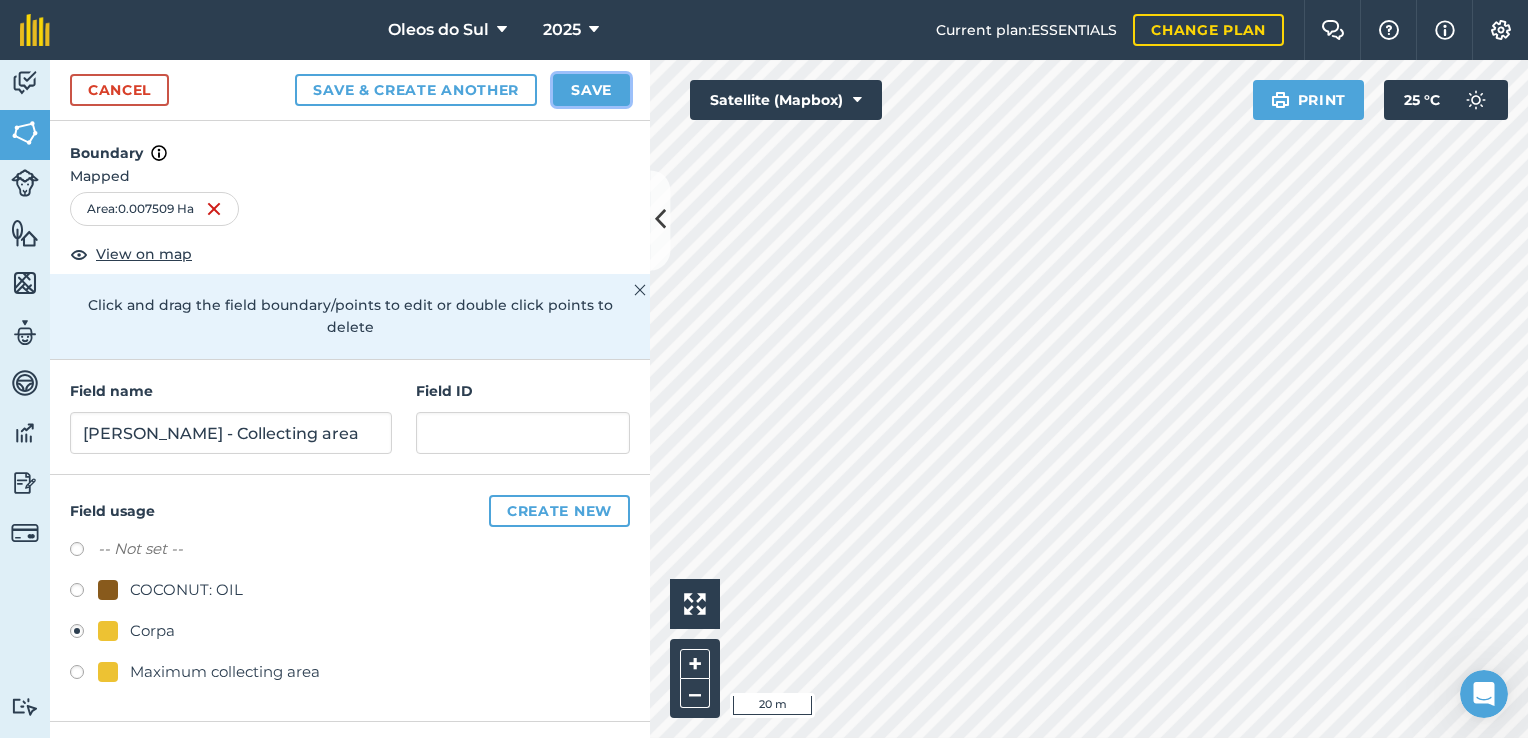 click on "Save" at bounding box center [591, 90] 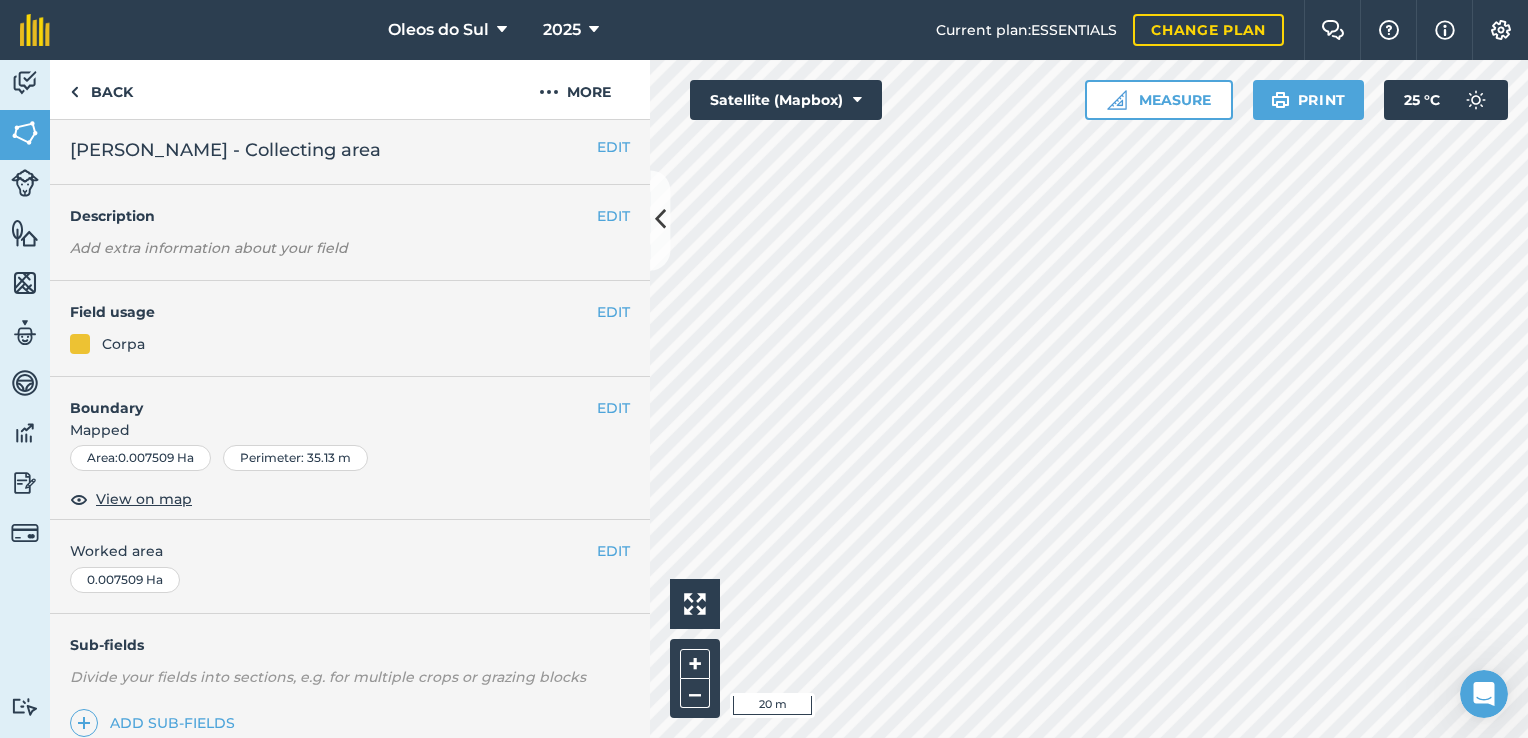 scroll, scrollTop: 0, scrollLeft: 0, axis: both 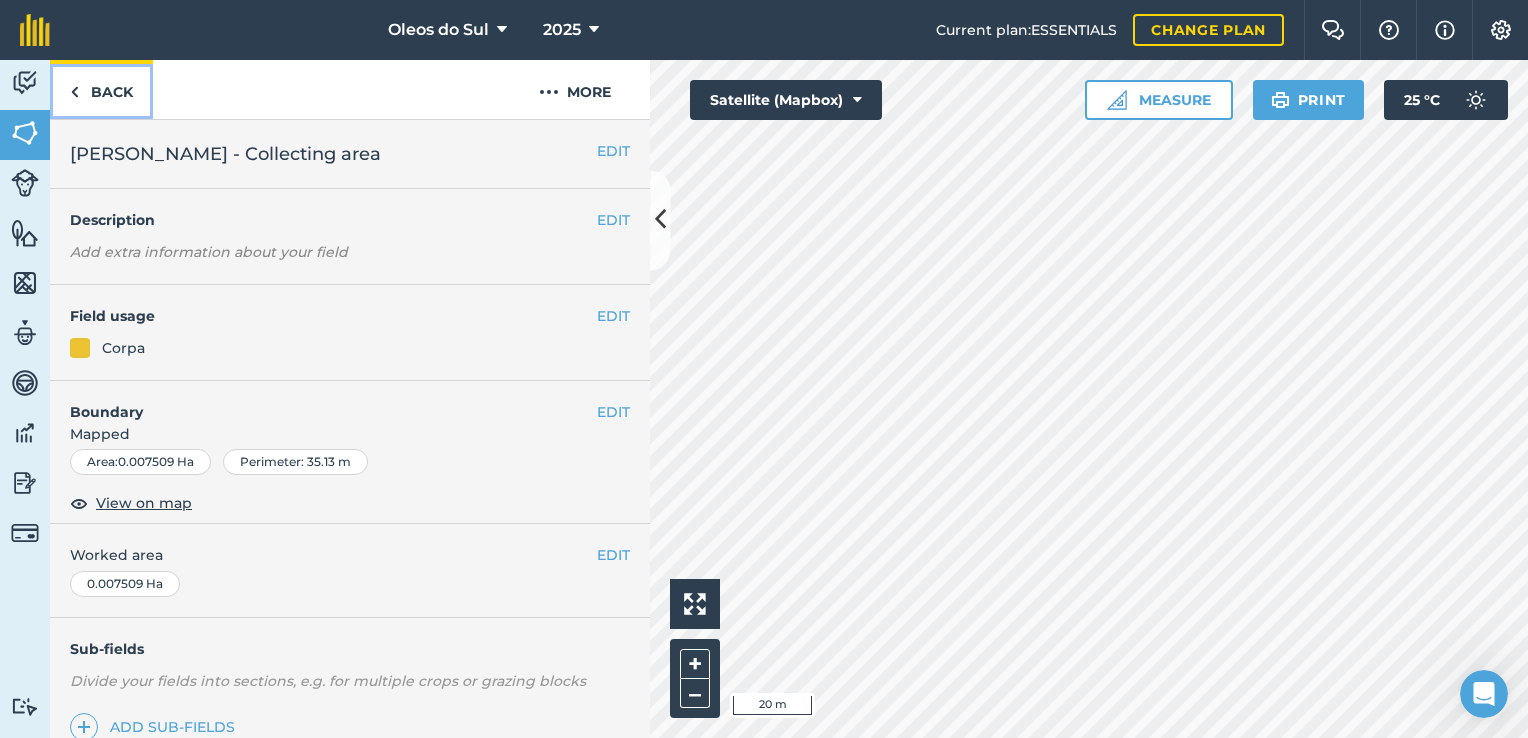 click on "Back" at bounding box center (101, 89) 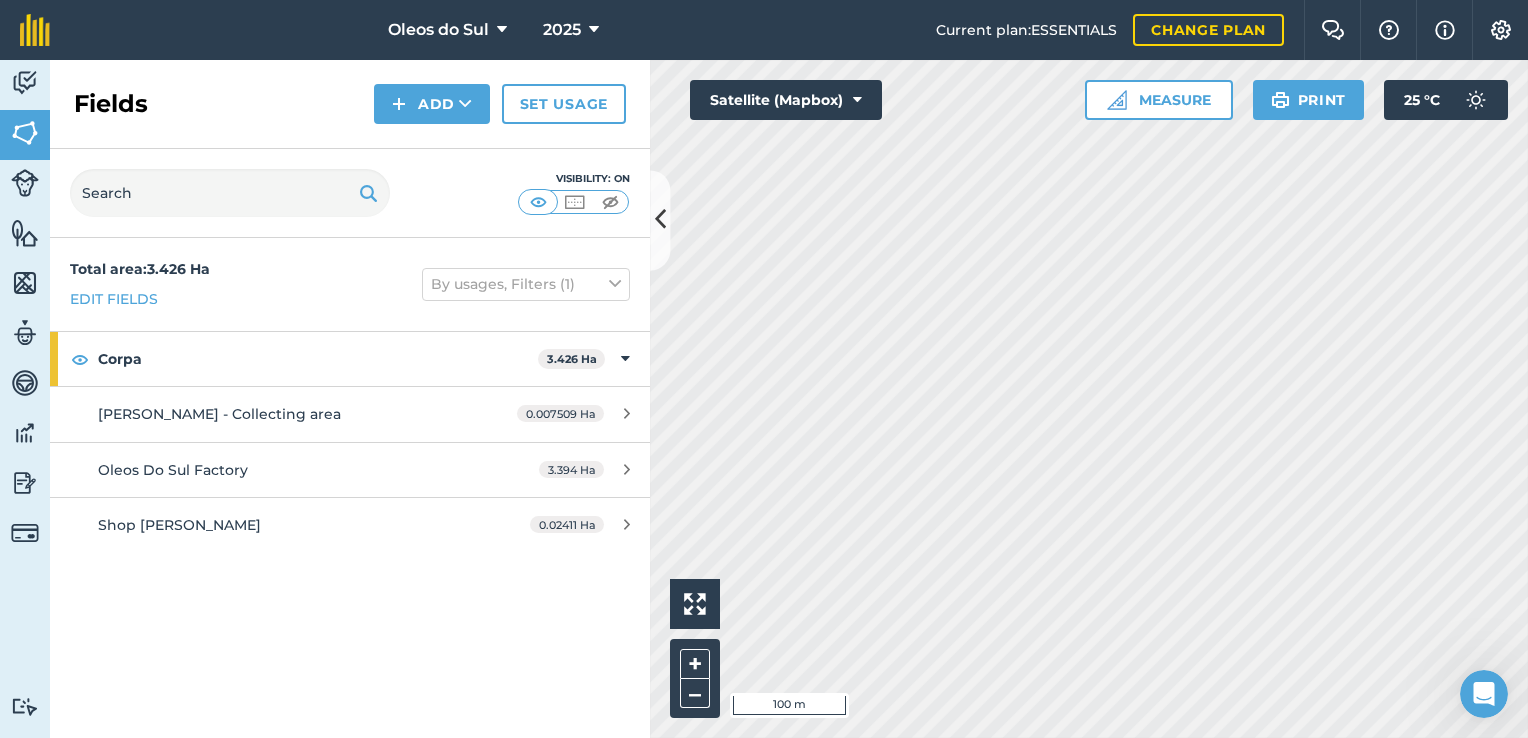 click on "Activity Fields Livestock Features Maps Team Vehicles Data Reporting Billing Tutorials Tutorials Fields   Add   Set usage Visibility: On Total area :  3.426   Ha Edit fields By usages, Filters (1) Corpa 3.426   Ha [PERSON_NAME] - Collecting area 0.007509   Ha Oleos Do Sul Factory 3.394   Ha Shop [PERSON_NAME] 0.02411   Ha Click to start drawing i 100 m + – Satellite (Mapbox) Measure Print 25   ° C" at bounding box center [764, 399] 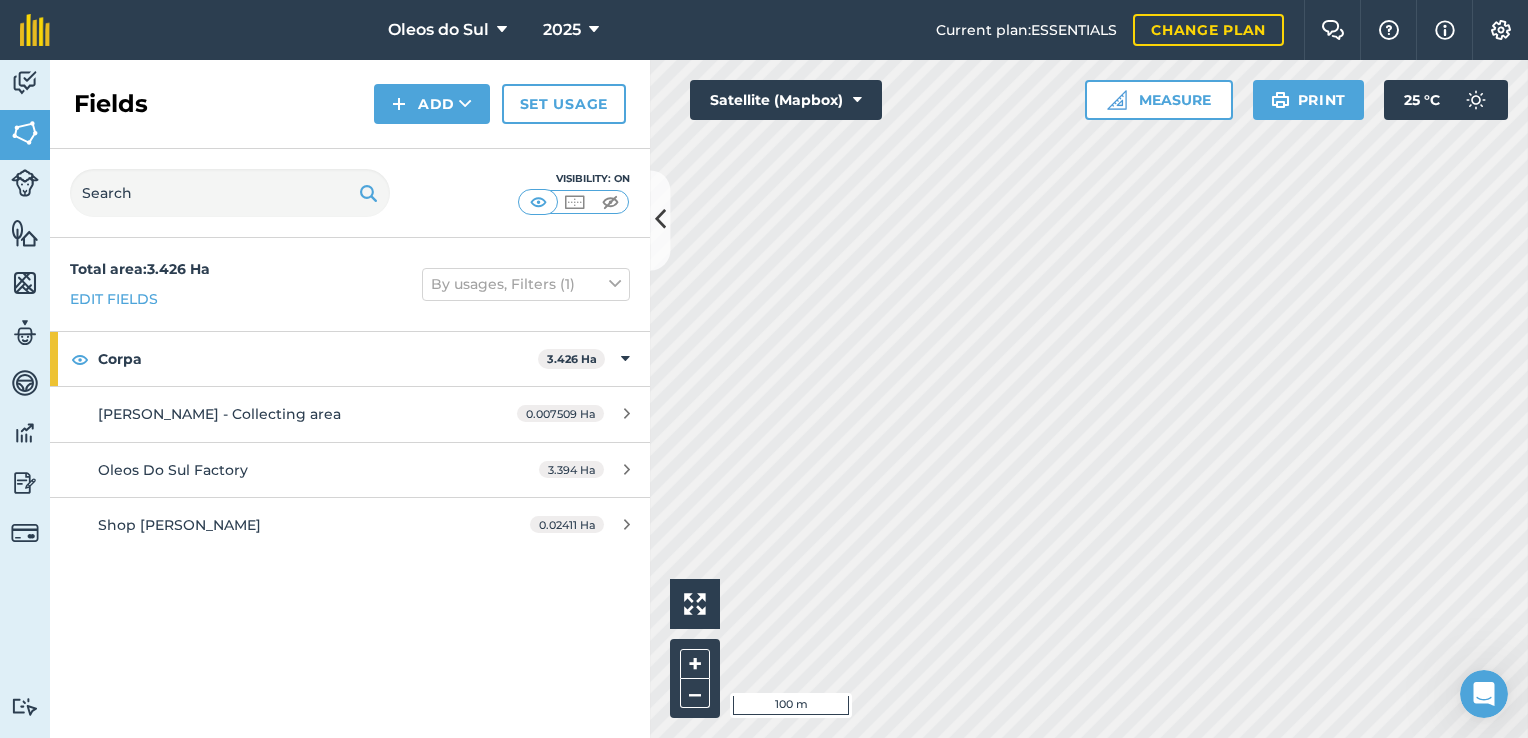 click on "Activity Fields Livestock Features Maps Team Vehicles Data Reporting Billing Tutorials Tutorials Fields   Add   Set usage Visibility: On Total area :  3.426   Ha Edit fields By usages, Filters (1) Corpa 3.426   Ha [PERSON_NAME] - Collecting area 0.007509   Ha Oleos Do Sul Factory 3.394   Ha Shop [PERSON_NAME] 0.02411   Ha Click to start drawing i 100 m + – Satellite (Mapbox) Measure Print 25   ° C" at bounding box center [764, 399] 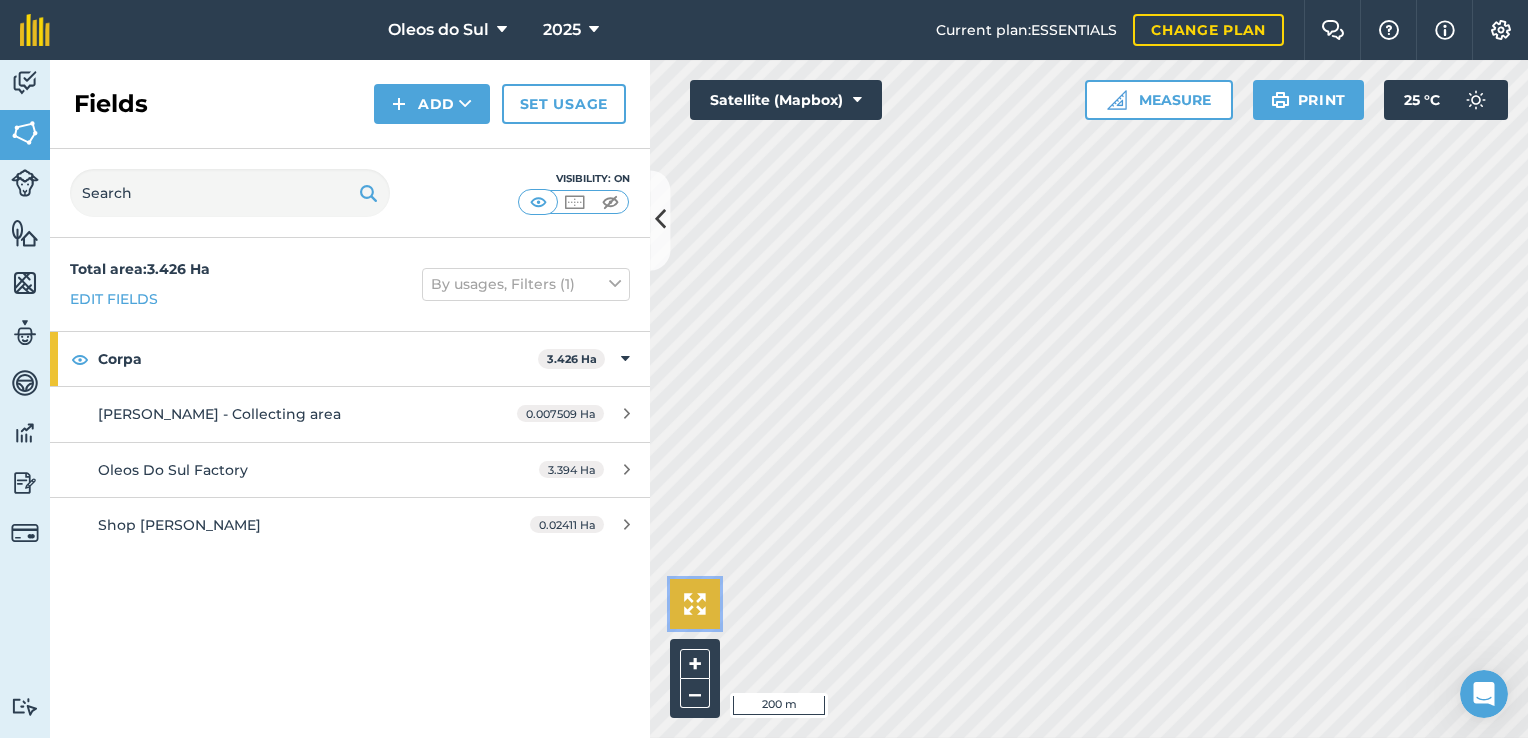 click at bounding box center [695, 604] 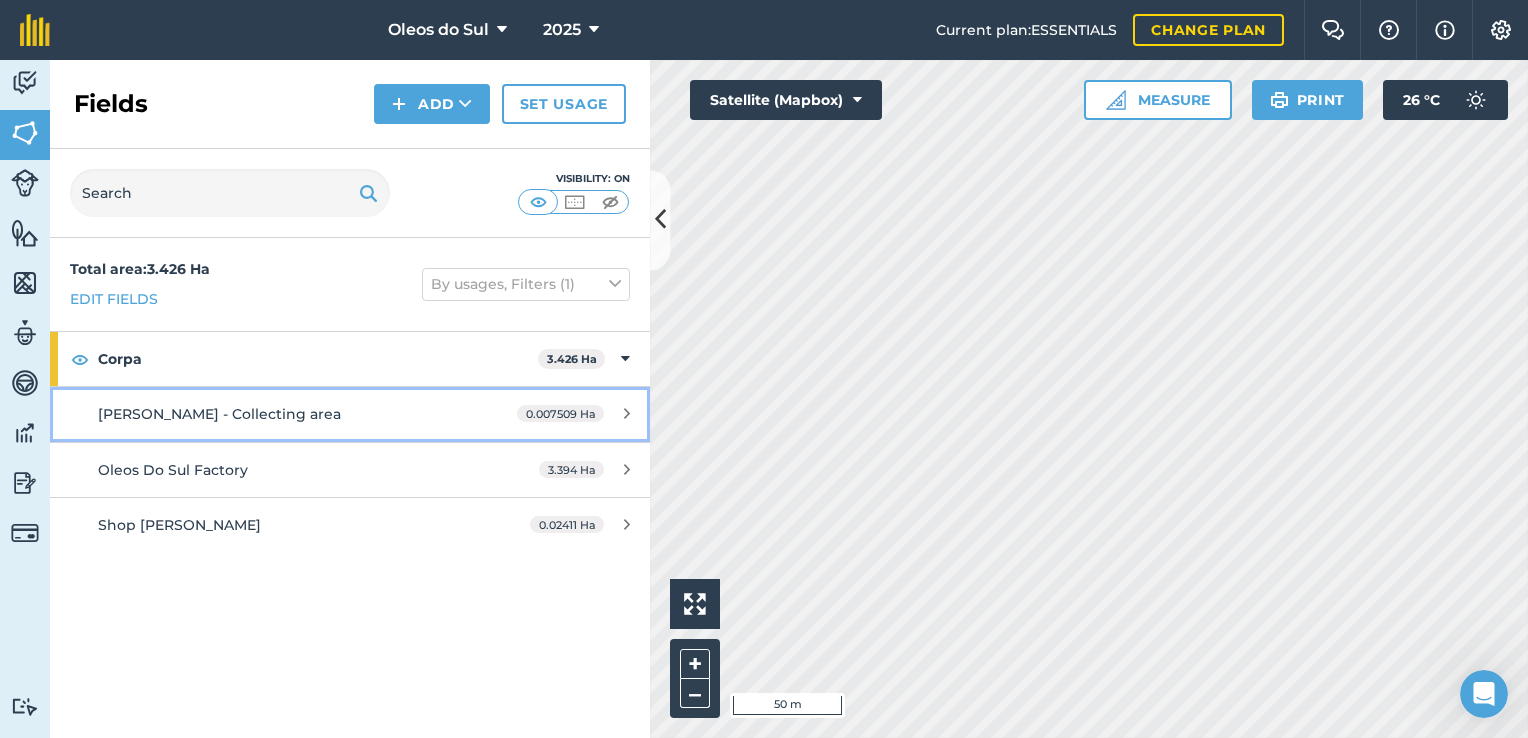click on "[PERSON_NAME] - Collecting area" at bounding box center (219, 414) 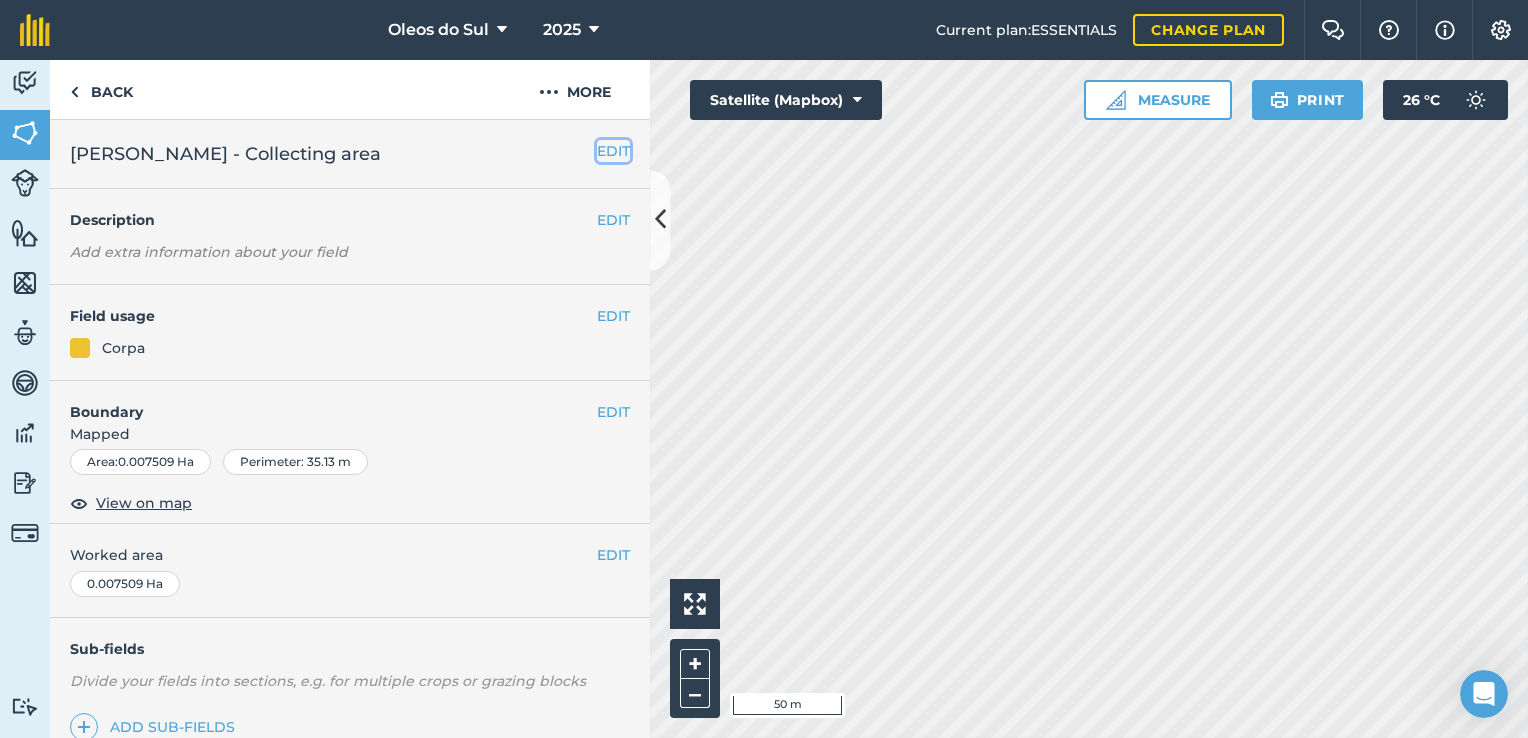 click on "EDIT" at bounding box center (613, 151) 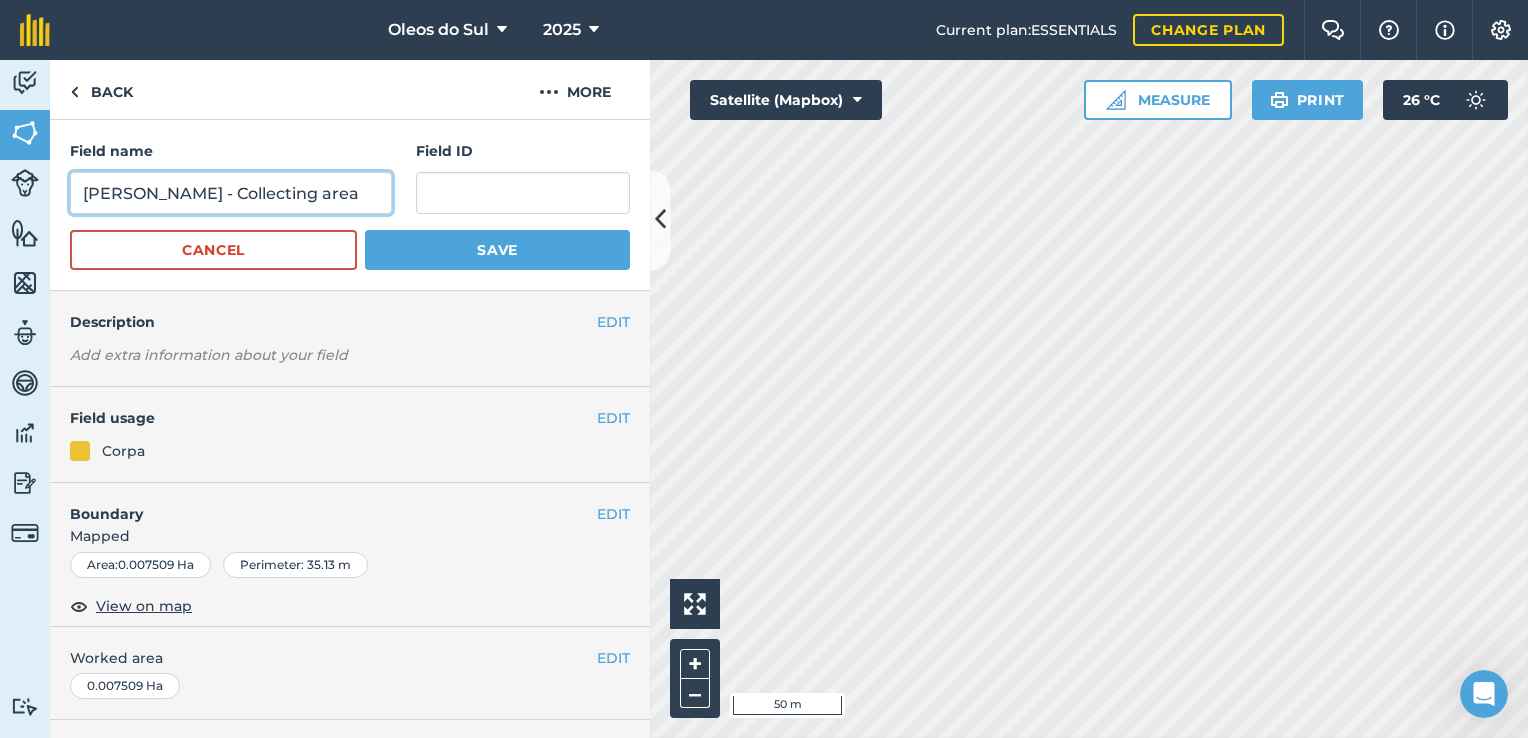 click on "[PERSON_NAME] - Collecting area" at bounding box center [231, 193] 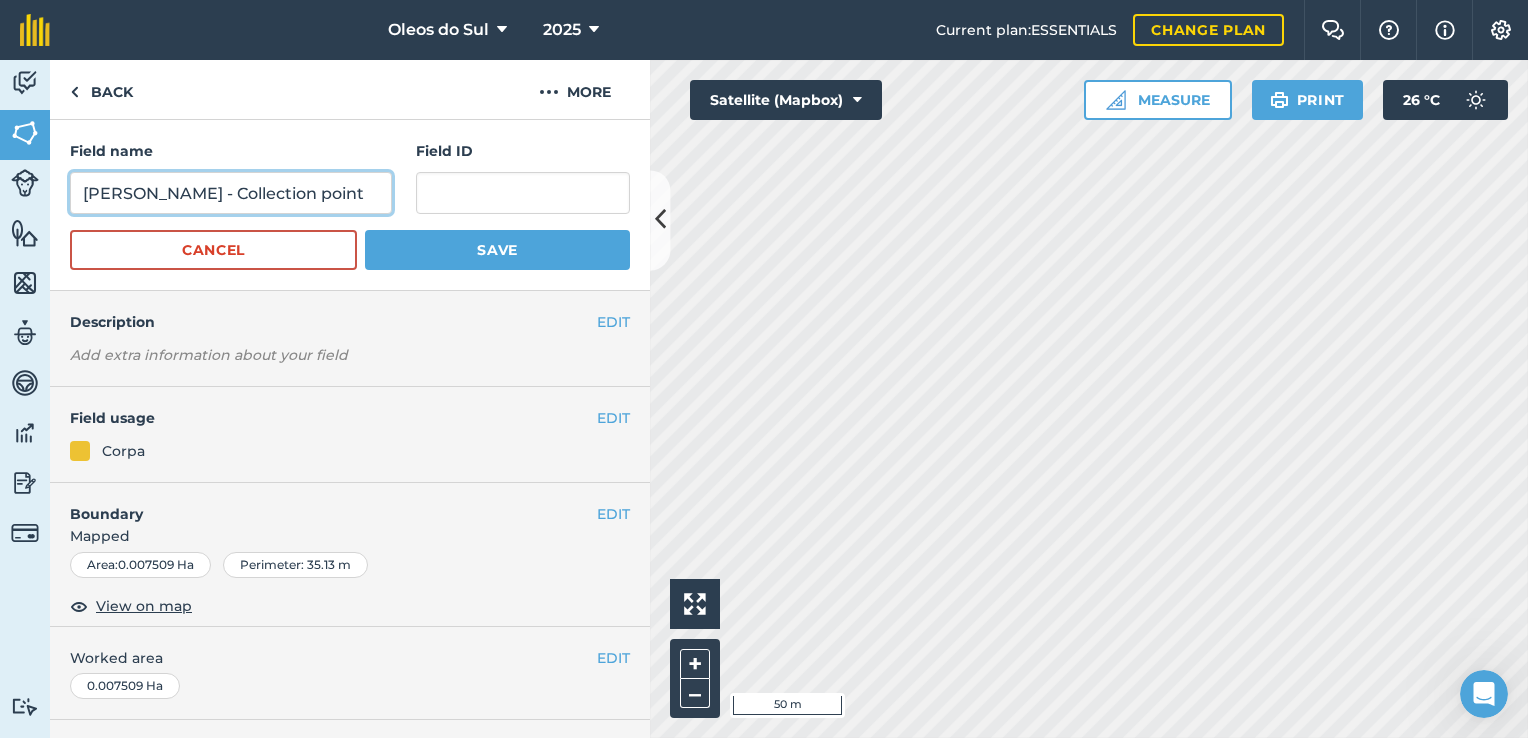 type on "[PERSON_NAME] - Collection point" 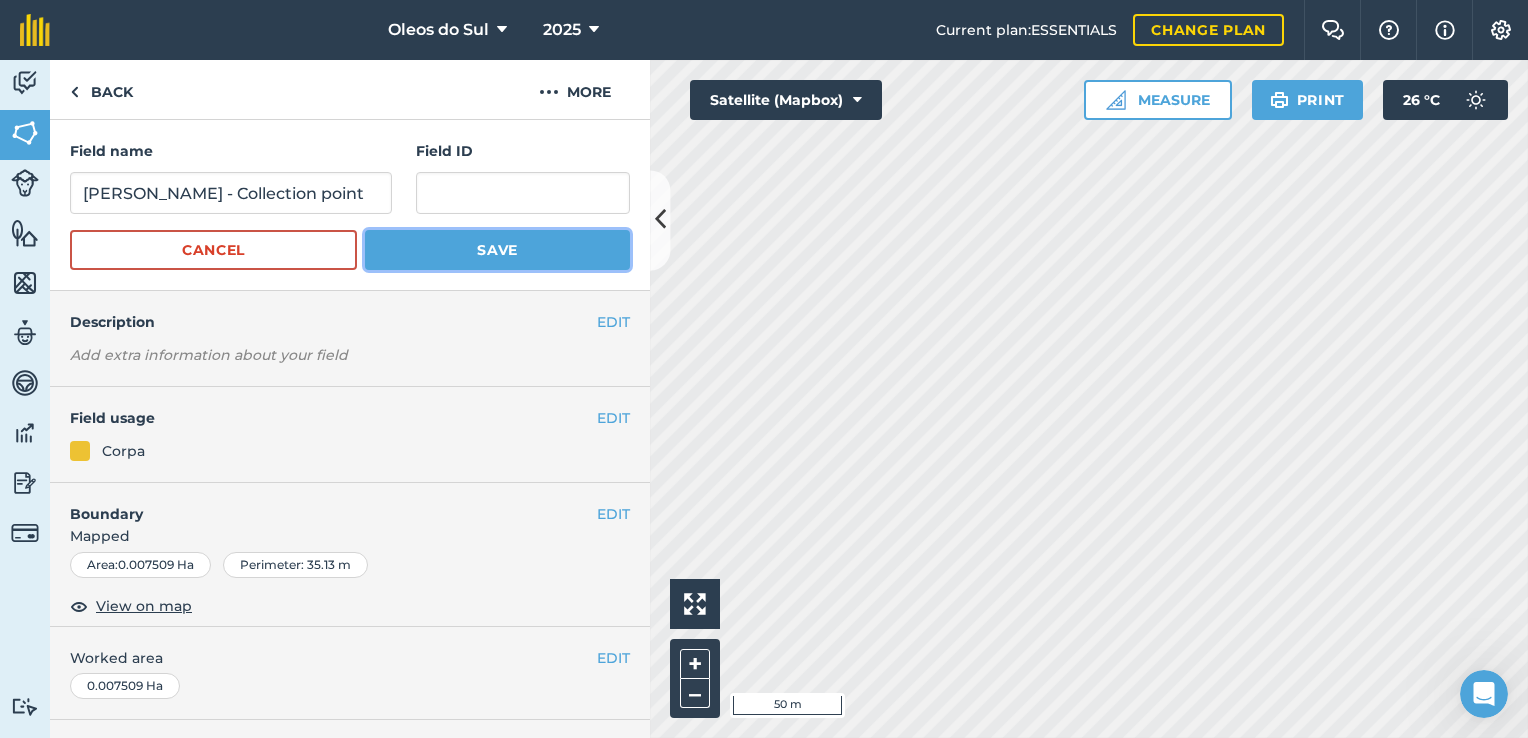 click on "Save" at bounding box center [497, 250] 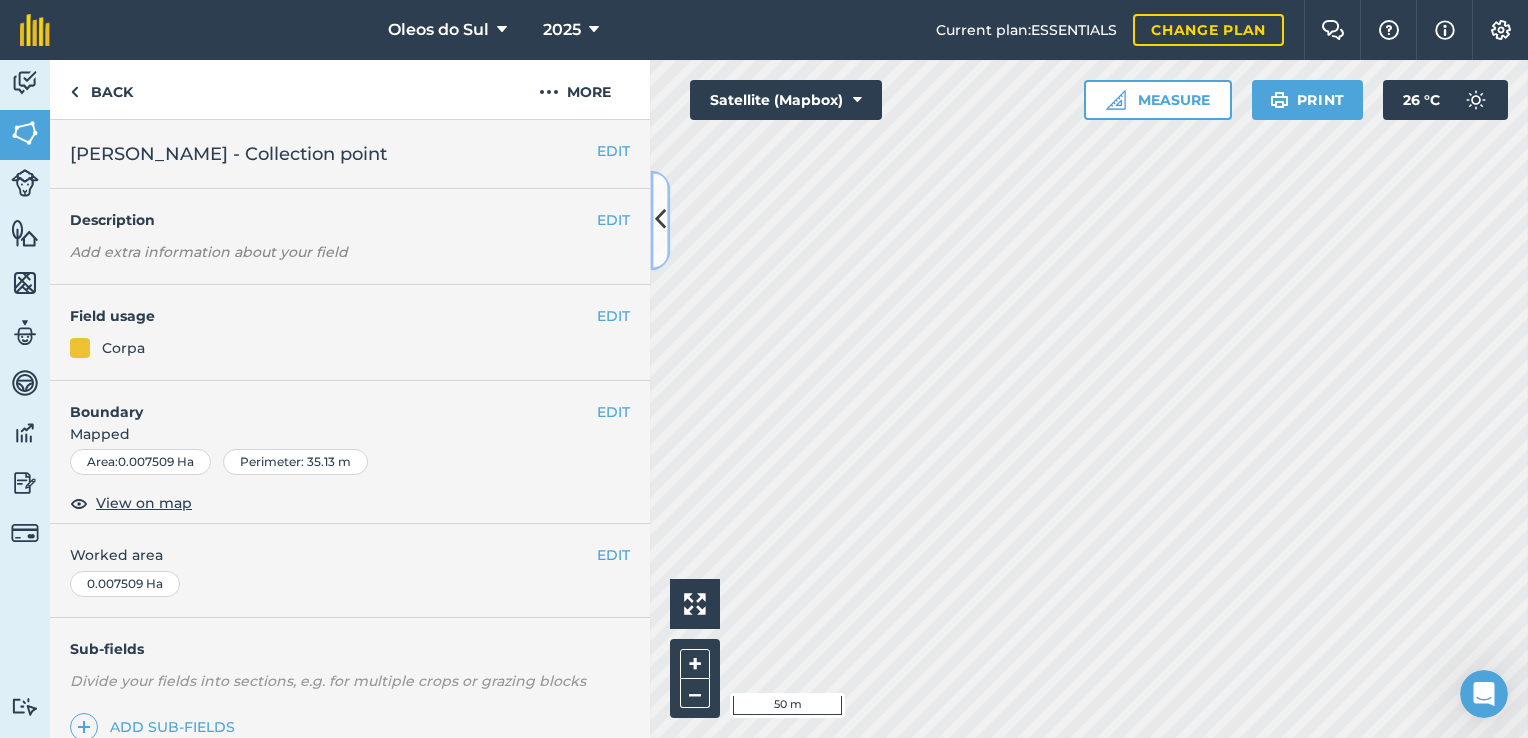 click at bounding box center [660, 220] 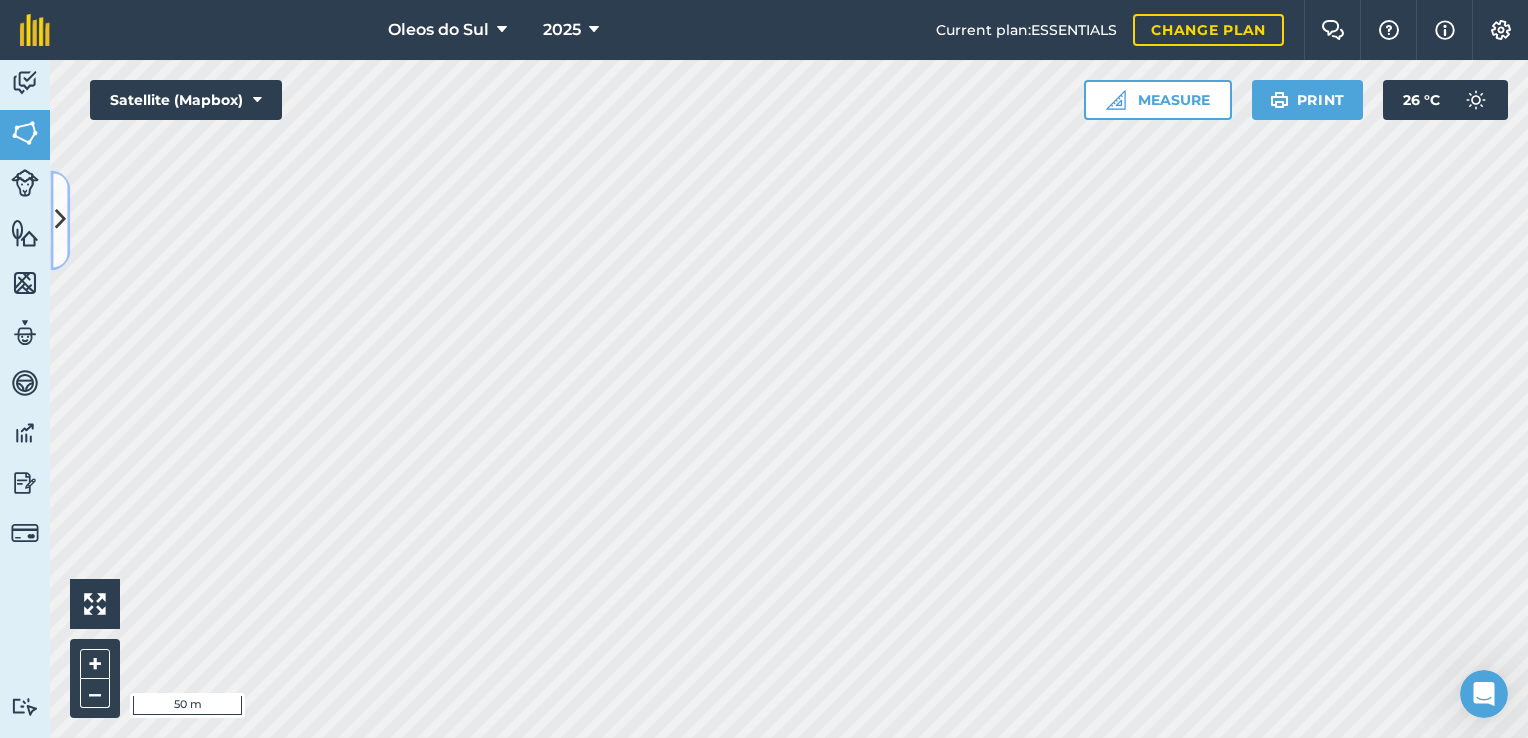 click at bounding box center (60, 220) 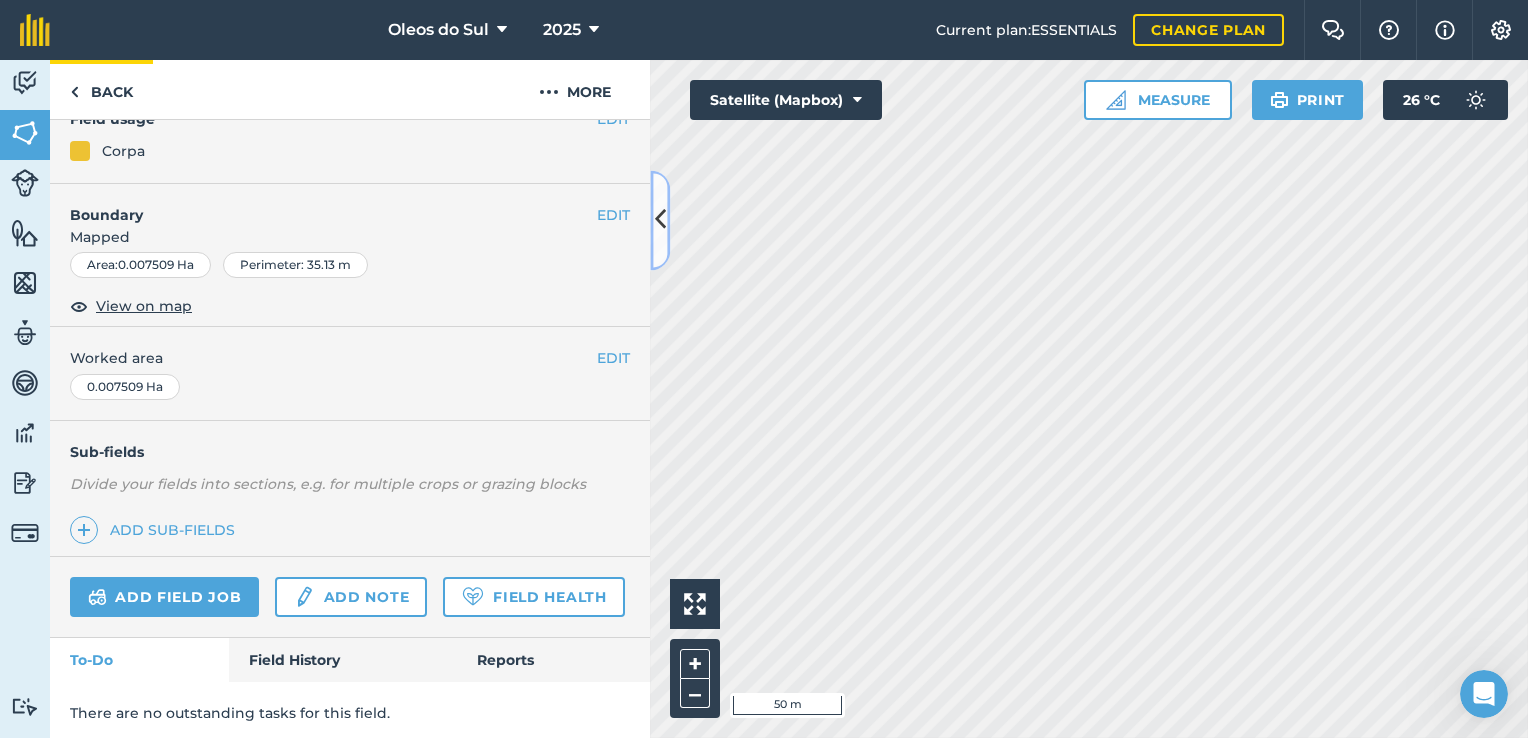scroll, scrollTop: 200, scrollLeft: 0, axis: vertical 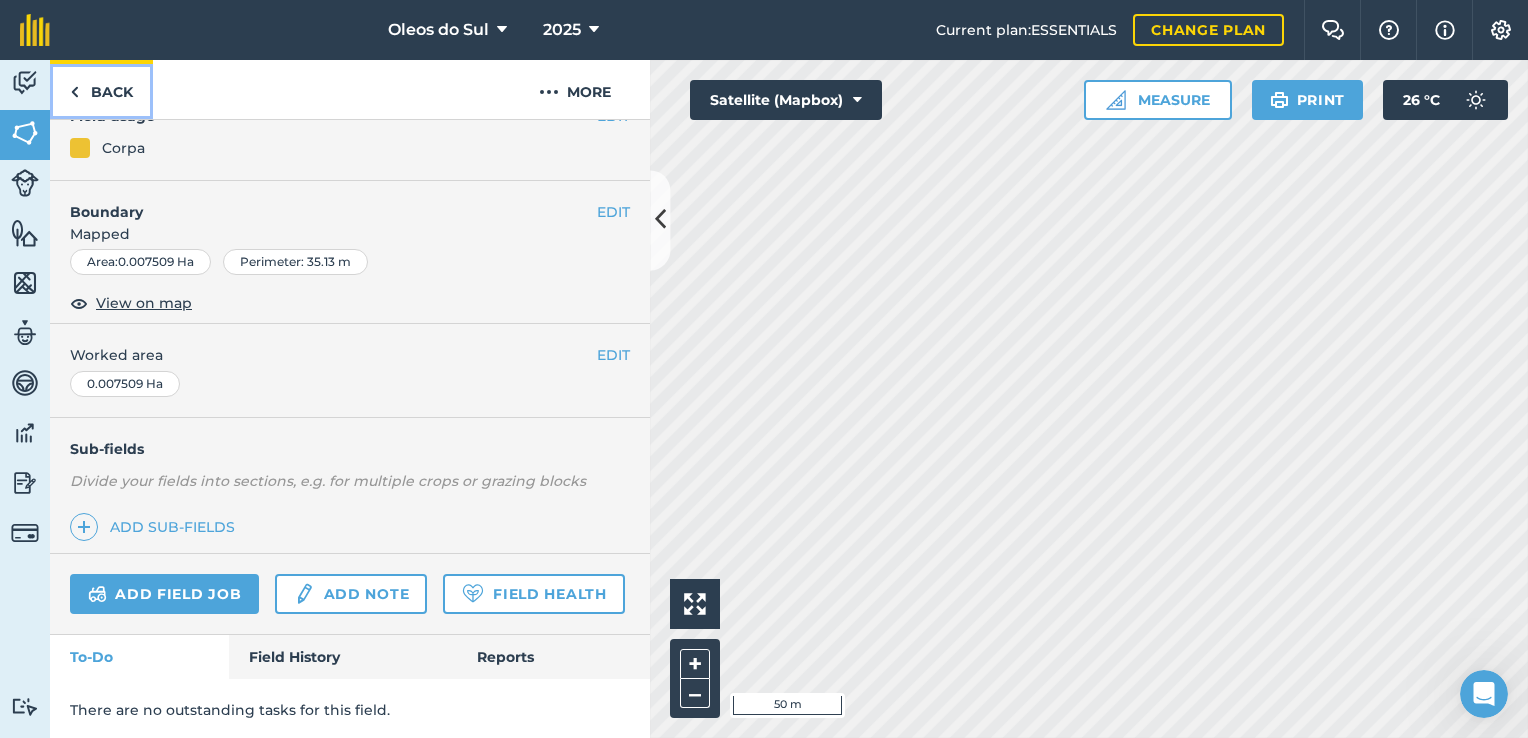 click on "Back" at bounding box center [101, 89] 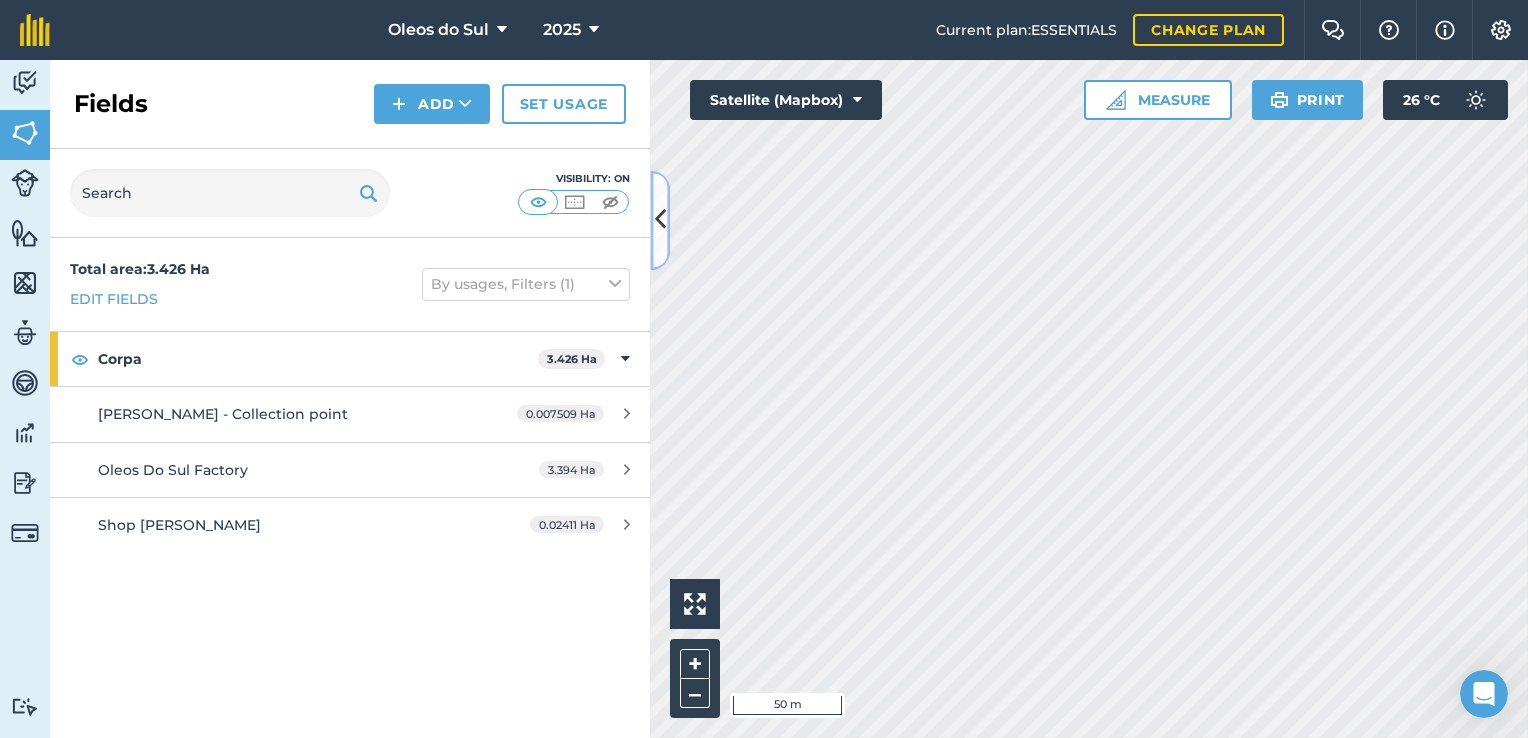 click at bounding box center (660, 220) 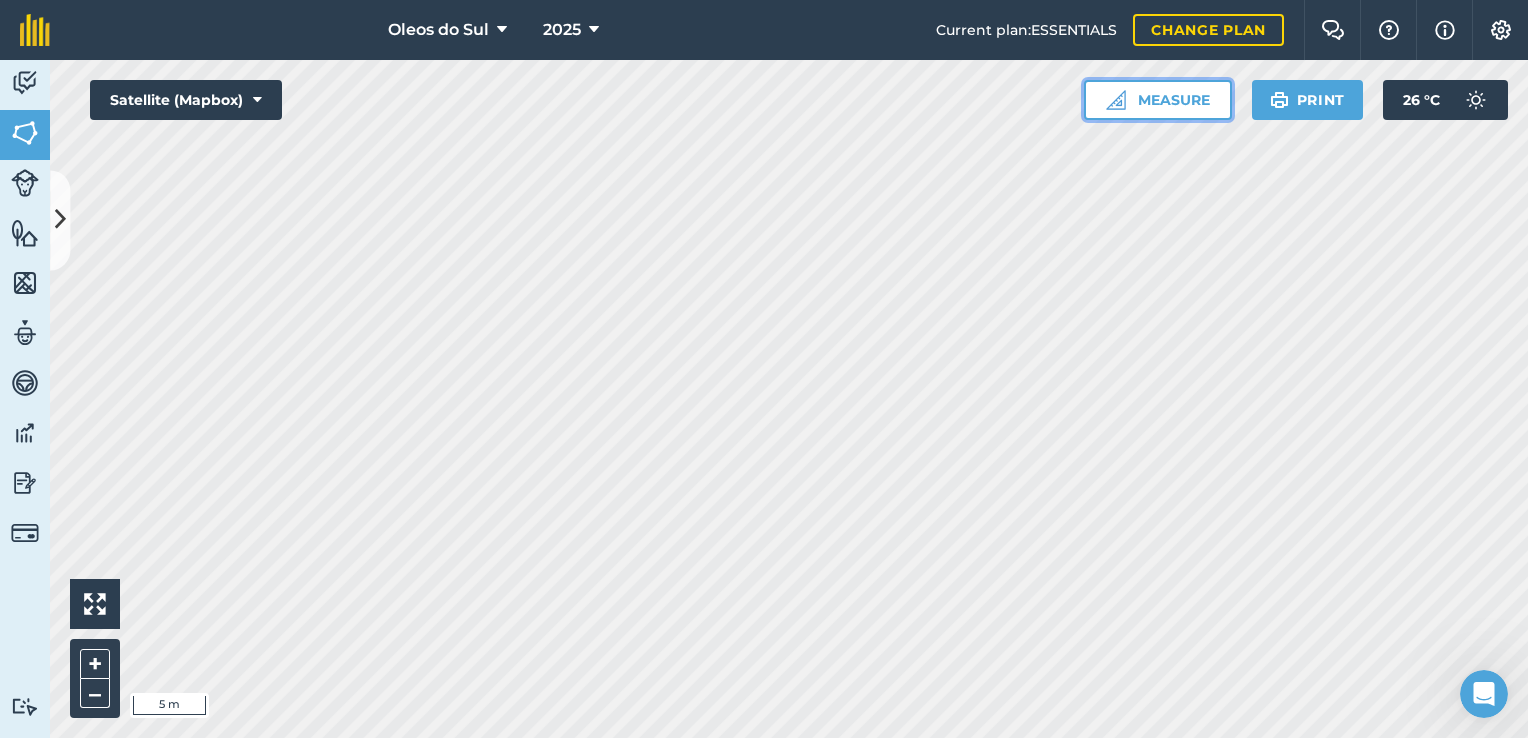 click on "Measure" at bounding box center (1158, 100) 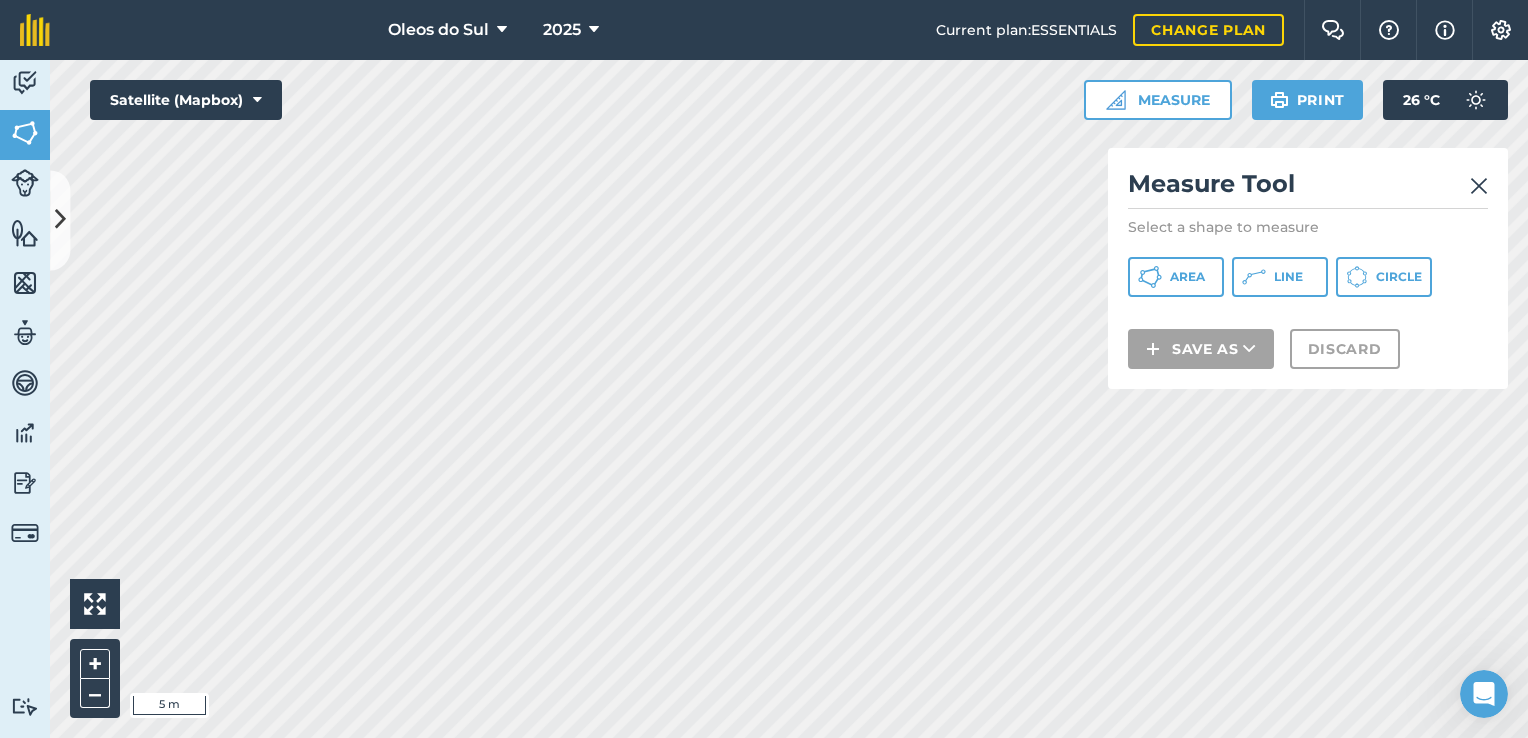click at bounding box center (1479, 186) 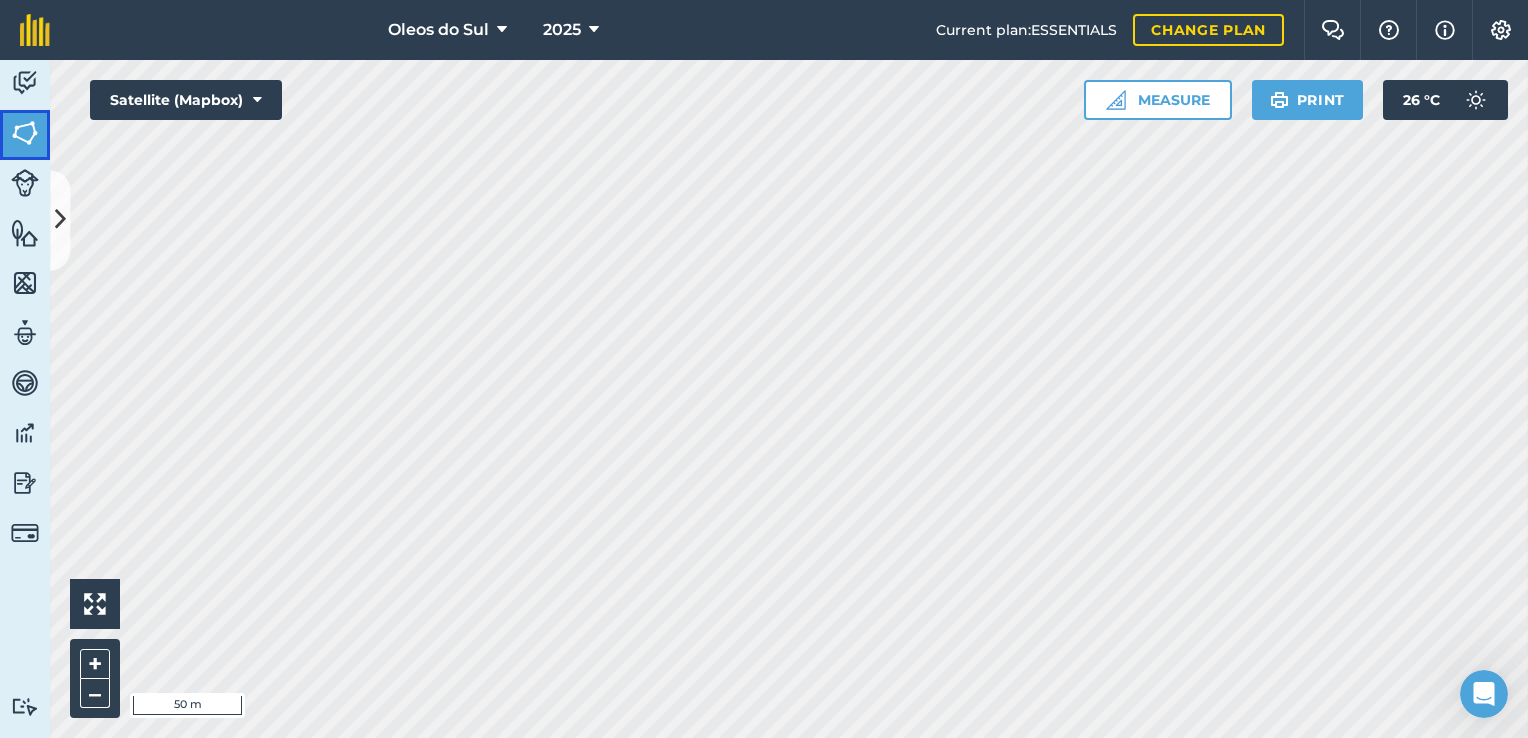 click at bounding box center [25, 133] 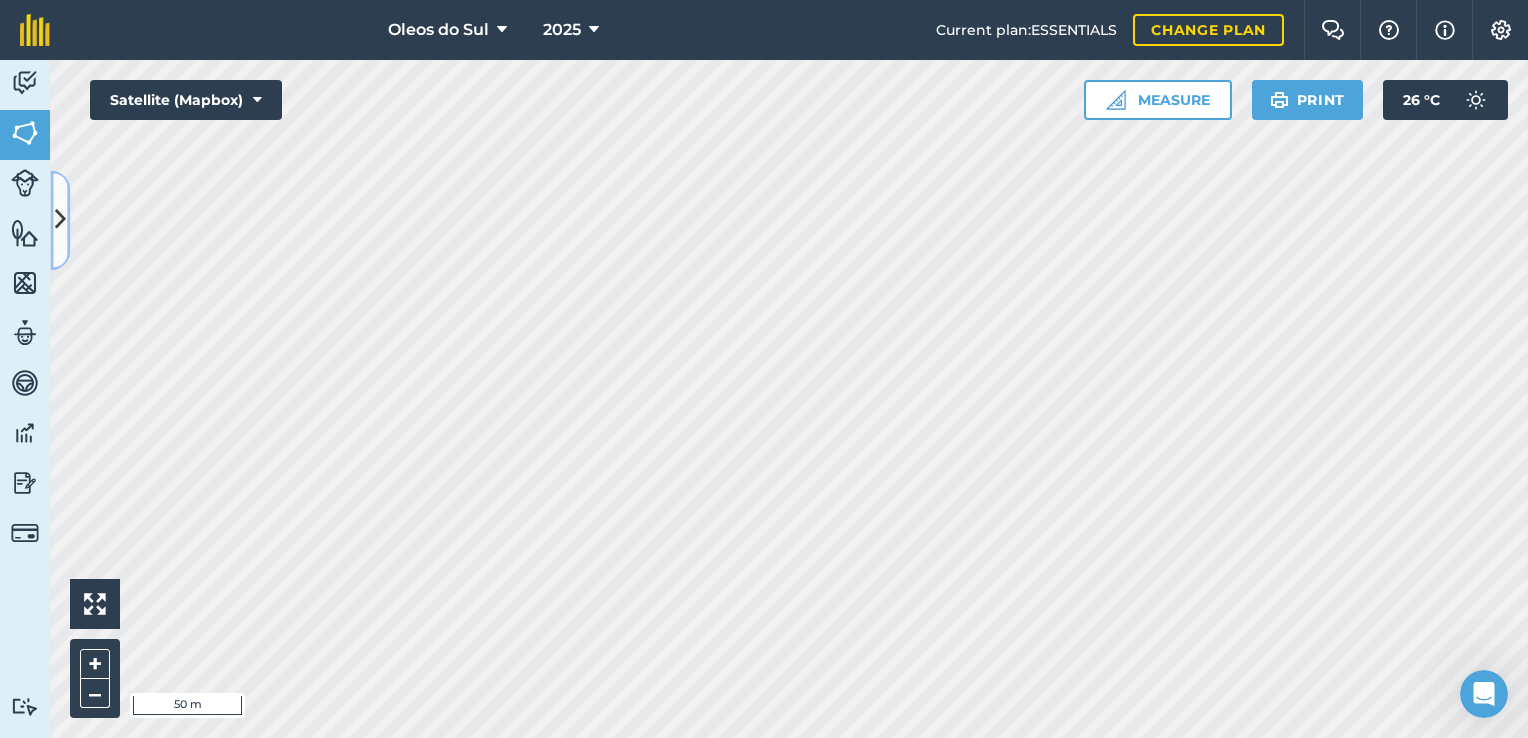 click at bounding box center [60, 220] 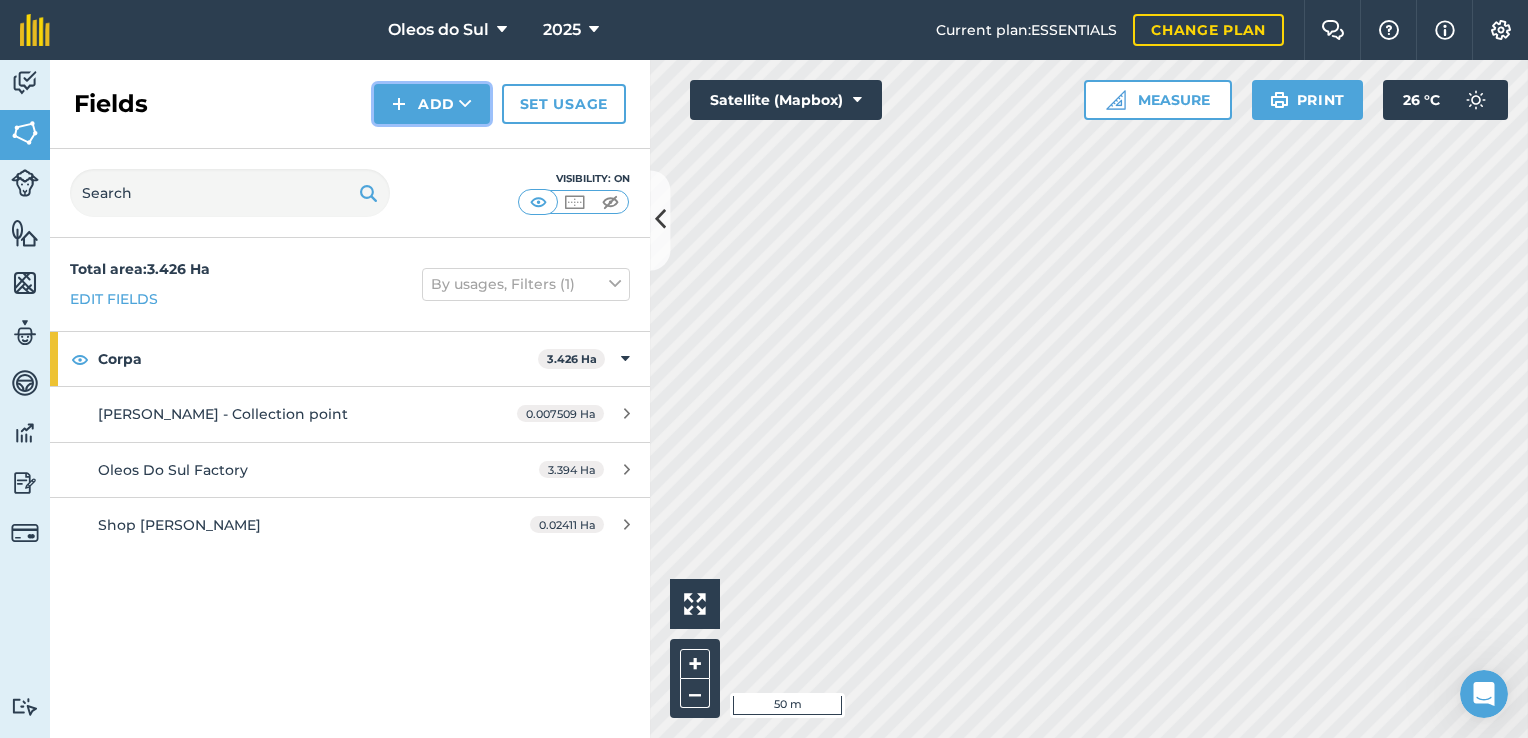 click at bounding box center (465, 104) 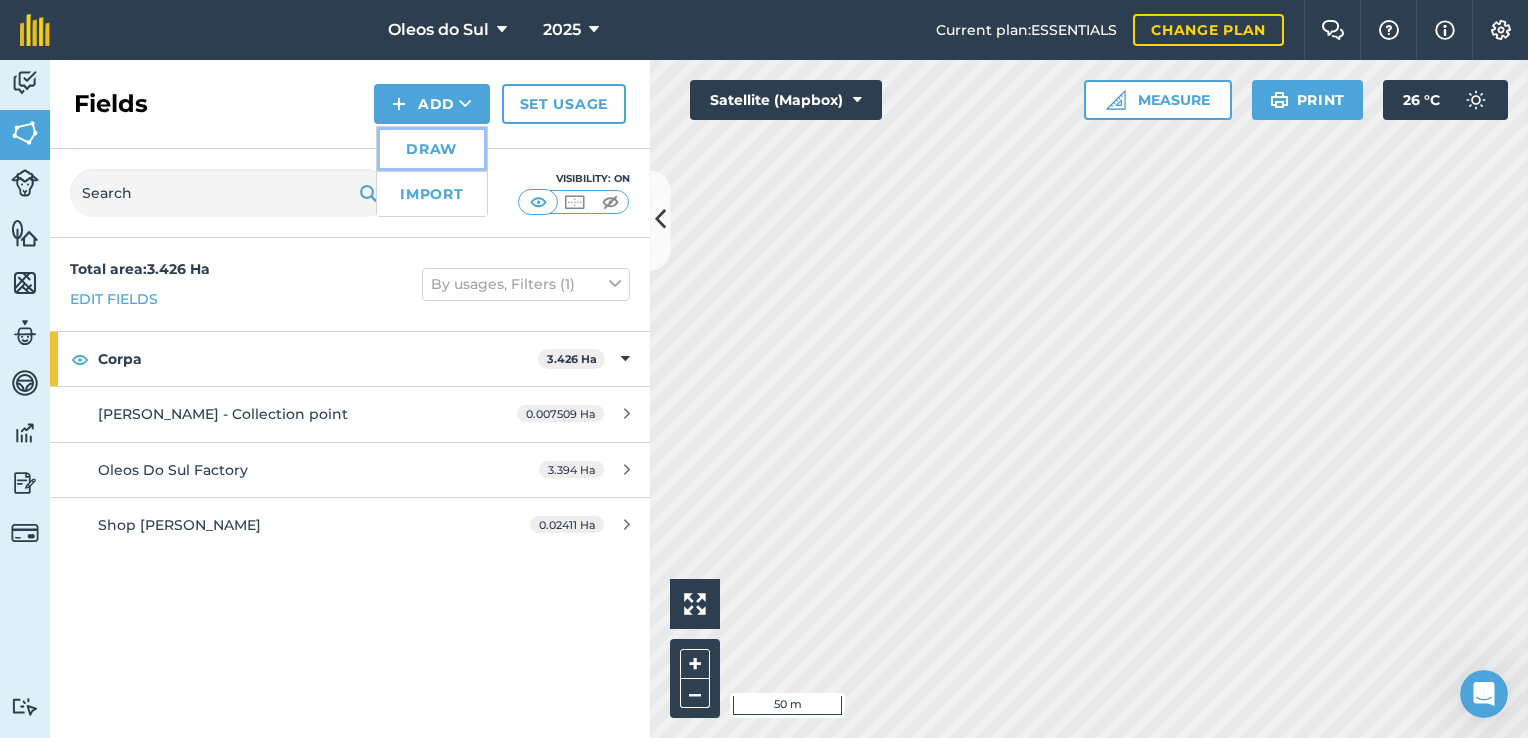 click on "Draw" at bounding box center [432, 149] 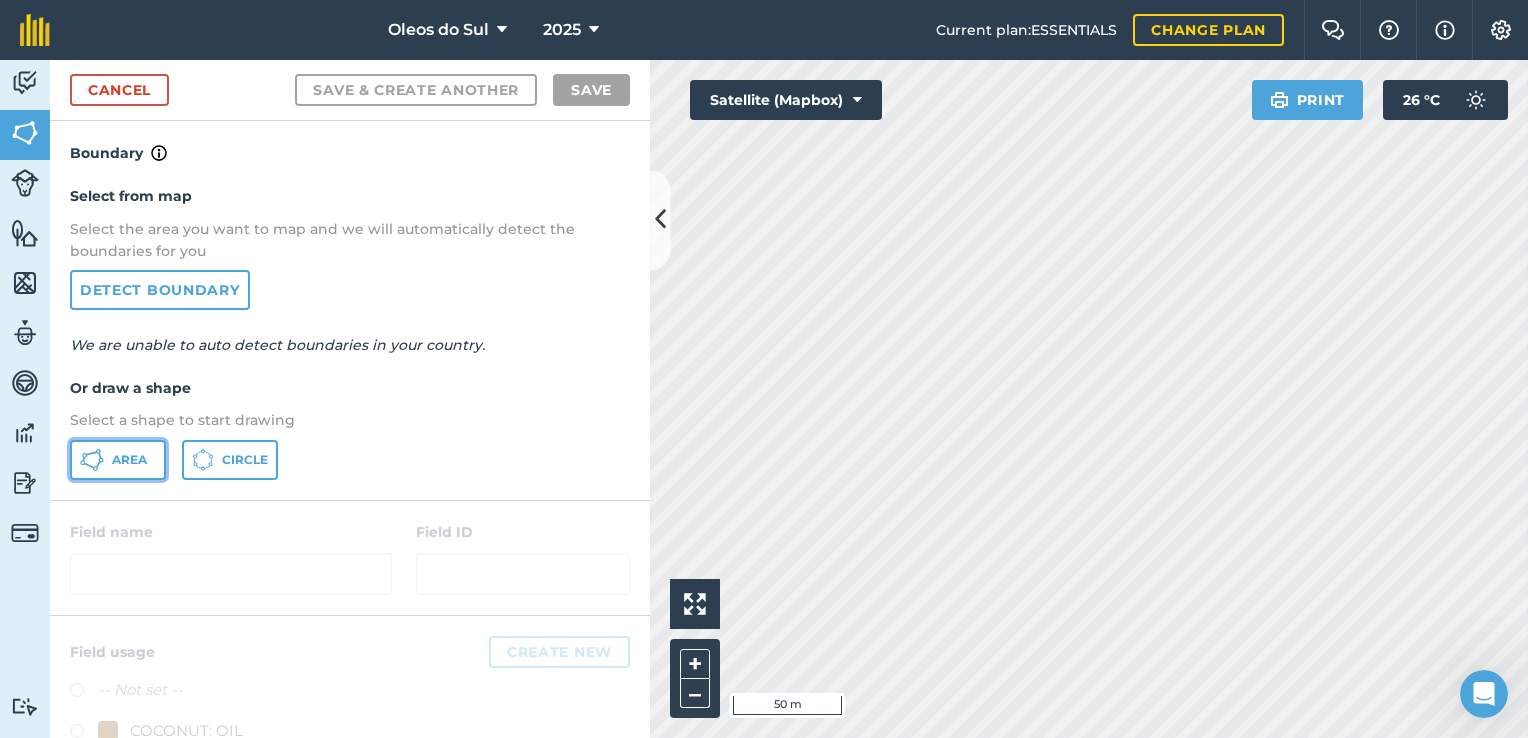 click on "Area" at bounding box center (129, 460) 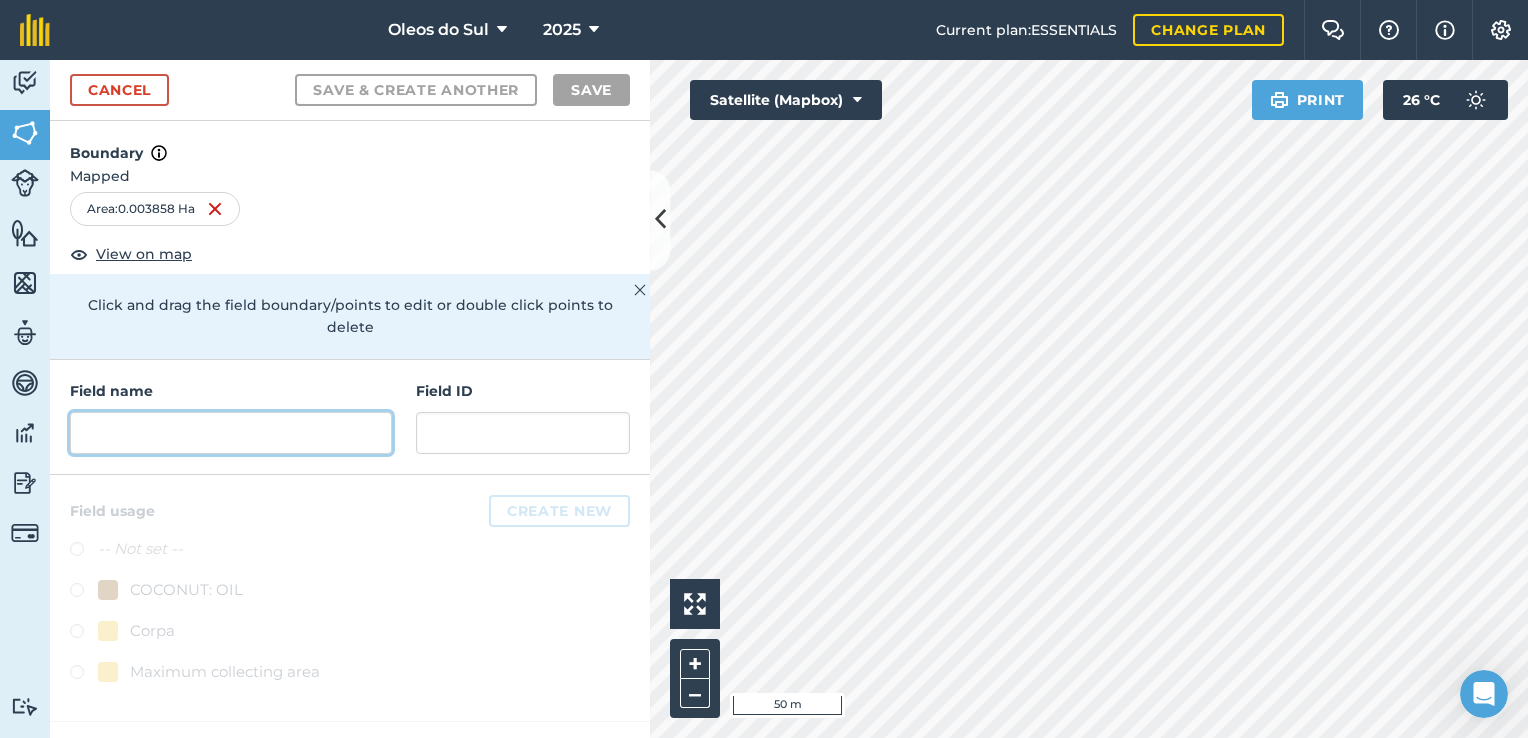 click at bounding box center [231, 433] 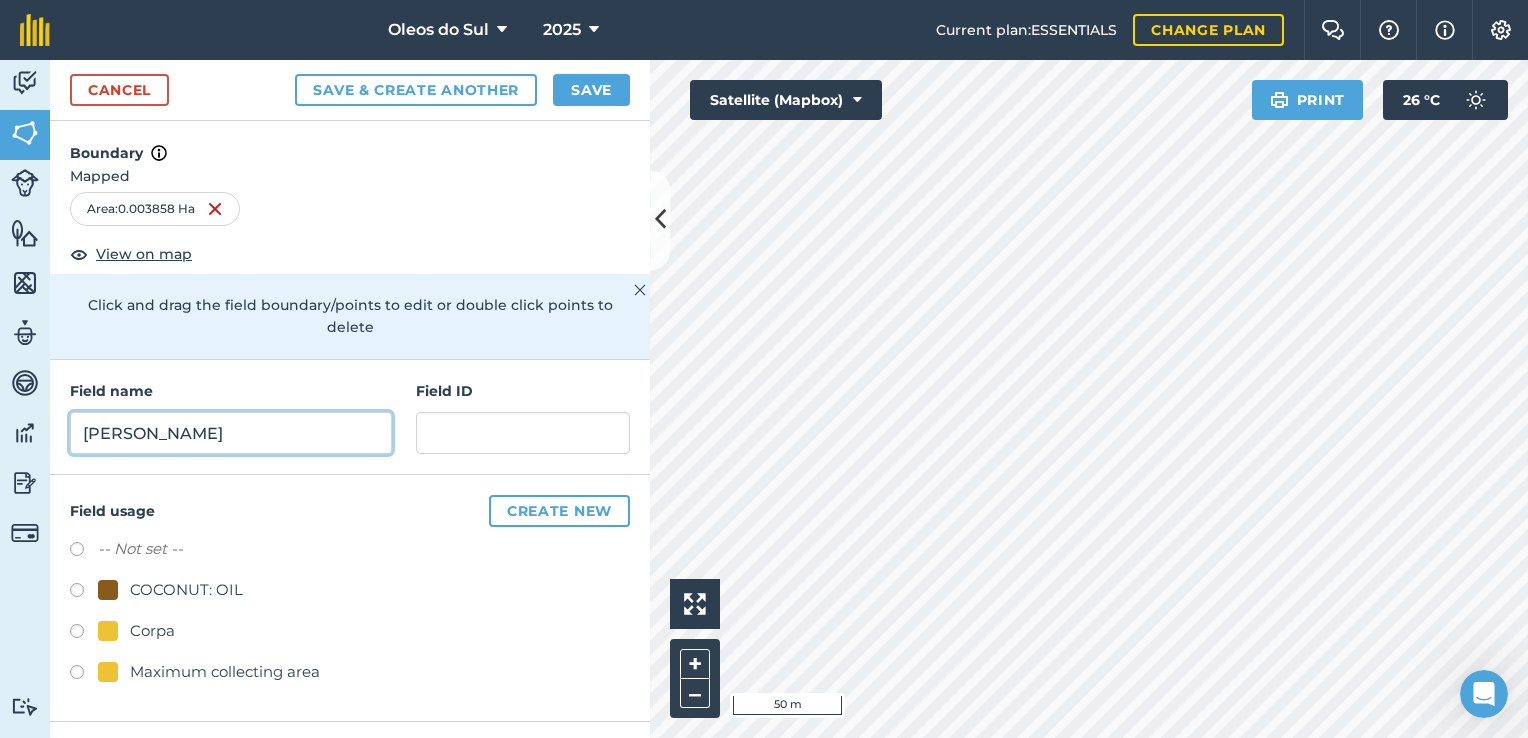 type on "[PERSON_NAME]" 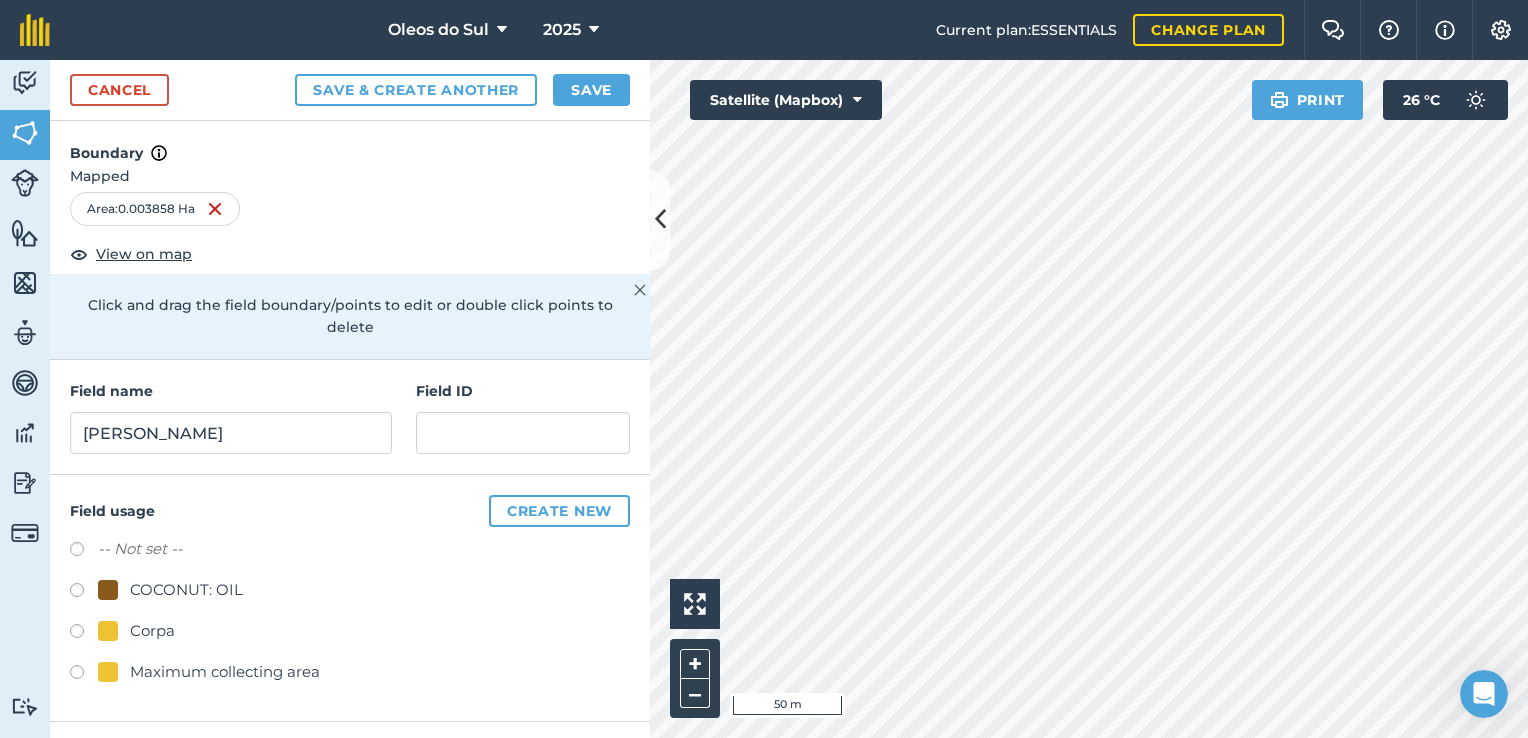 click at bounding box center [84, 634] 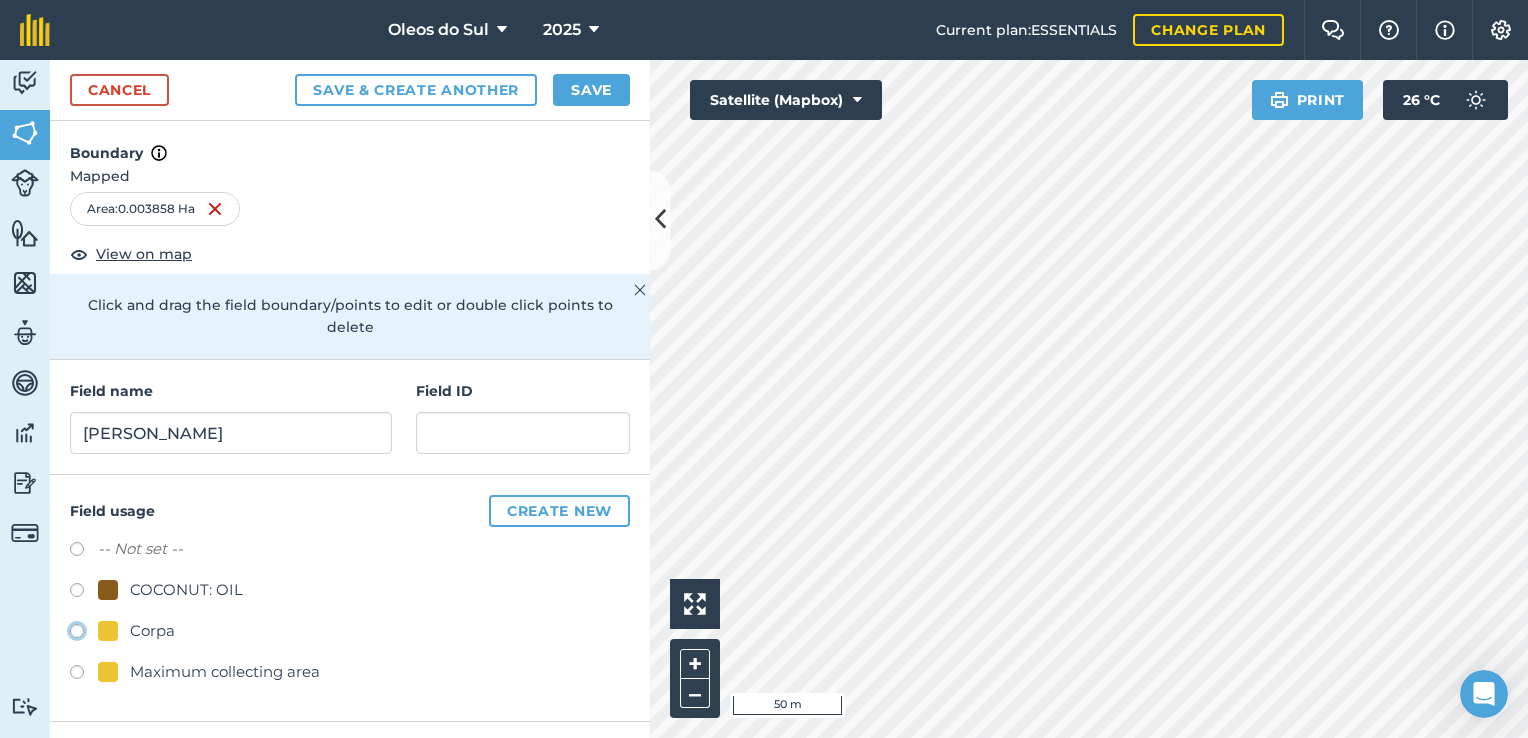 click on "Corpa" at bounding box center [-9923, 630] 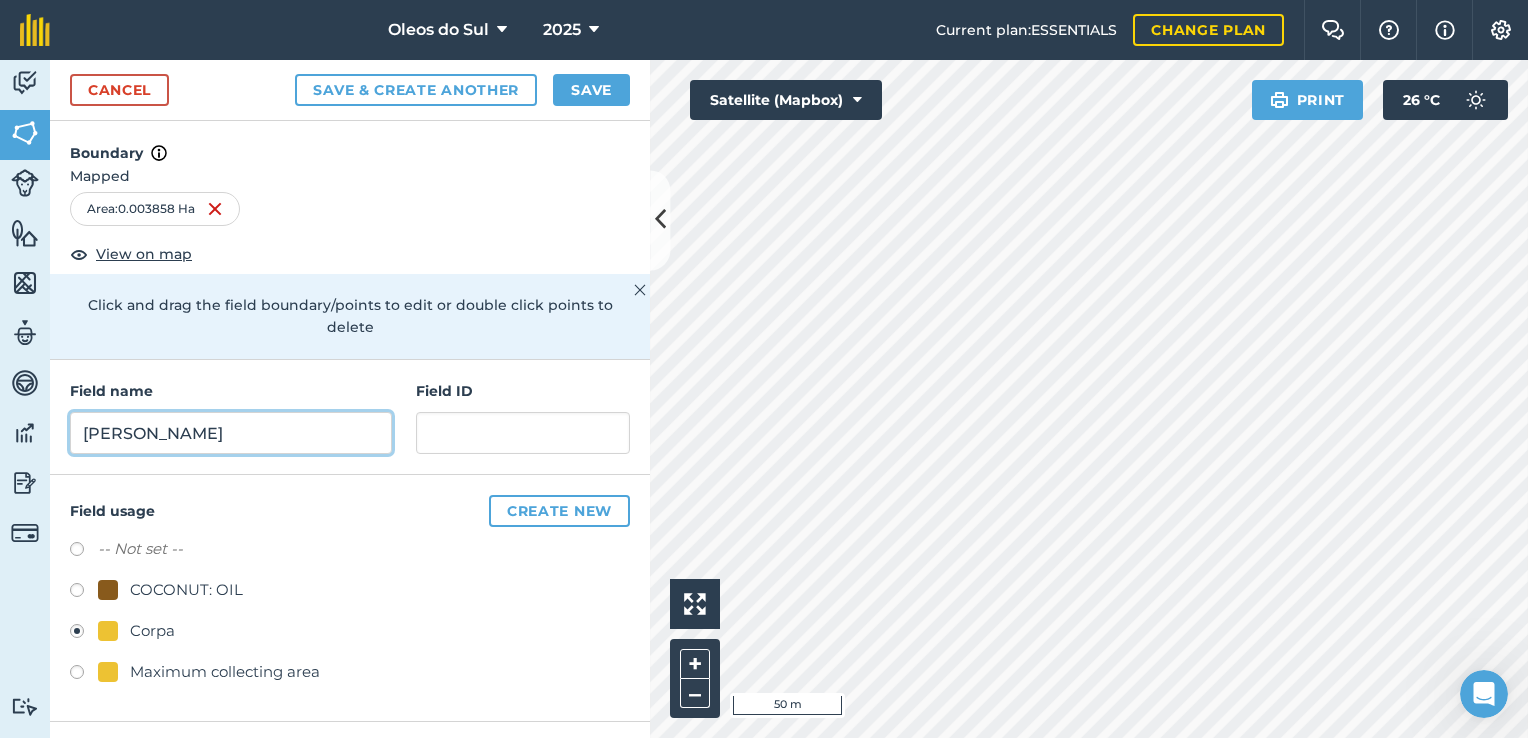 click on "[PERSON_NAME]" at bounding box center [231, 433] 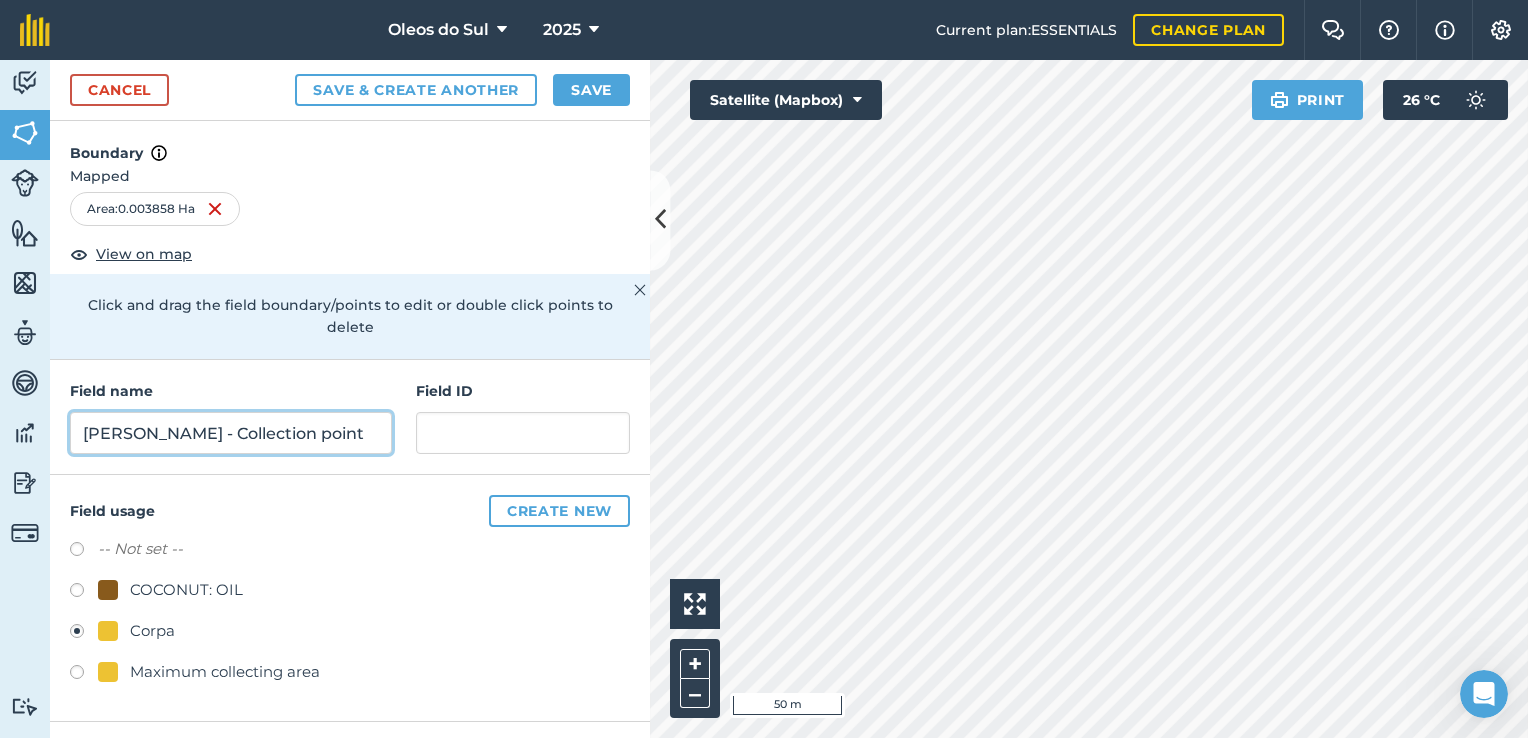 type on "[PERSON_NAME] - Collection point" 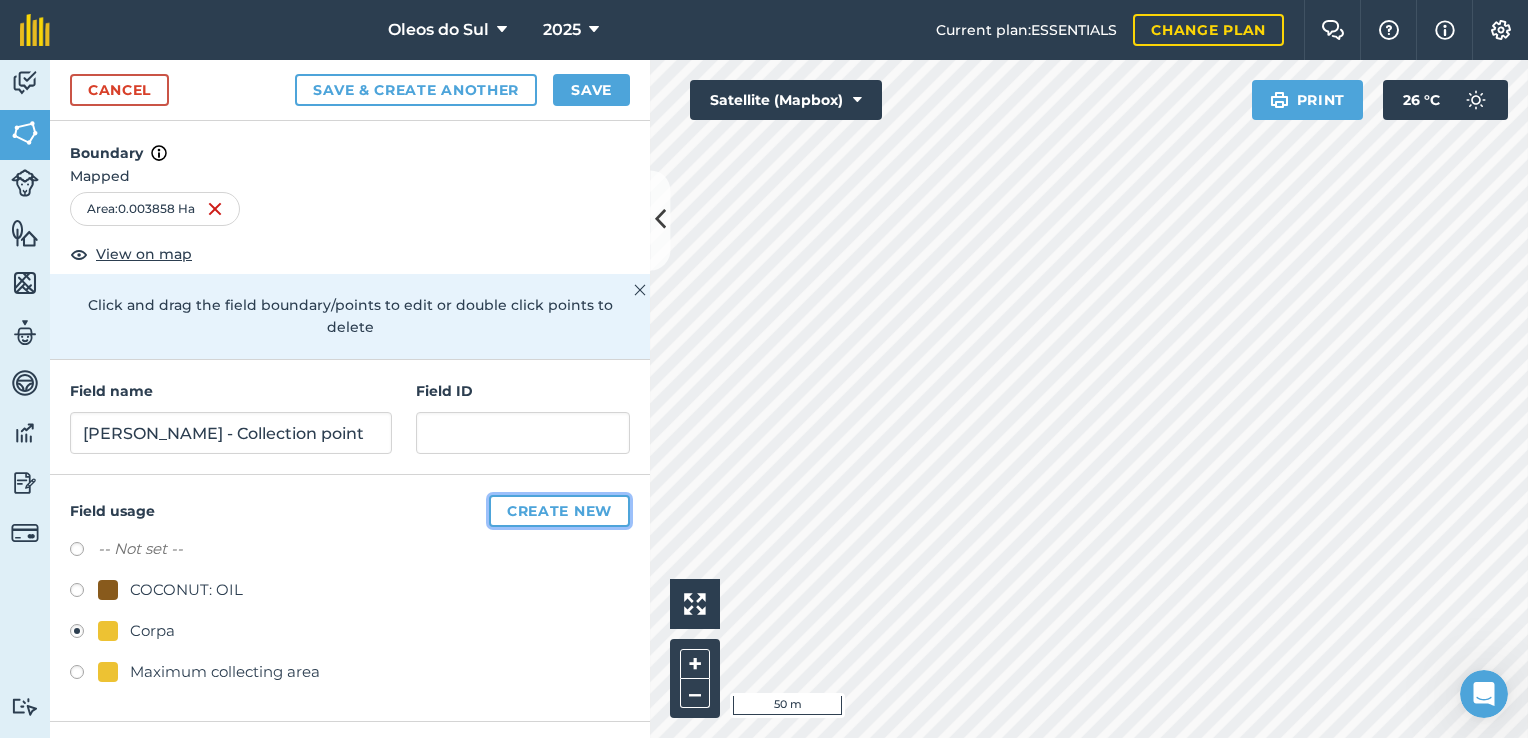 click on "Create new" at bounding box center (559, 511) 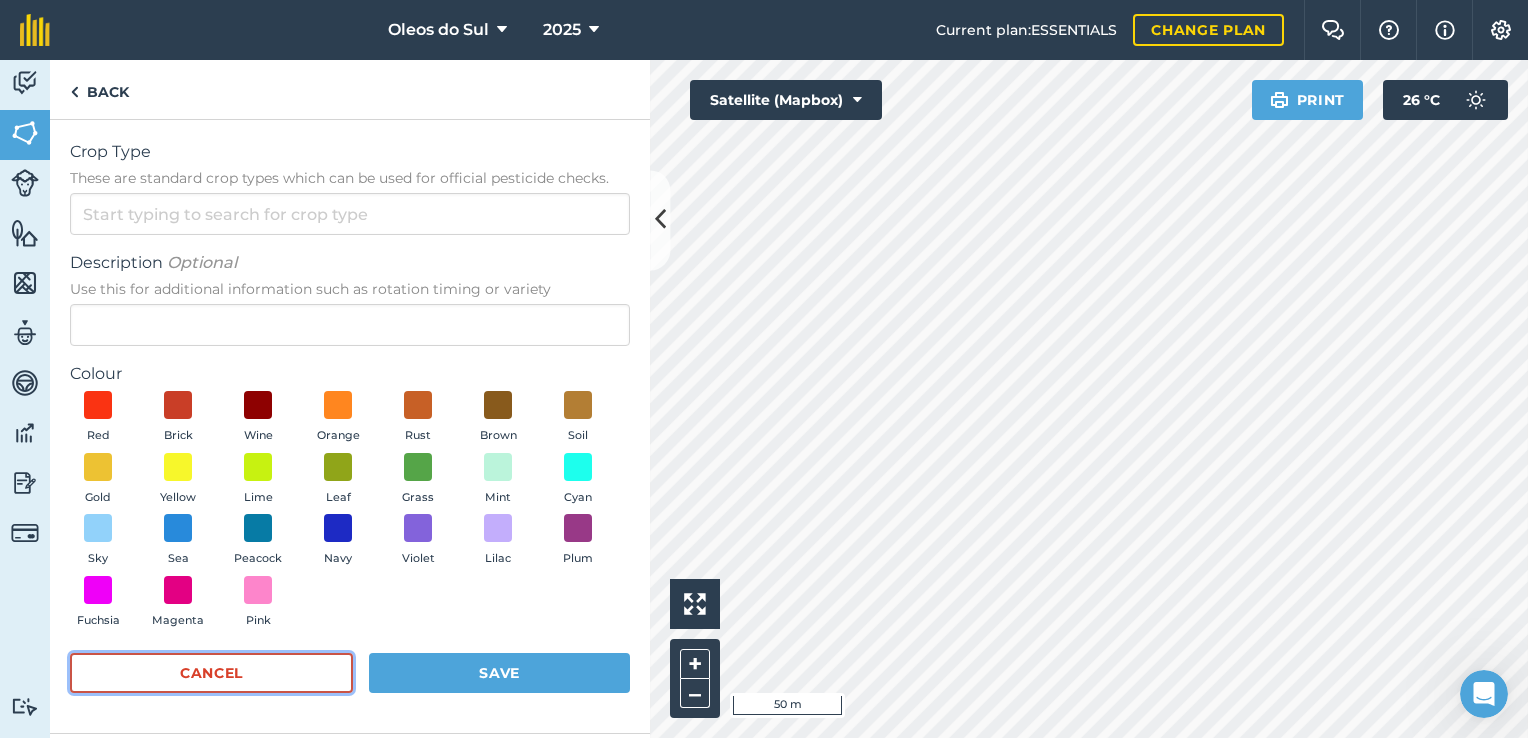 click on "Cancel" at bounding box center (211, 673) 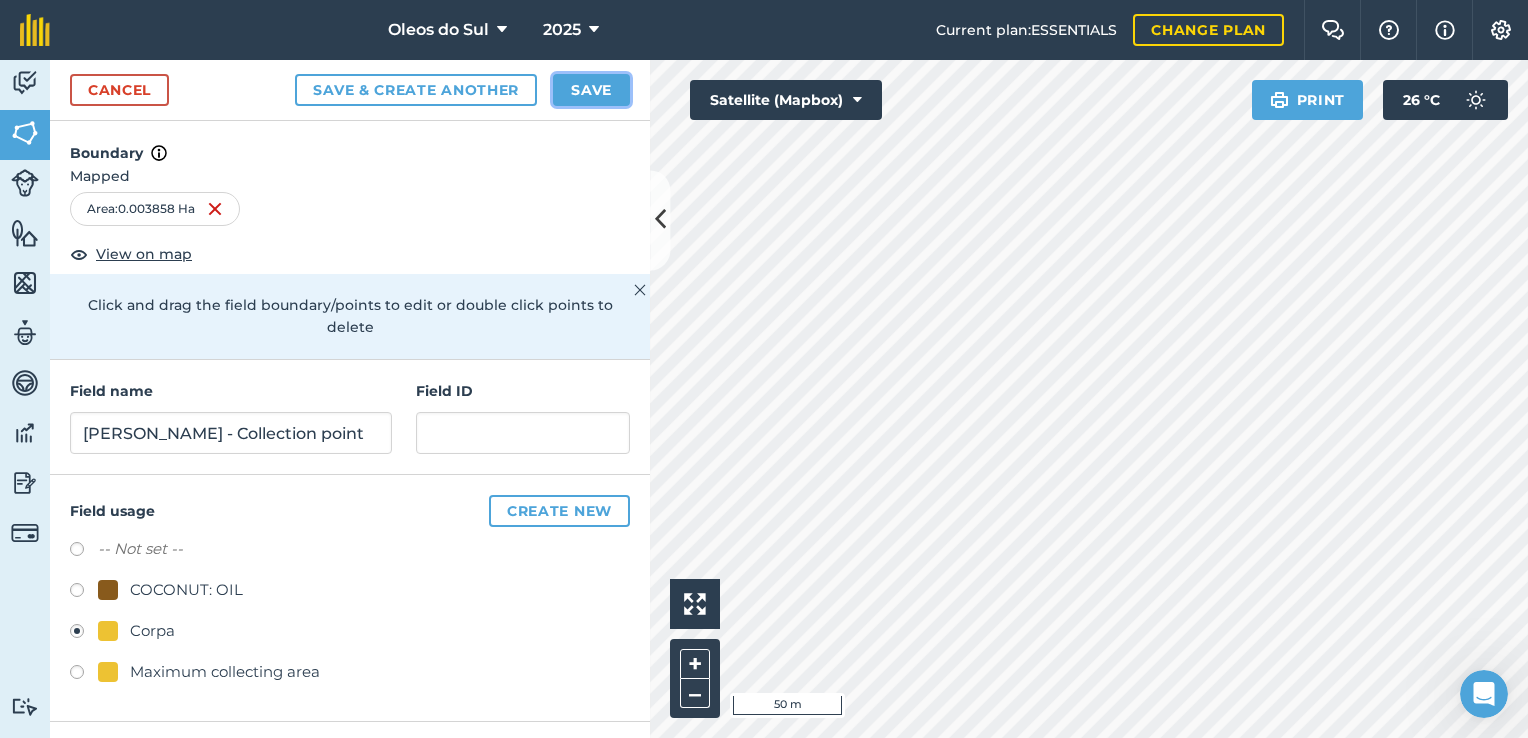 click on "Save" at bounding box center (591, 90) 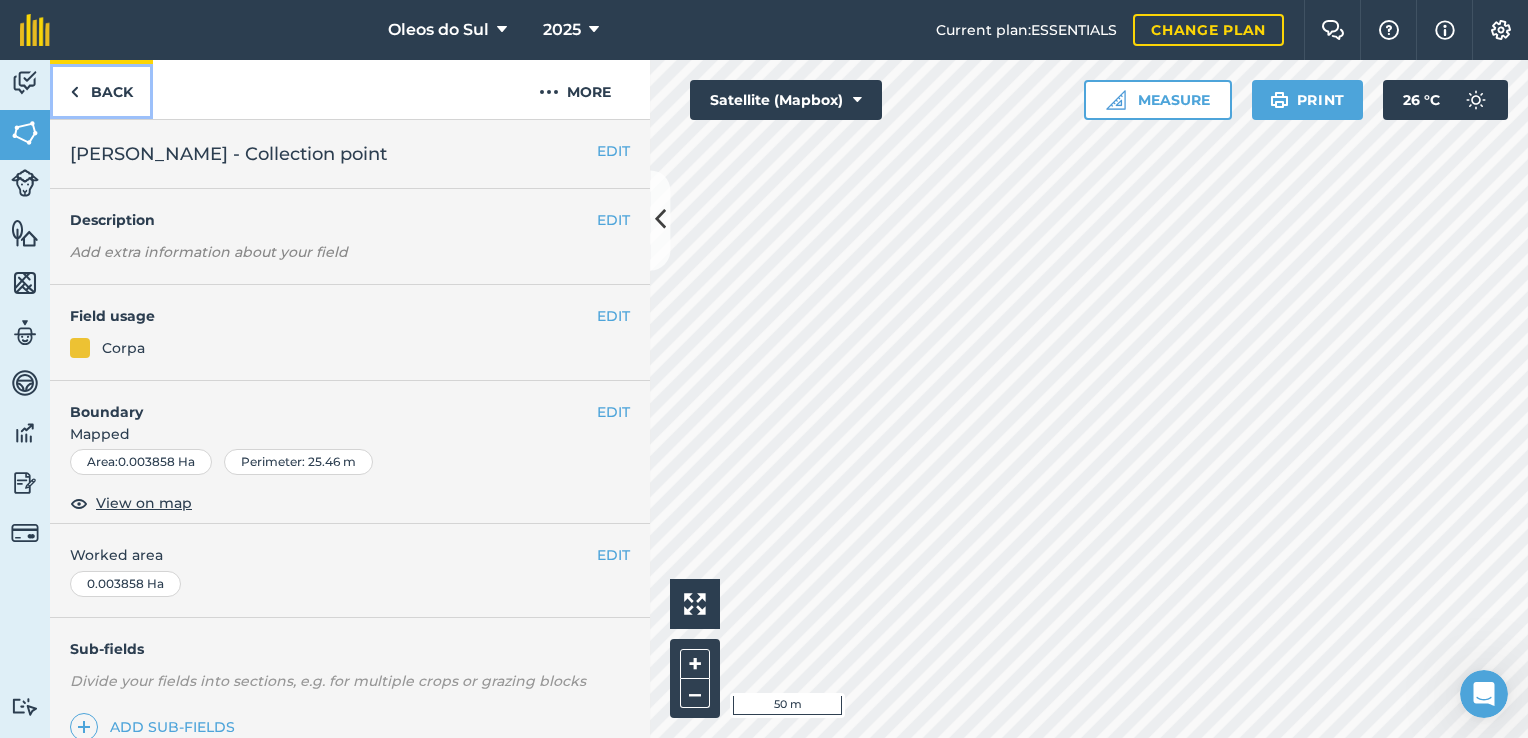click on "Back" at bounding box center [101, 89] 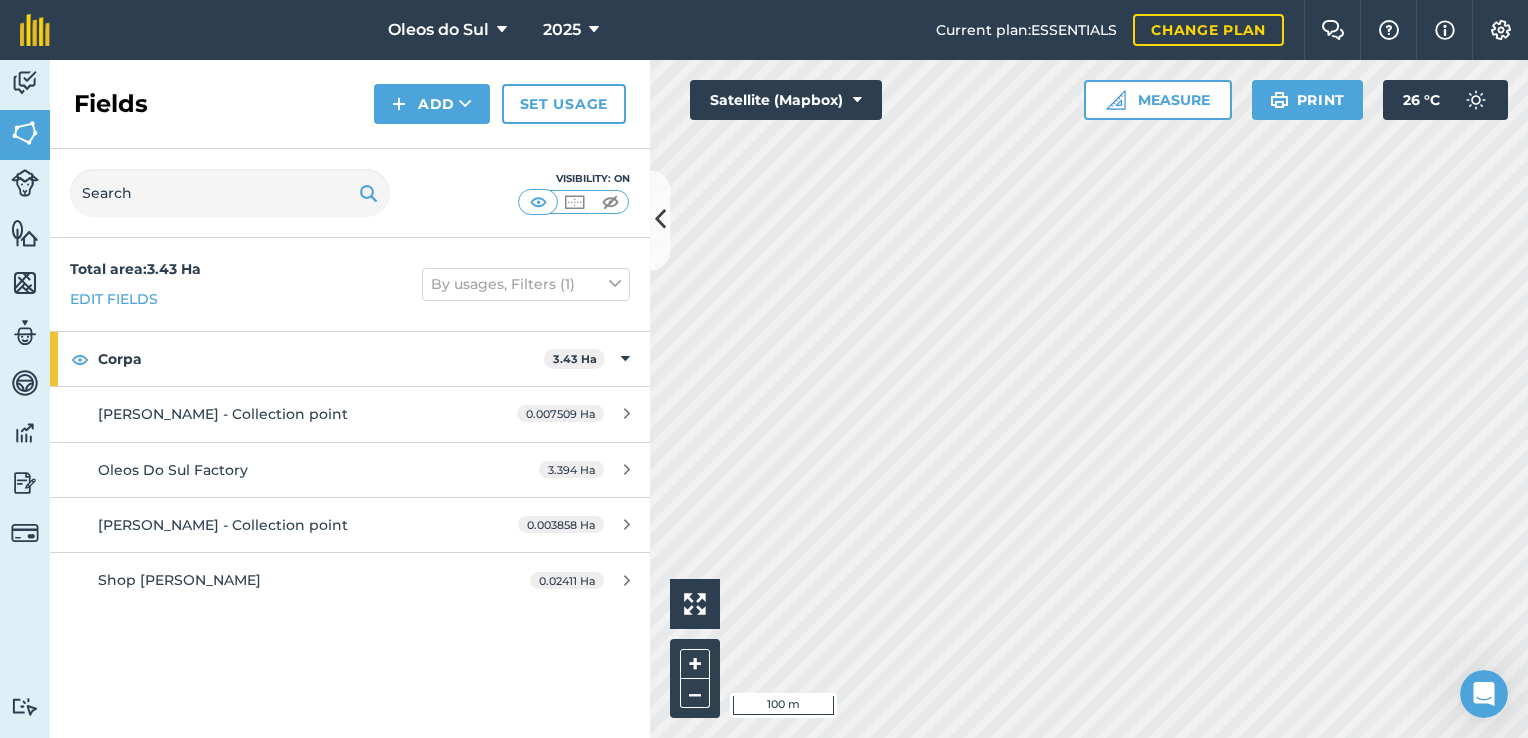 click on "Activity Fields Livestock Features Maps Team Vehicles Data Reporting Billing Tutorials Tutorials Fields   Add   Set usage Visibility: On Total area :  3.43   Ha Edit fields By usages, Filters (1) Corpa 3.43   Ha [PERSON_NAME] - Collection point 0.007509   Ha Oleos Do Sul Factory 3.394   Ha [PERSON_NAME] - Collection point 0.003858   Ha Shop [PERSON_NAME] 0.02411   Ha Click to start drawing i 100 m + – Satellite (Mapbox) Measure Print 26   ° C" at bounding box center (764, 399) 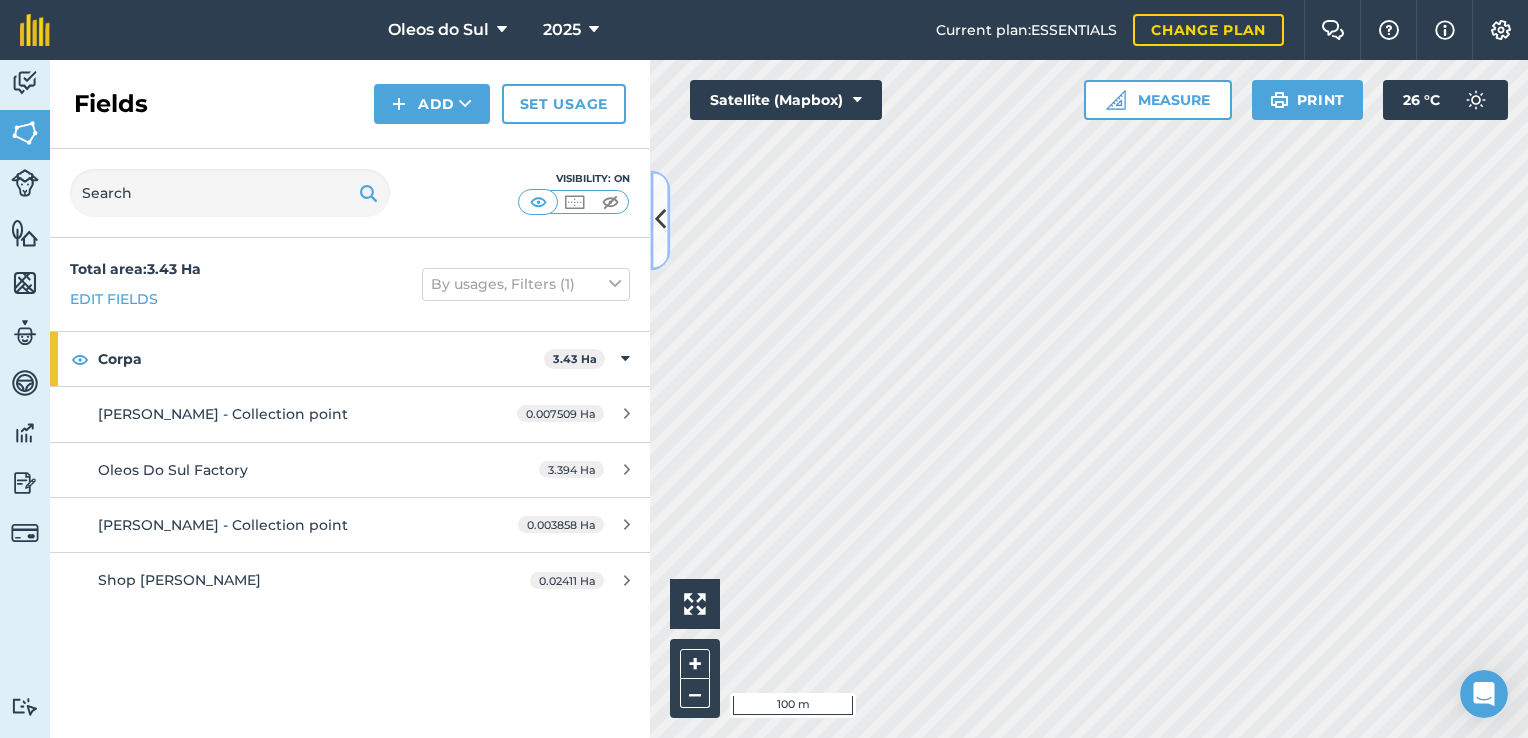 click at bounding box center (660, 220) 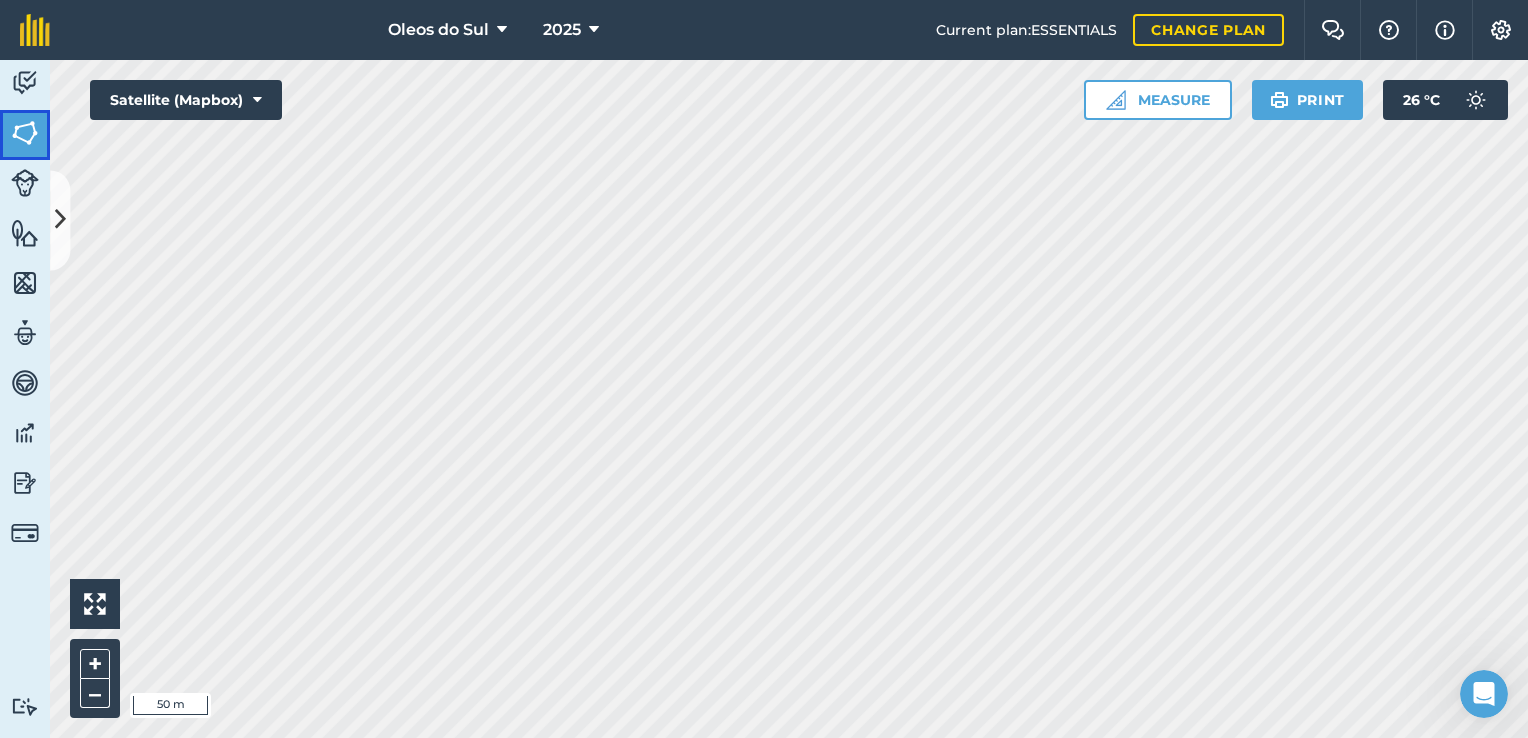 click at bounding box center [25, 133] 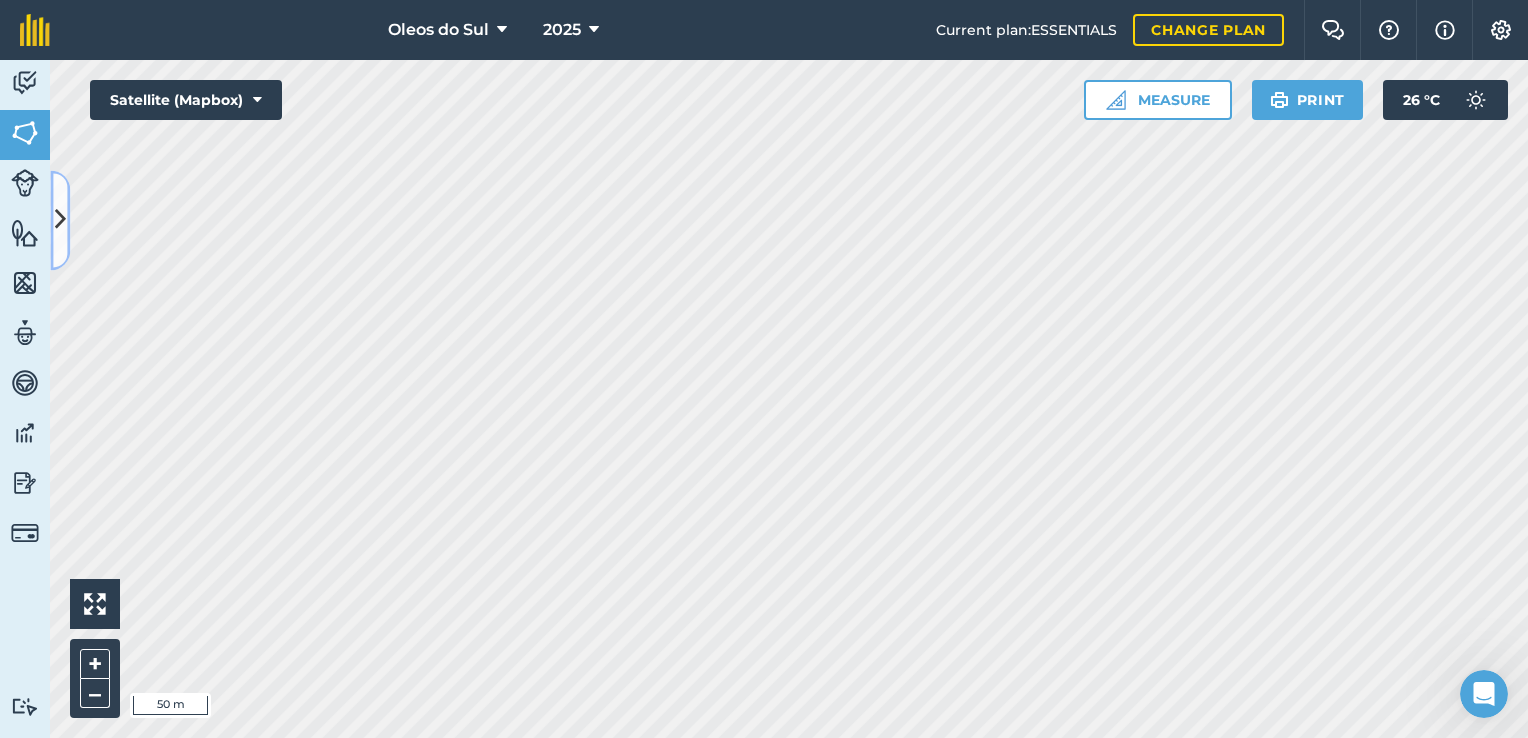 click at bounding box center (60, 220) 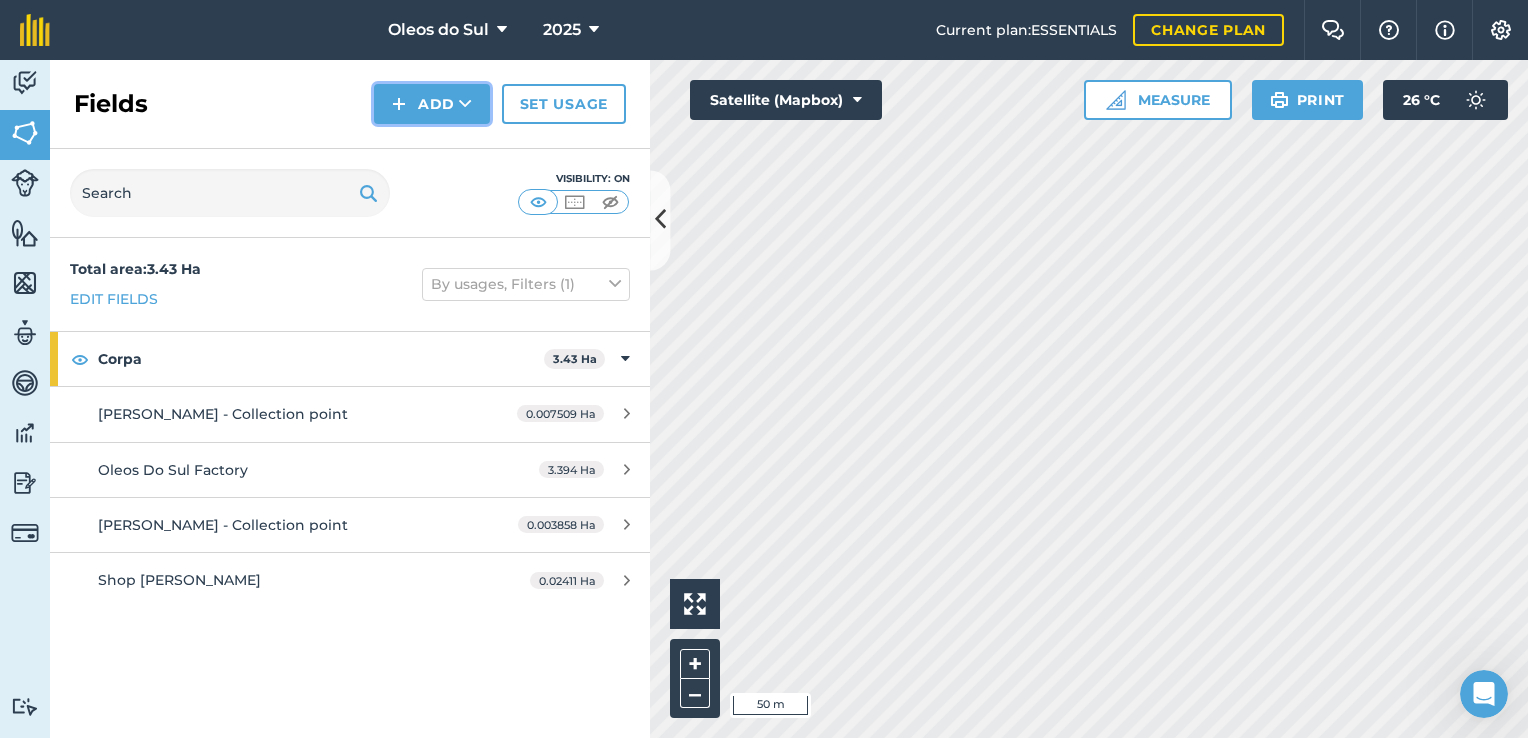 click on "Add" at bounding box center (432, 104) 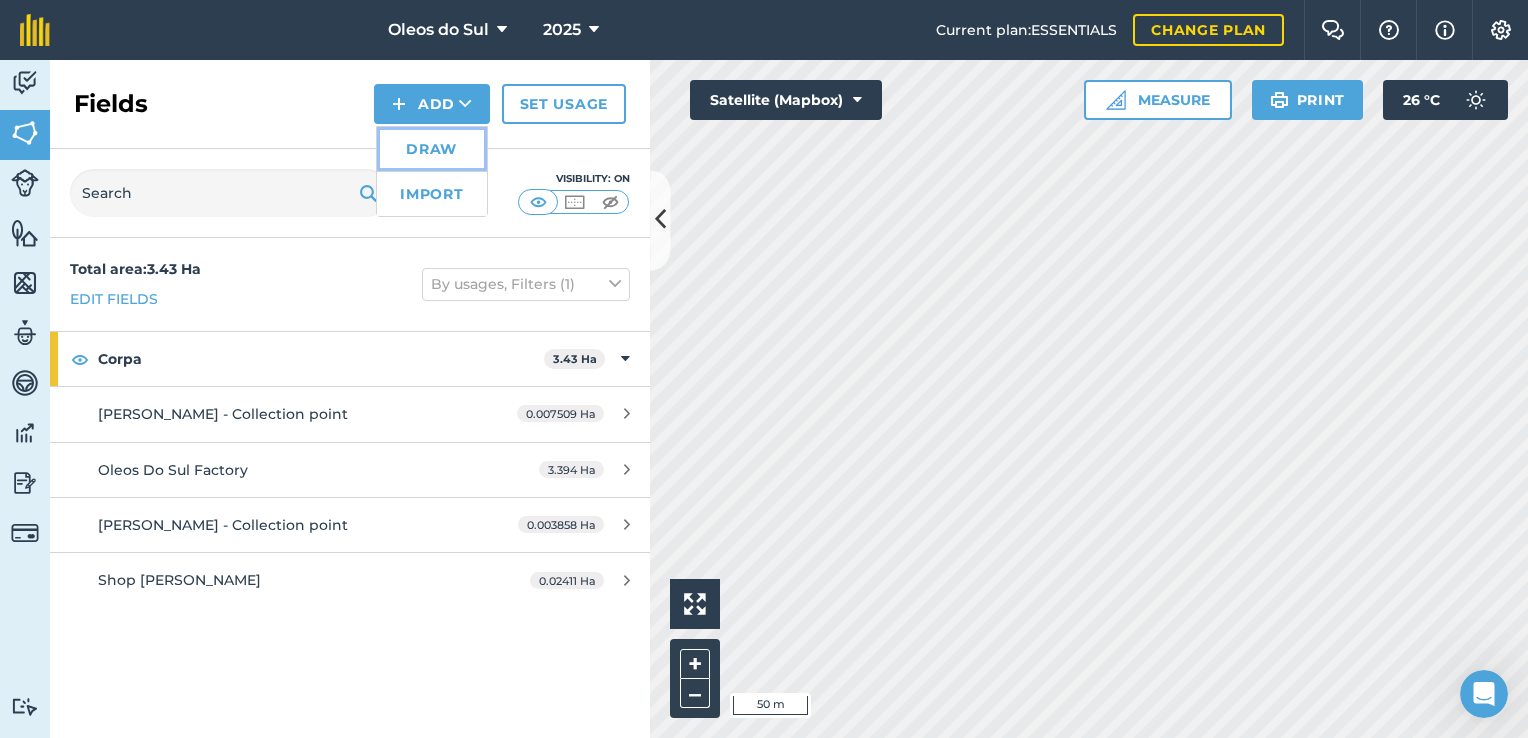 click on "Draw" at bounding box center [432, 149] 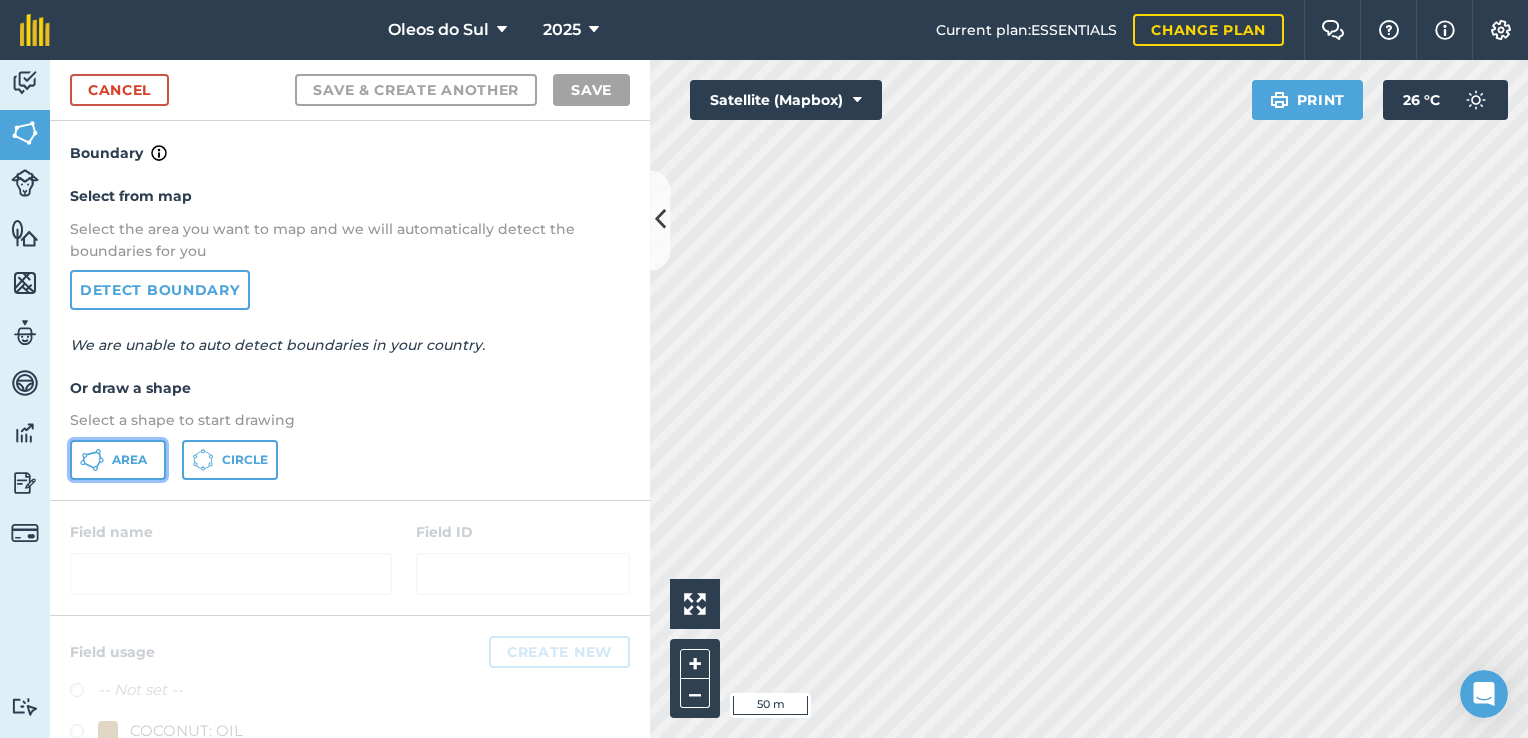 click 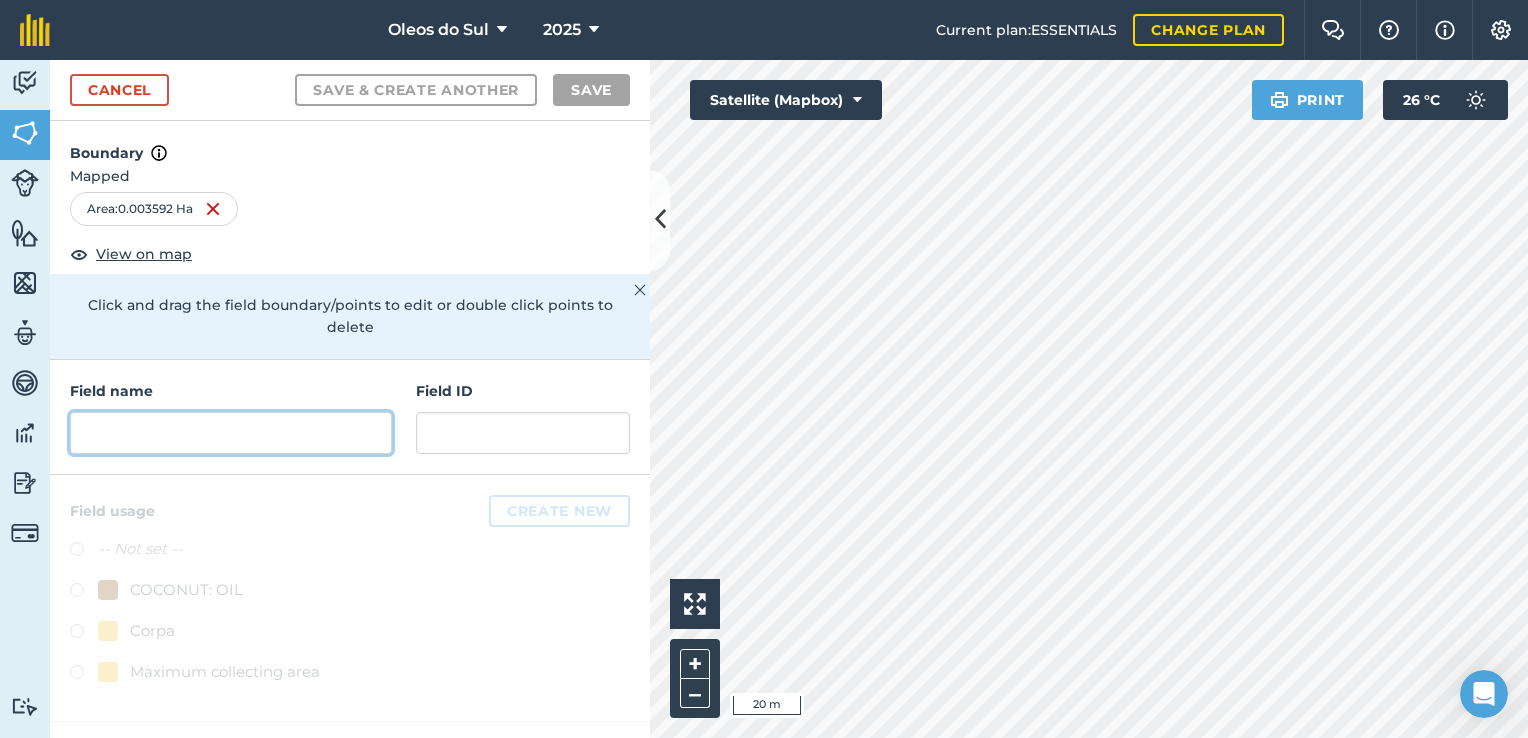 click at bounding box center (231, 433) 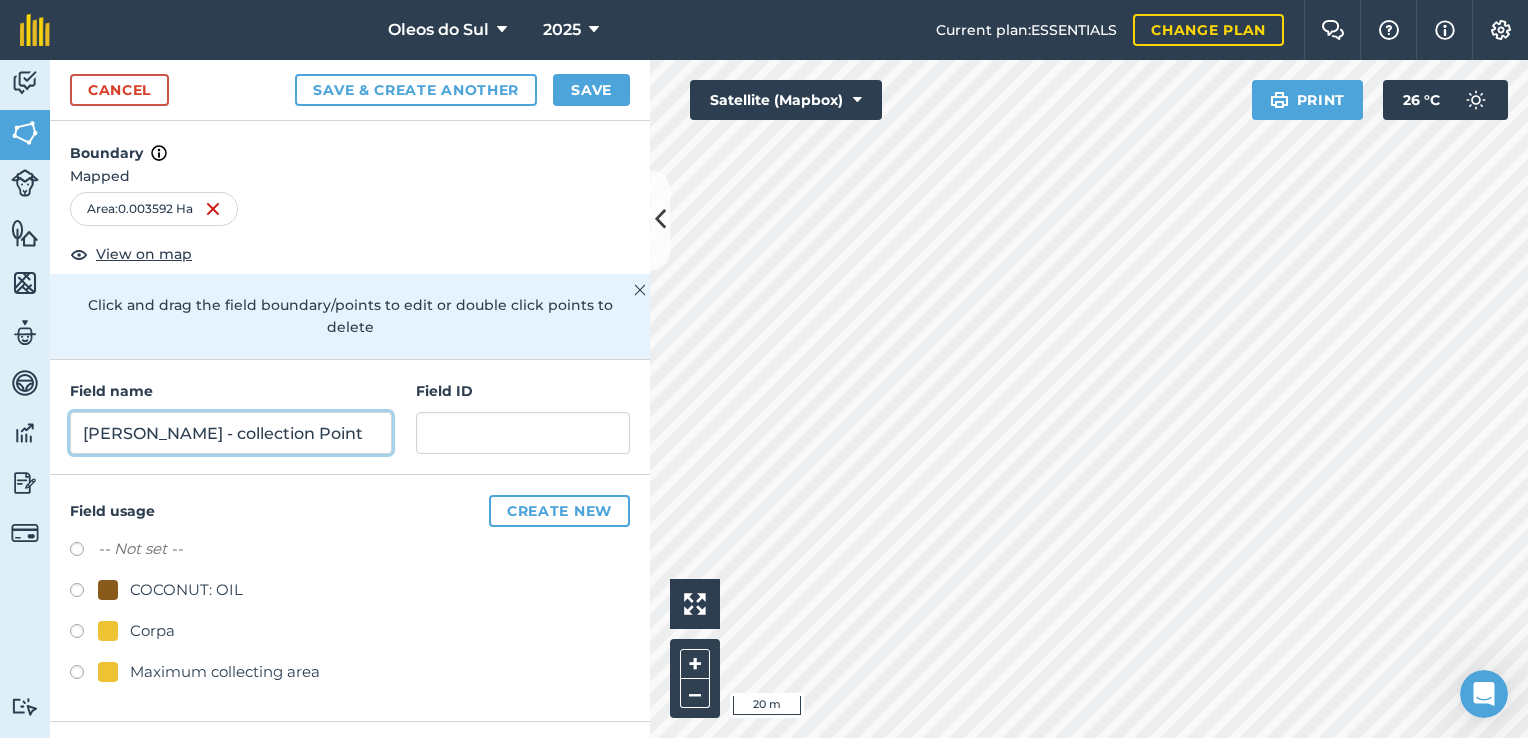 scroll, scrollTop: 0, scrollLeft: 8, axis: horizontal 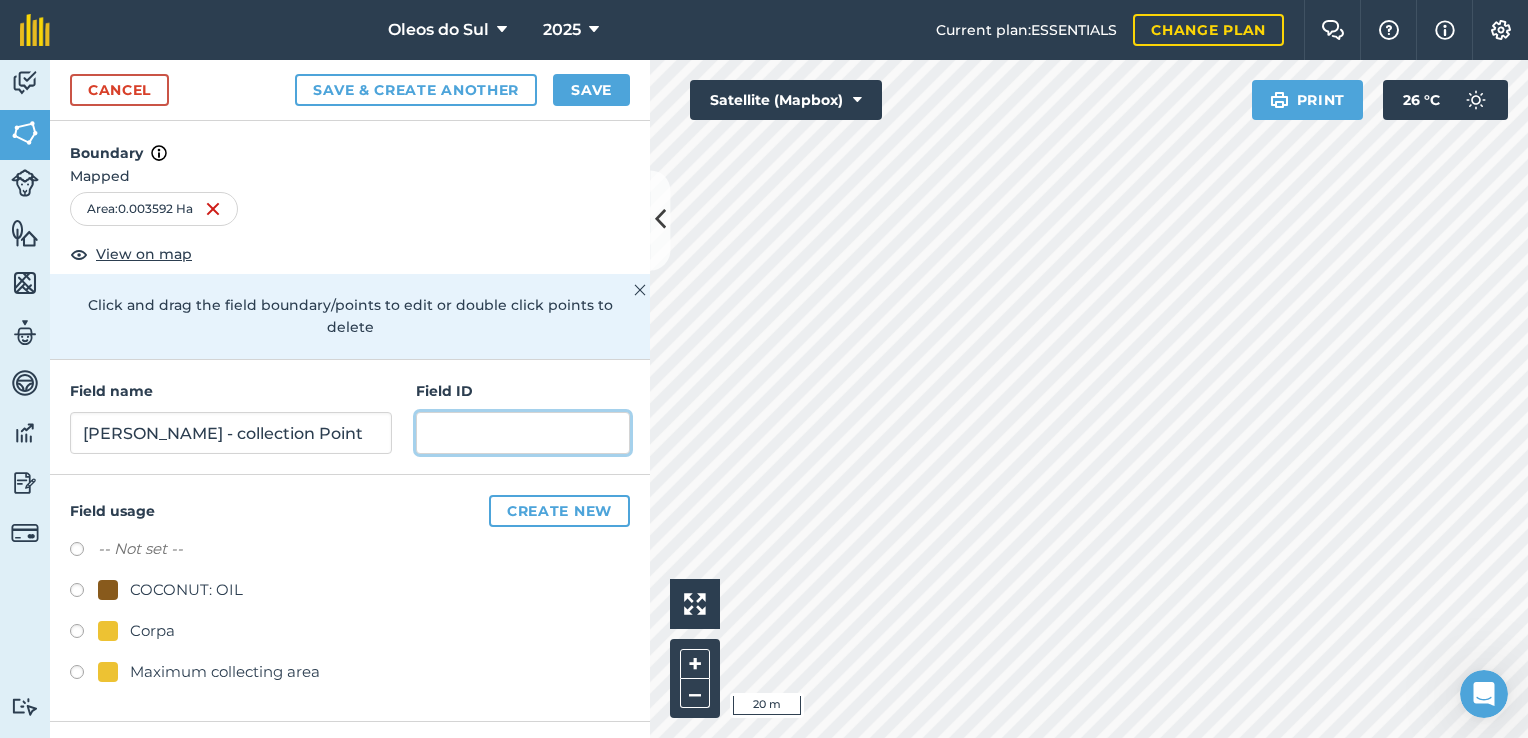 click at bounding box center (523, 433) 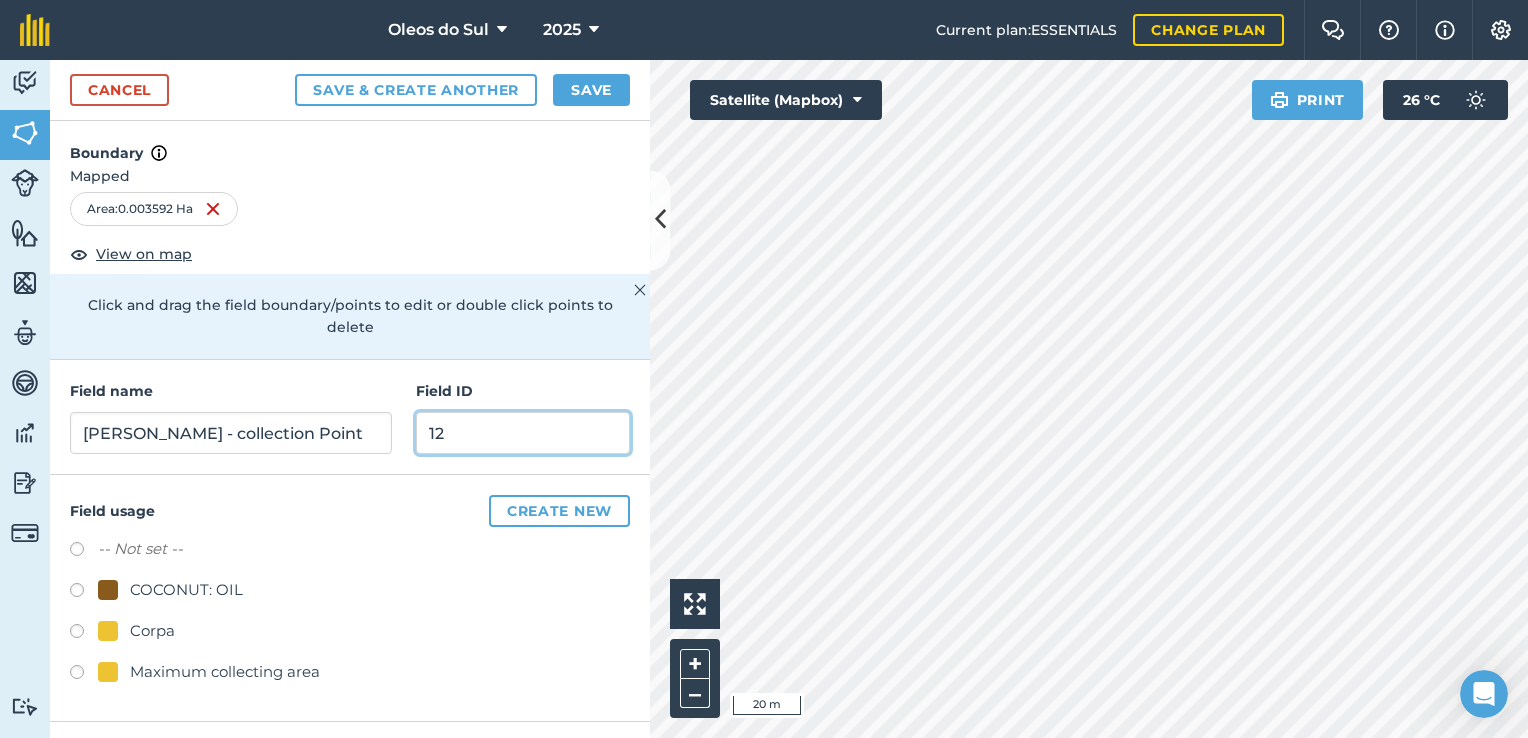 type on "12" 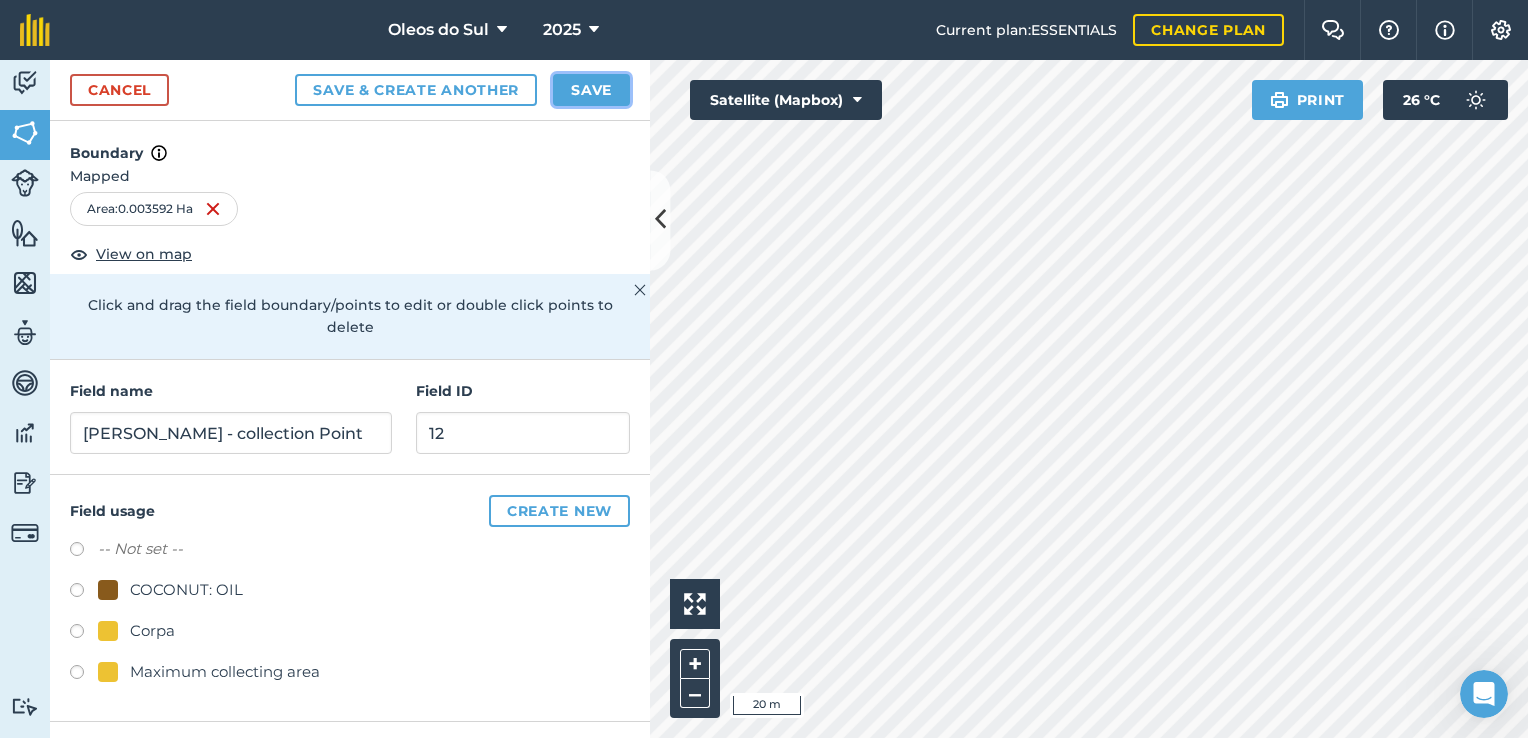 click on "Save" at bounding box center (591, 90) 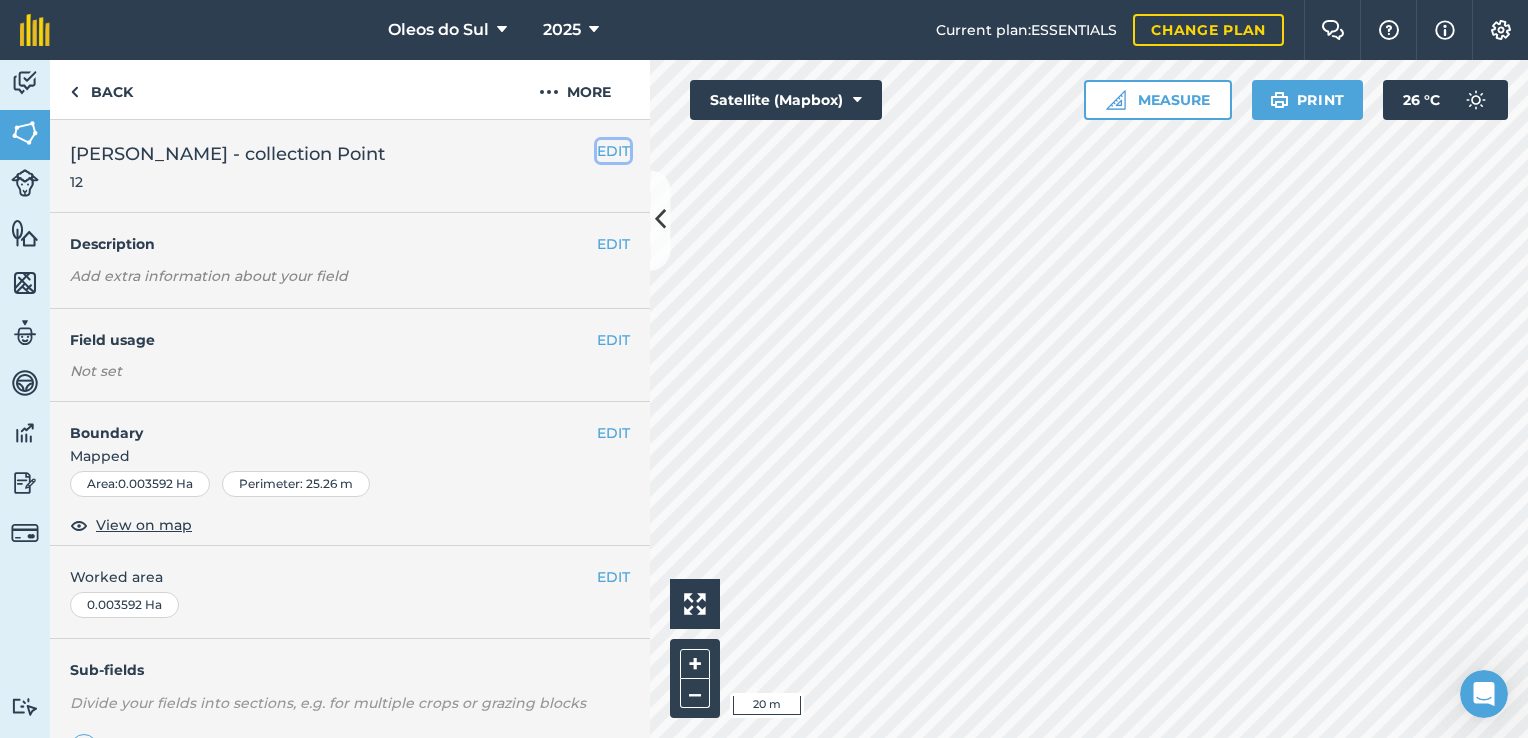 click on "EDIT" at bounding box center (613, 151) 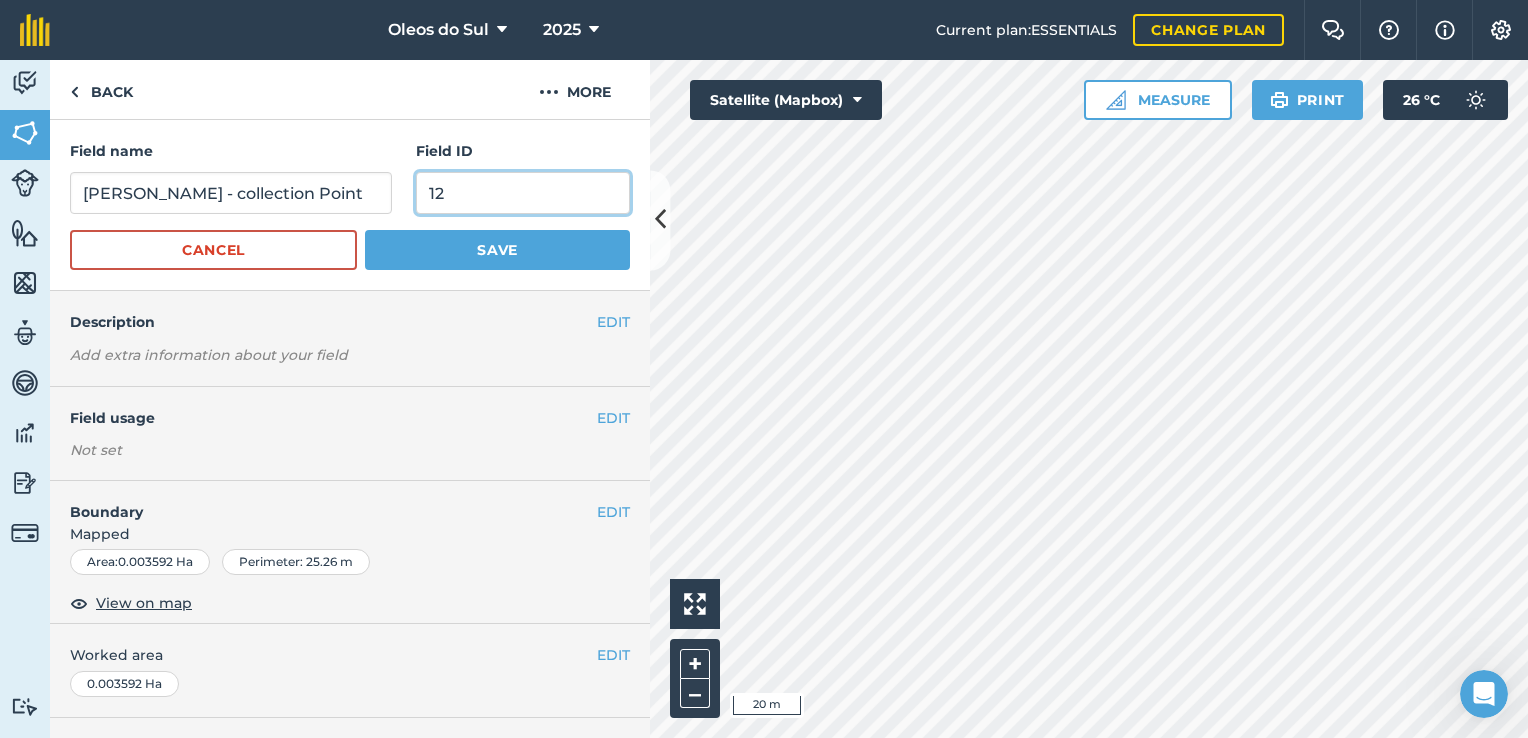 click on "12" at bounding box center [523, 193] 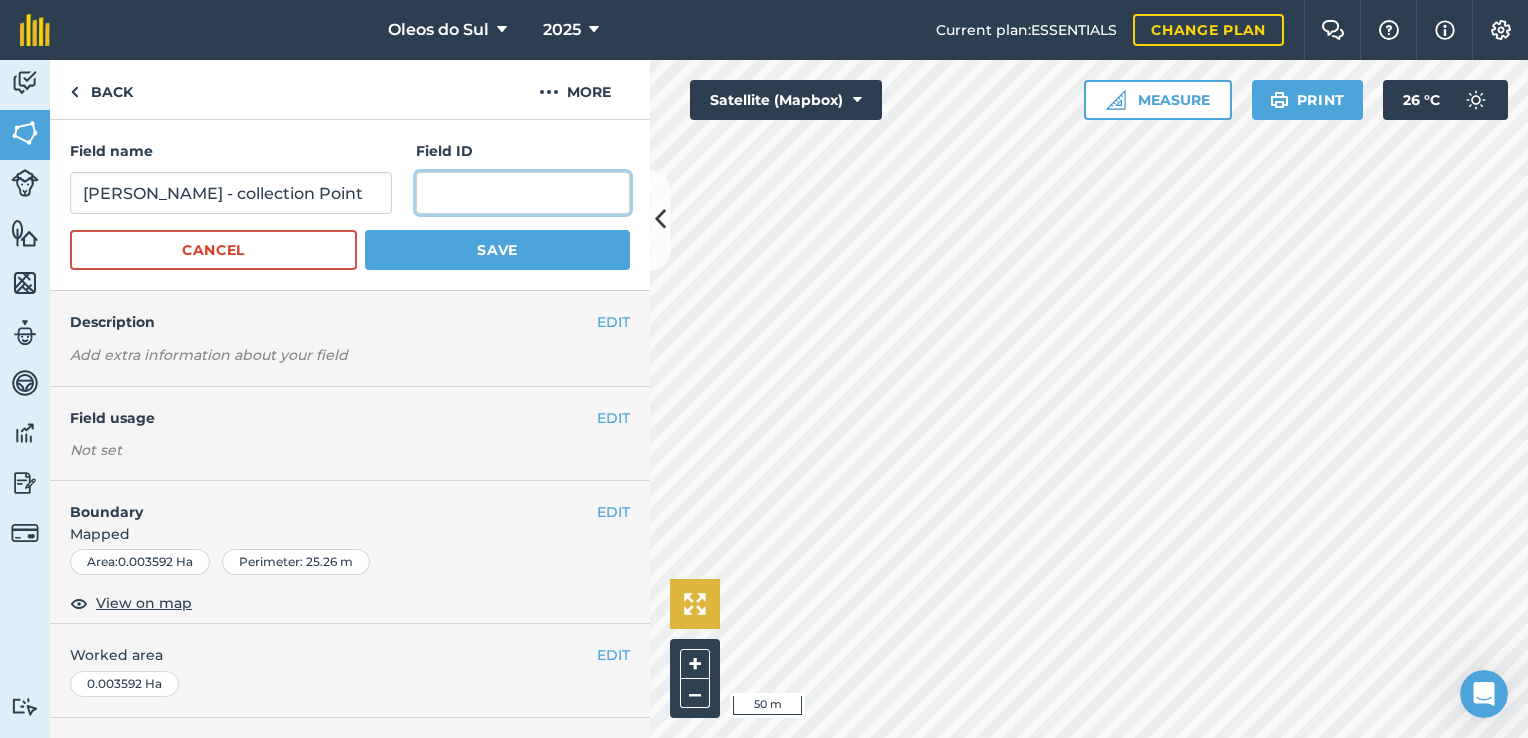 type 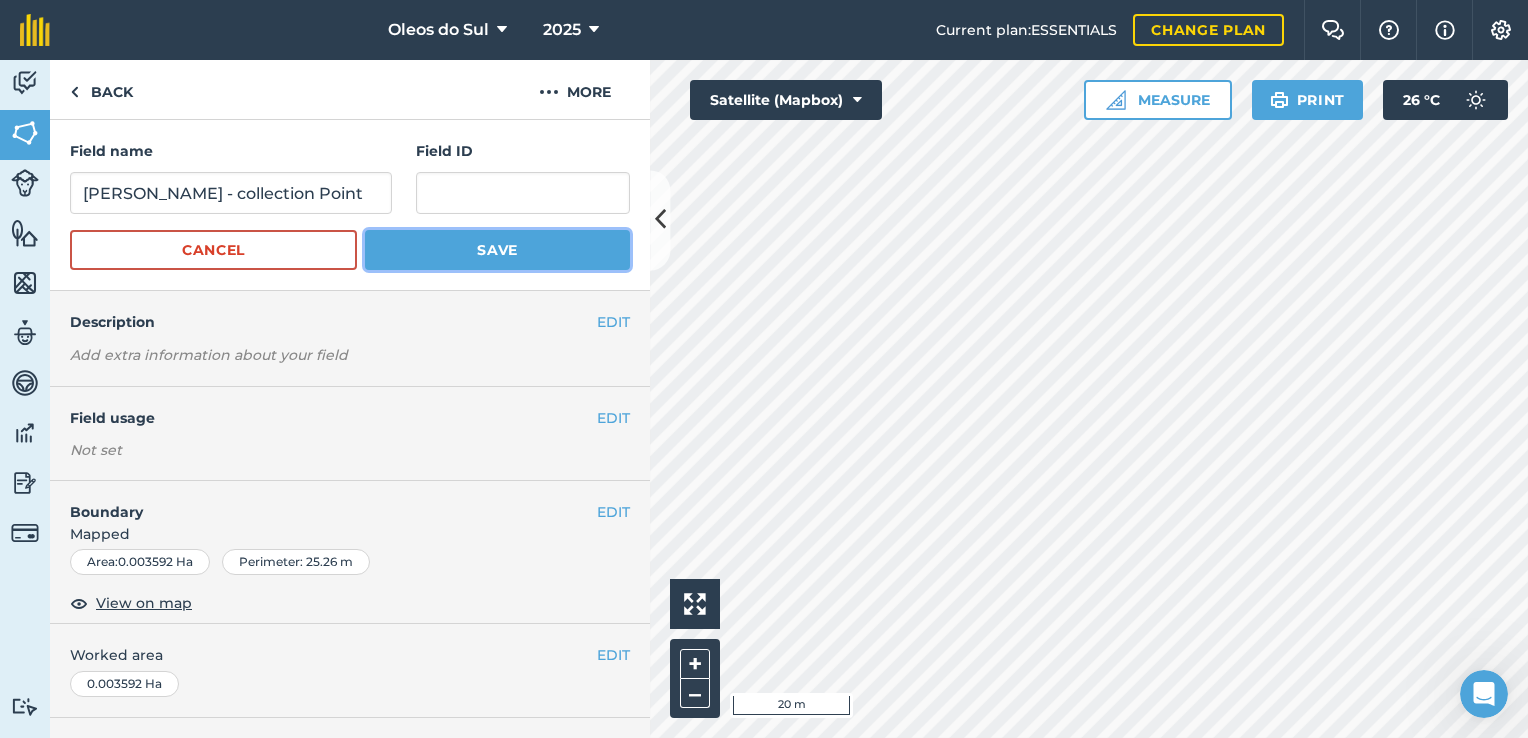 click on "Save" at bounding box center (497, 250) 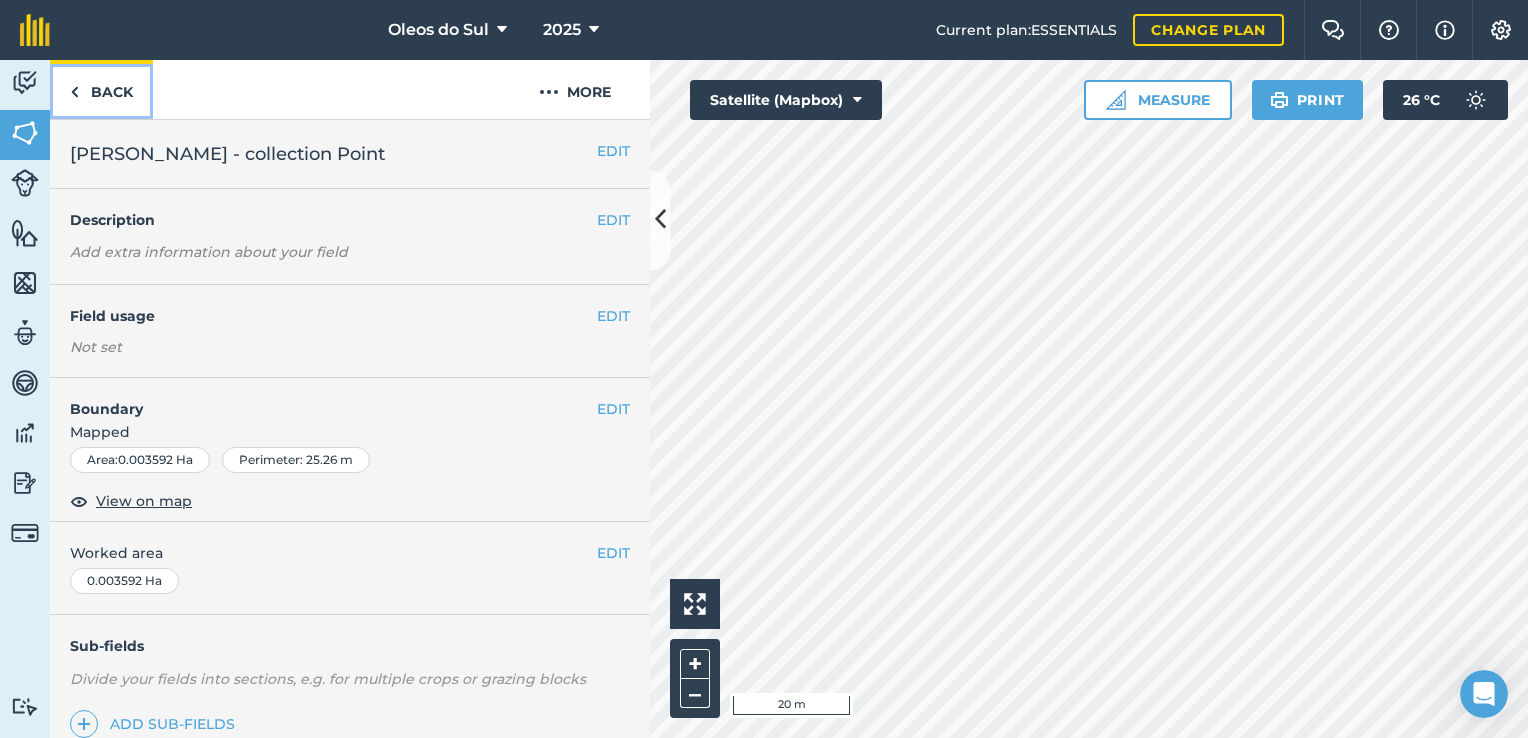 click at bounding box center [74, 92] 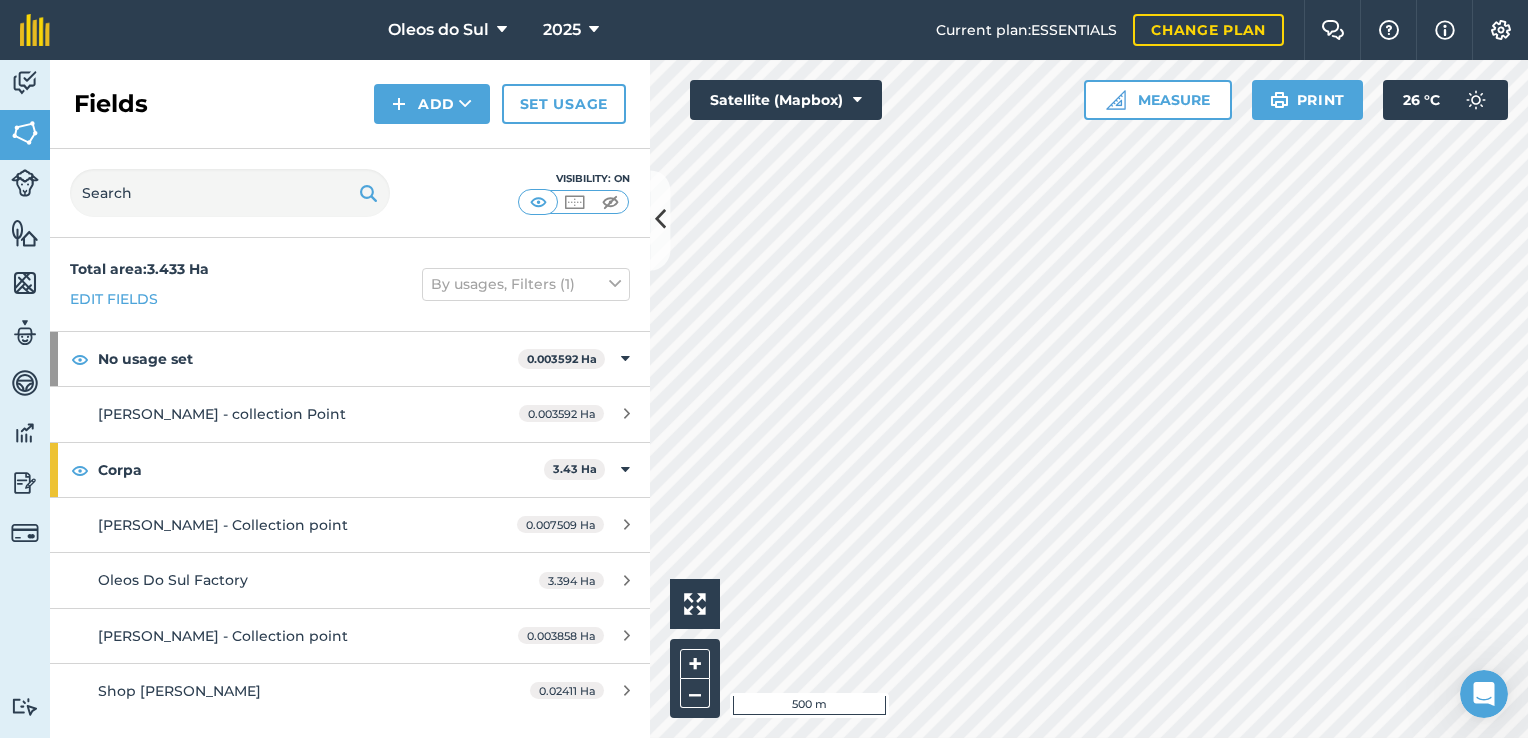 click on "Activity Fields Livestock Features Maps Team Vehicles Data Reporting Billing Tutorials Tutorials Fields   Add   Set usage Visibility: On Total area :  3.433   Ha Edit fields By usages, Filters (1) No usage set 0.003592   Ha [PERSON_NAME] - collection Point 0.003592   Ha Corpa 3.43   Ha [PERSON_NAME] - Collection point 0.007509   Ha Oleos Do Sul Factory 3.394   Ha [PERSON_NAME] - Collection point 0.003858   Ha Shop [PERSON_NAME] 0.02411   Ha Click to start drawing i 500 m + – Satellite (Mapbox) Measure Print 26   ° C" at bounding box center [764, 399] 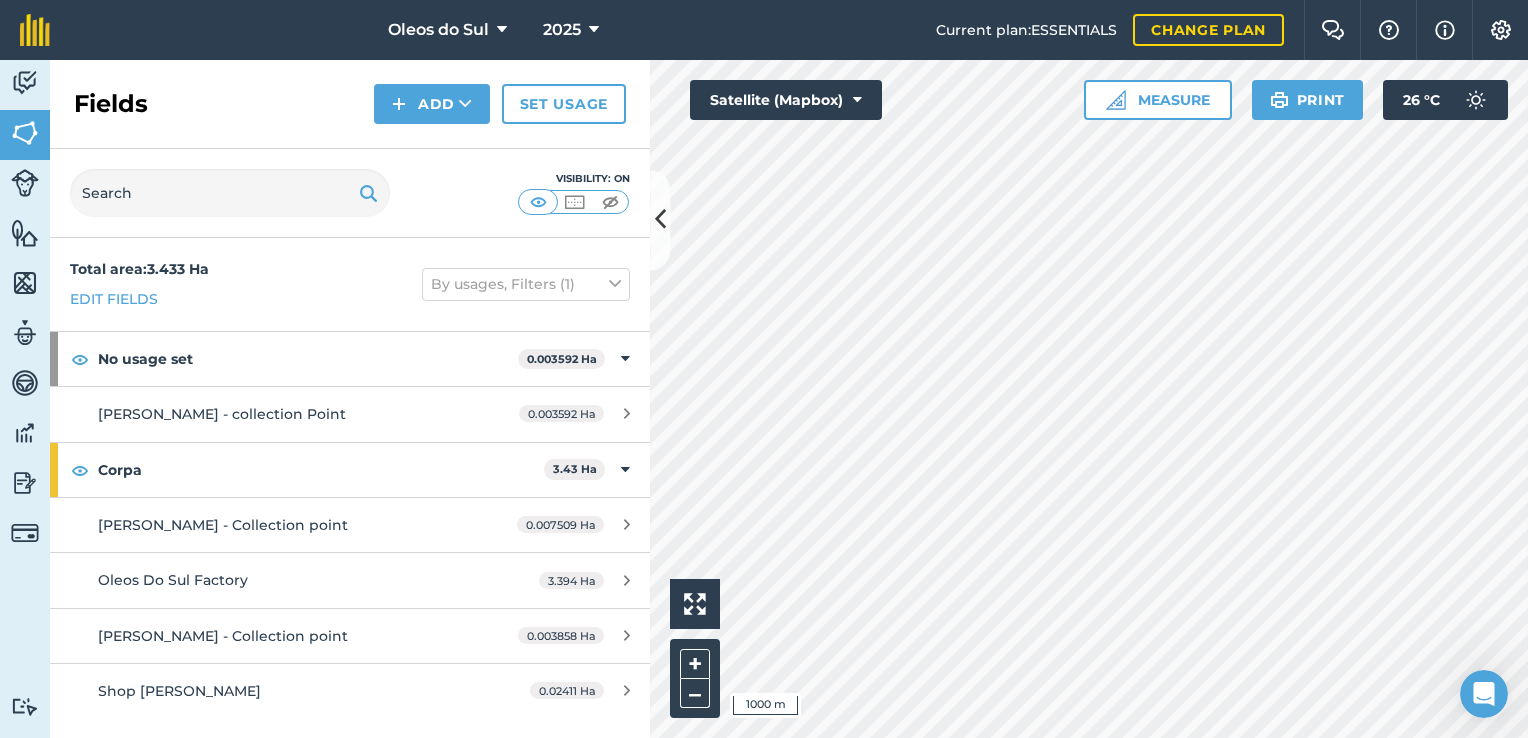 click on "Oleos do Sul 2025 Current plan :  ESSENTIALS   Change plan Farm Chat Help Info Settings Oleos do Sul  -  2025 Printed on  [DATE] Field usages No usage set COCONUT: OIL Corpa Maximum collecting area Activity Fields Livestock Features Maps Team Vehicles Data Reporting Billing Tutorials Tutorials Fields   Add   Set usage Visibility: On Total area :  3.433   Ha Edit fields By usages, Filters (1) No usage set 0.003592   Ha [PERSON_NAME] - collection Point 0.003592   Ha Corpa 3.43   Ha [PERSON_NAME] - Collection point 0.007509   Ha Oleos Do Sul Factory 3.394   Ha [PERSON_NAME] - Collection point 0.003858   Ha Shop [PERSON_NAME] 0.02411   Ha Click to start drawing i 1000 m + – Satellite (Mapbox) Measure Print 26   ° C" at bounding box center (764, 369) 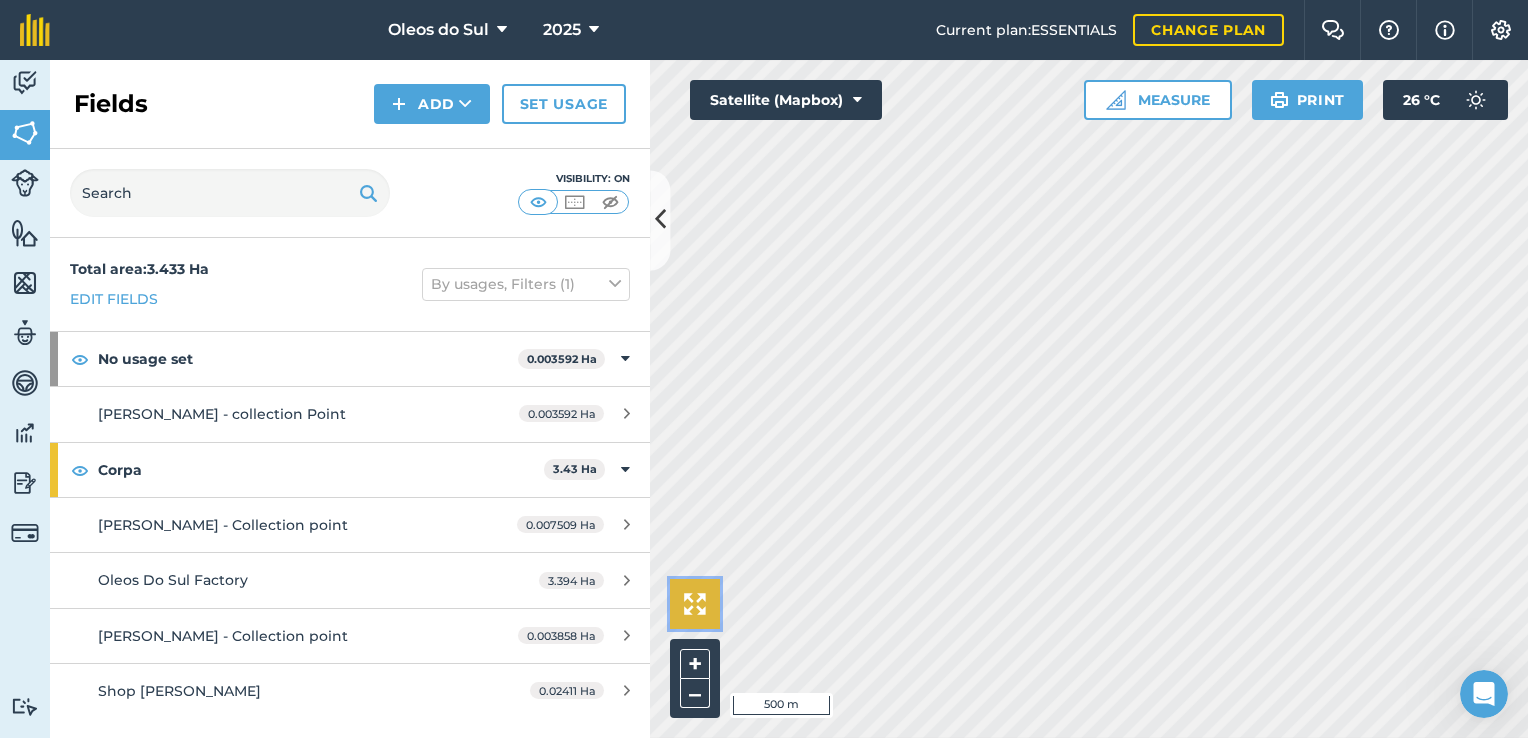 click at bounding box center [695, 604] 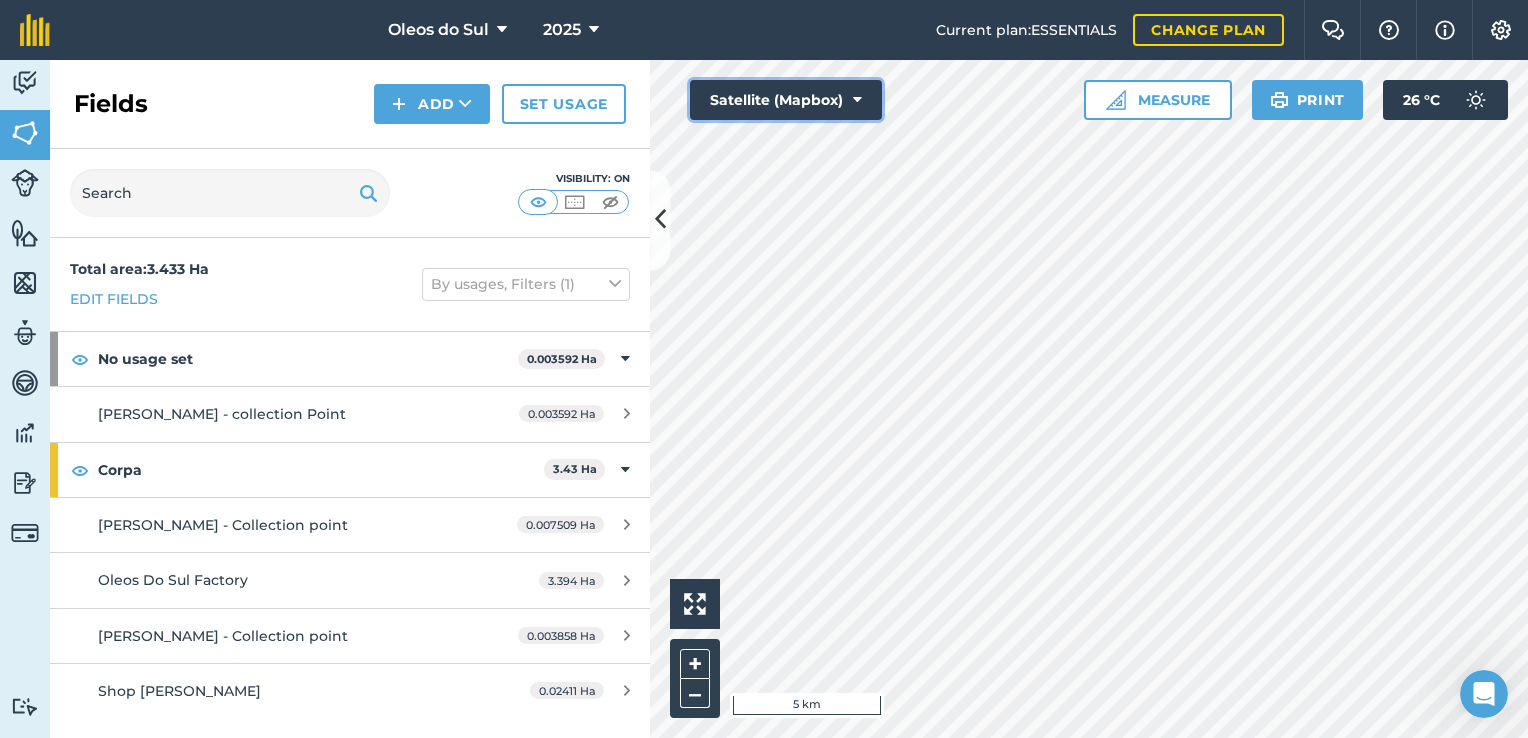 click at bounding box center [857, 100] 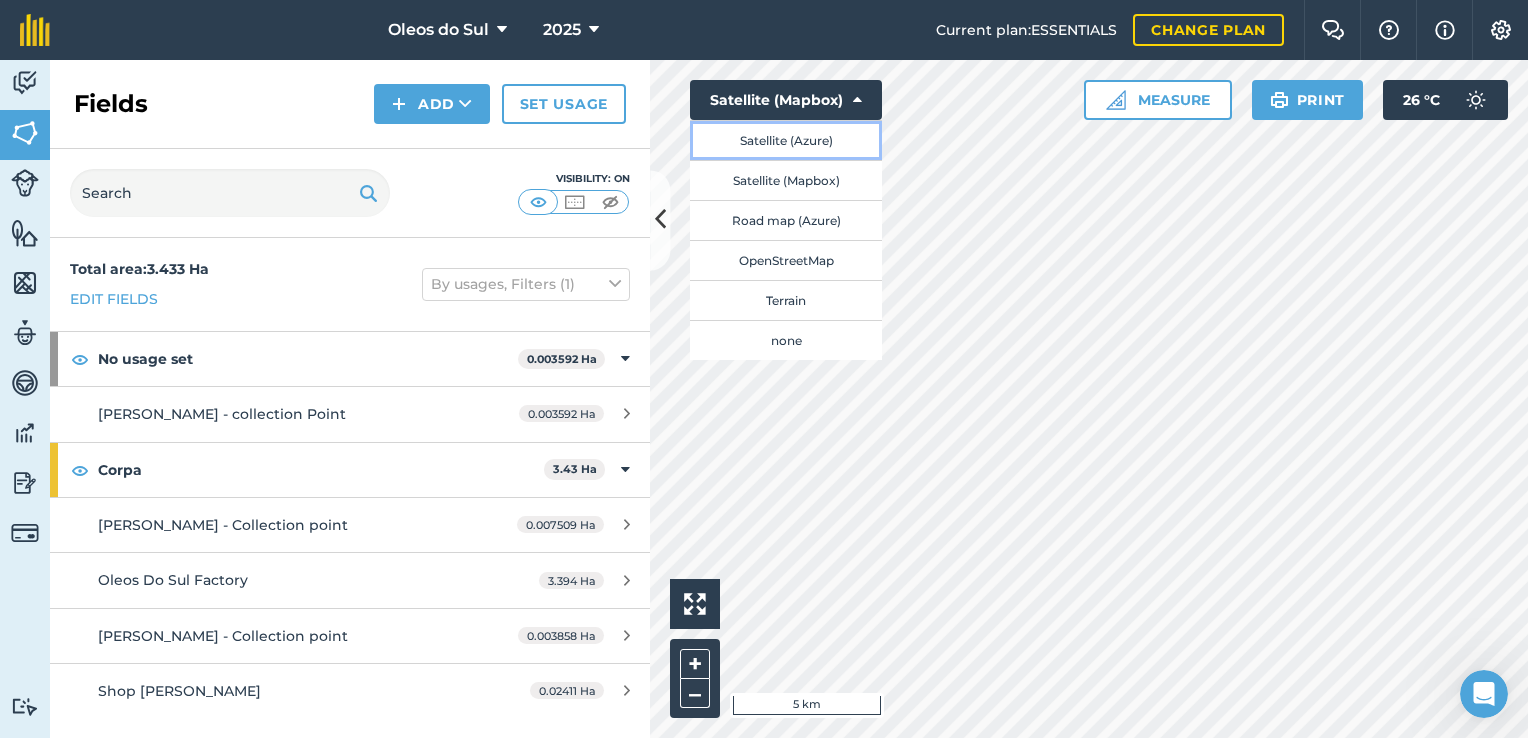 click on "Satellite (Azure)" at bounding box center (786, 140) 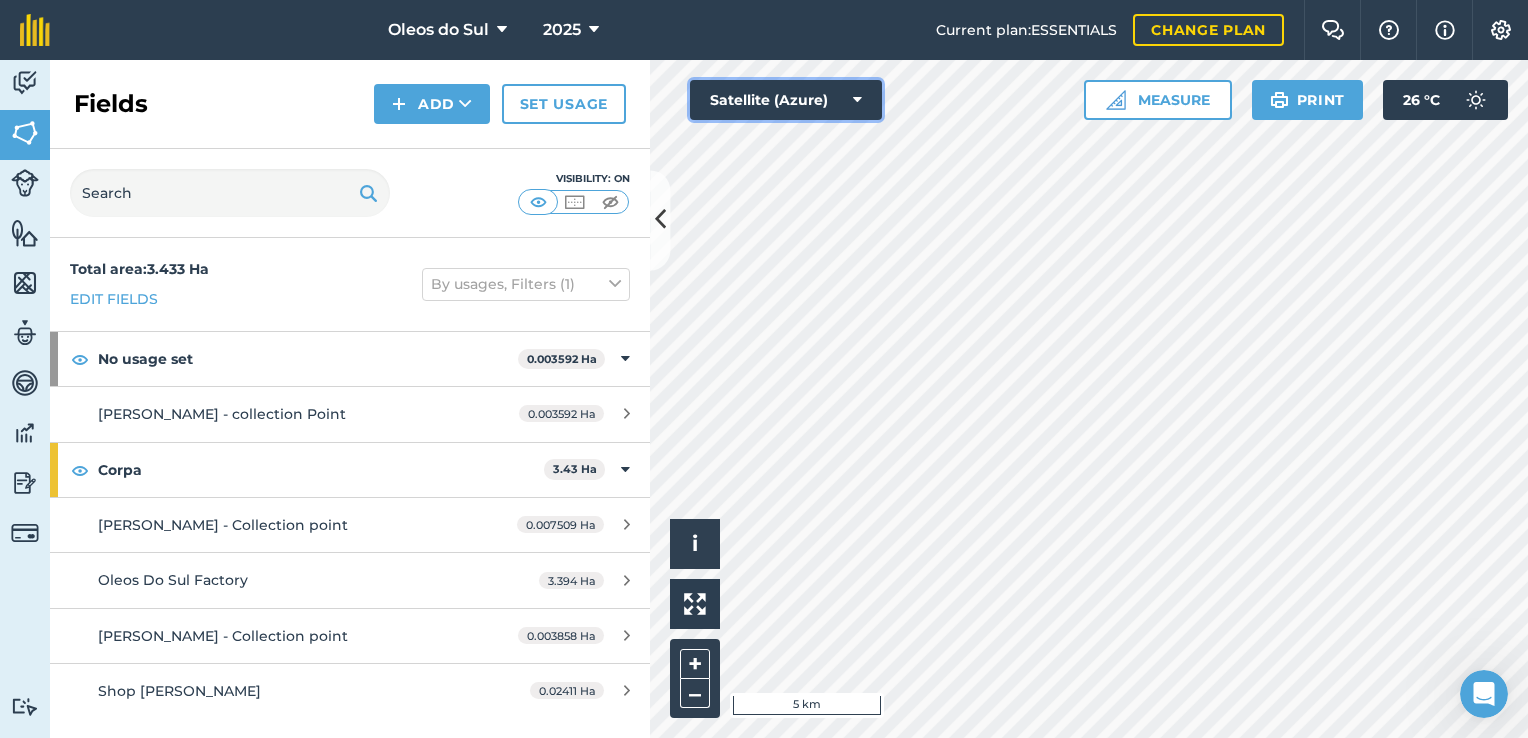 click on "Satellite (Azure)" at bounding box center [786, 100] 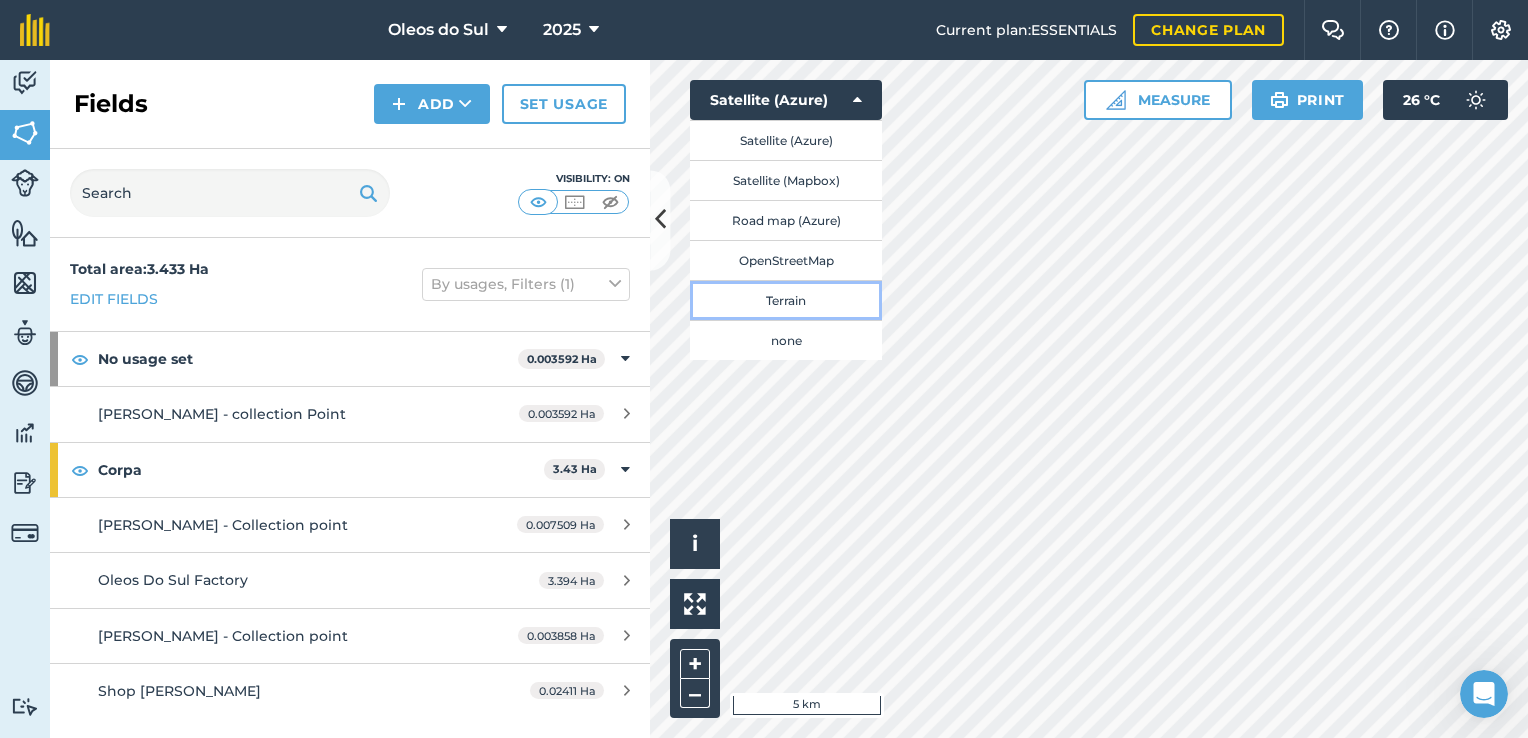 click on "Terrain" at bounding box center (786, 300) 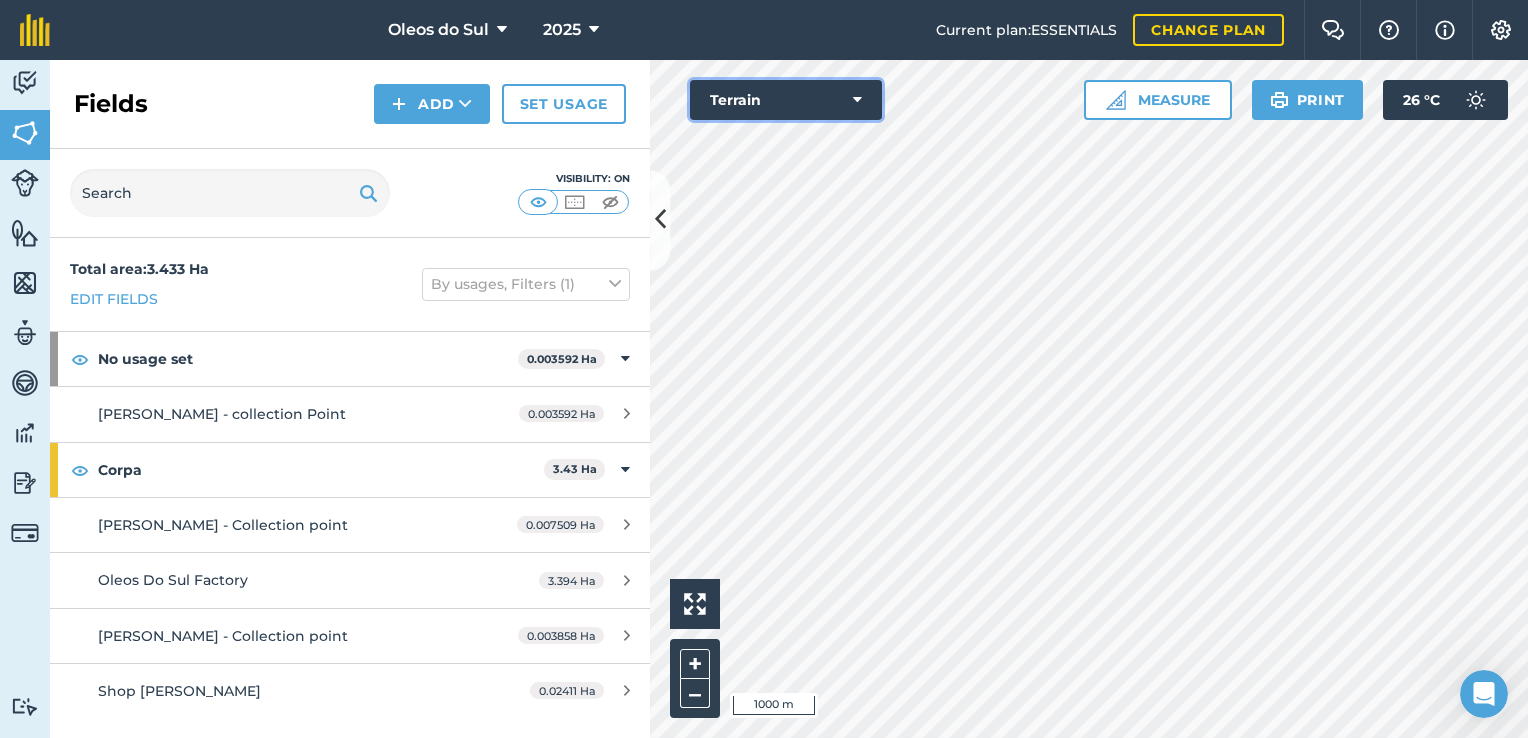 click on "Terrain" at bounding box center (786, 100) 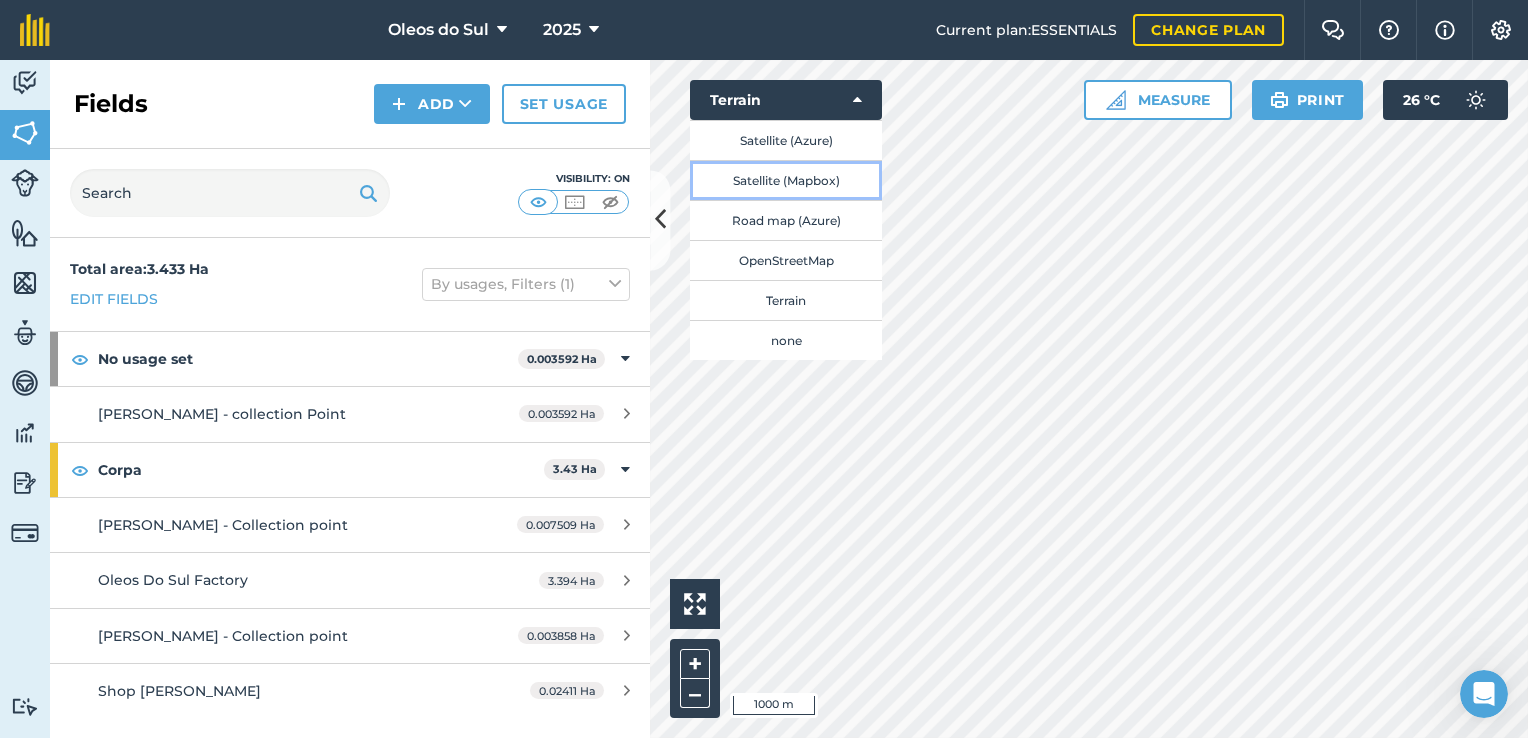 click on "Satellite (Mapbox)" at bounding box center [786, 180] 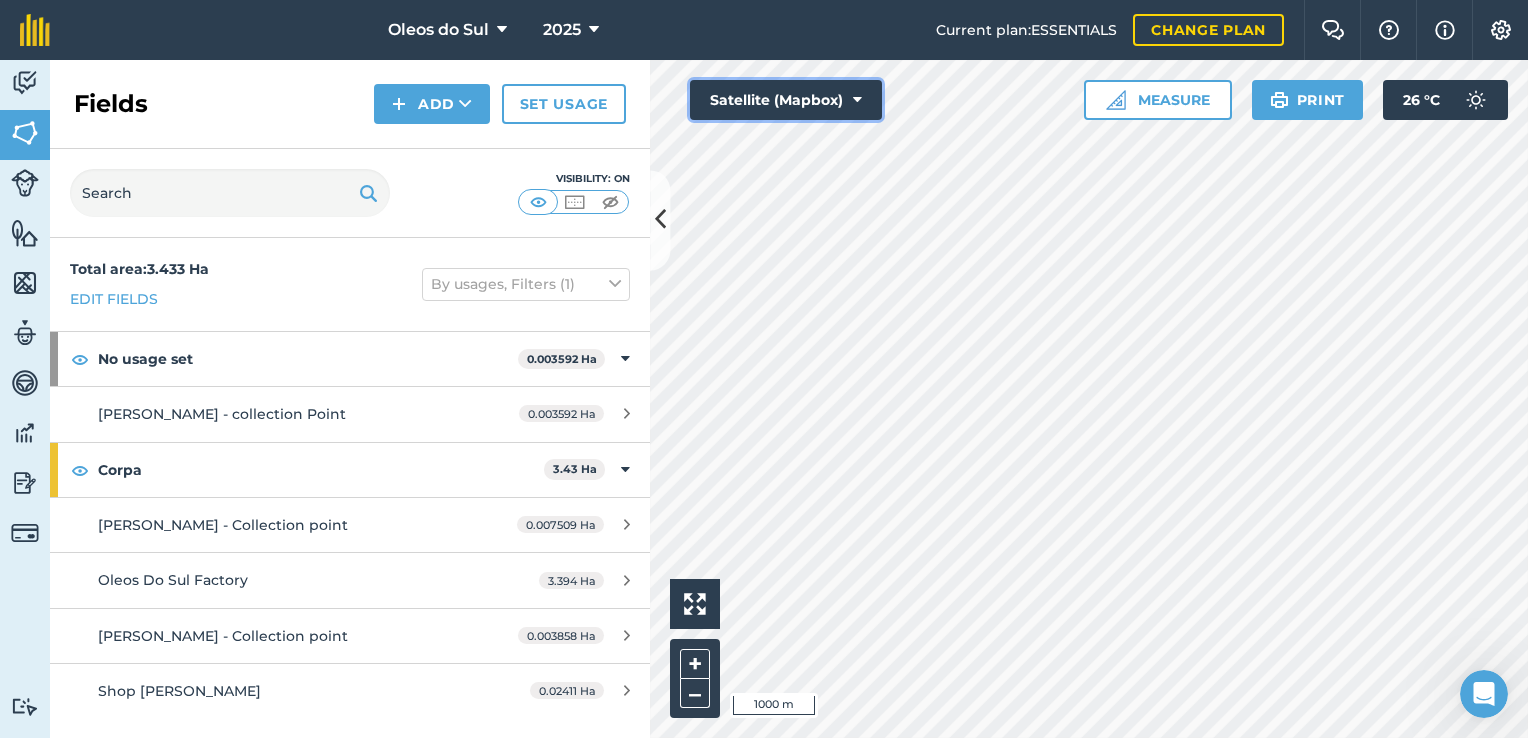 click on "Satellite (Mapbox)" at bounding box center [786, 100] 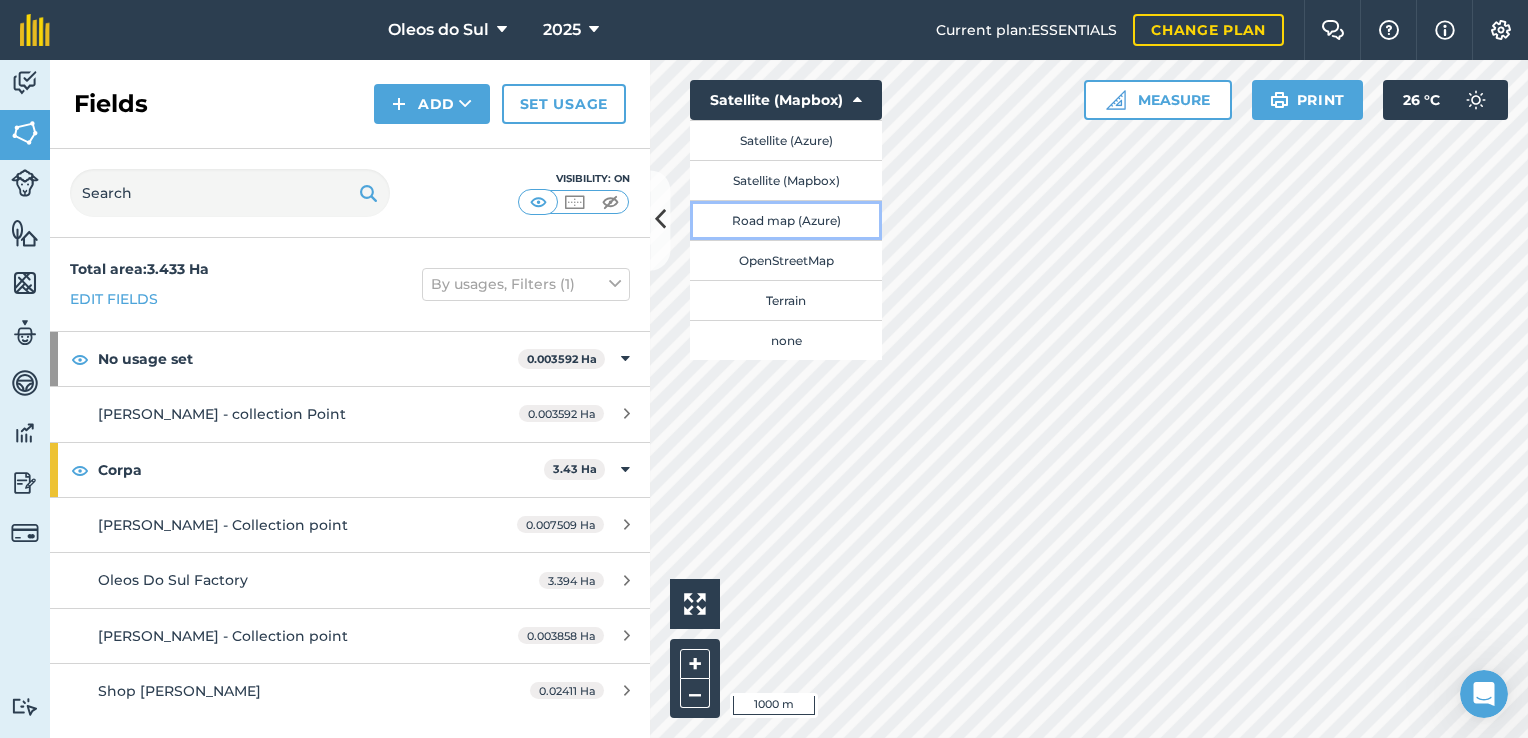 click on "Road map (Azure)" at bounding box center [786, 220] 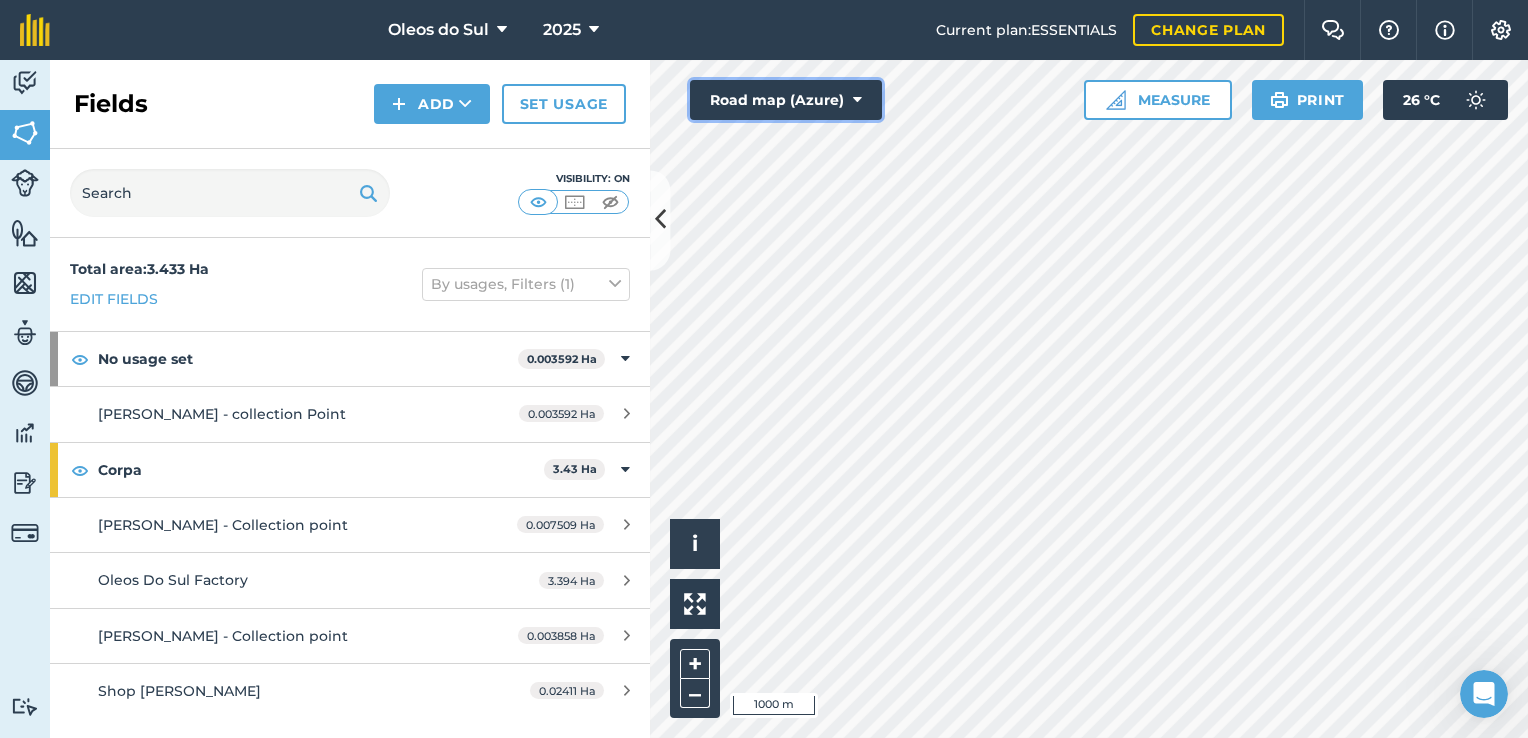 click at bounding box center (857, 100) 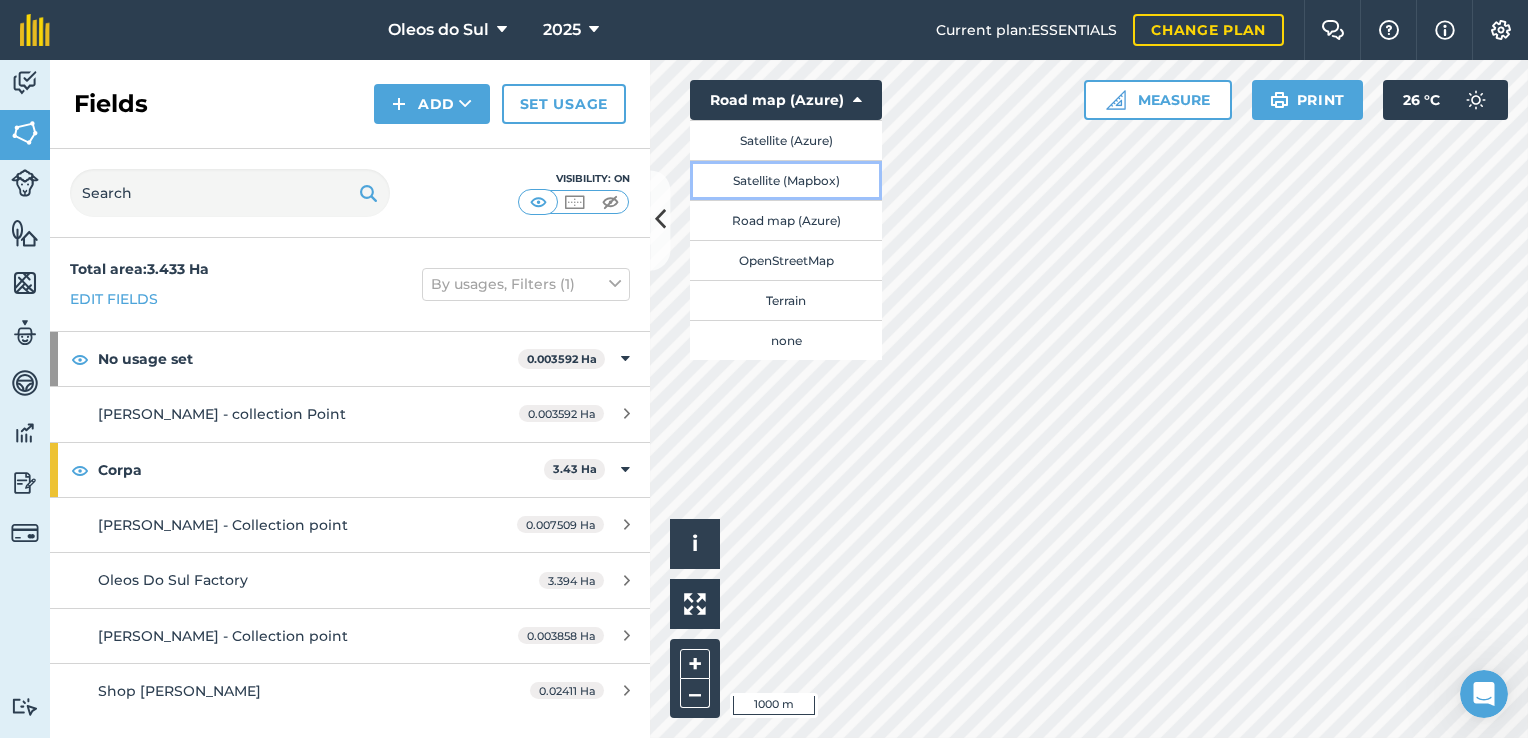 click on "Satellite (Mapbox)" at bounding box center [786, 180] 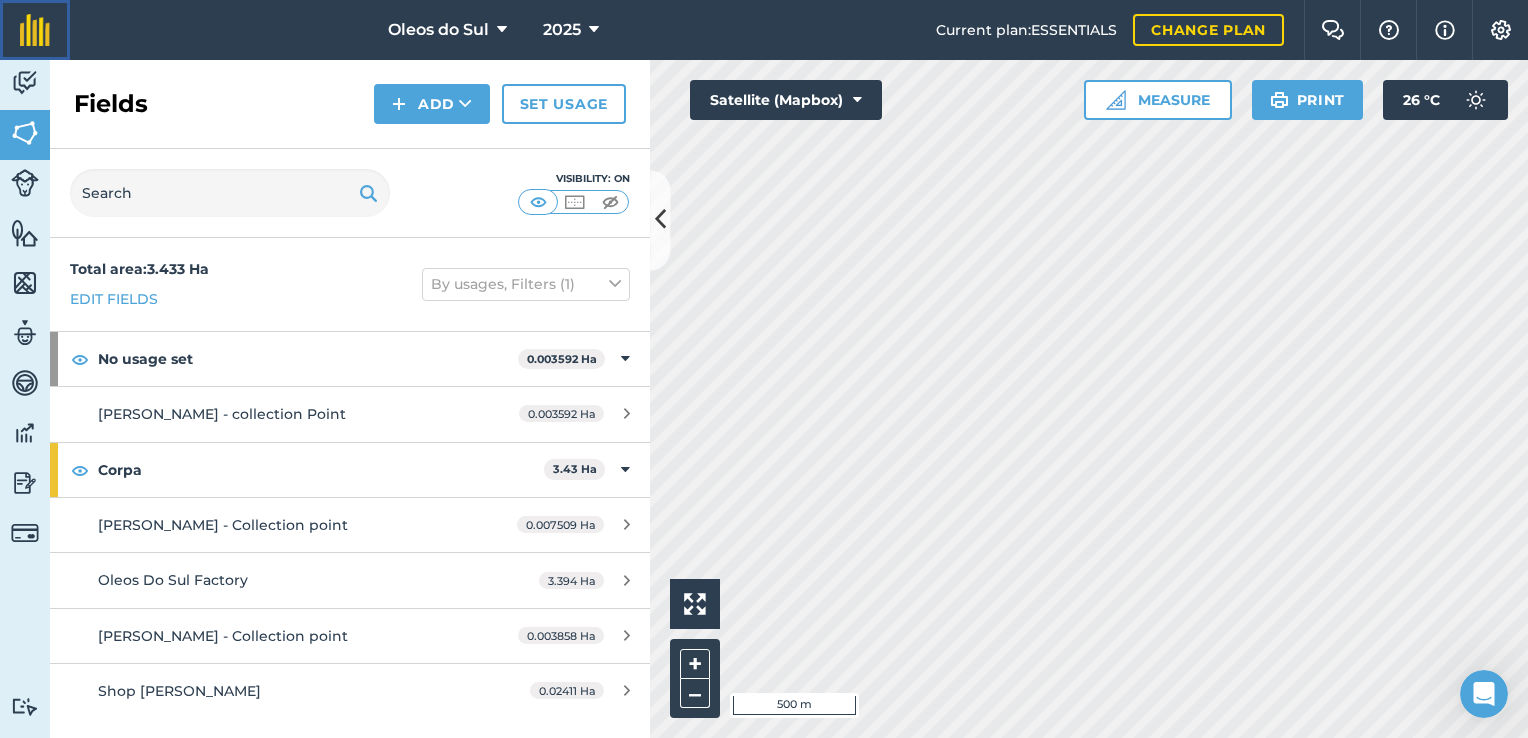 click at bounding box center [35, 30] 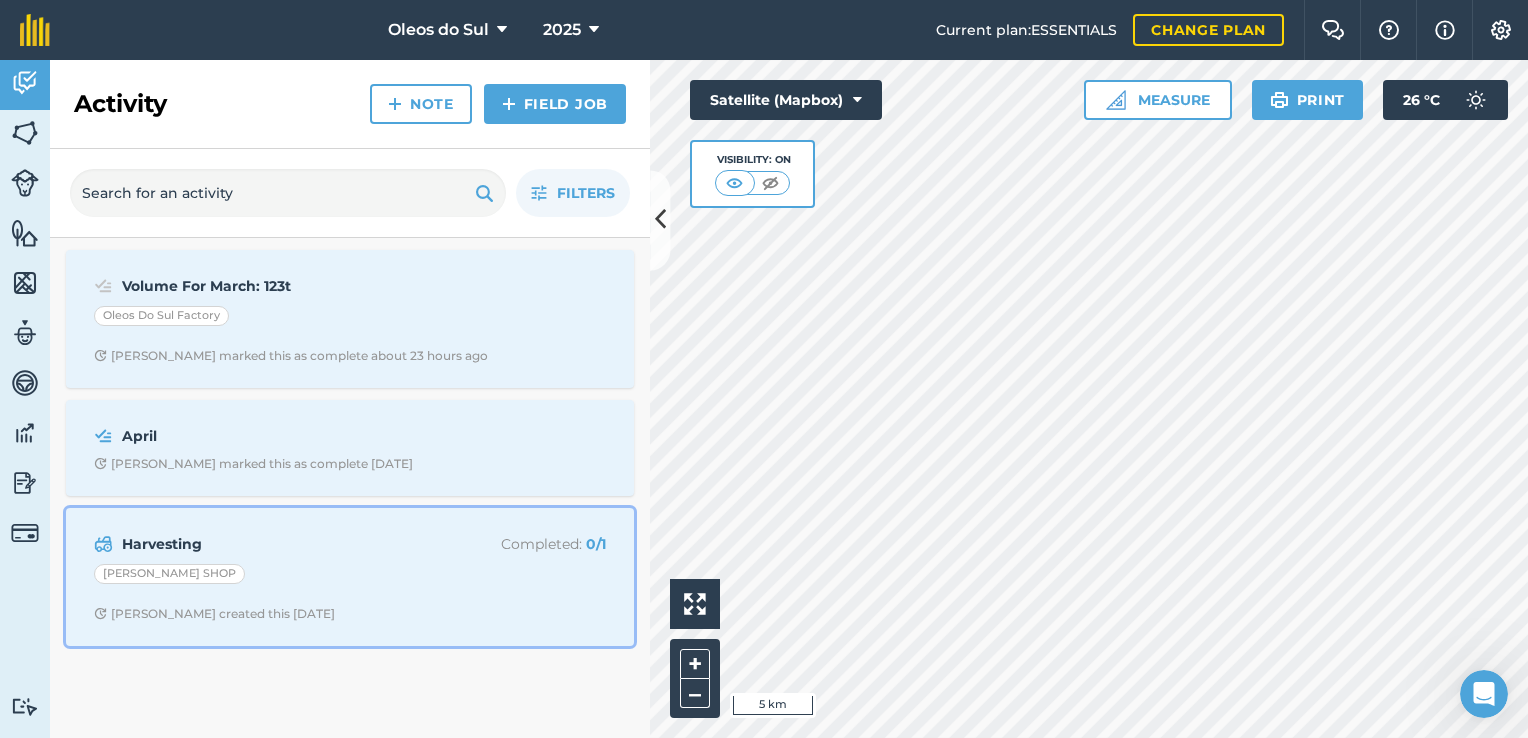 click on "Harvesting" at bounding box center [280, 544] 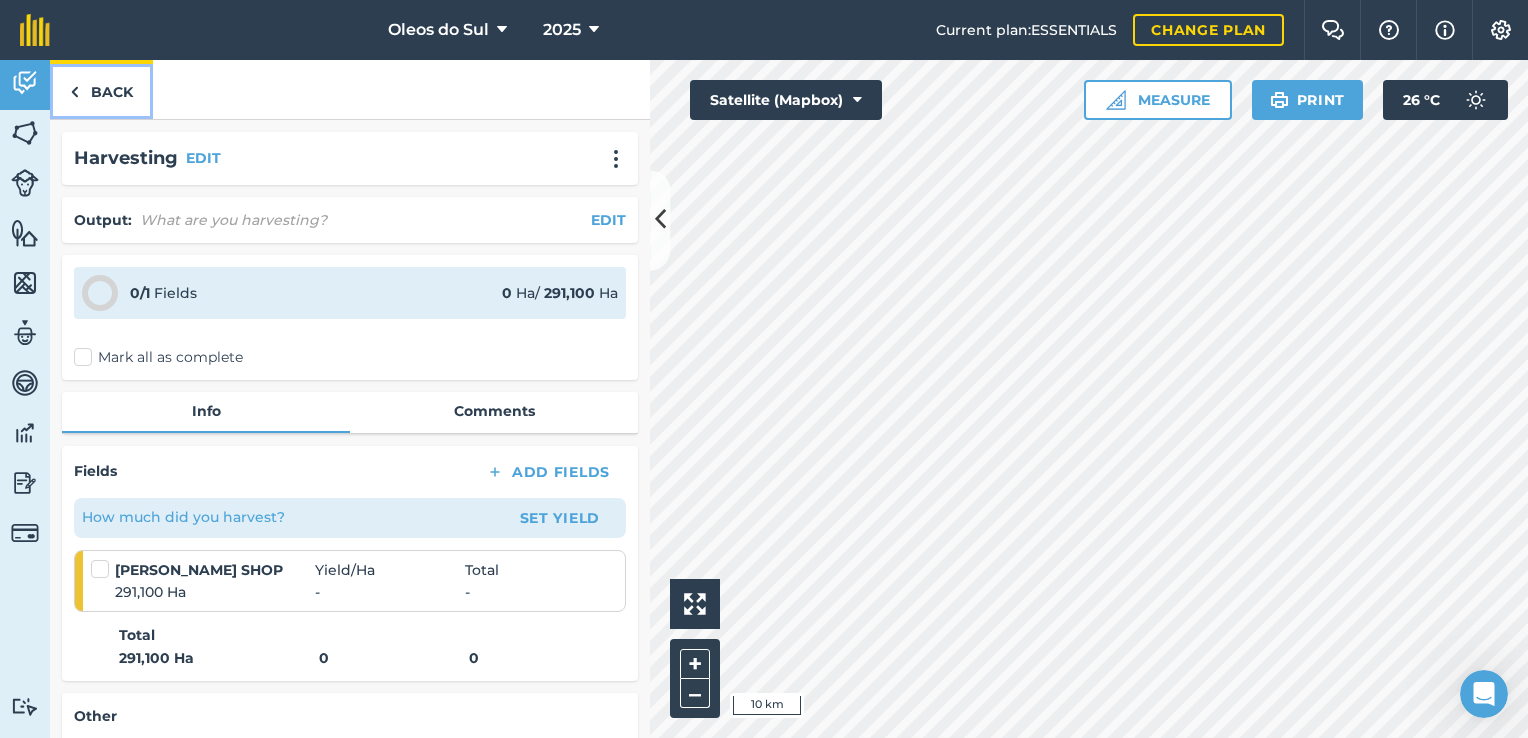 click at bounding box center (74, 92) 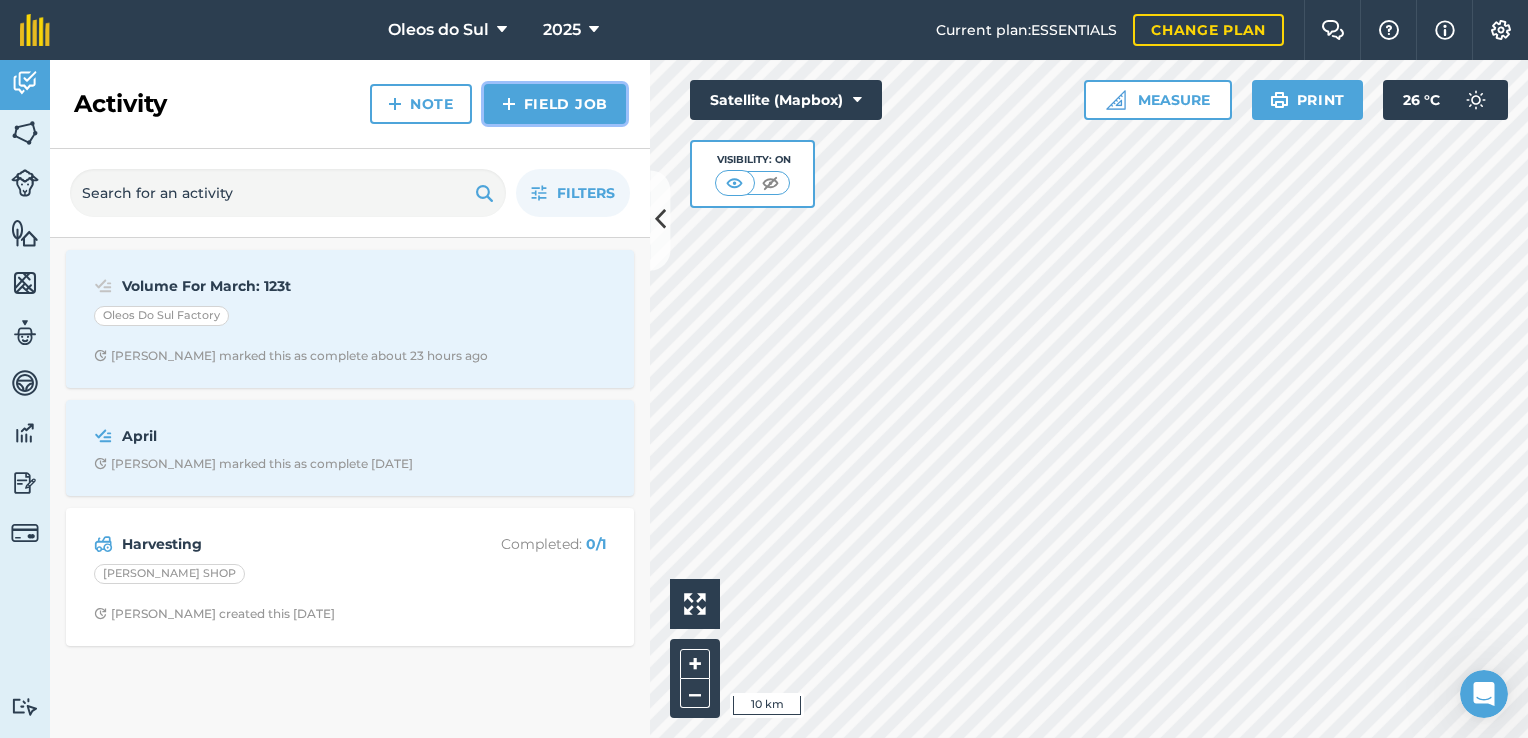 click on "Field Job" at bounding box center (555, 104) 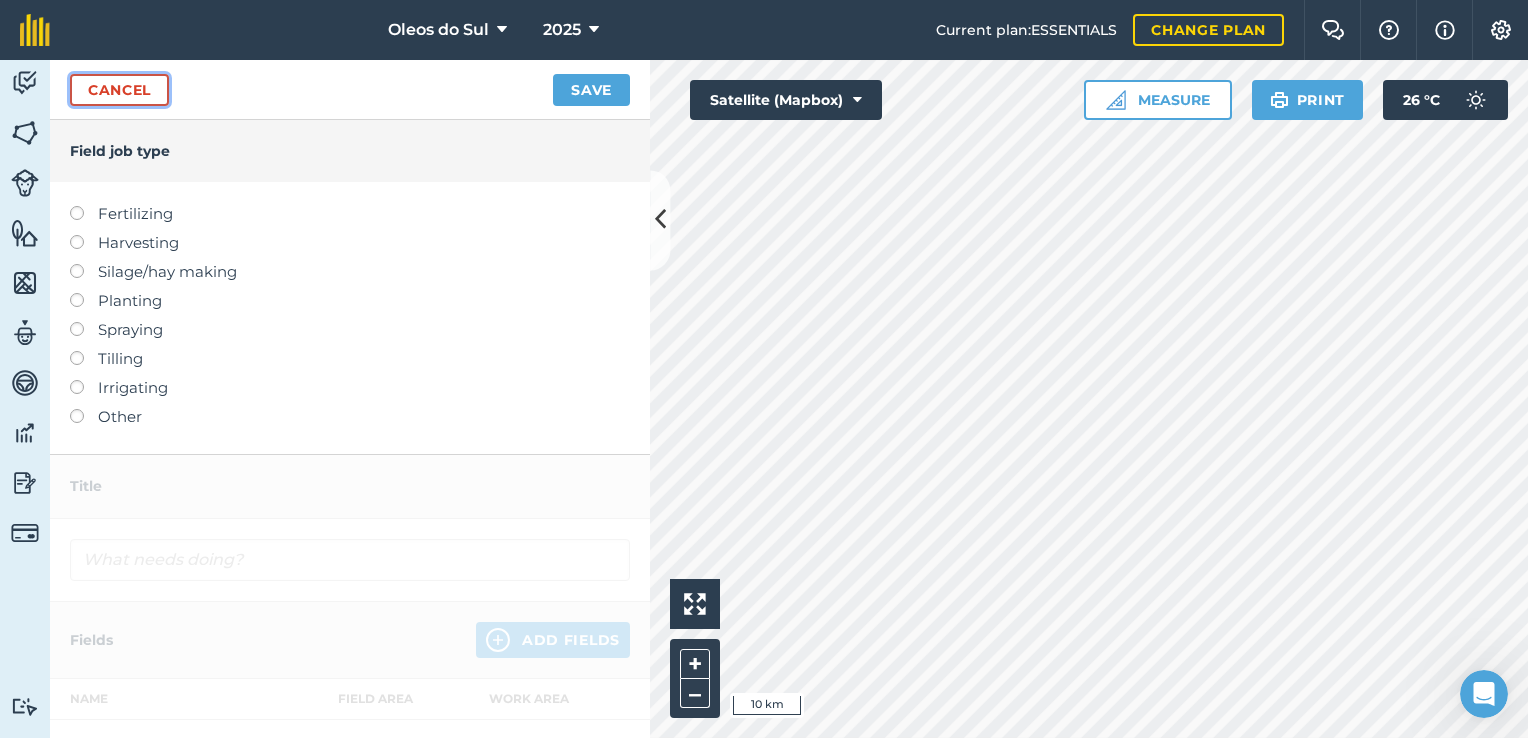 click on "Cancel" at bounding box center (119, 90) 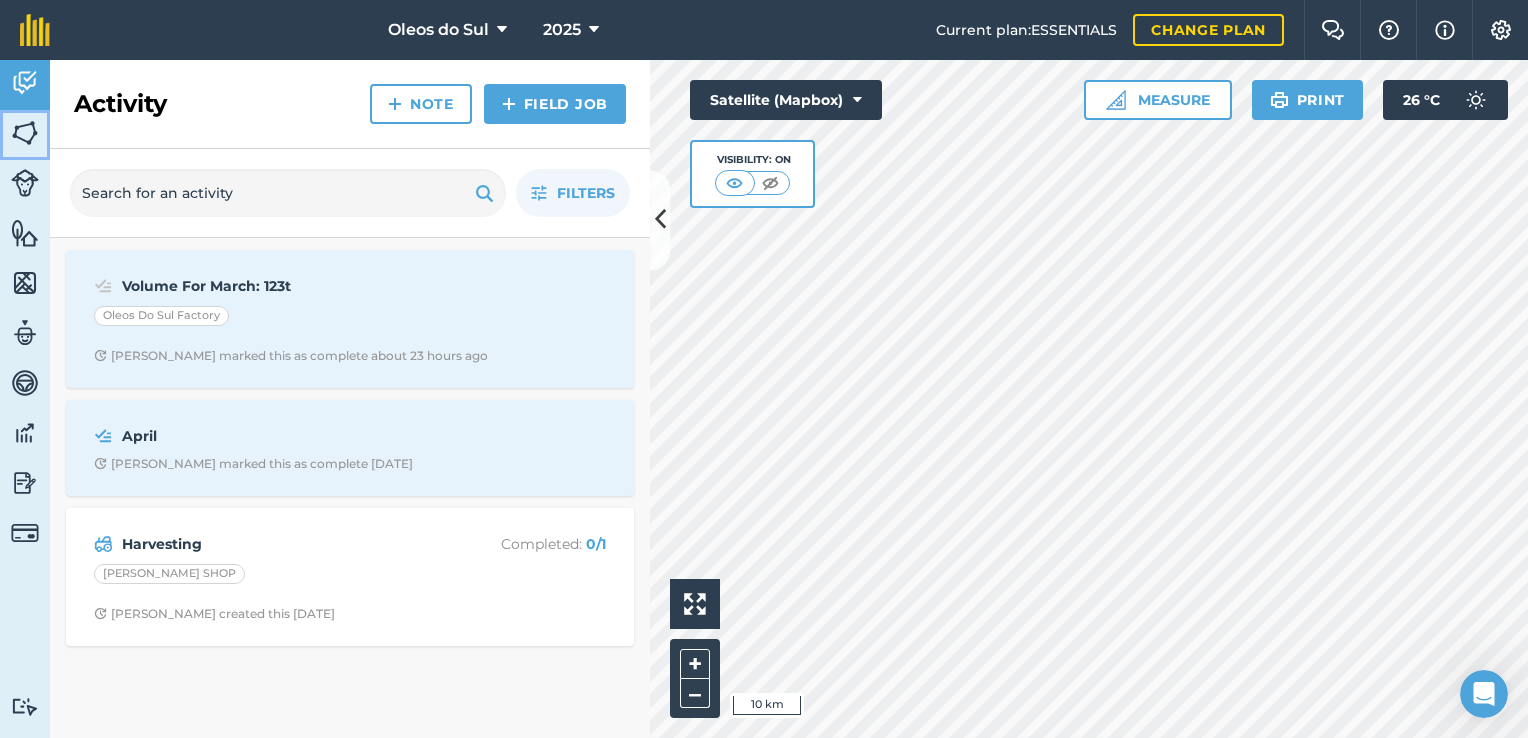 click at bounding box center (25, 133) 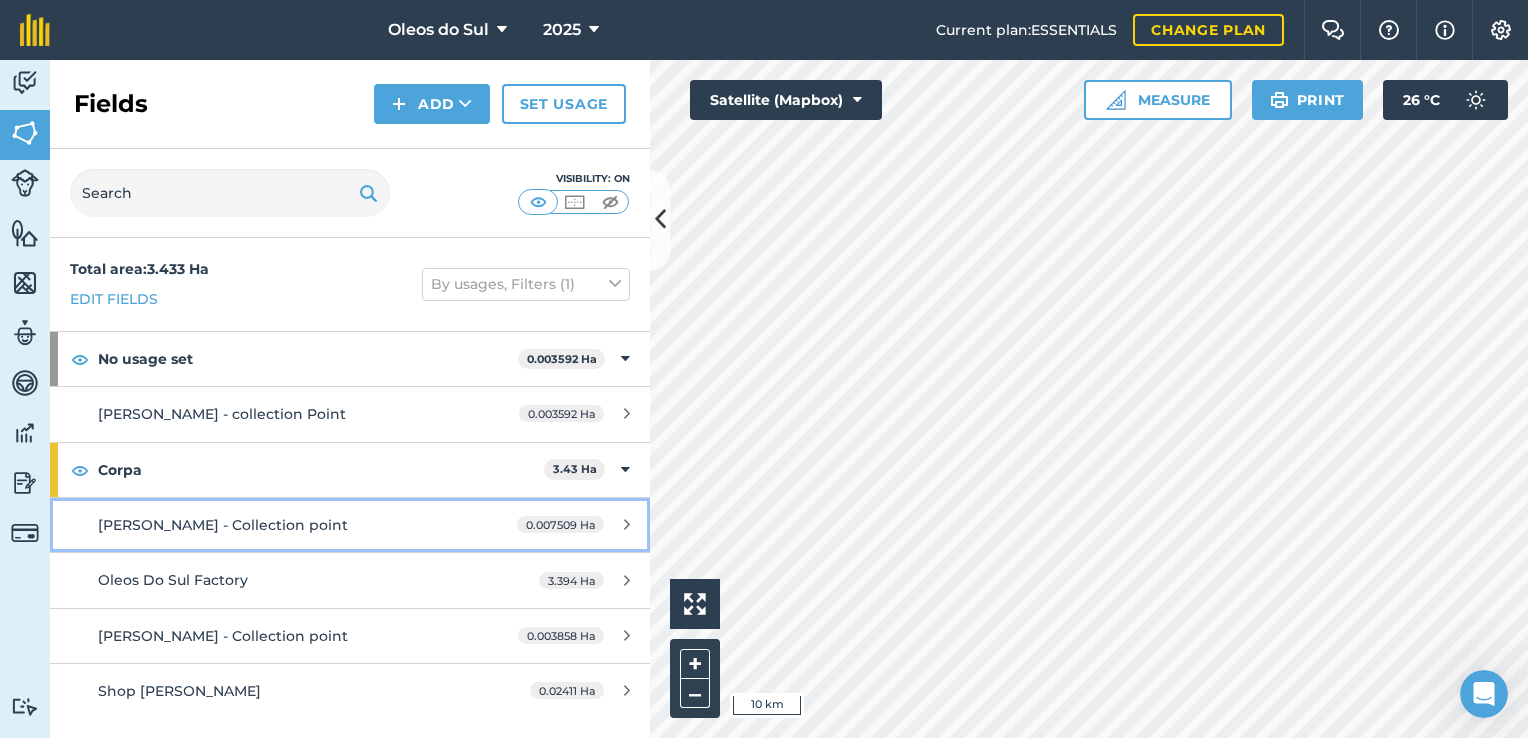 click on "0.007509   Ha" at bounding box center (573, 525) 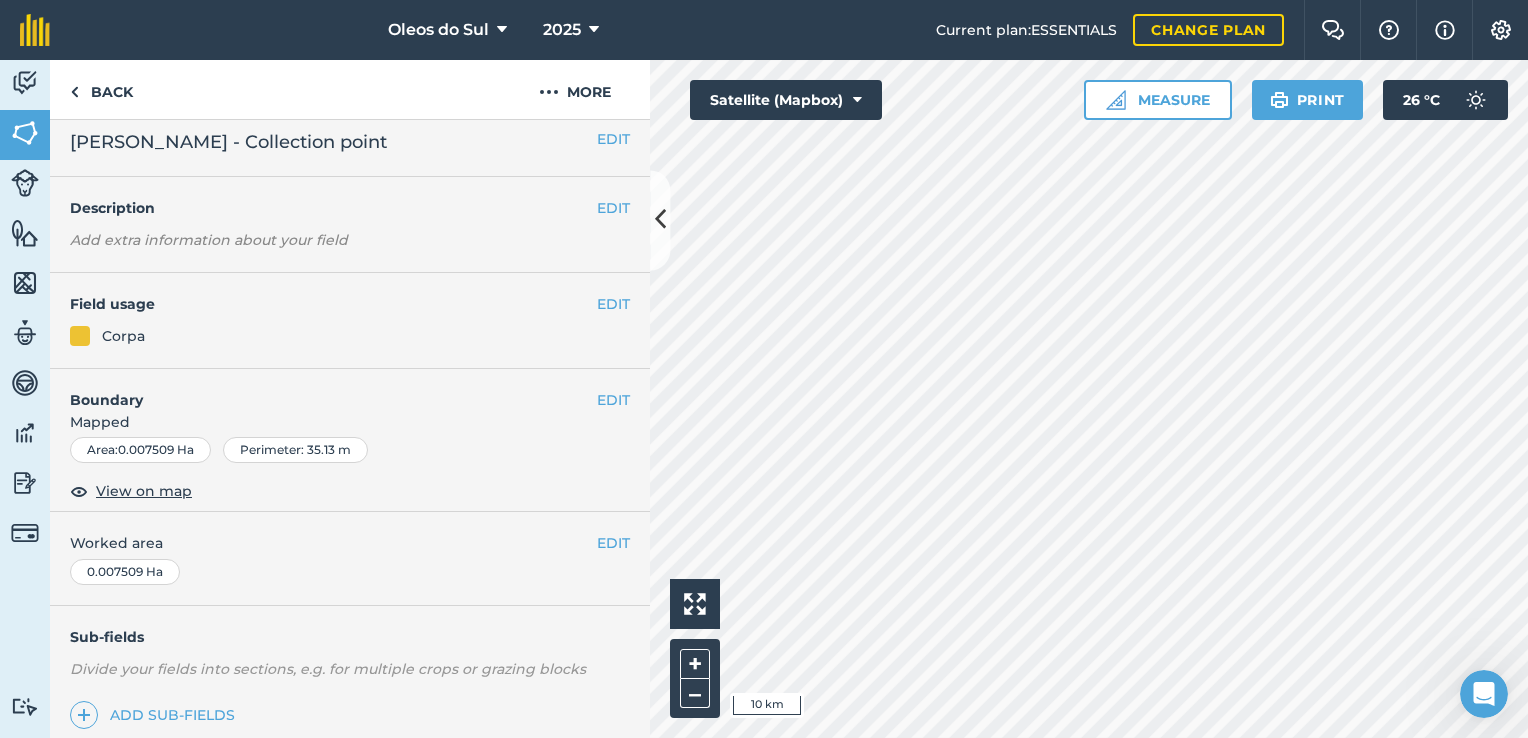 scroll, scrollTop: 0, scrollLeft: 0, axis: both 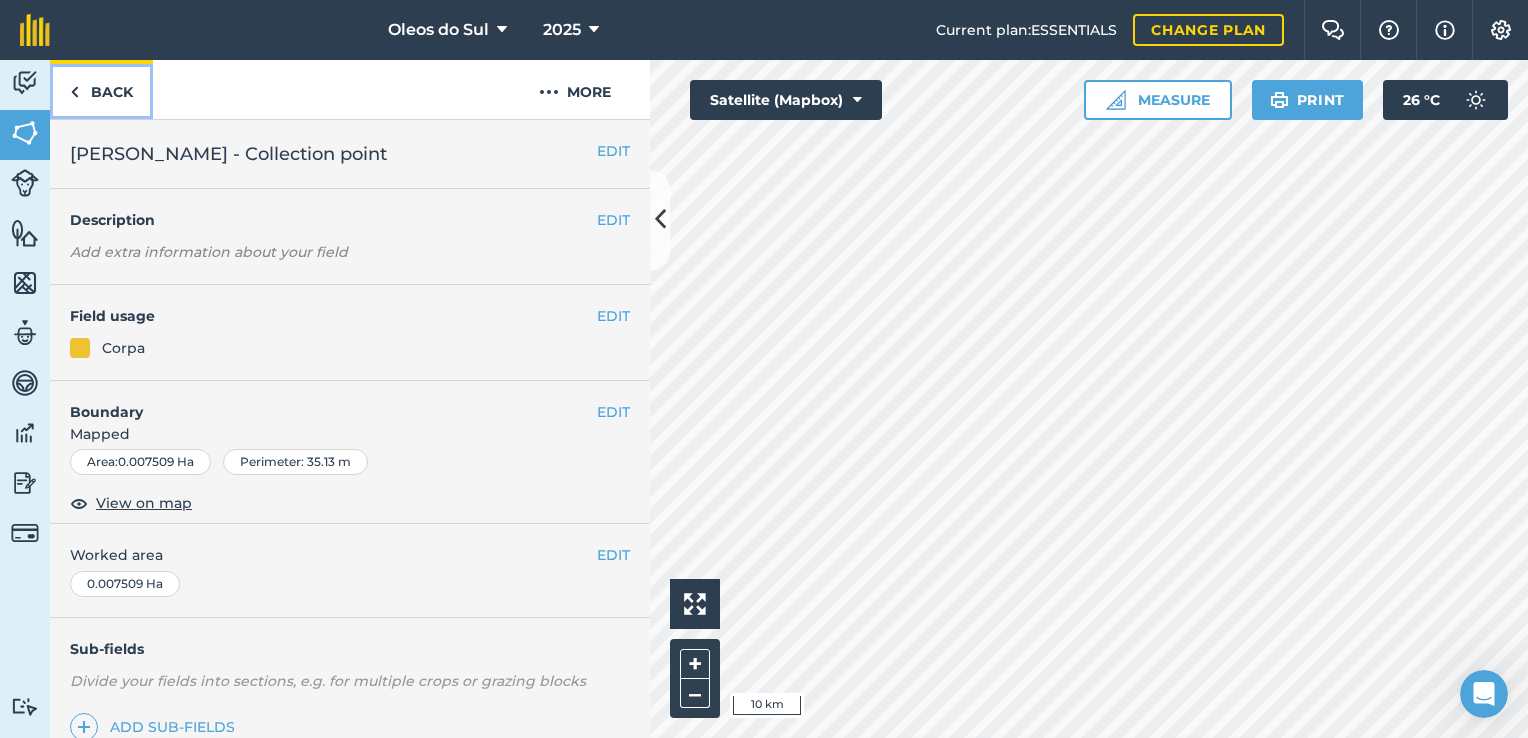 click on "Back" at bounding box center [101, 89] 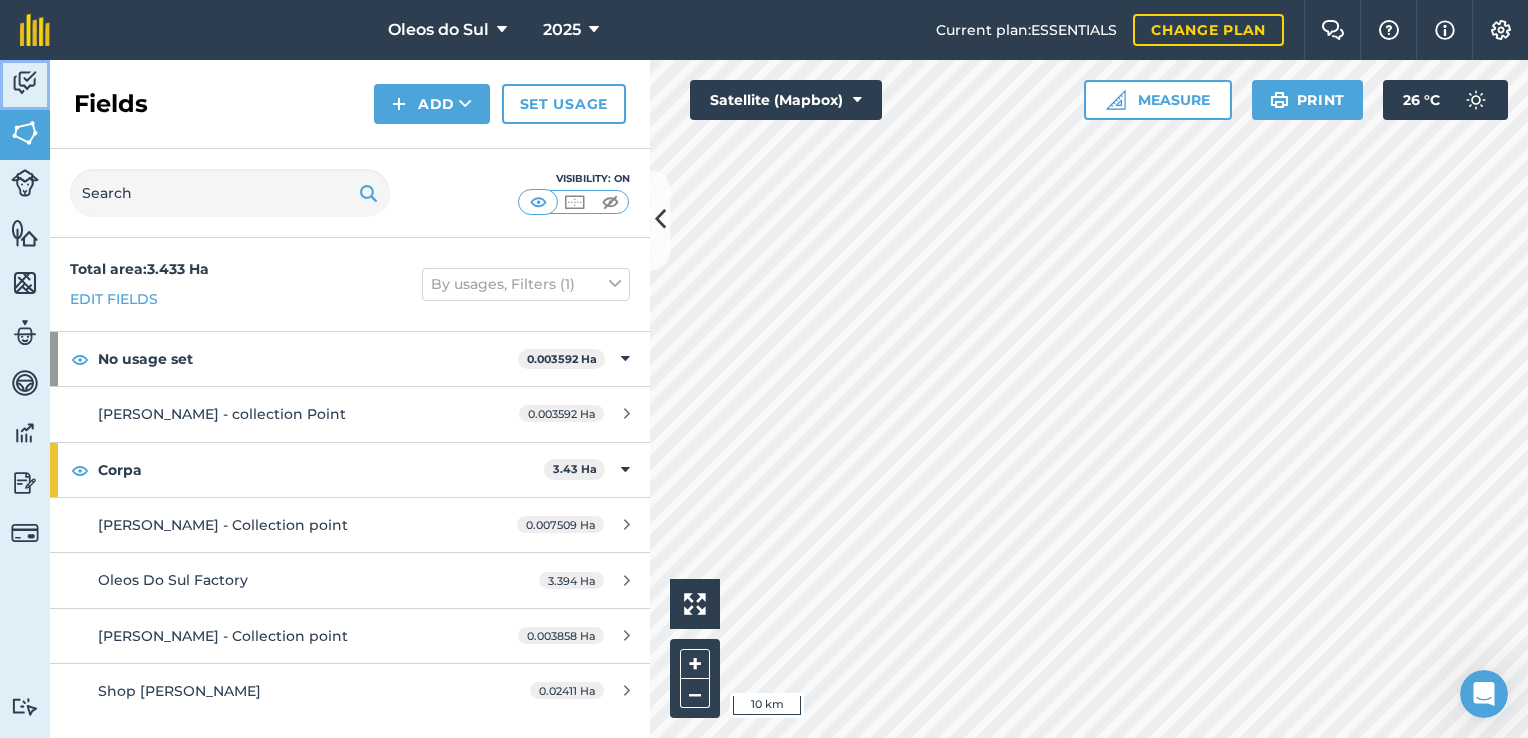 click on "Activity" at bounding box center [25, 85] 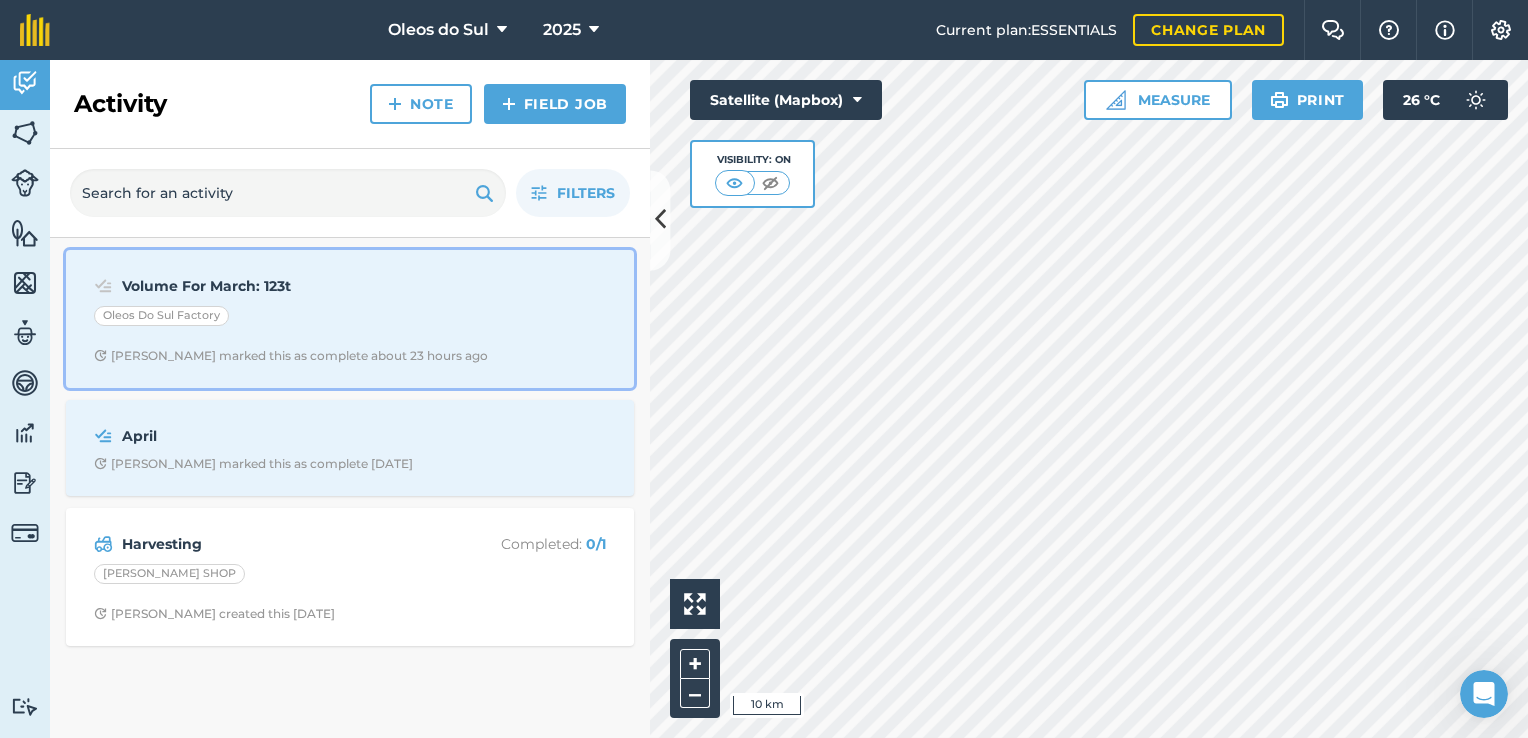 click on "Oleos Do Sul Factory" at bounding box center [350, 319] 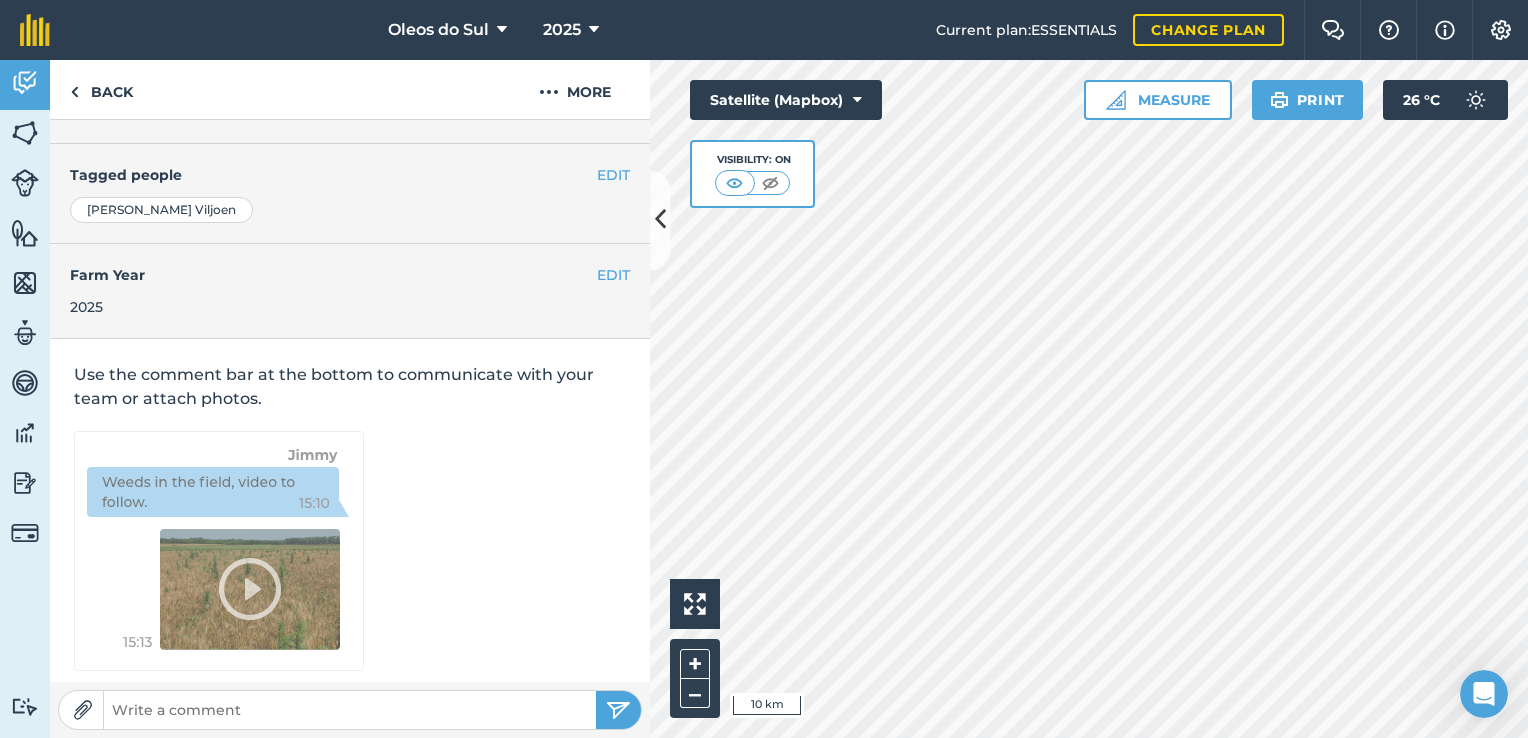 scroll, scrollTop: 478, scrollLeft: 0, axis: vertical 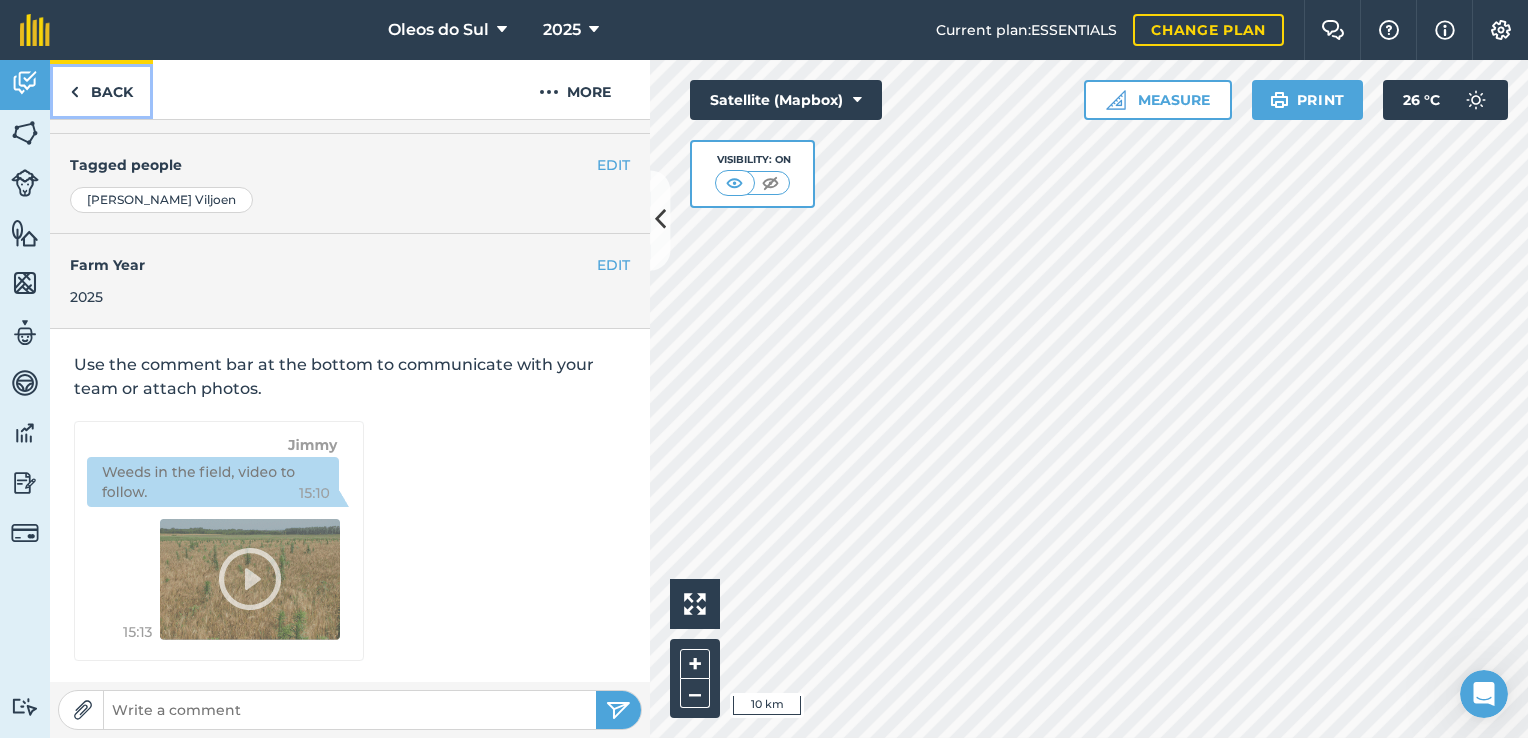 click on "Back" at bounding box center (101, 89) 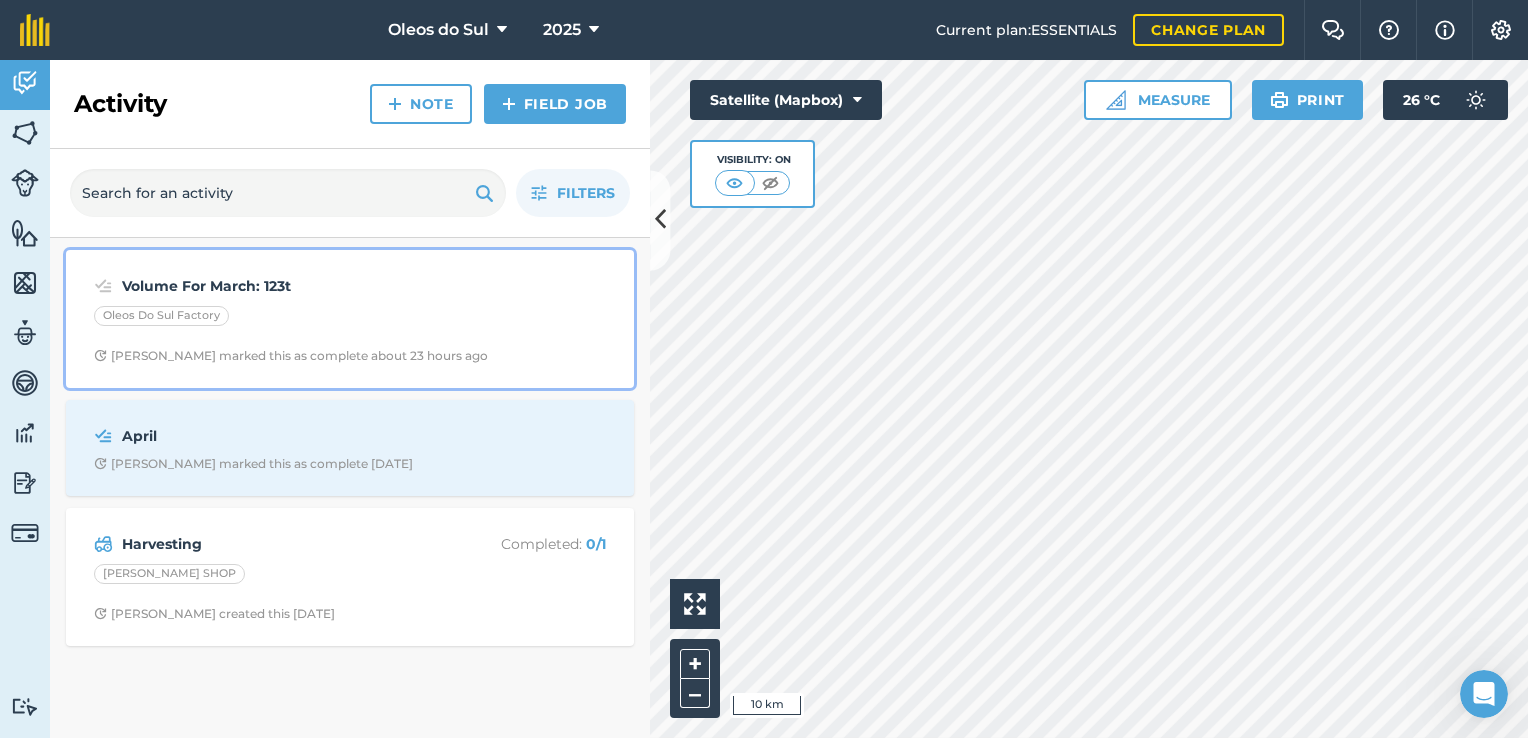 click on "Oleos Do Sul Factory" at bounding box center [350, 319] 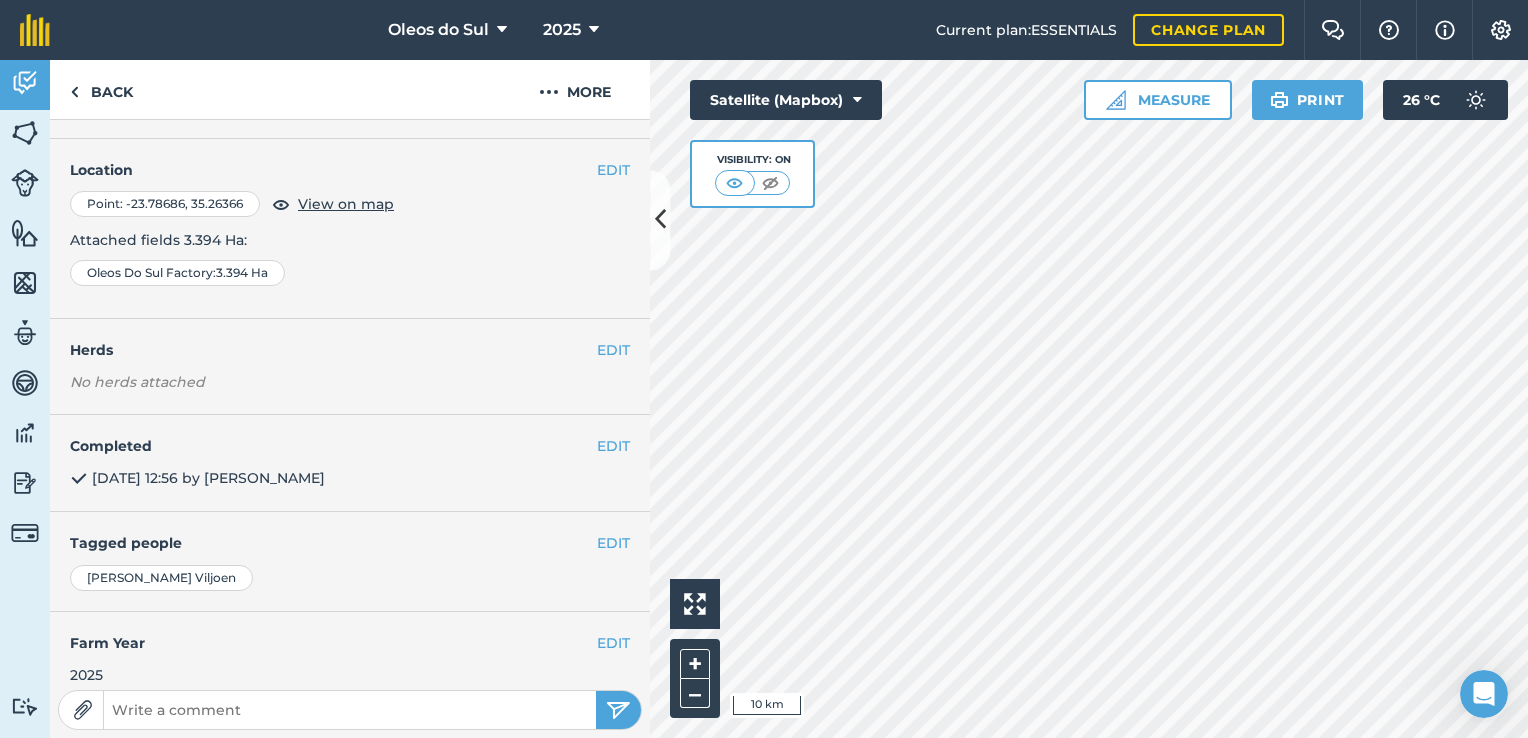 scroll, scrollTop: 78, scrollLeft: 0, axis: vertical 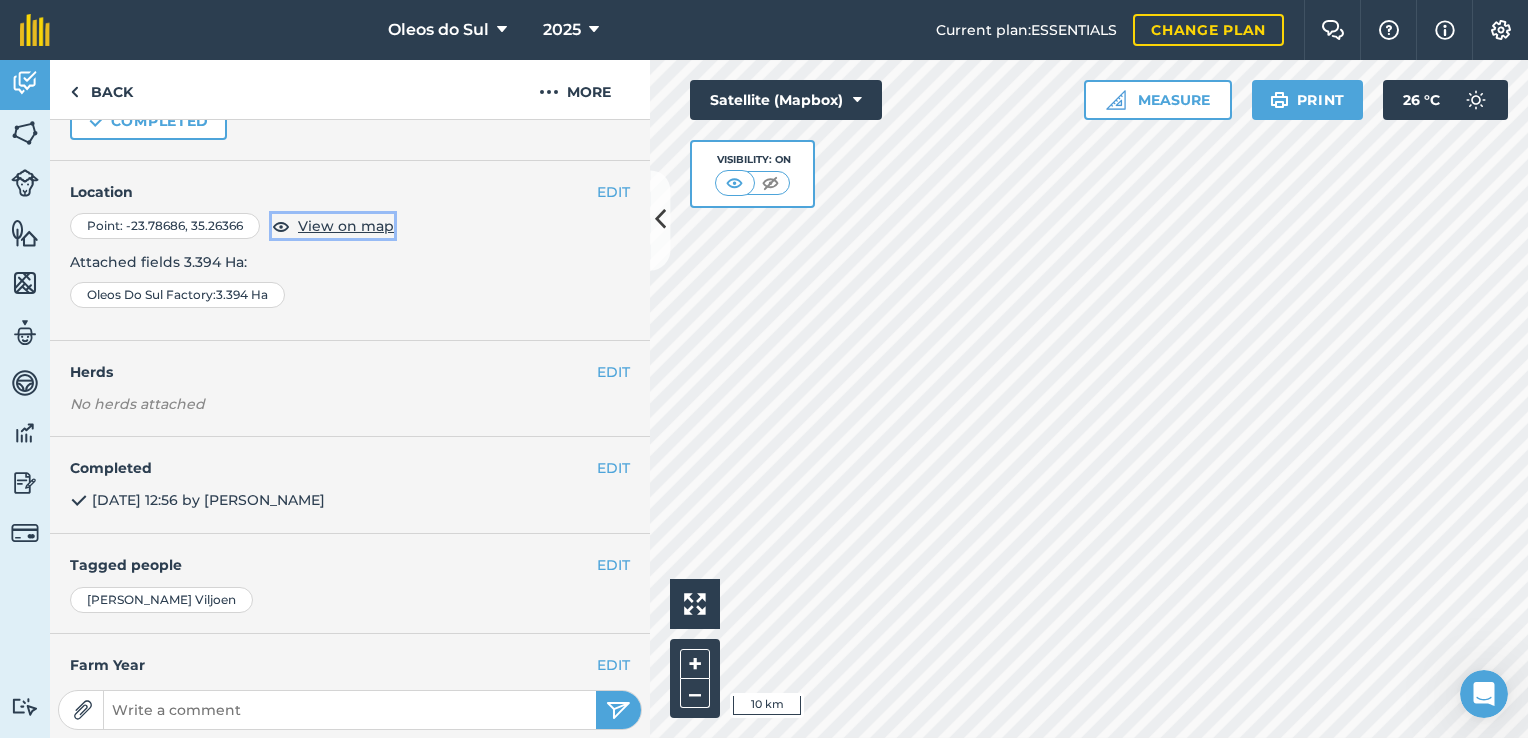 click on "View on map" at bounding box center [346, 226] 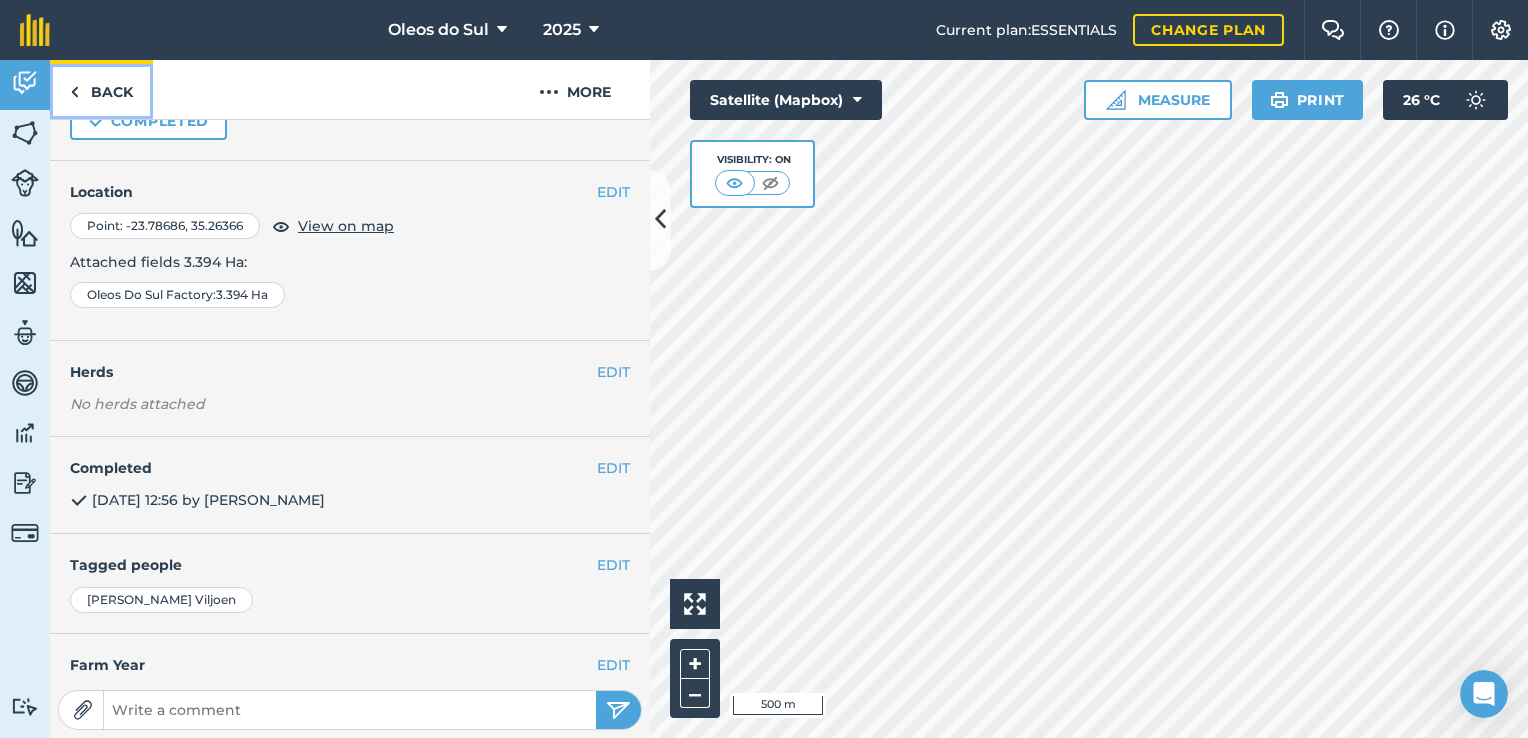 click on "Back" at bounding box center (101, 89) 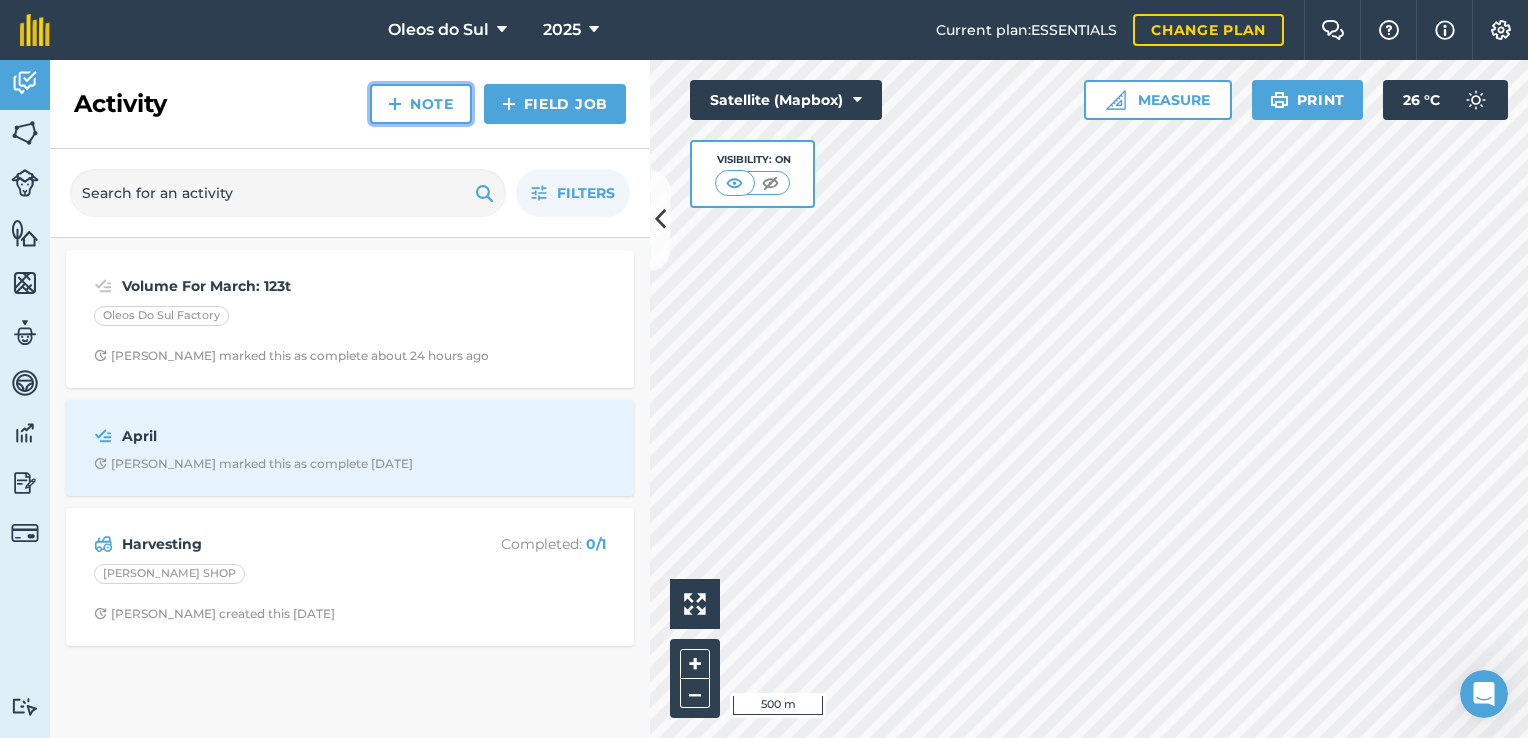 click on "Note" at bounding box center (421, 104) 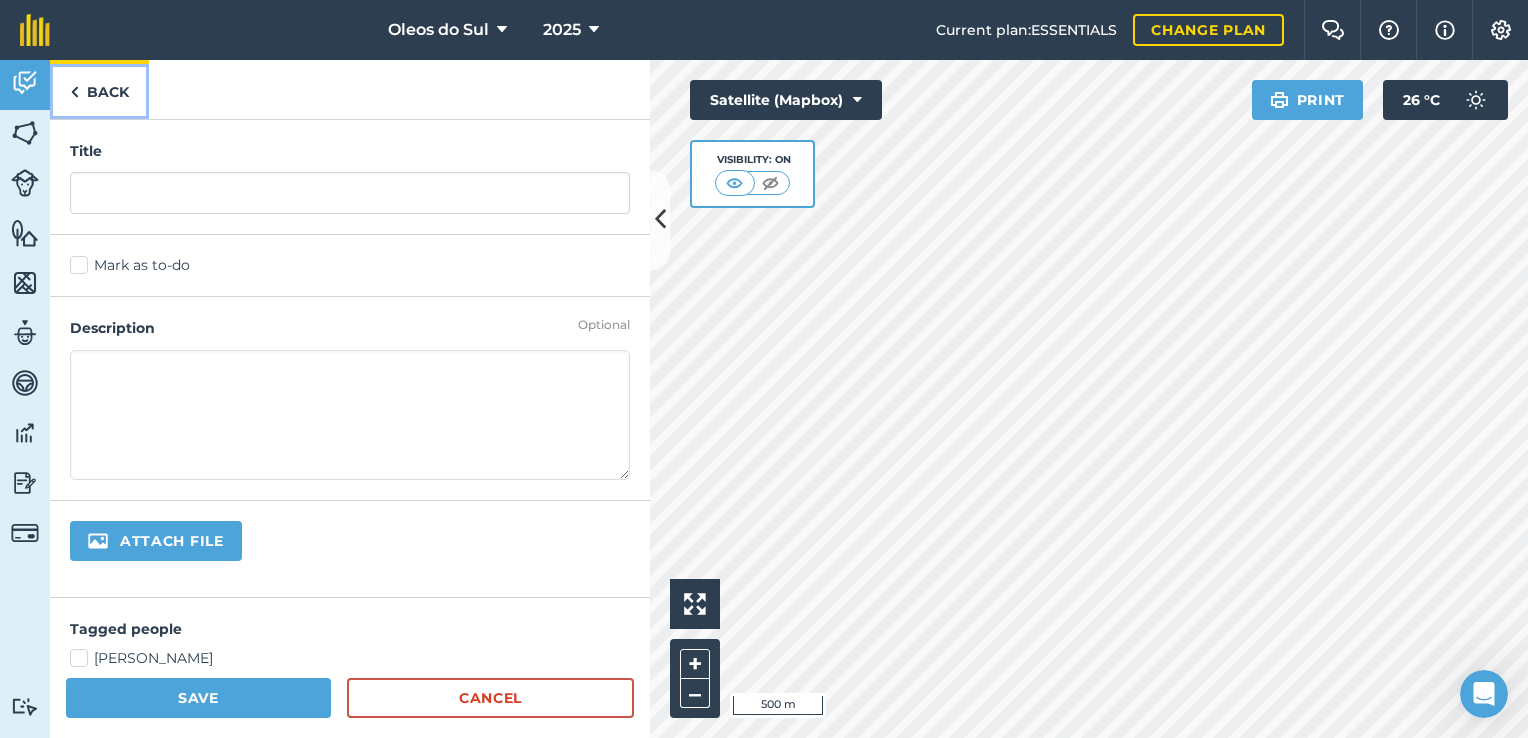 click on "Back" at bounding box center (99, 89) 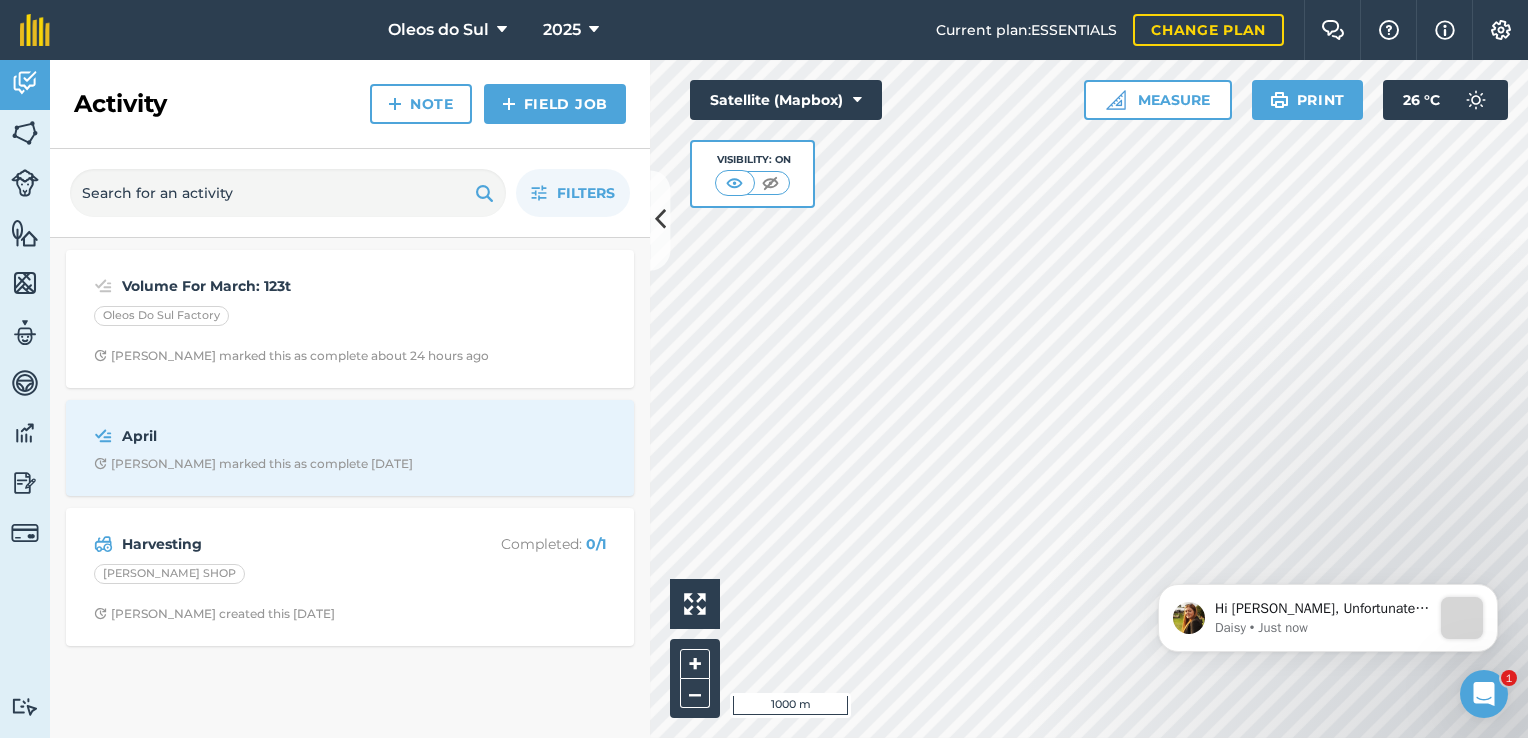 scroll, scrollTop: 0, scrollLeft: 0, axis: both 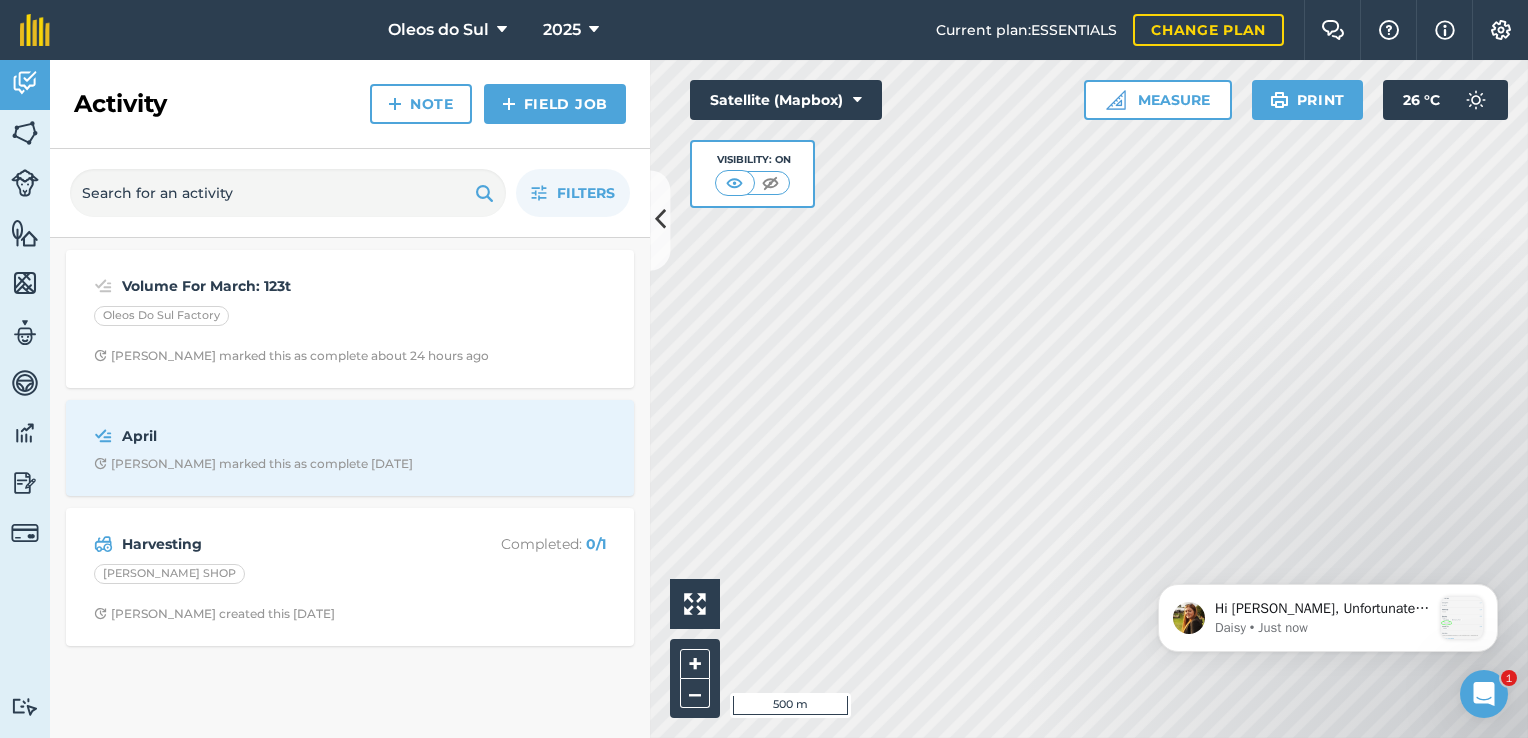 click on "Activity Fields Livestock Features Maps Team Vehicles Data Reporting Billing Tutorials Tutorials Activity   Note   Field Job Filters Volume For March: 123t Oleos Do Sul Factory [PERSON_NAME] marked this as complete about 24 hours ago [PERSON_NAME] marked this as complete [DATE] Harvesting Completed :   0 / 1 [PERSON_NAME] SHOP [PERSON_NAME] created this [DATE] Hello i 500 m + – Satellite (Mapbox) Visibility: On Measure Print 26   ° C" at bounding box center [764, 399] 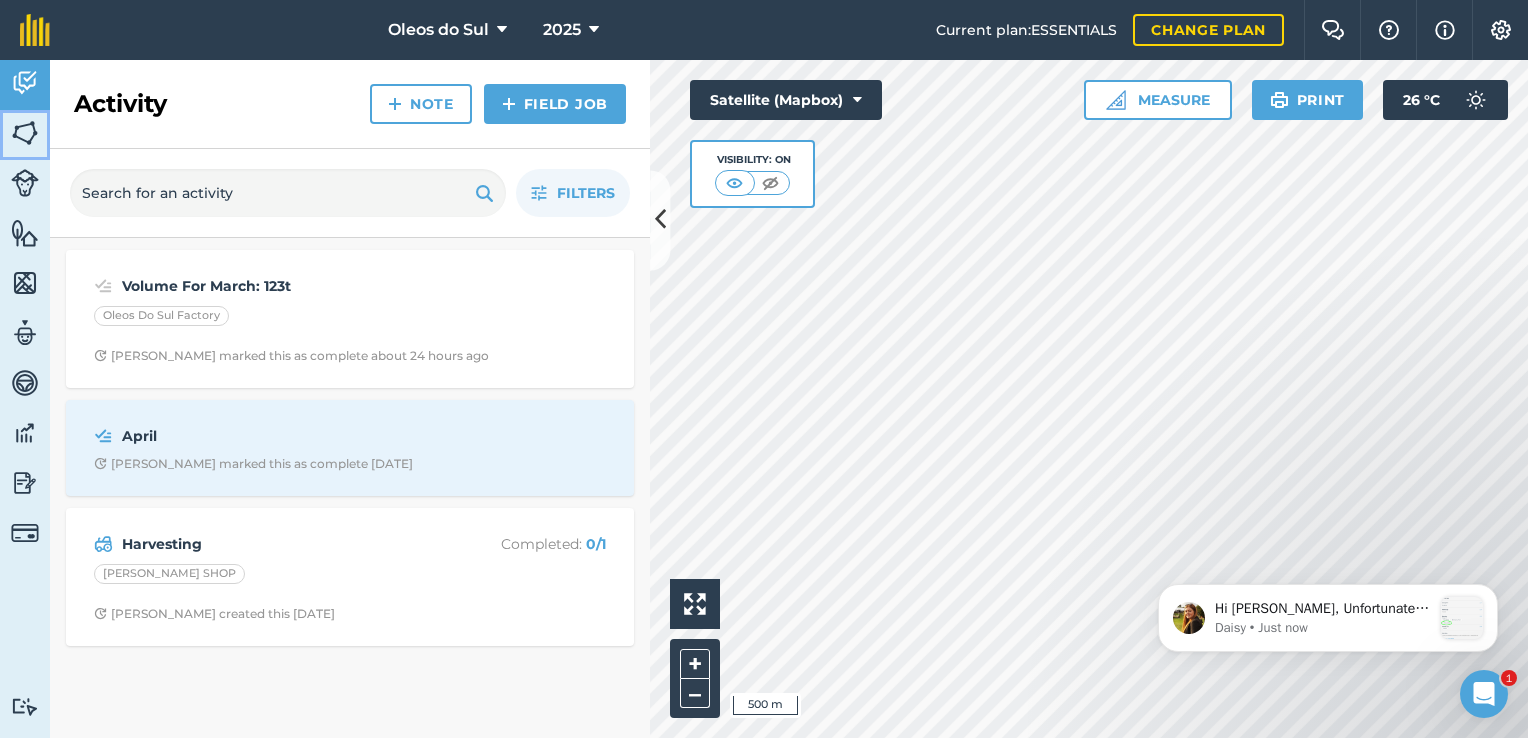 click at bounding box center (25, 133) 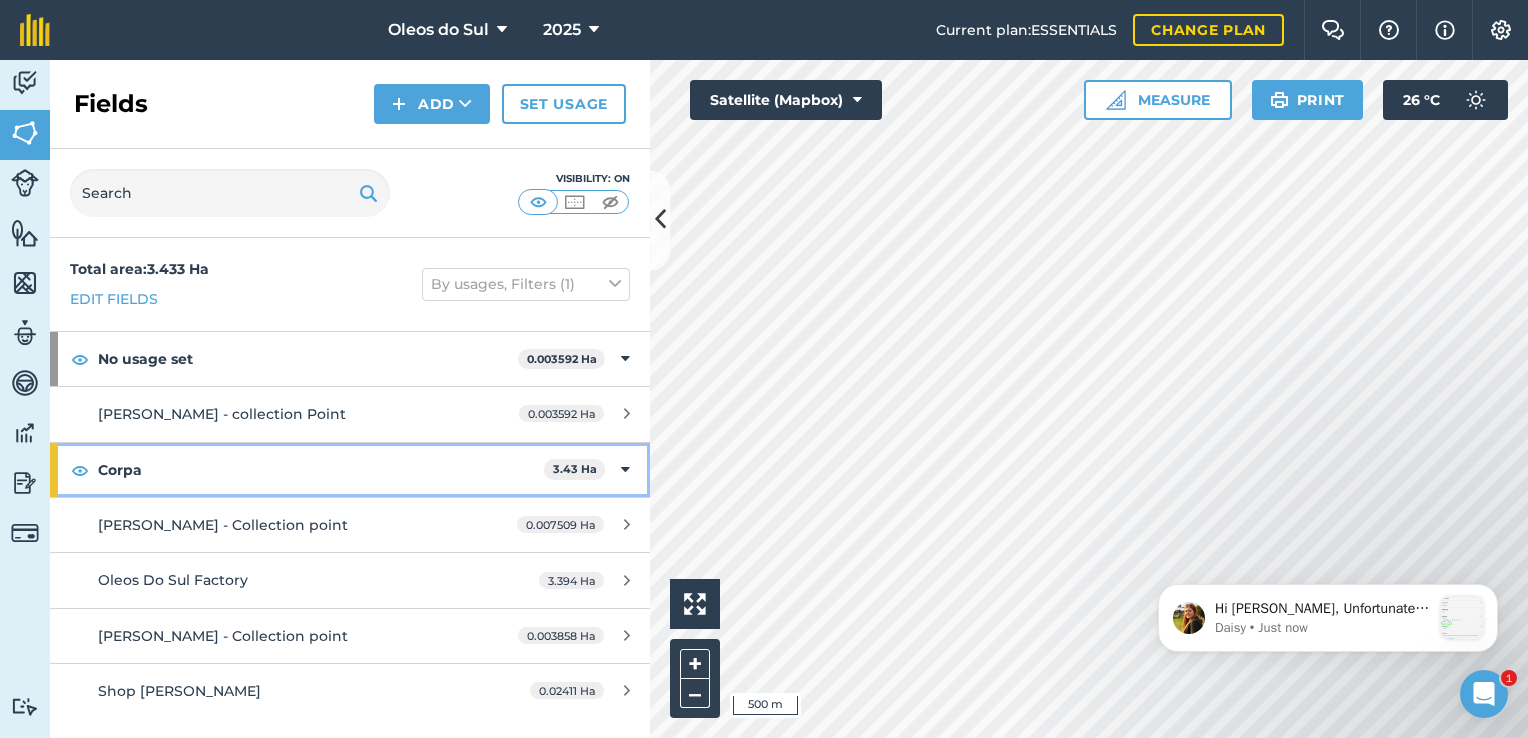 click on "Corpa 3.43   Ha" at bounding box center (350, 470) 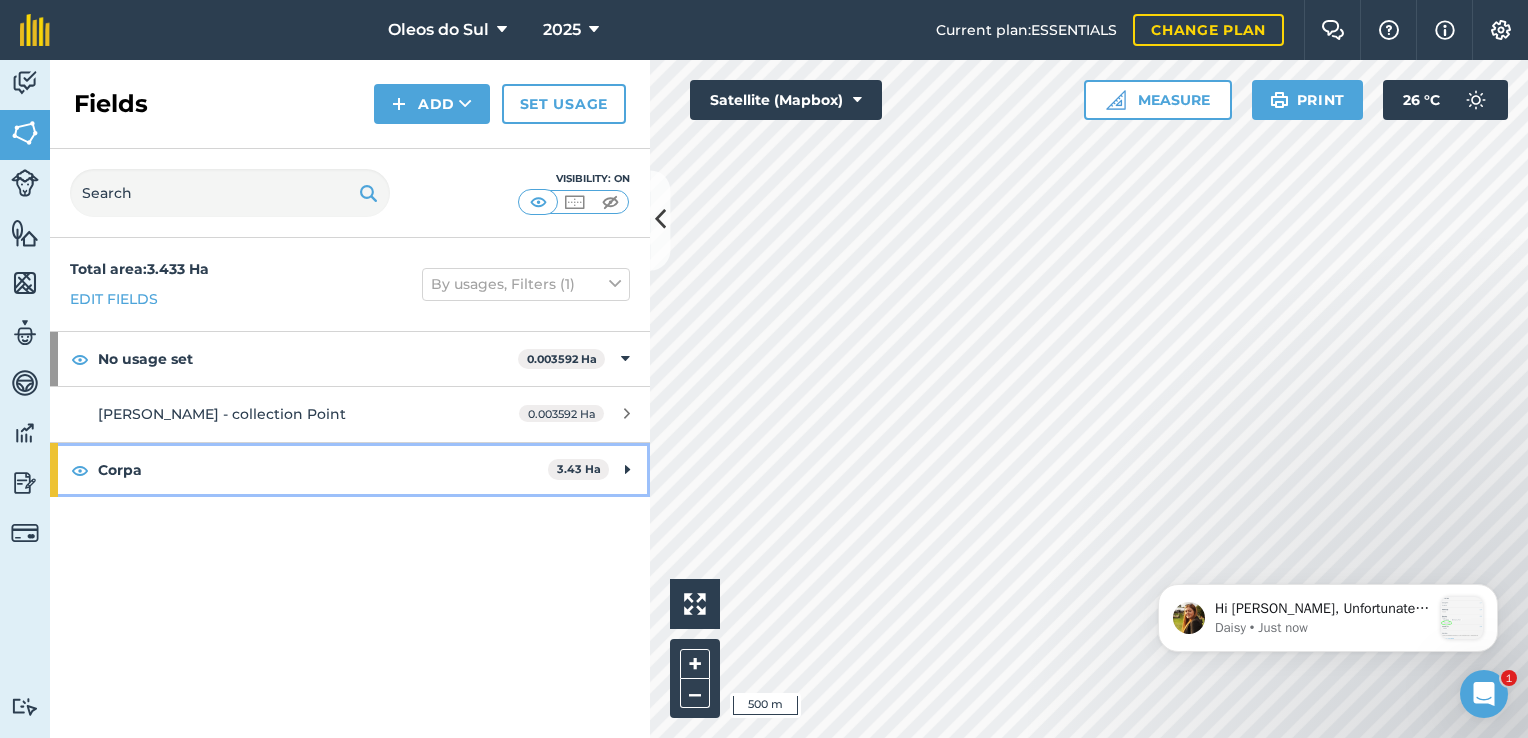 click on "Corpa 3.43   Ha" at bounding box center (350, 470) 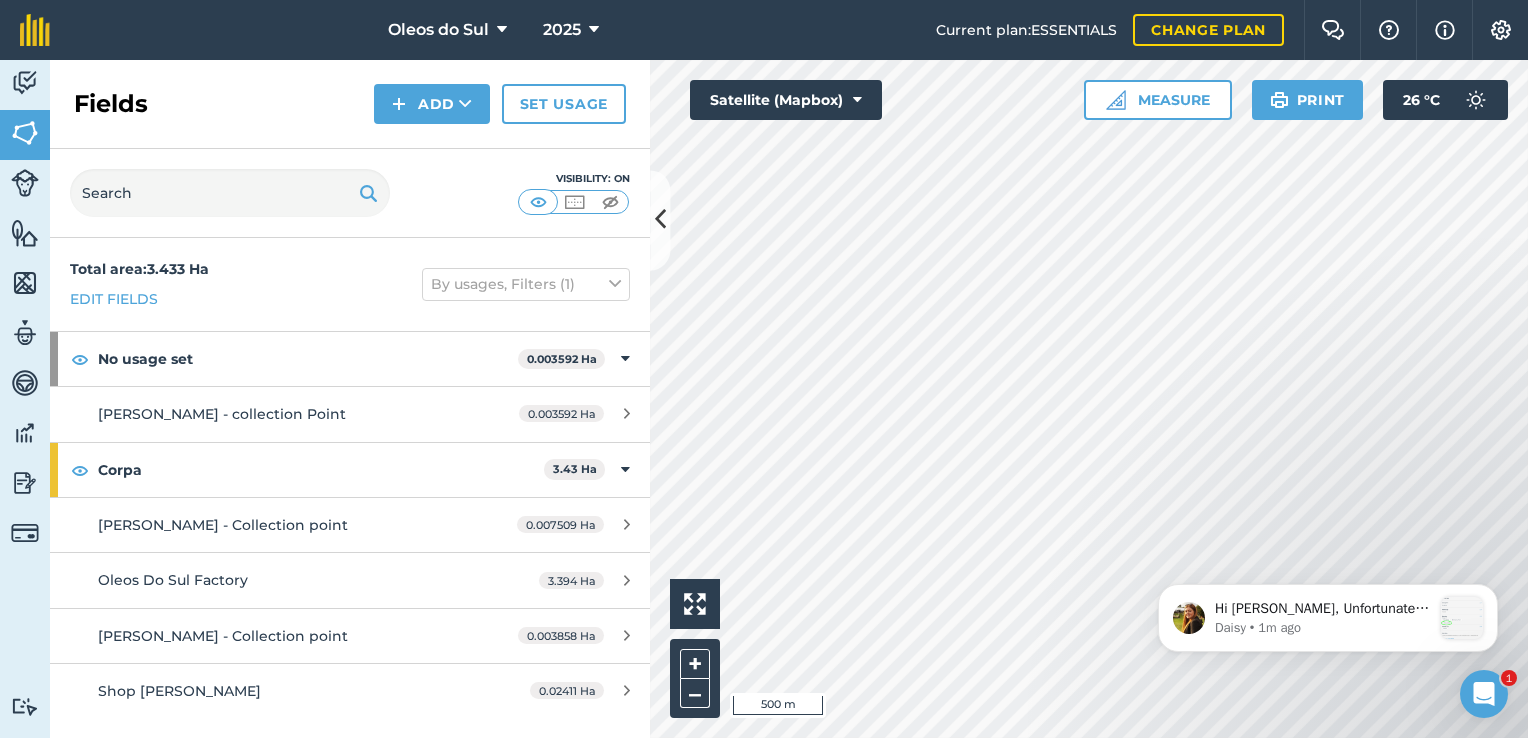 click 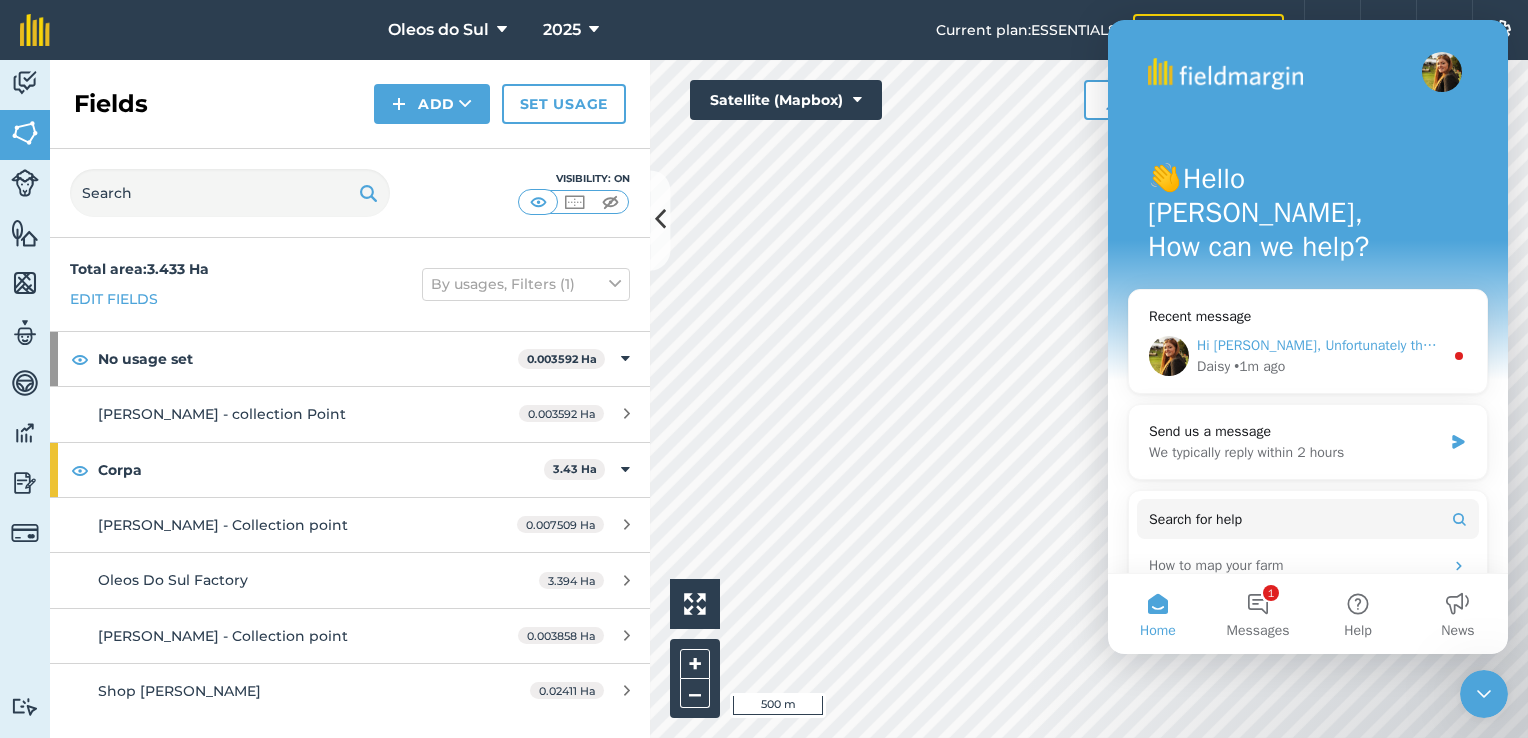 click on "Daisy •  1m ago" at bounding box center [1320, 366] 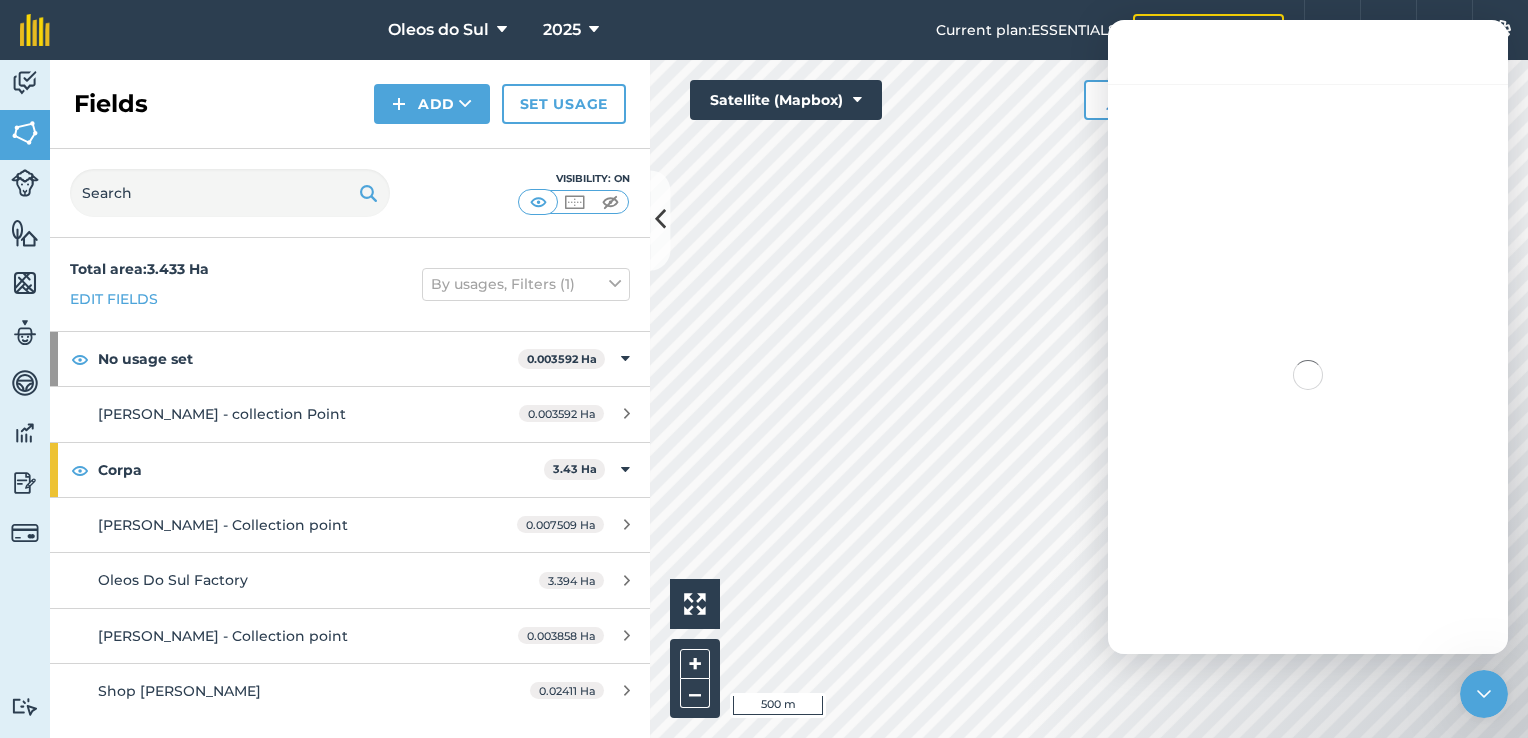 scroll, scrollTop: 3, scrollLeft: 0, axis: vertical 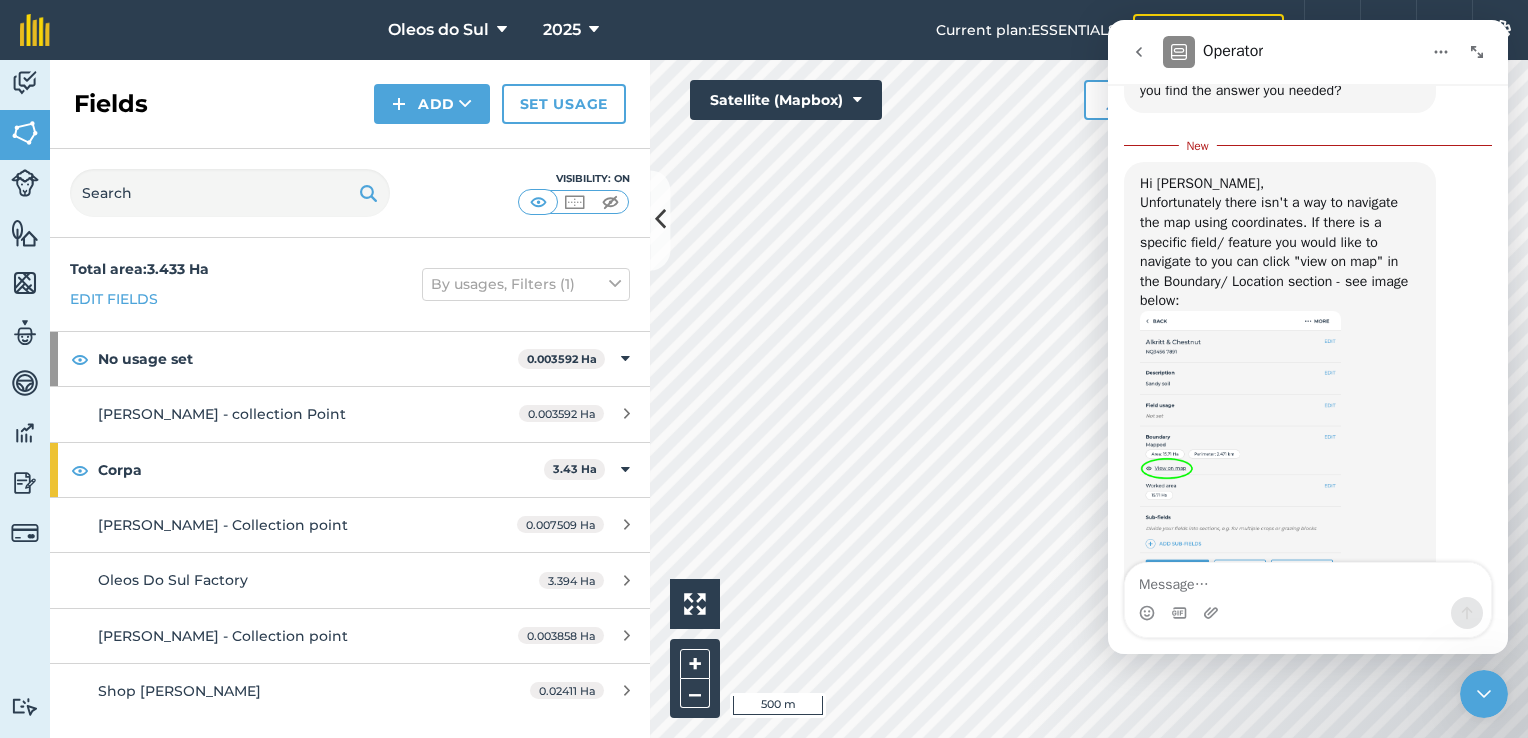 click at bounding box center (1240, 445) 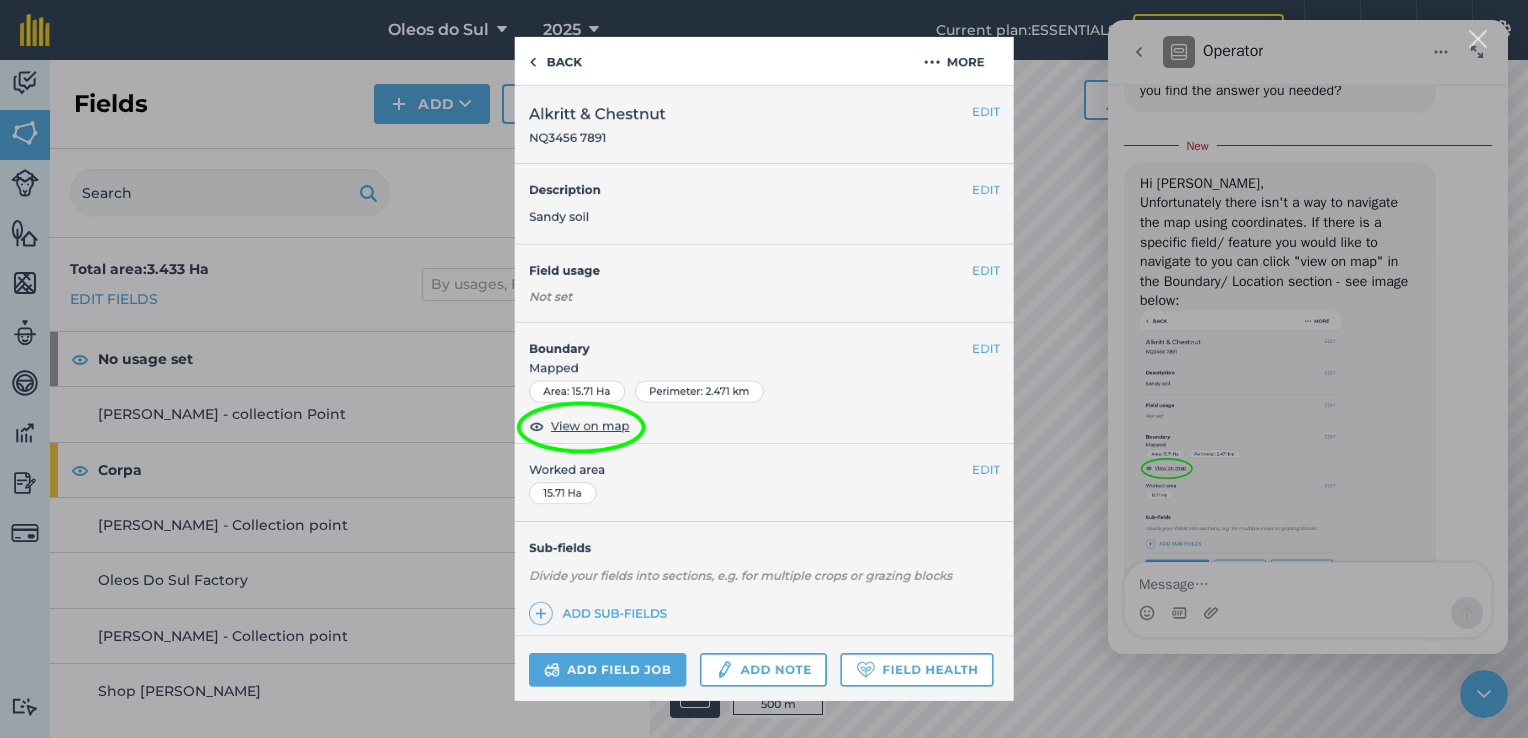 scroll, scrollTop: 0, scrollLeft: 0, axis: both 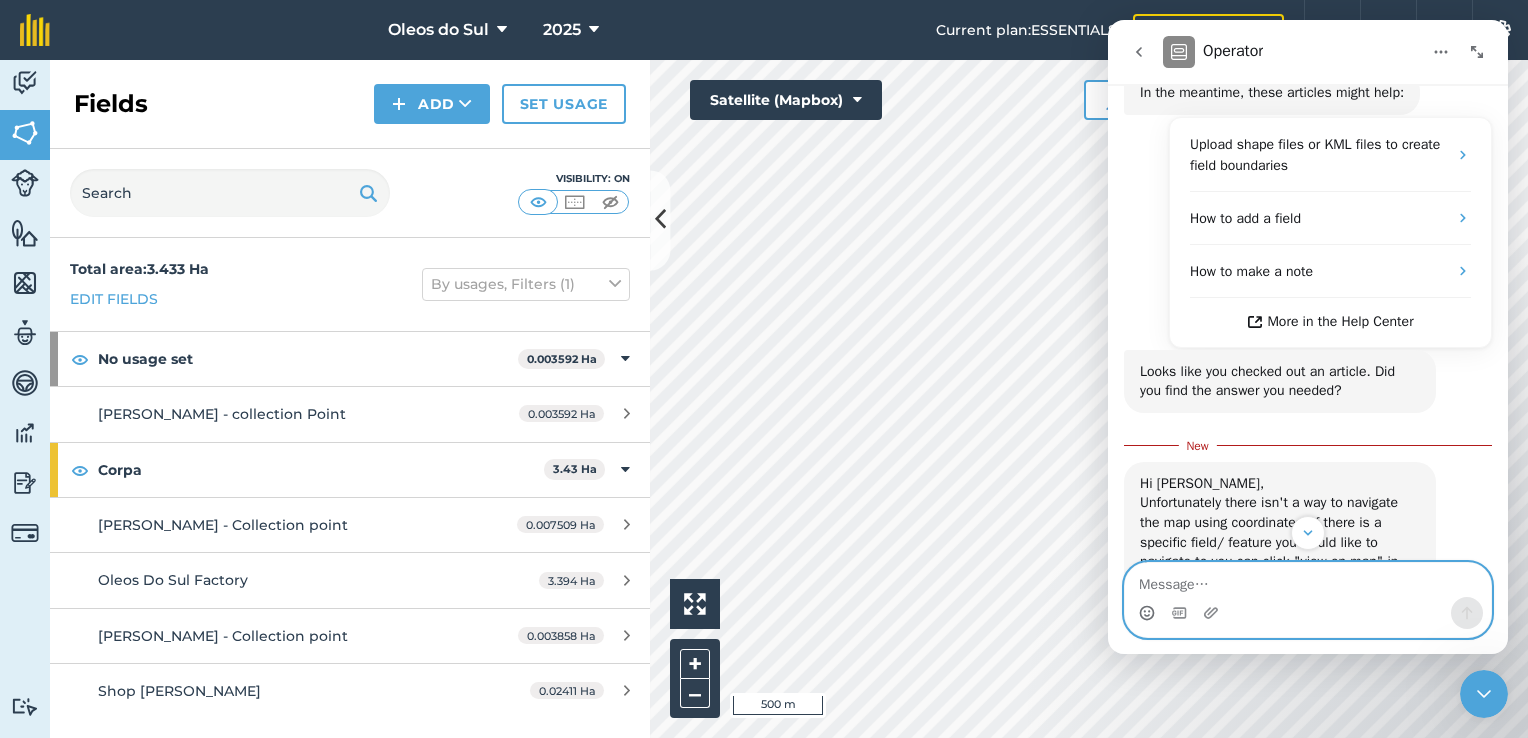 click 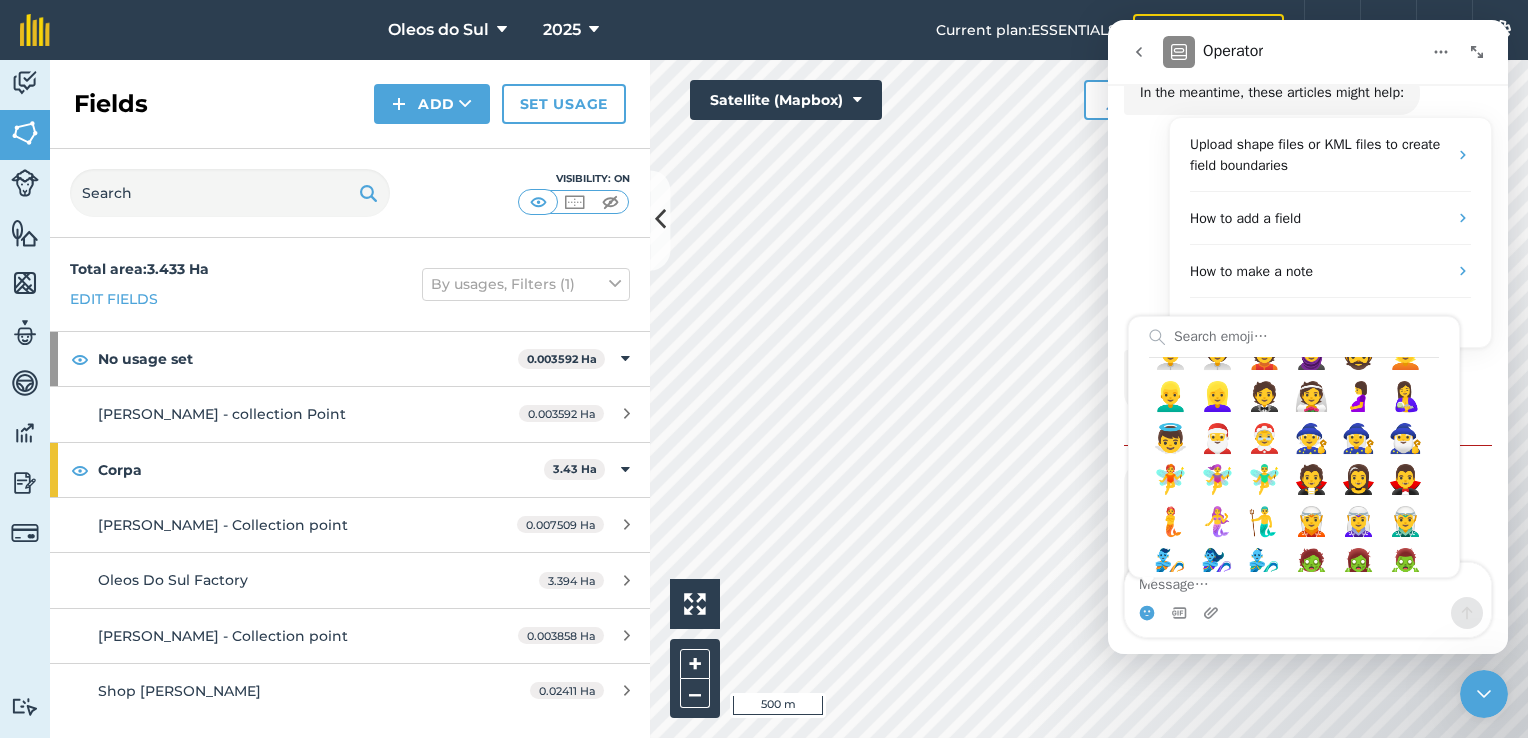 scroll, scrollTop: 1400, scrollLeft: 0, axis: vertical 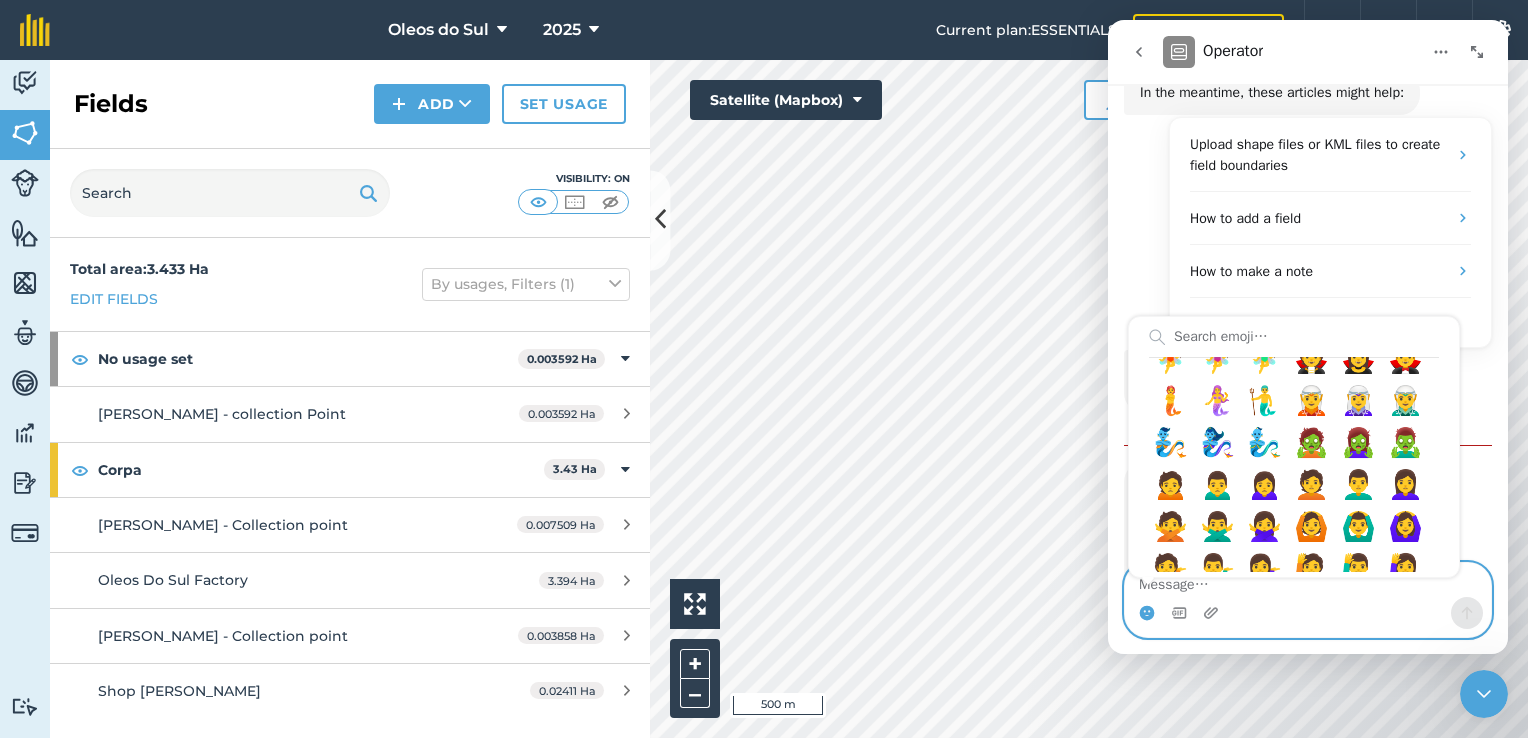 click at bounding box center (1308, 580) 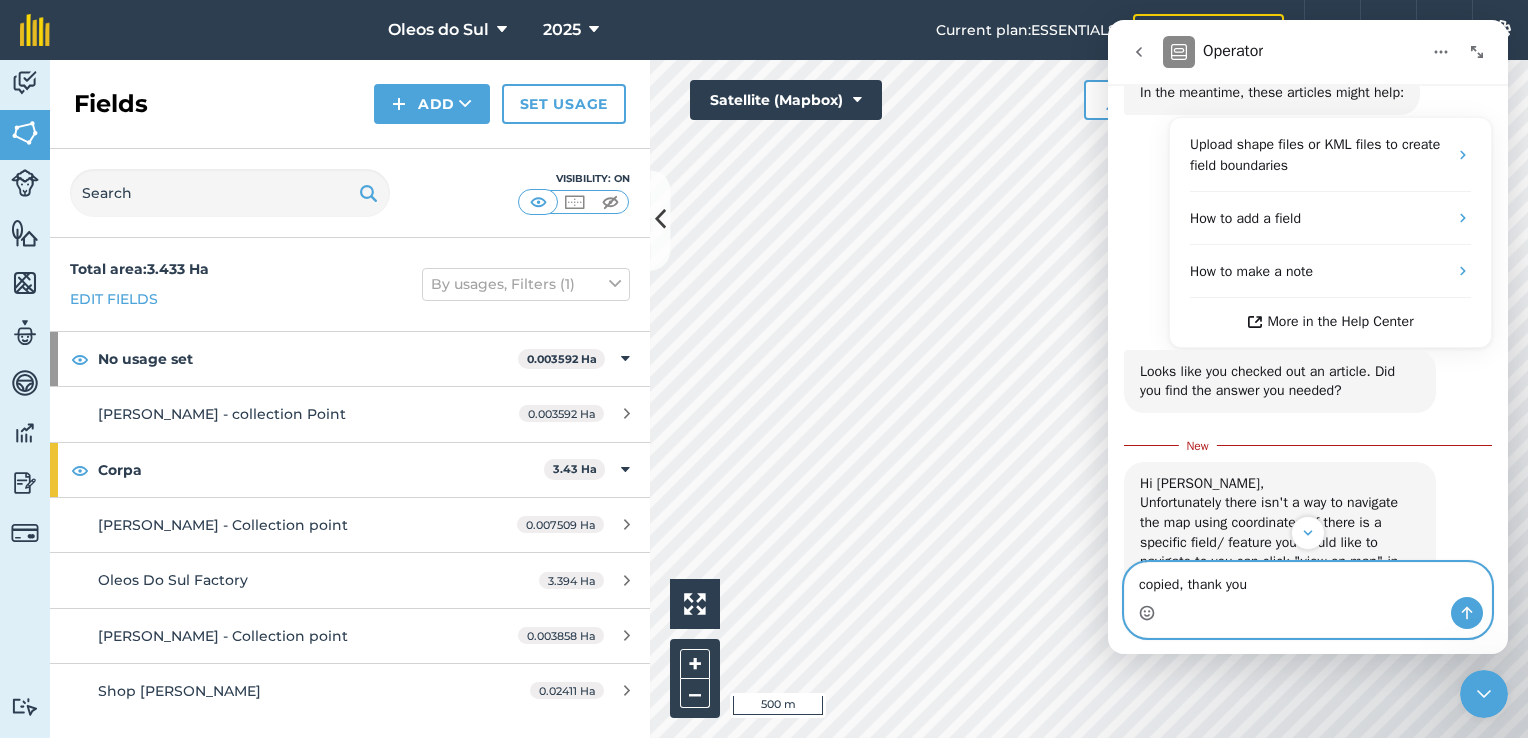 type on "copied, thank you" 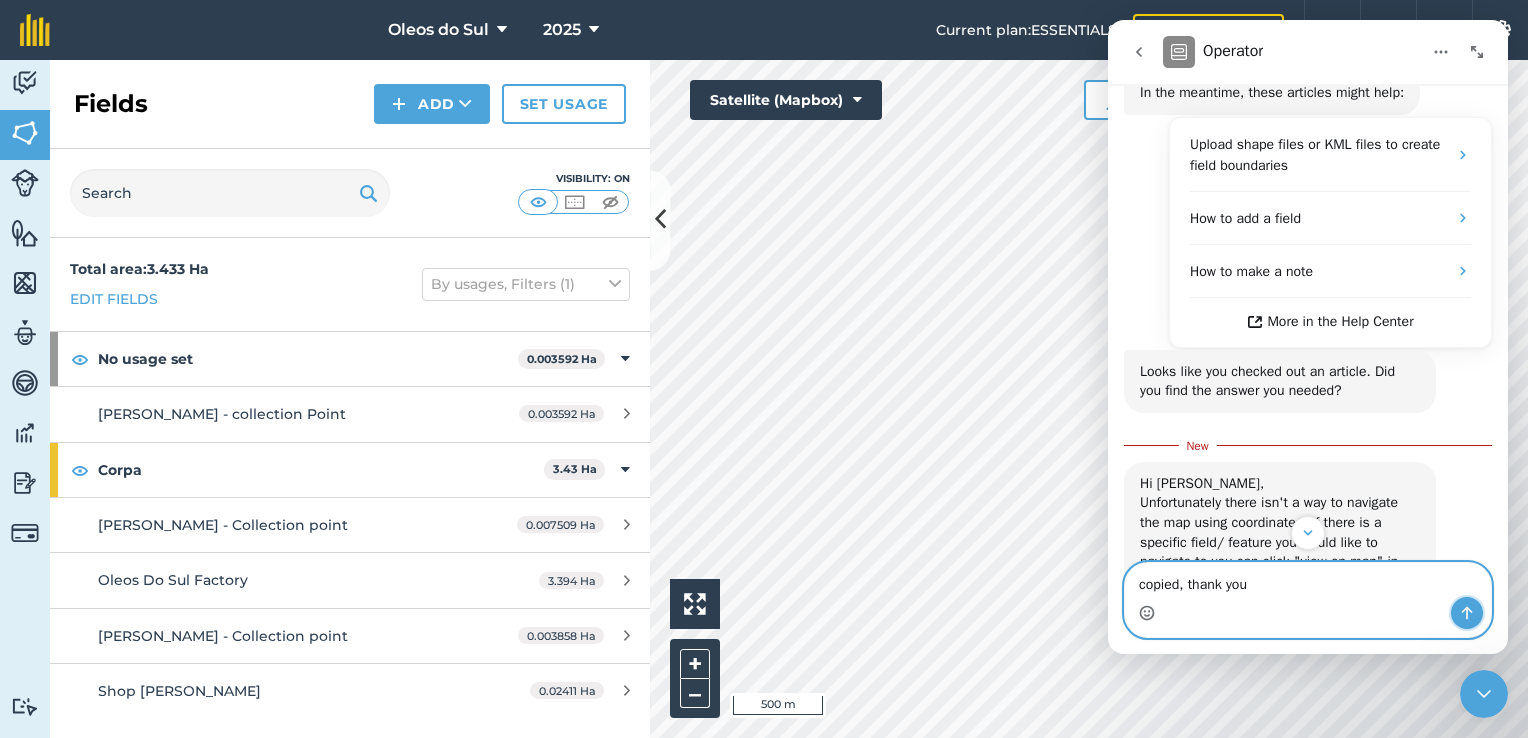 click 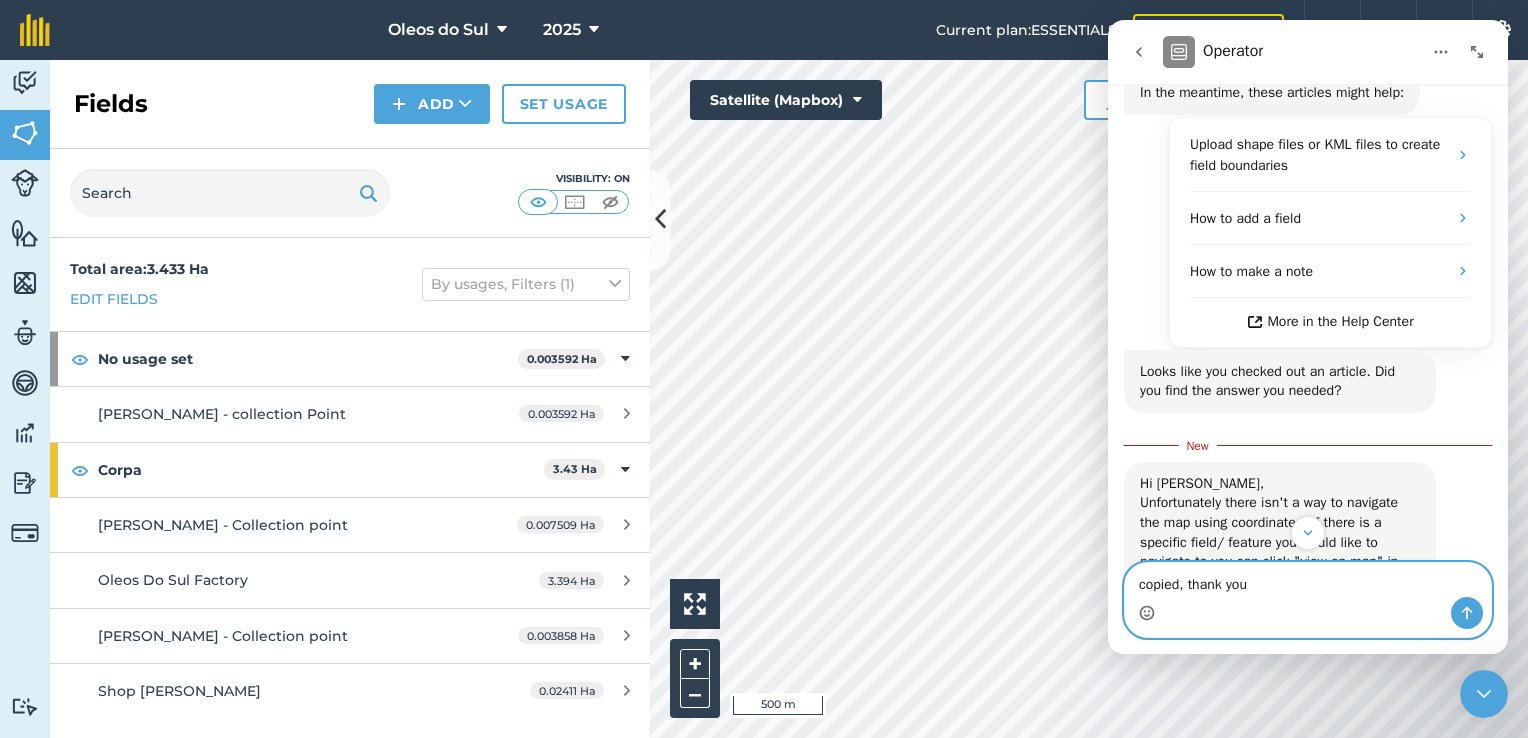 type 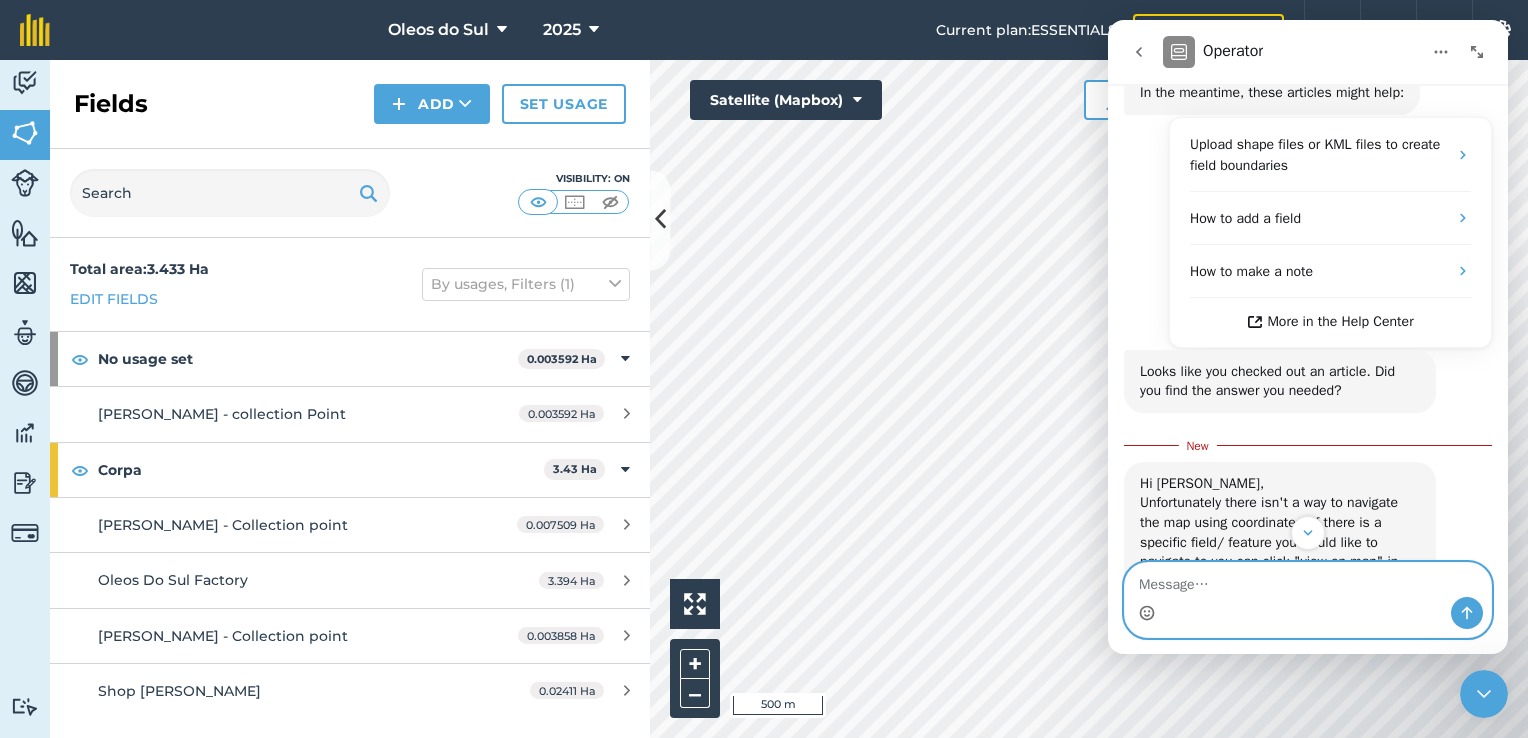 scroll, scrollTop: 2, scrollLeft: 0, axis: vertical 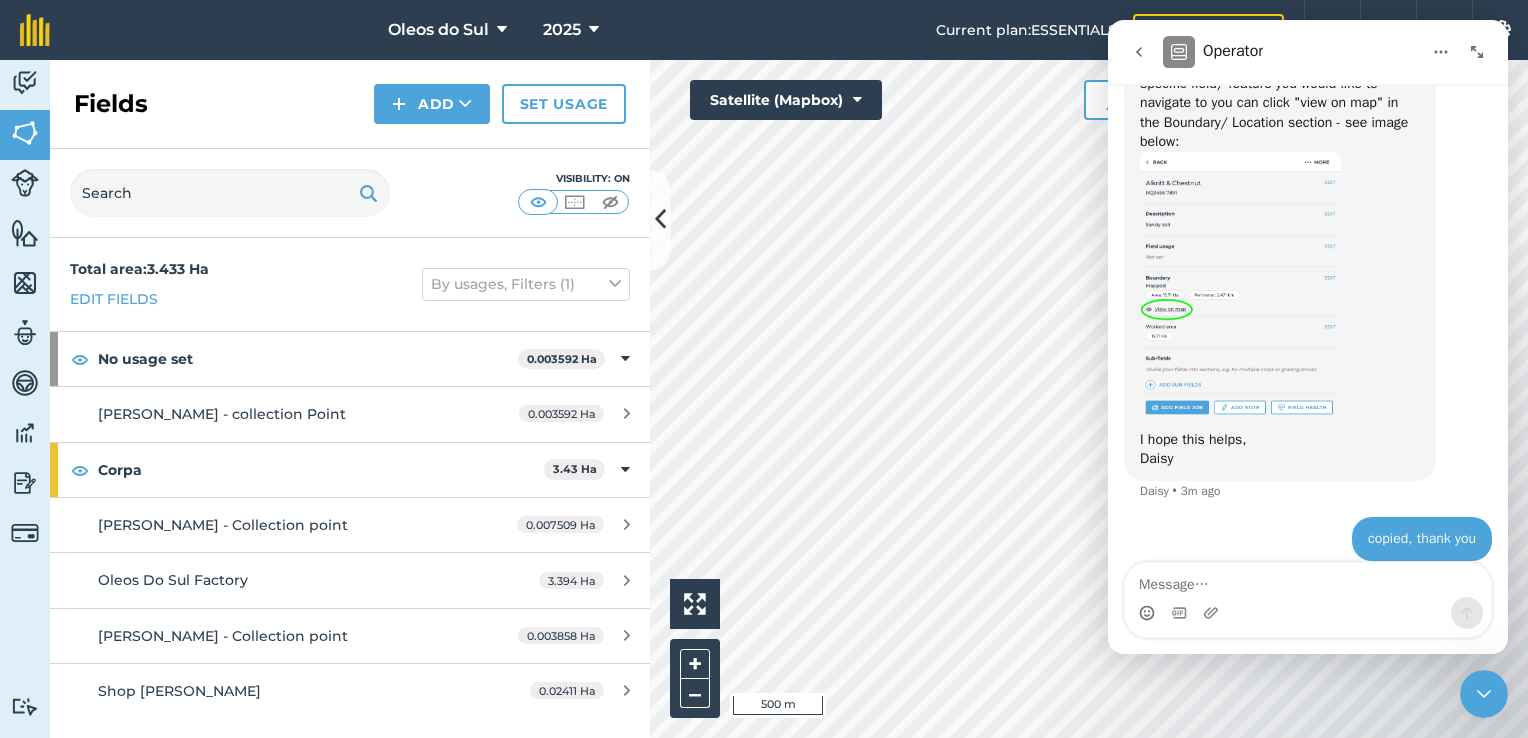 click 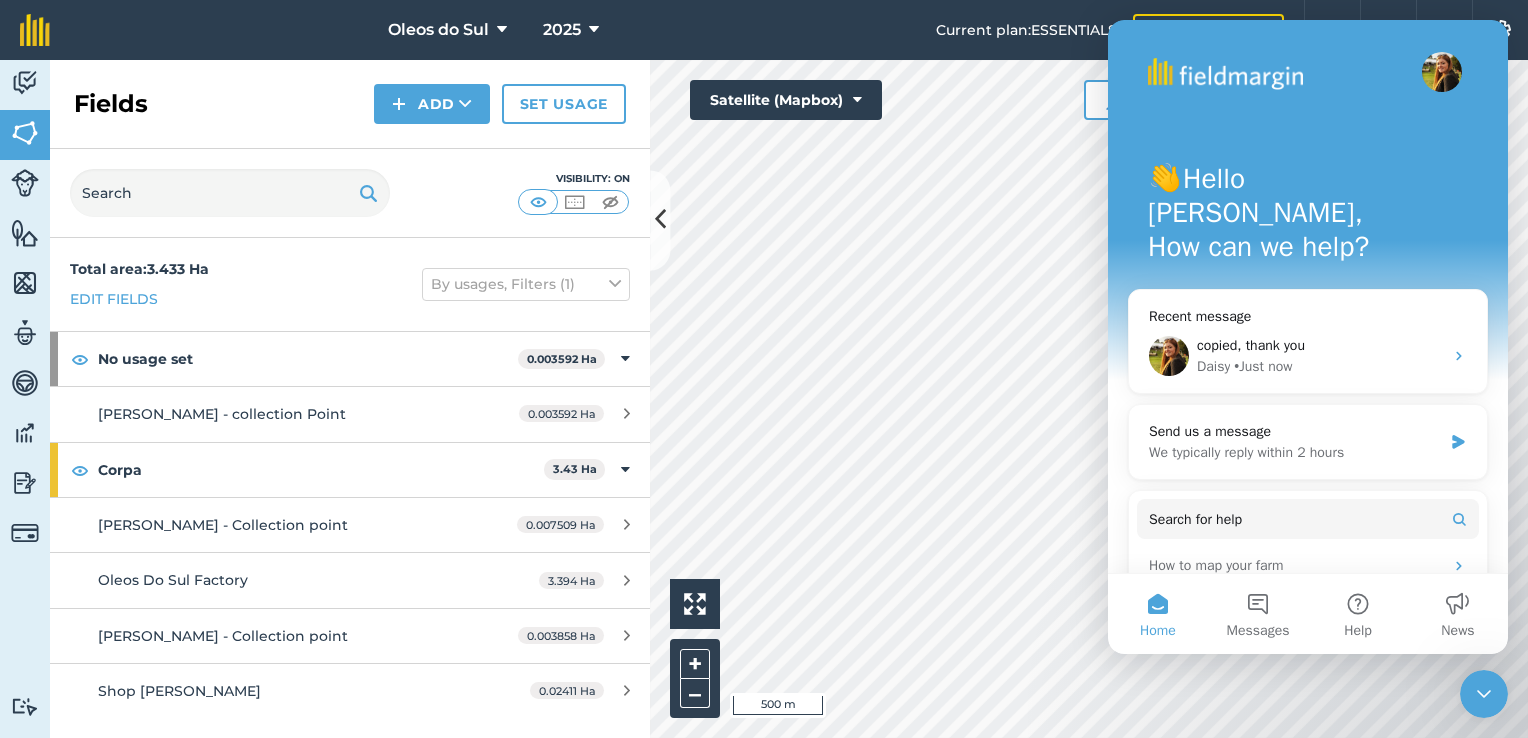 click 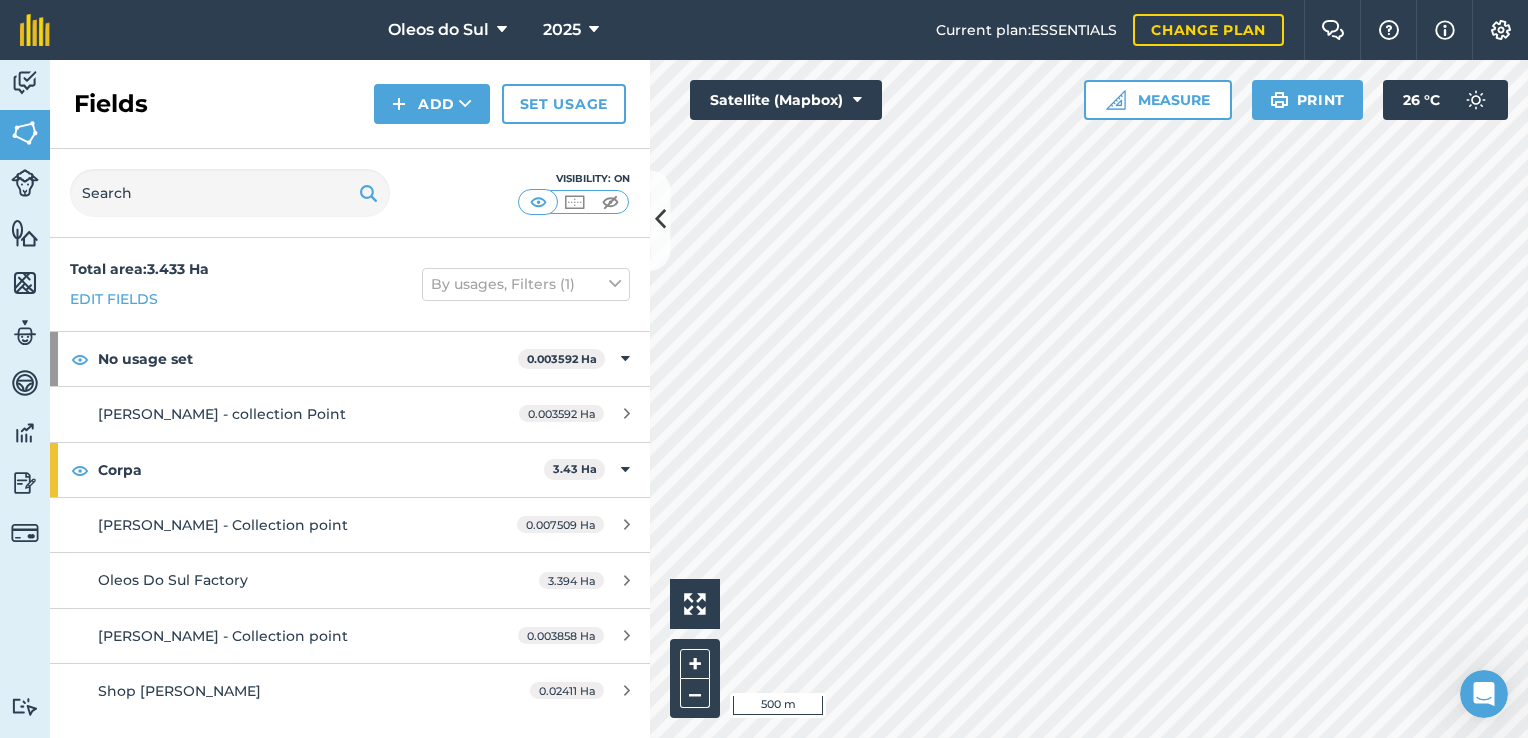 click at bounding box center (660, 220) 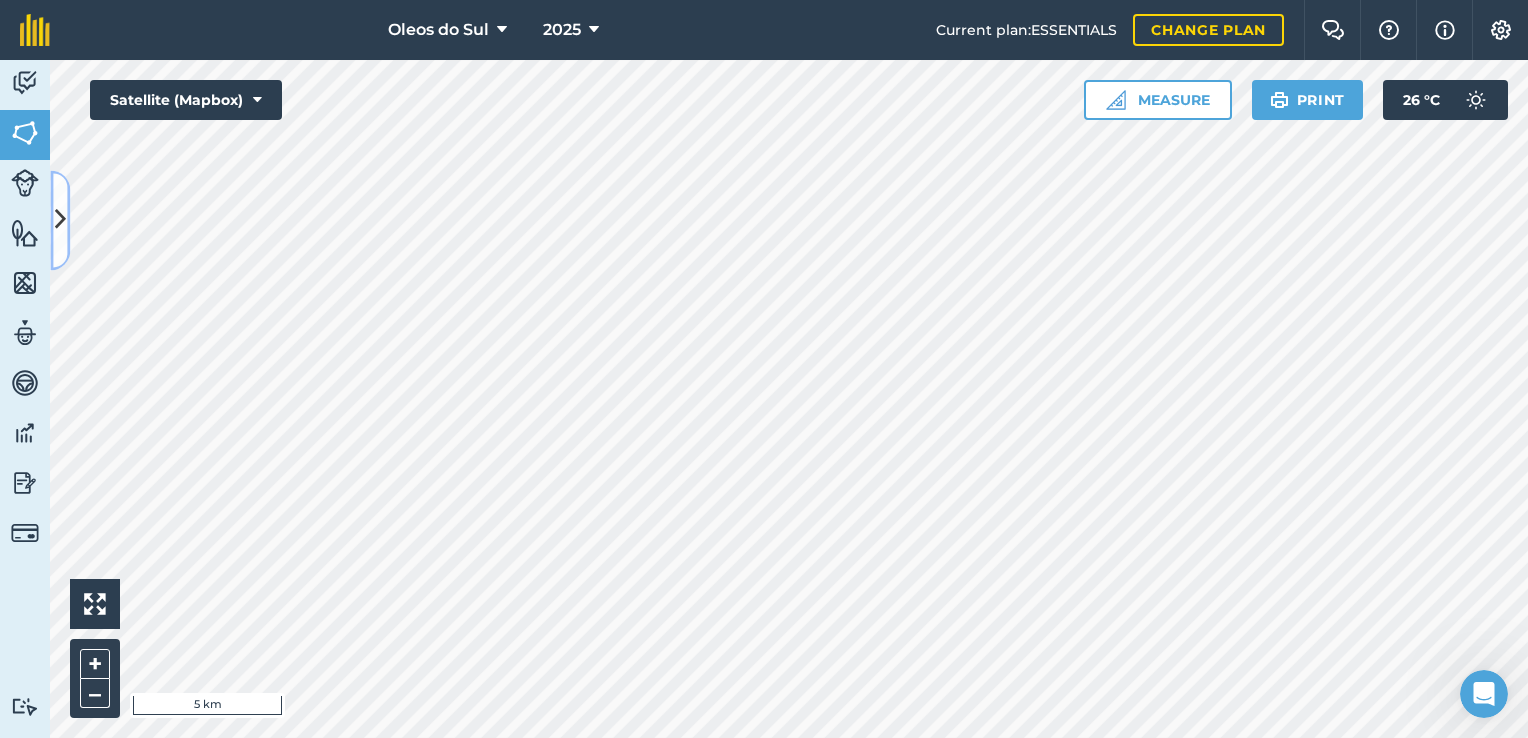 click at bounding box center [60, 220] 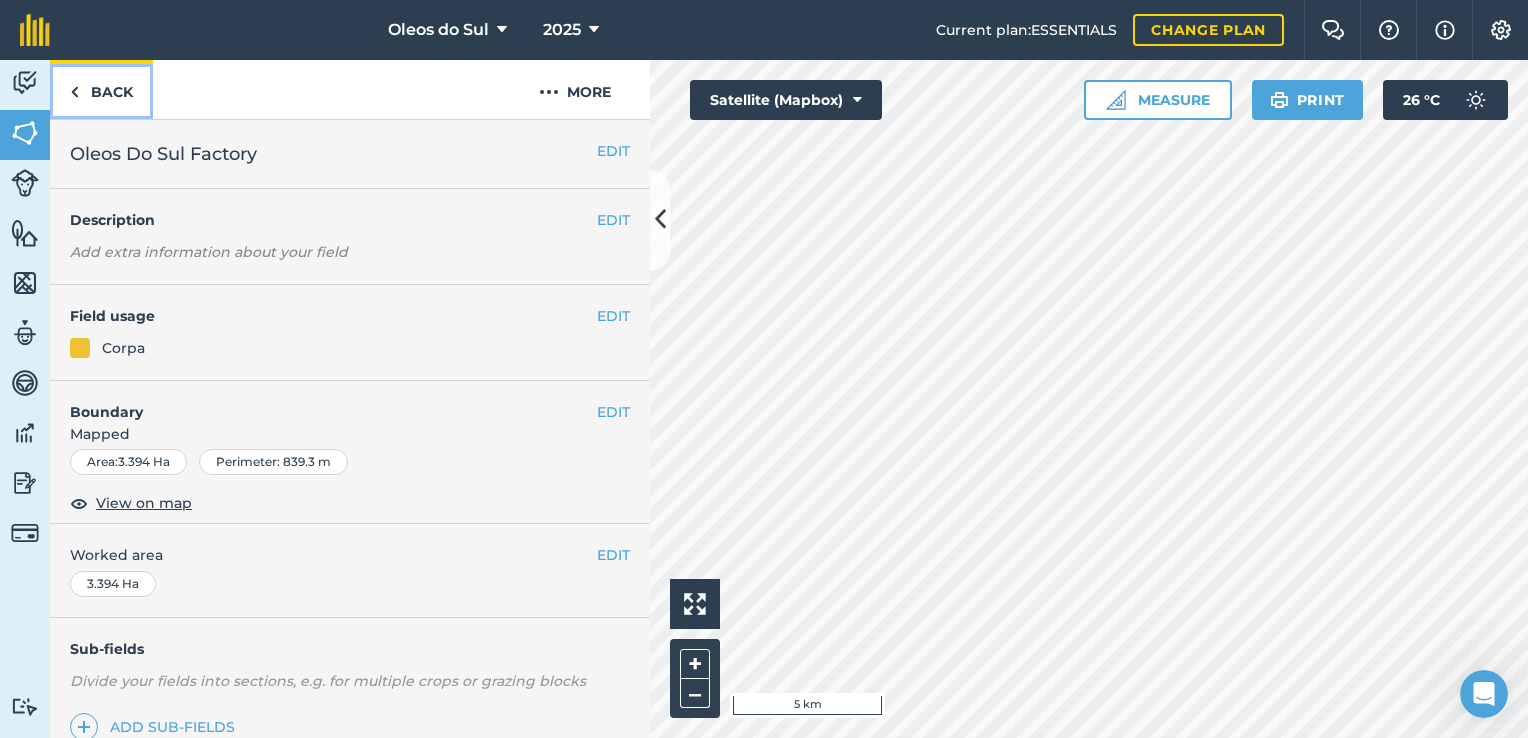 click at bounding box center (74, 92) 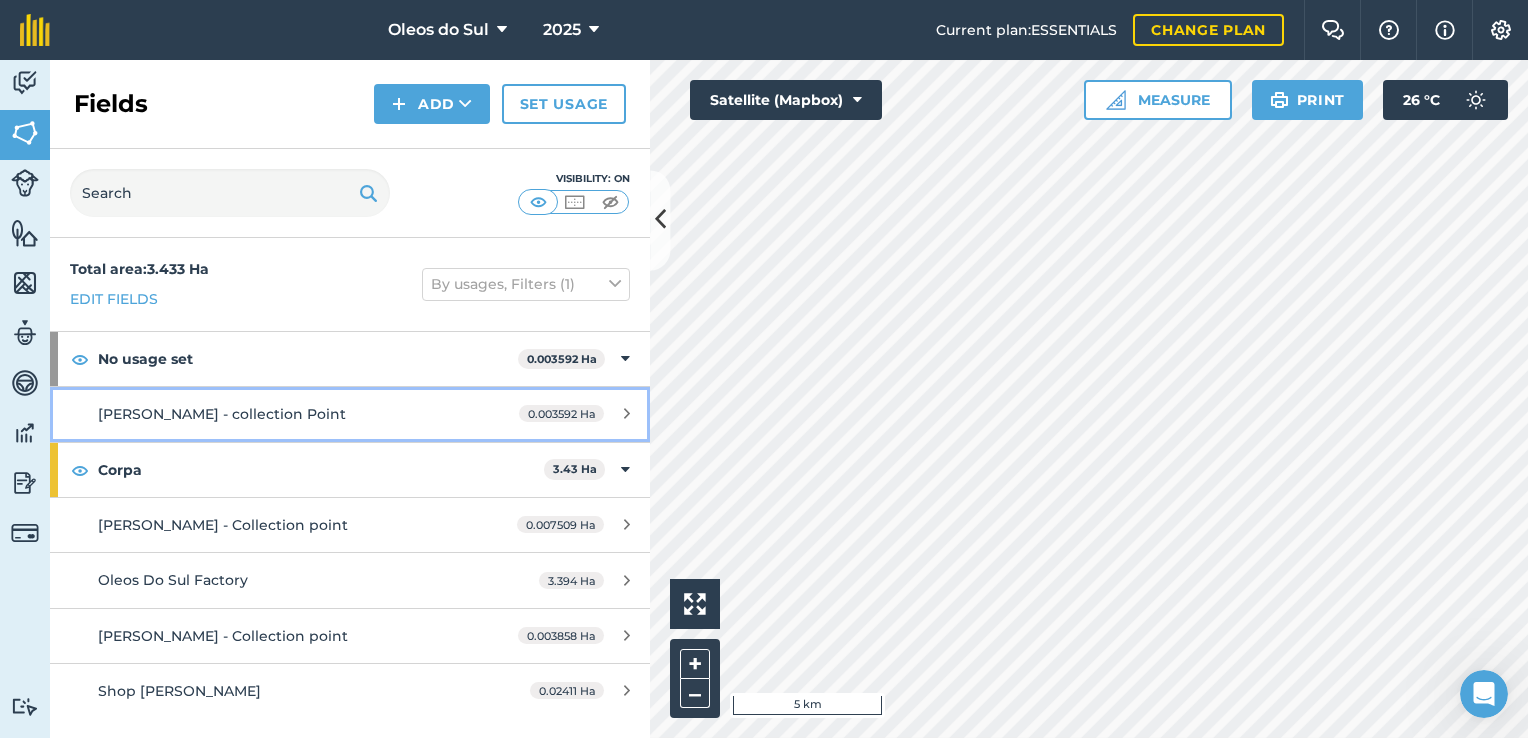 click on "[PERSON_NAME] - collection Point" at bounding box center [222, 414] 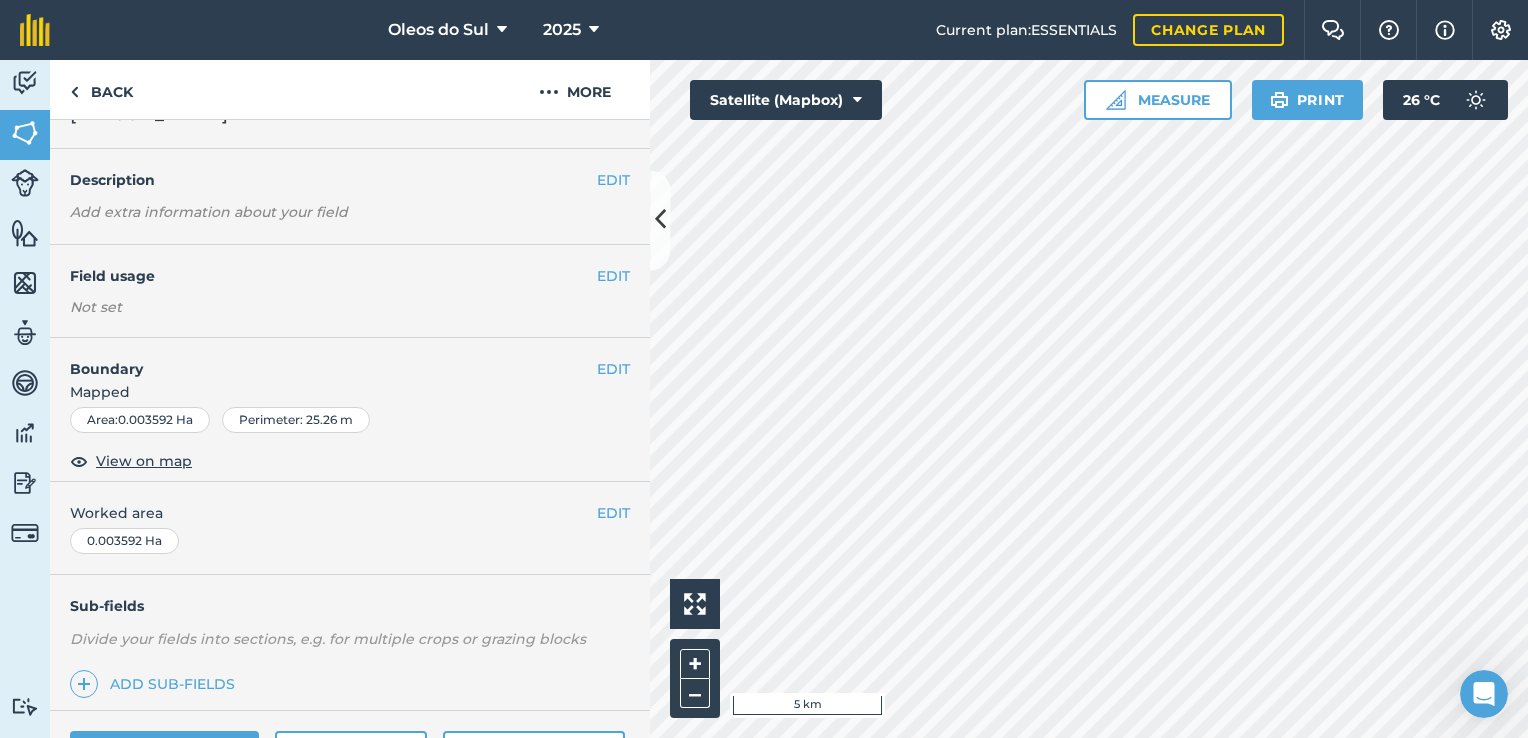 scroll, scrollTop: 0, scrollLeft: 0, axis: both 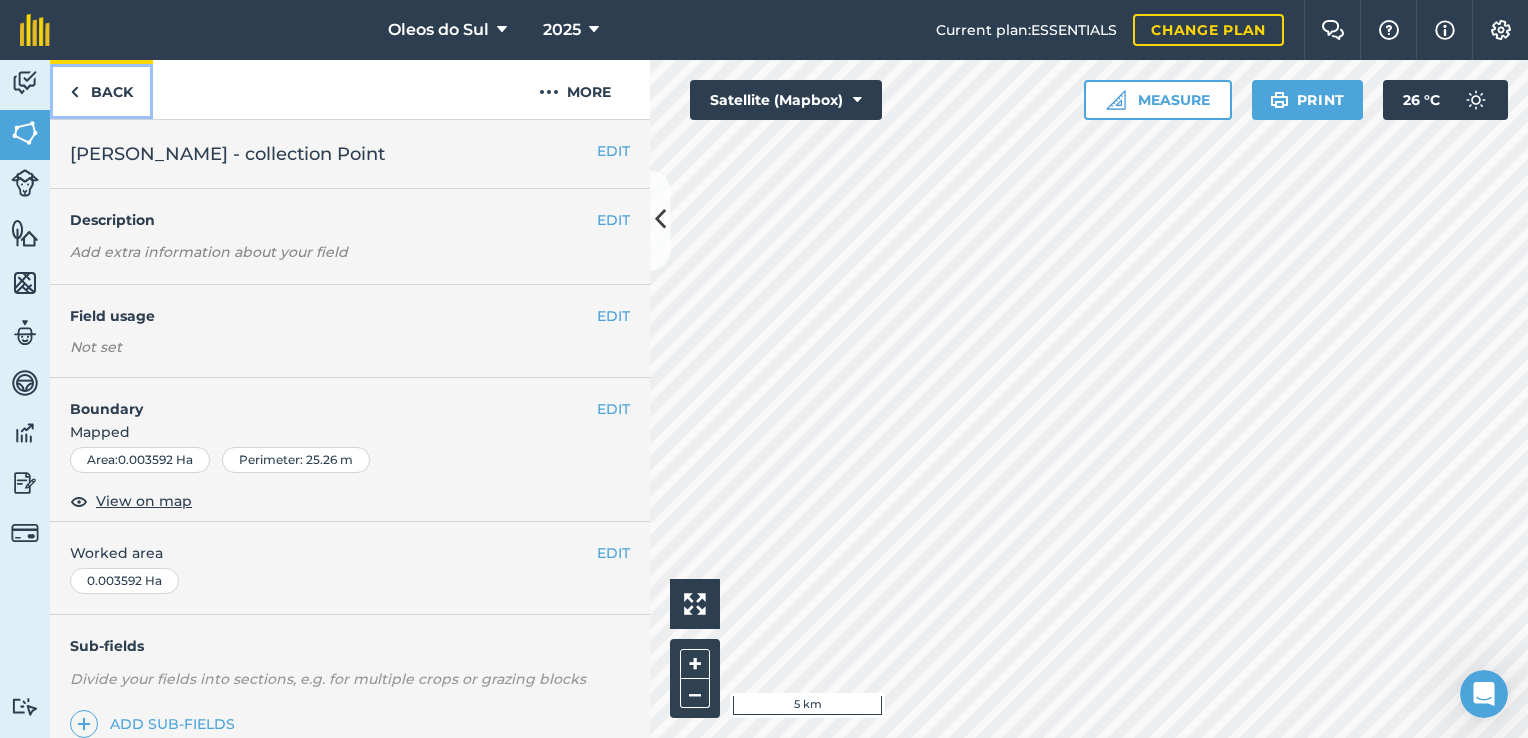 click on "Back" at bounding box center (101, 89) 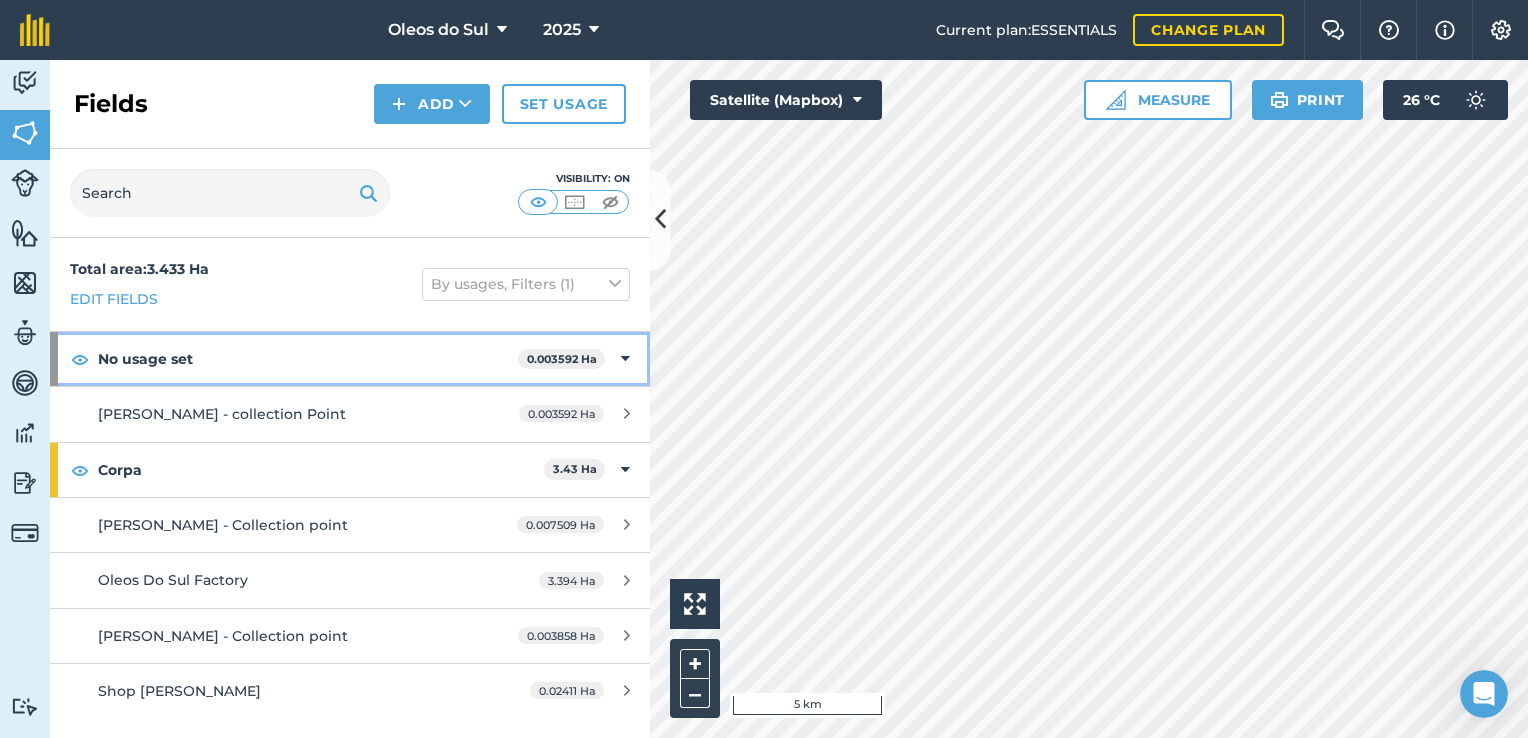 click on "No usage set 0.003592   Ha" at bounding box center (350, 359) 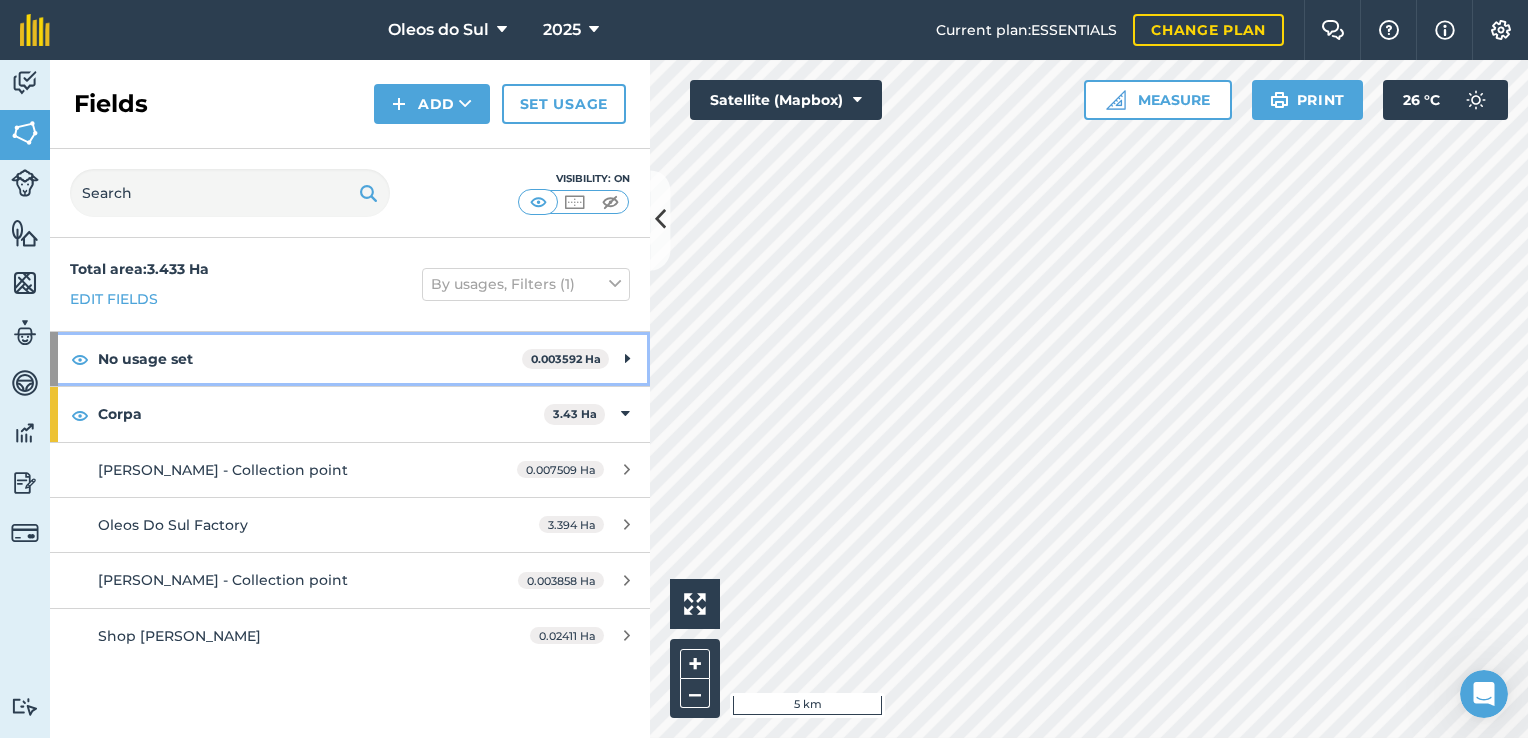 click on "No usage set 0.003592   Ha" at bounding box center [350, 359] 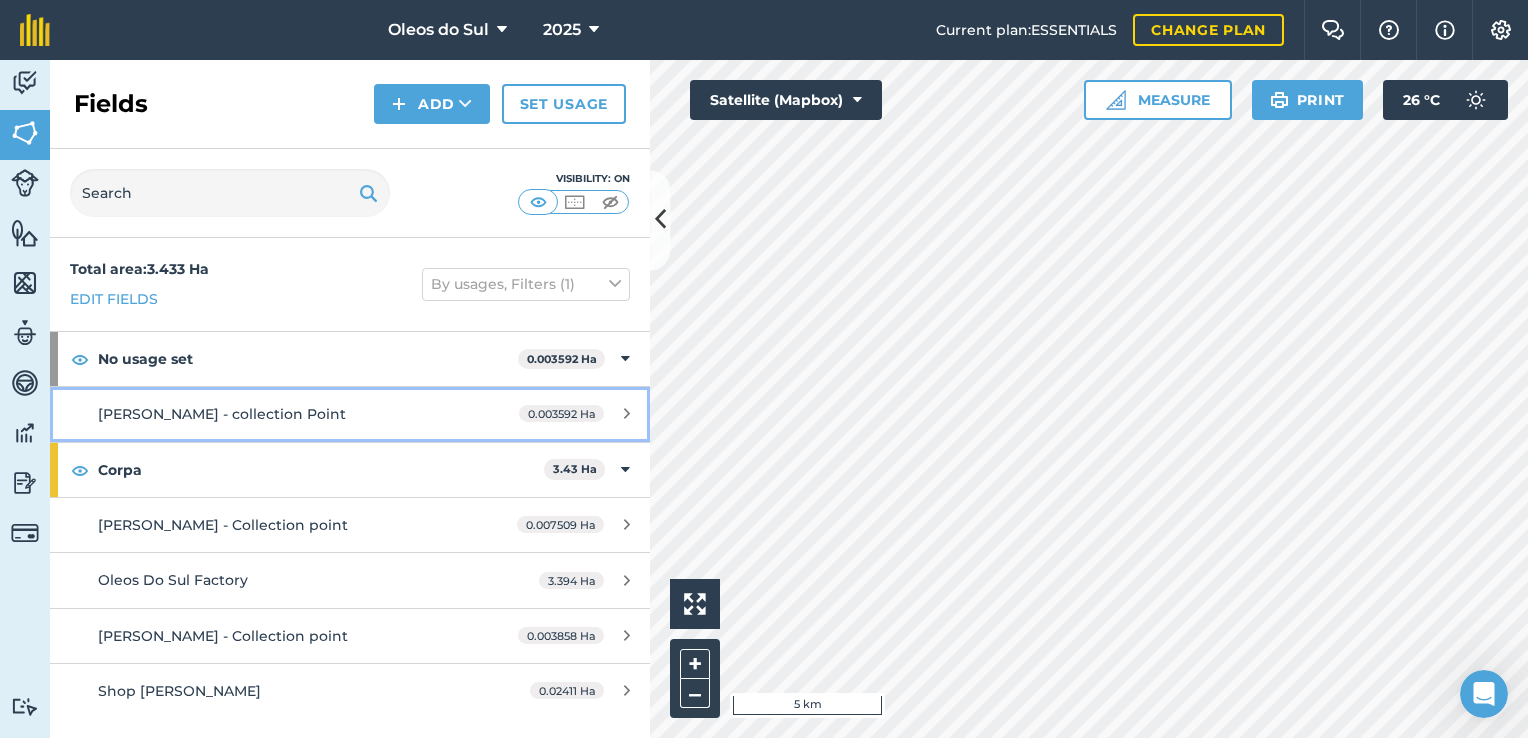 click on "[PERSON_NAME] - collection Point" at bounding box center [222, 414] 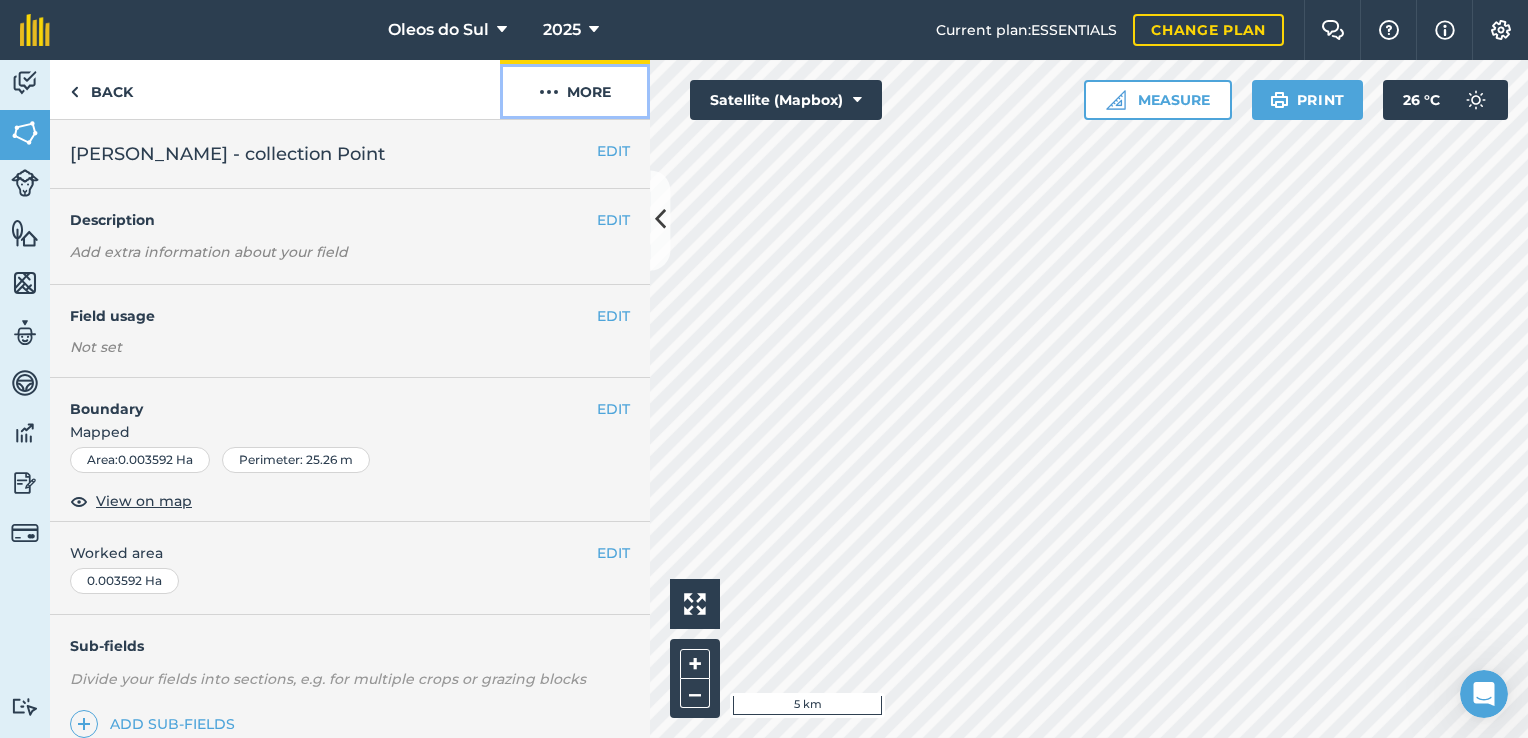 click on "More" at bounding box center (575, 89) 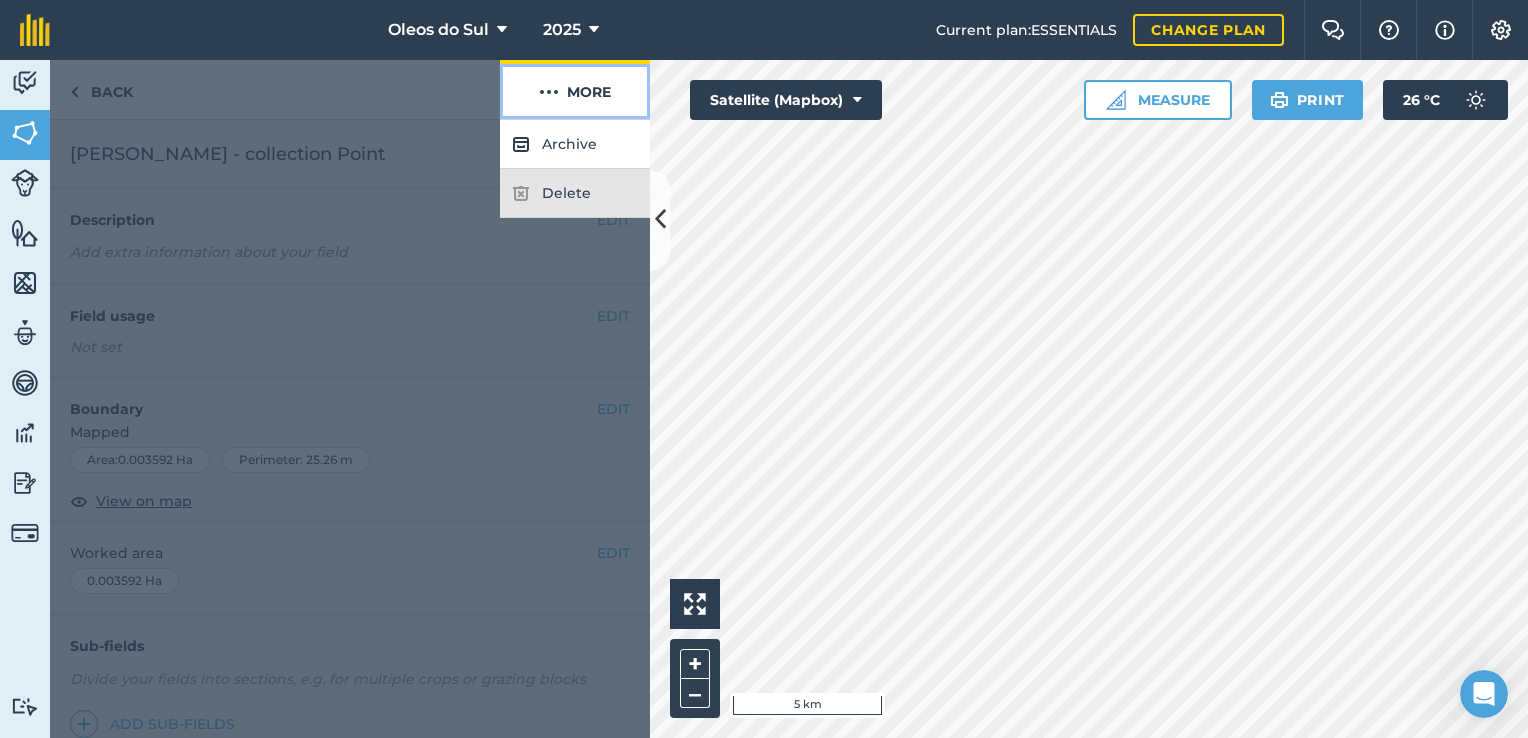 click at bounding box center [549, 92] 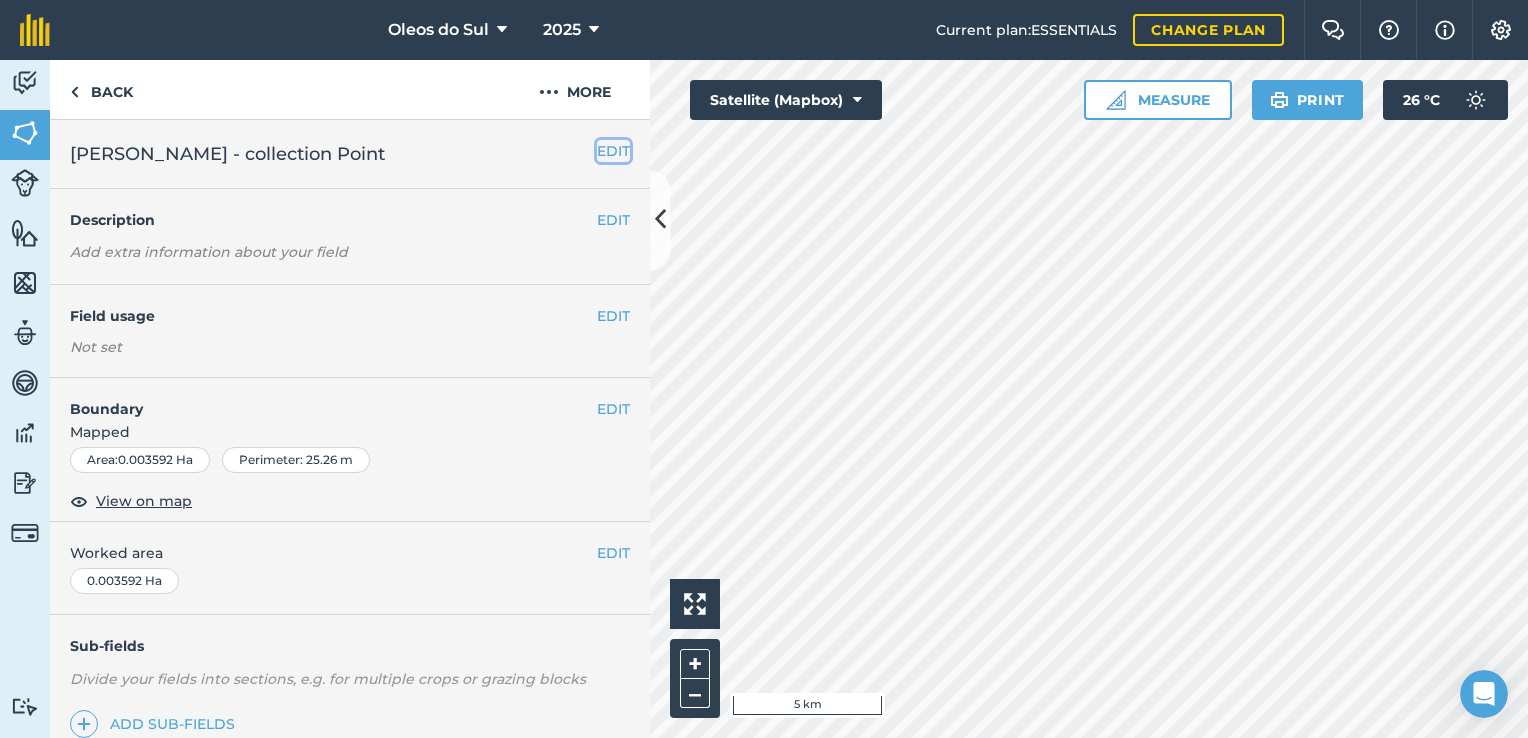 click on "EDIT" at bounding box center [613, 151] 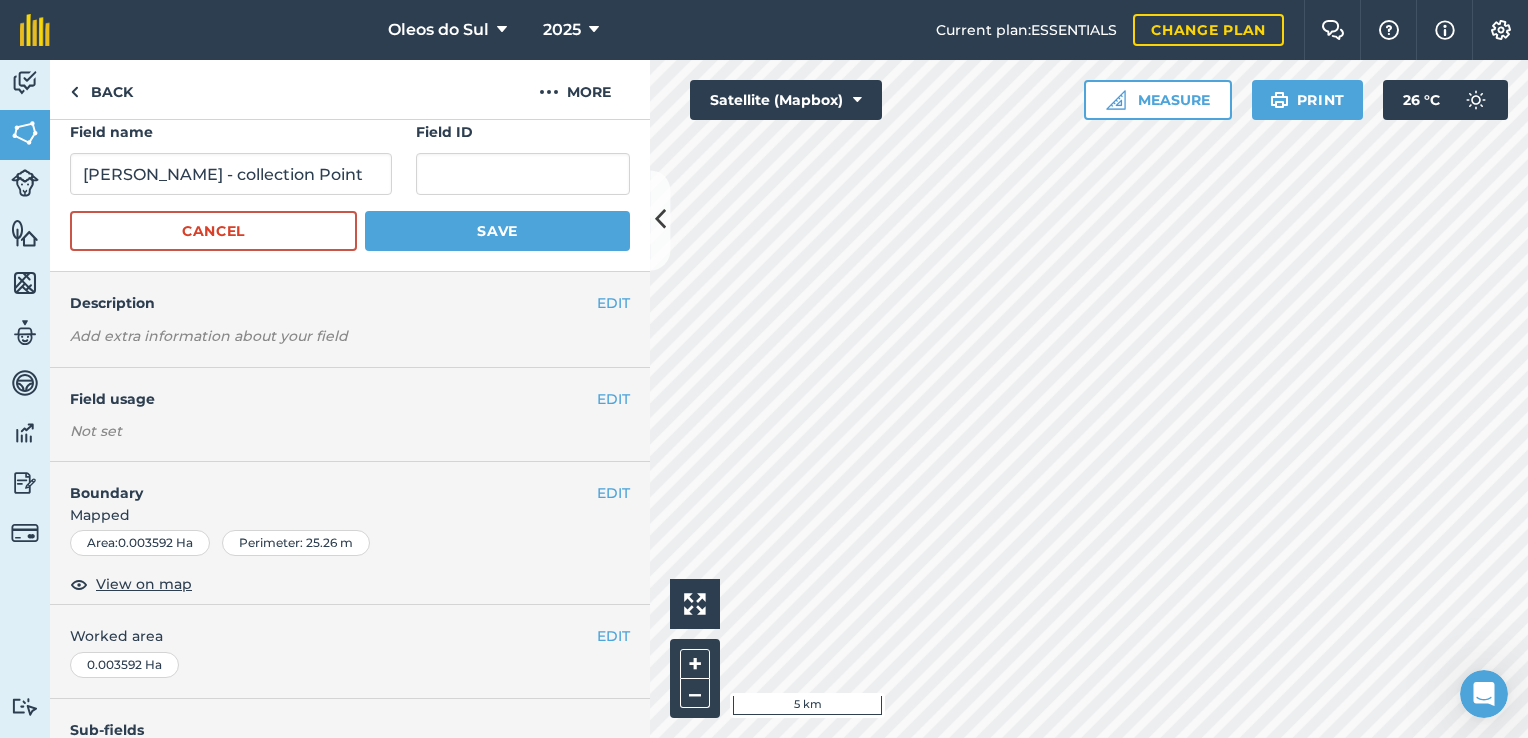 scroll, scrollTop: 0, scrollLeft: 0, axis: both 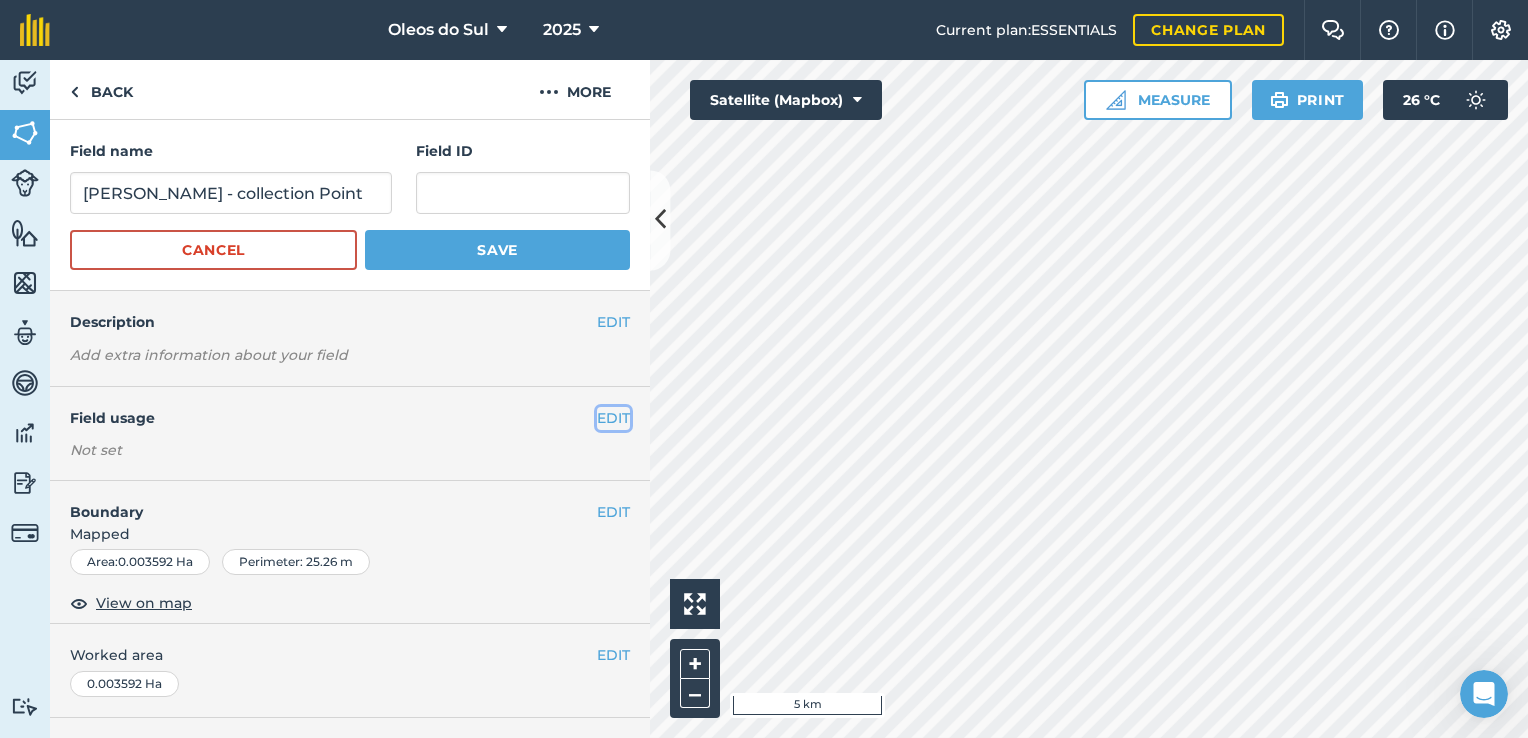 click on "EDIT" at bounding box center (613, 418) 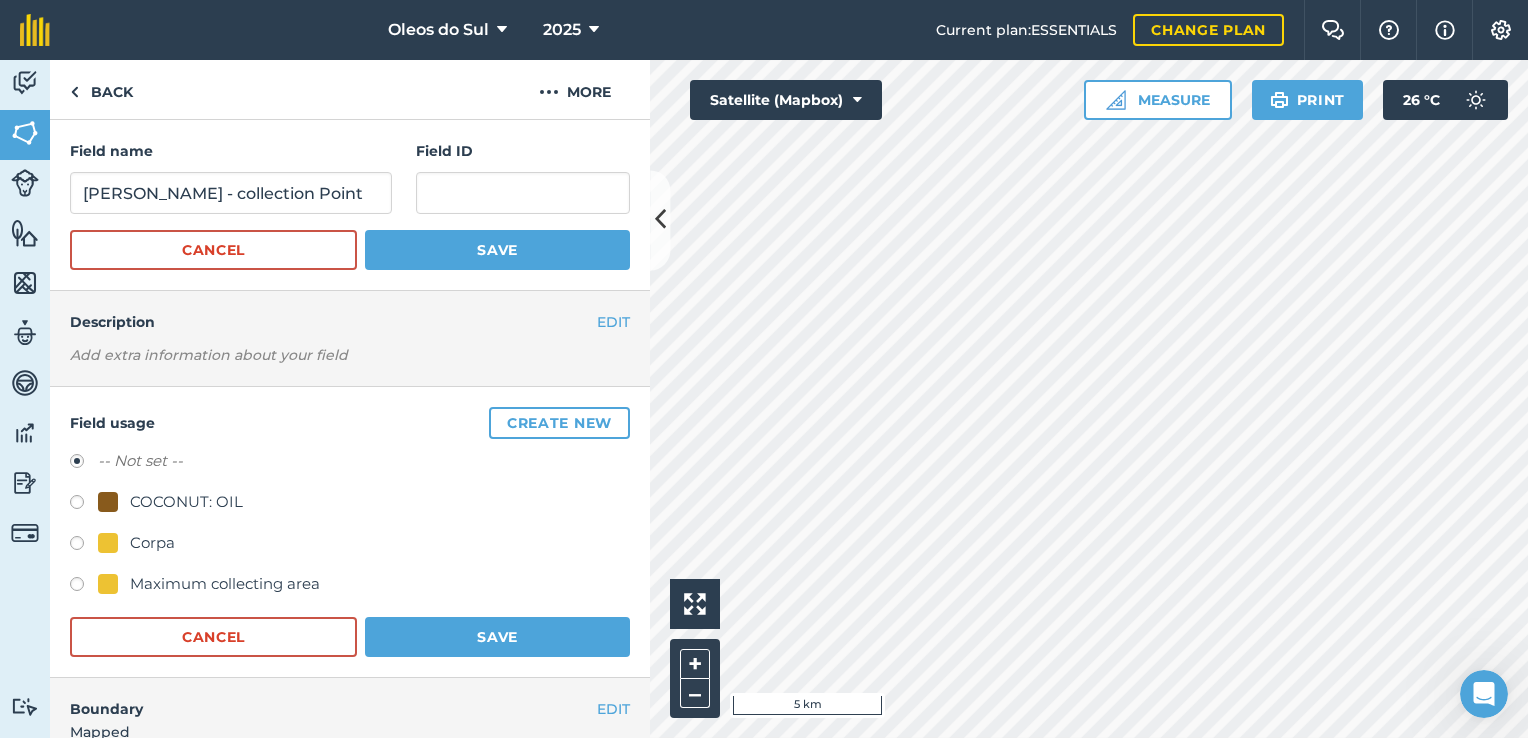 click at bounding box center [84, 546] 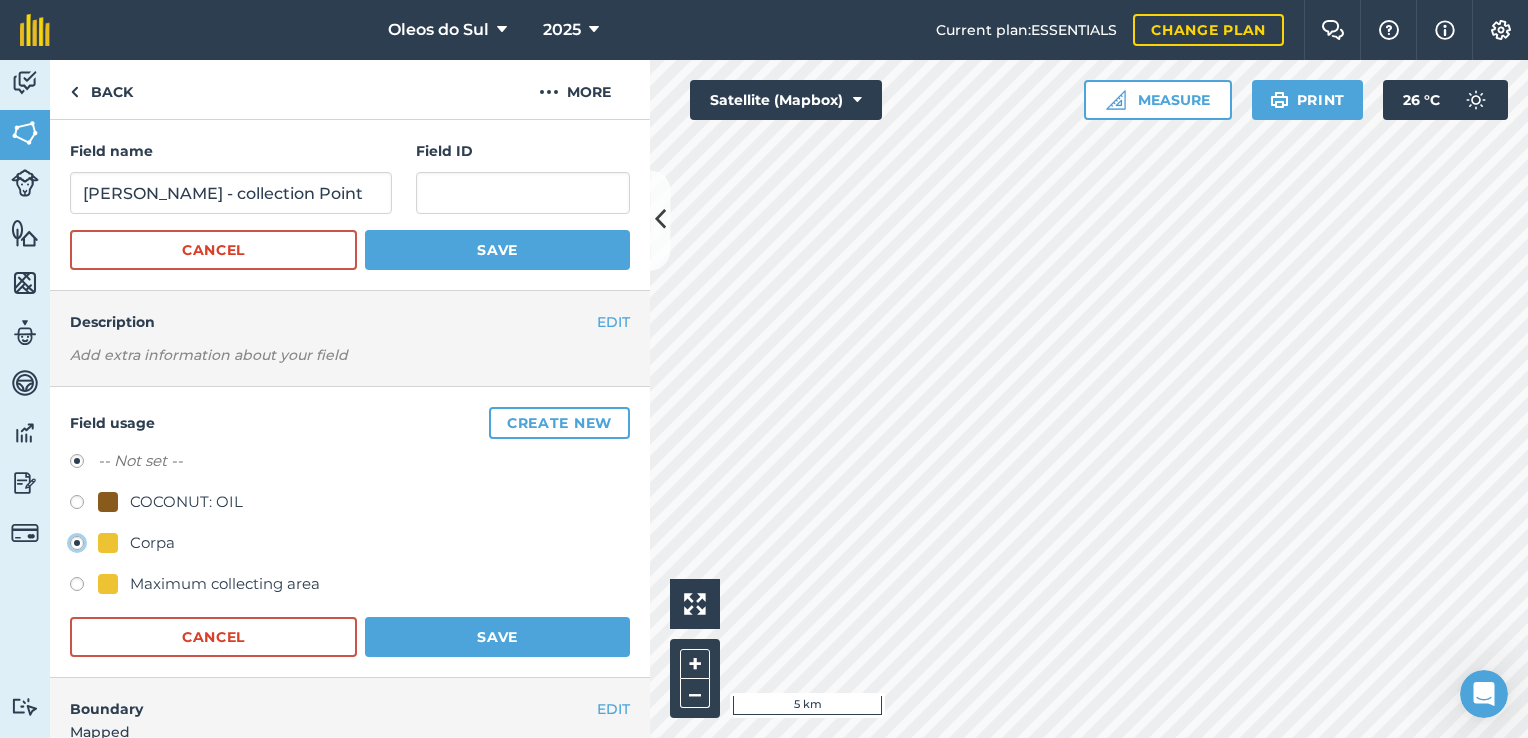 radio on "true" 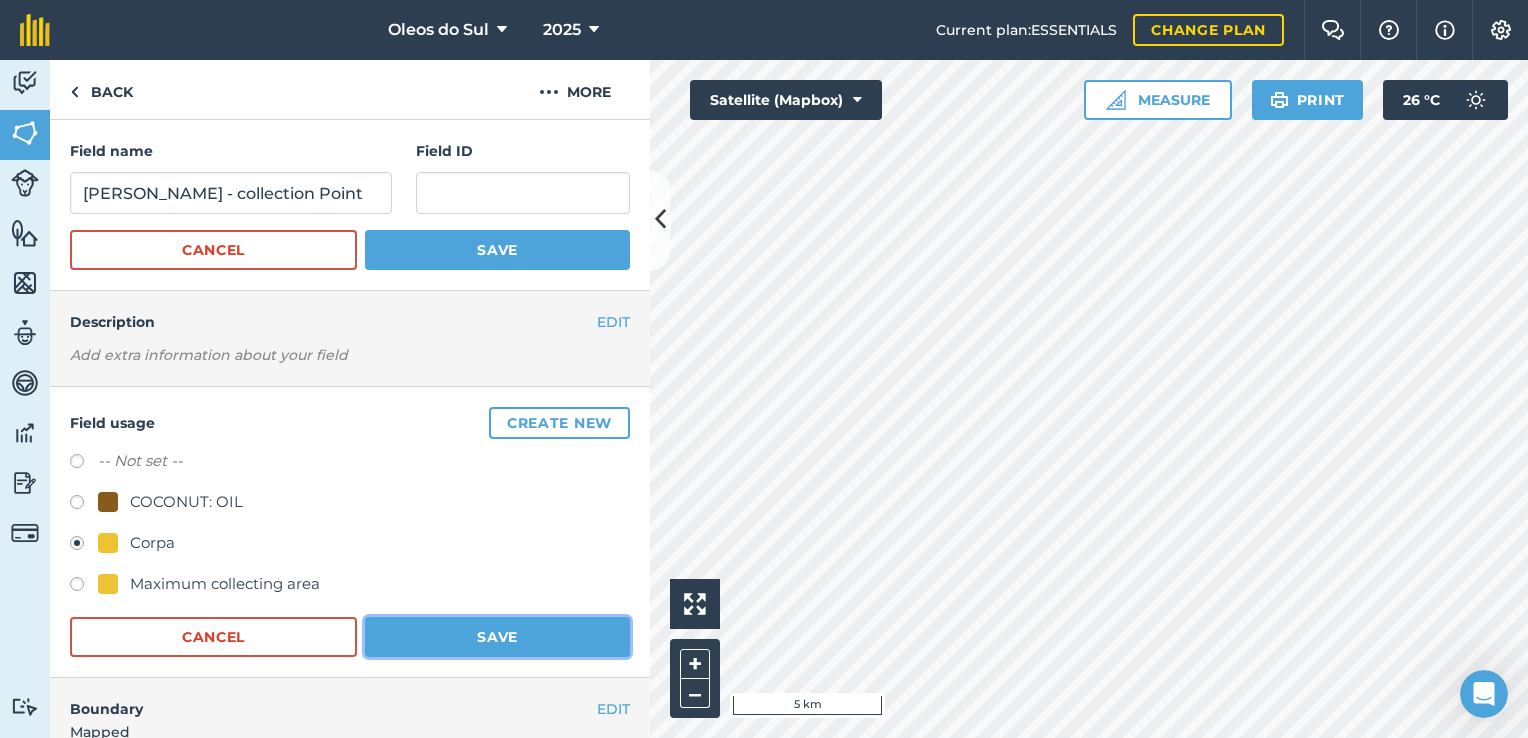 click on "Save" at bounding box center (497, 637) 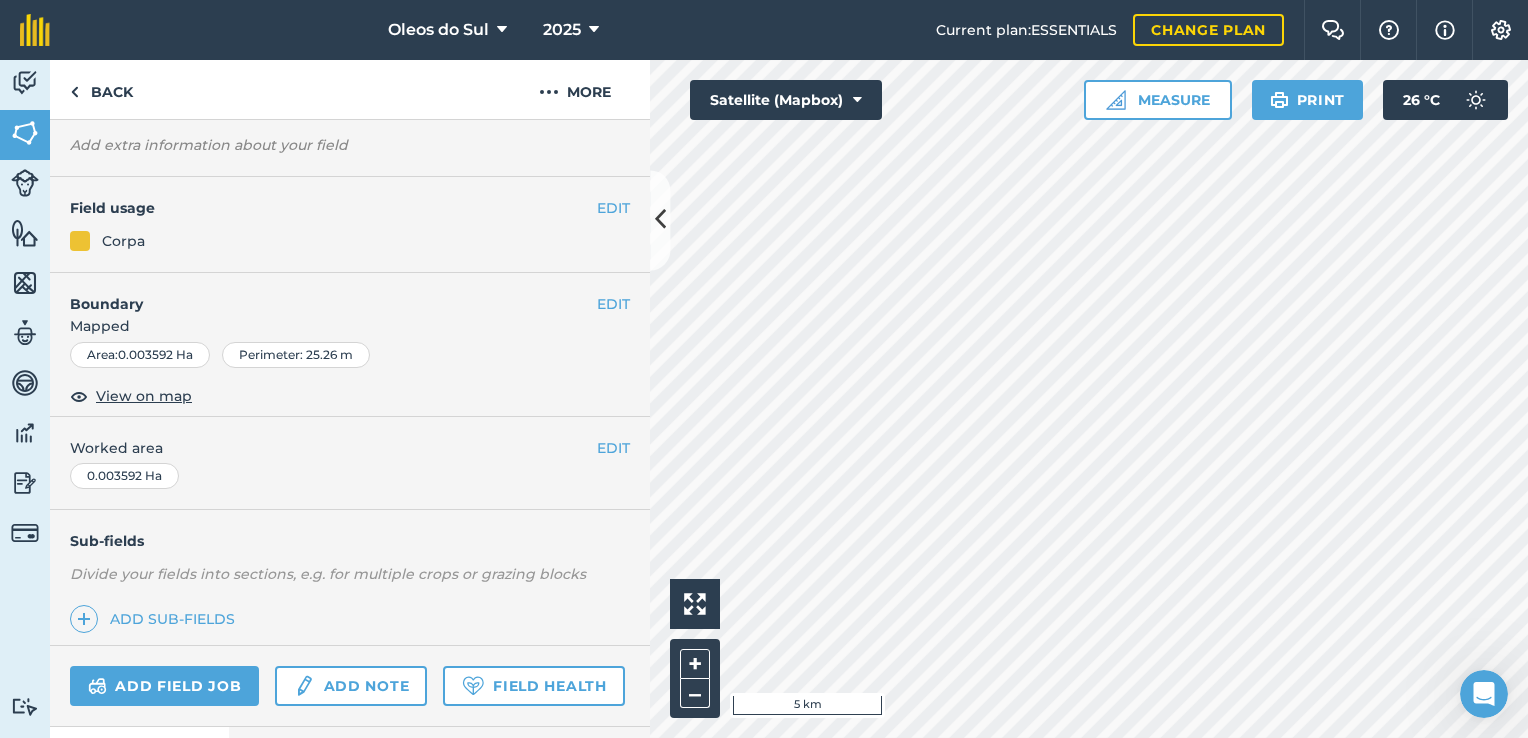 scroll, scrollTop: 357, scrollLeft: 0, axis: vertical 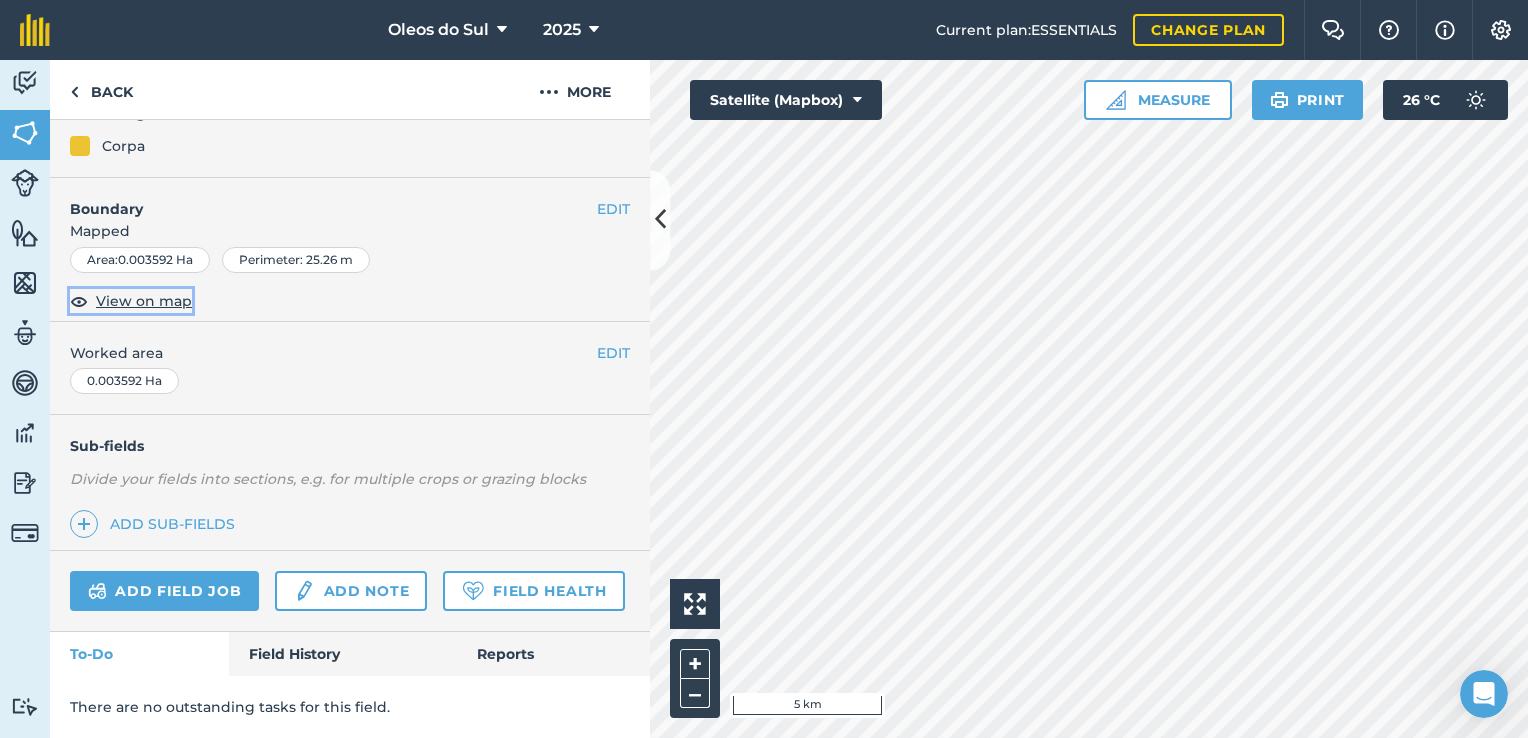click on "View on map" at bounding box center (144, 301) 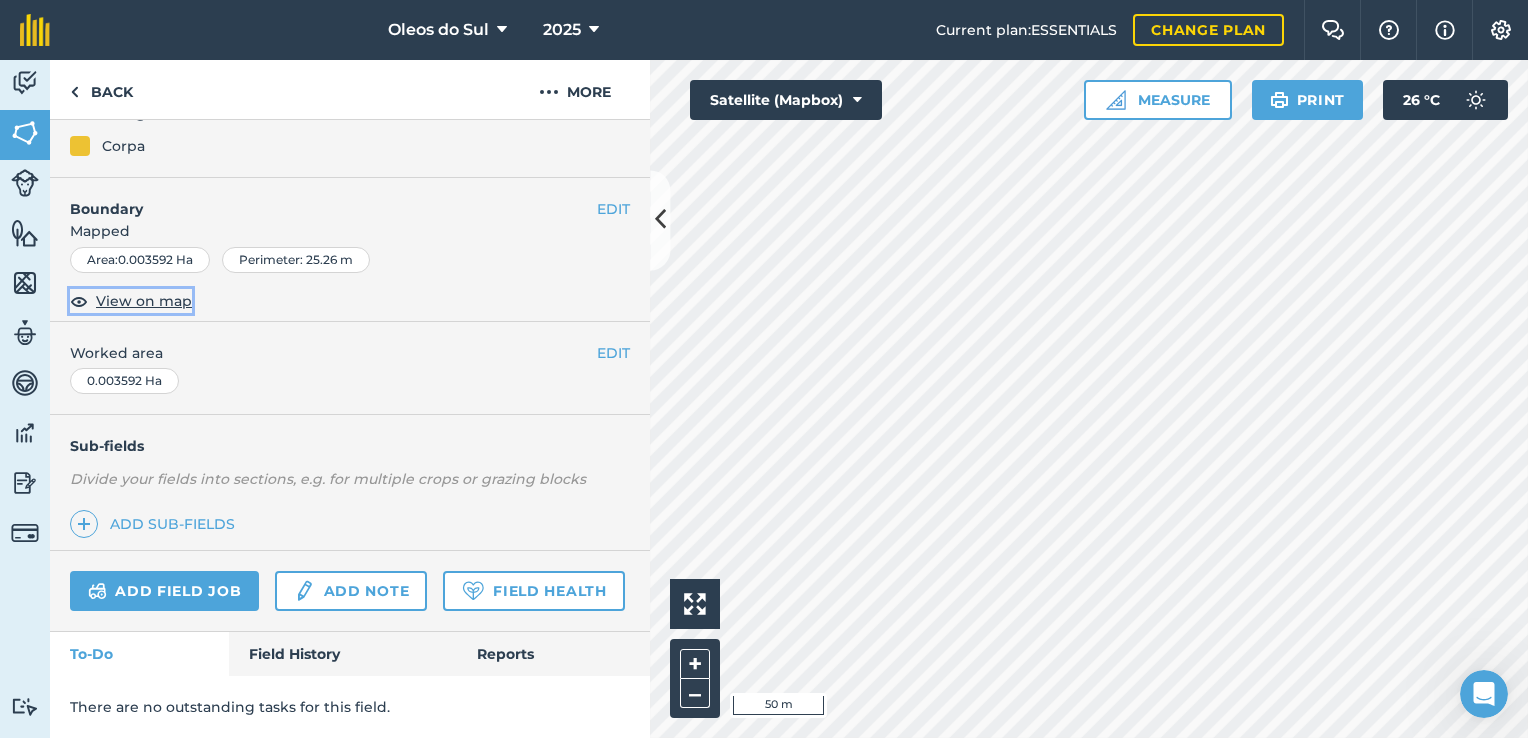 click on "View on map" at bounding box center [144, 301] 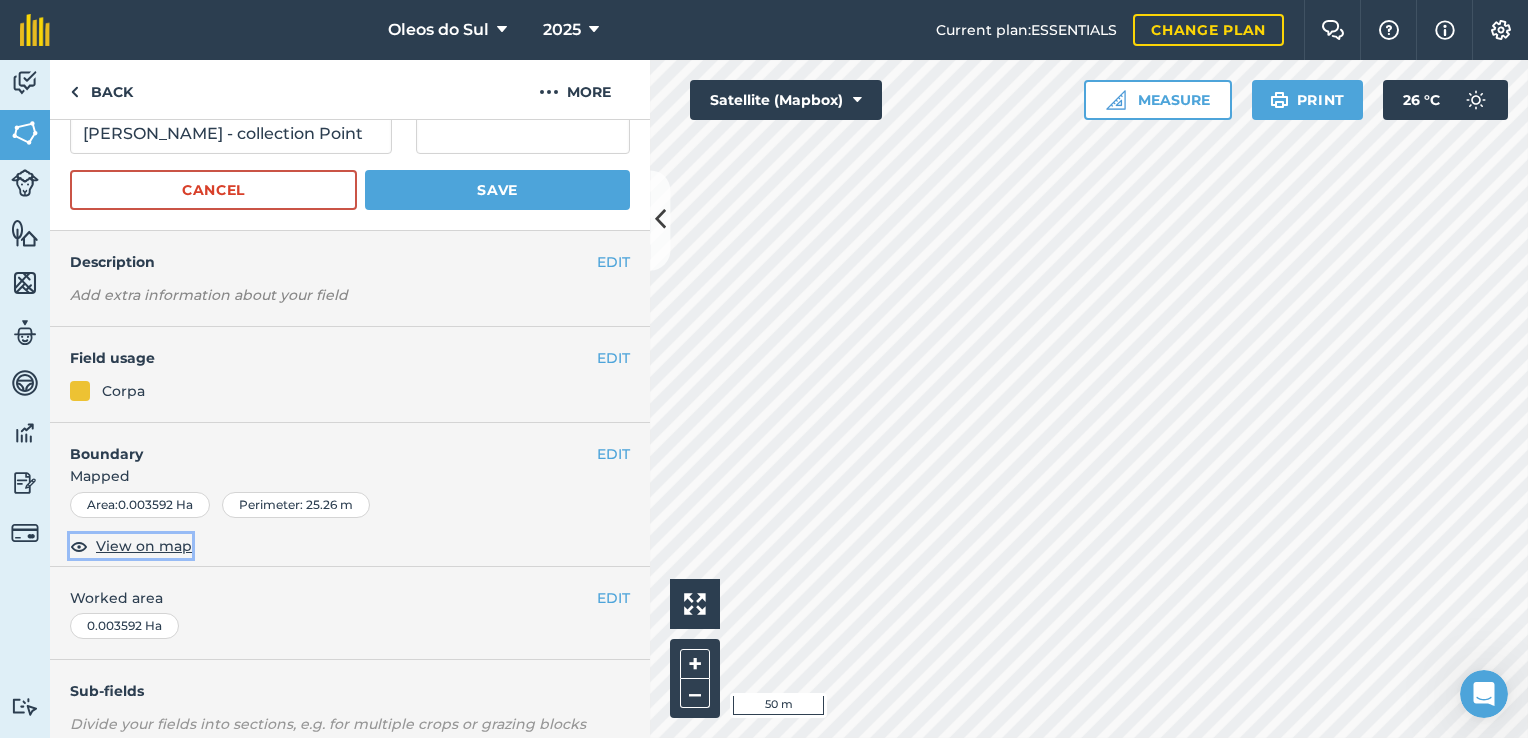 scroll, scrollTop: 0, scrollLeft: 0, axis: both 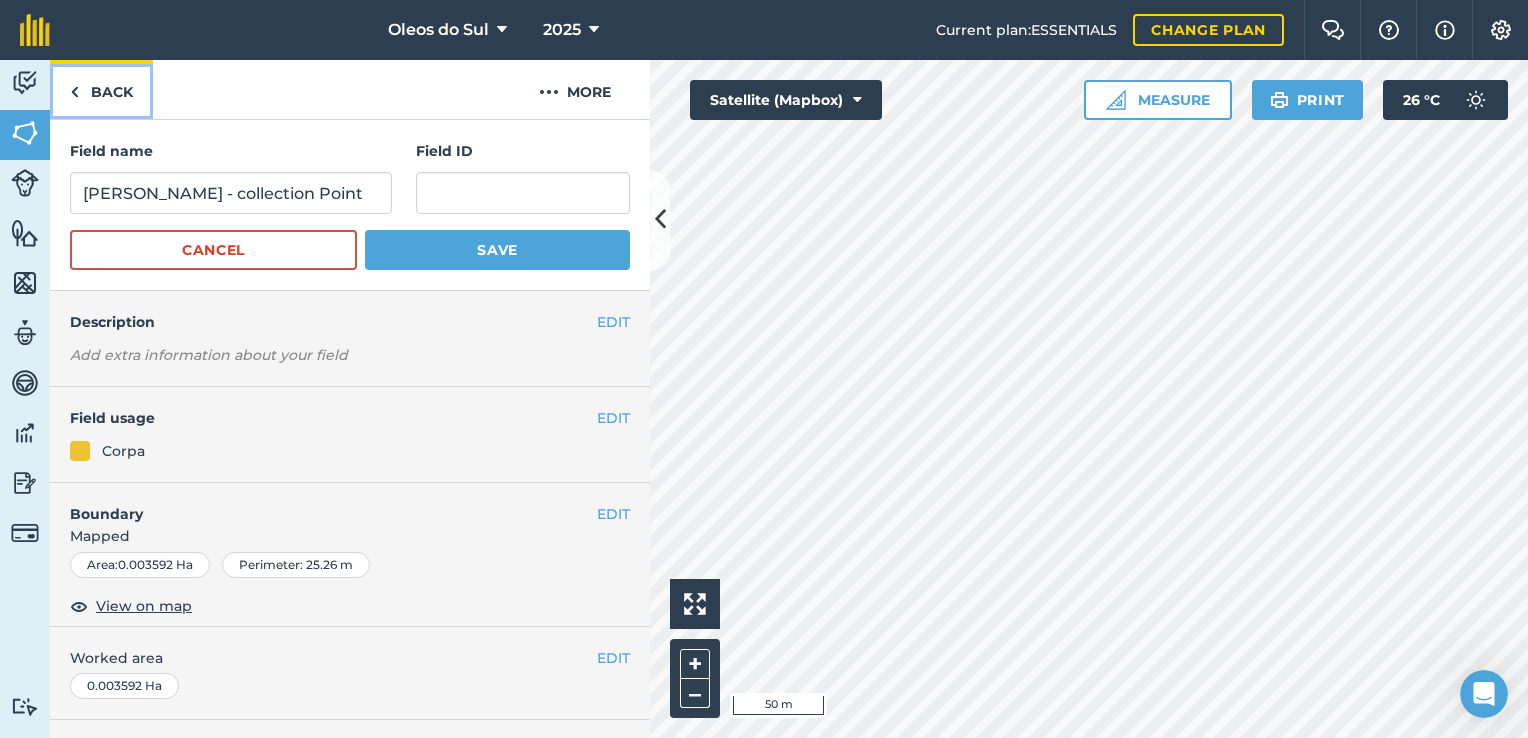 click on "Back" at bounding box center (101, 89) 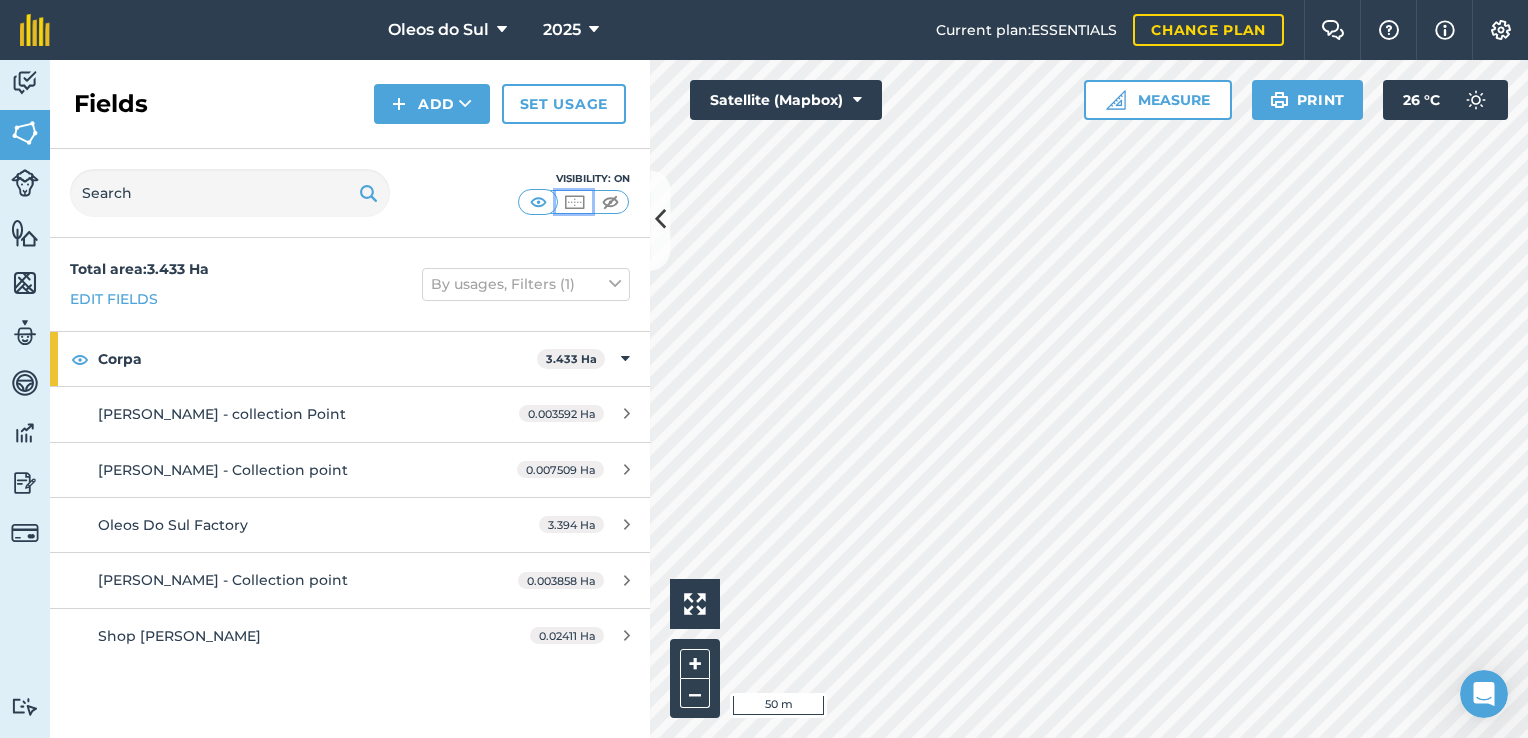 click at bounding box center (574, 202) 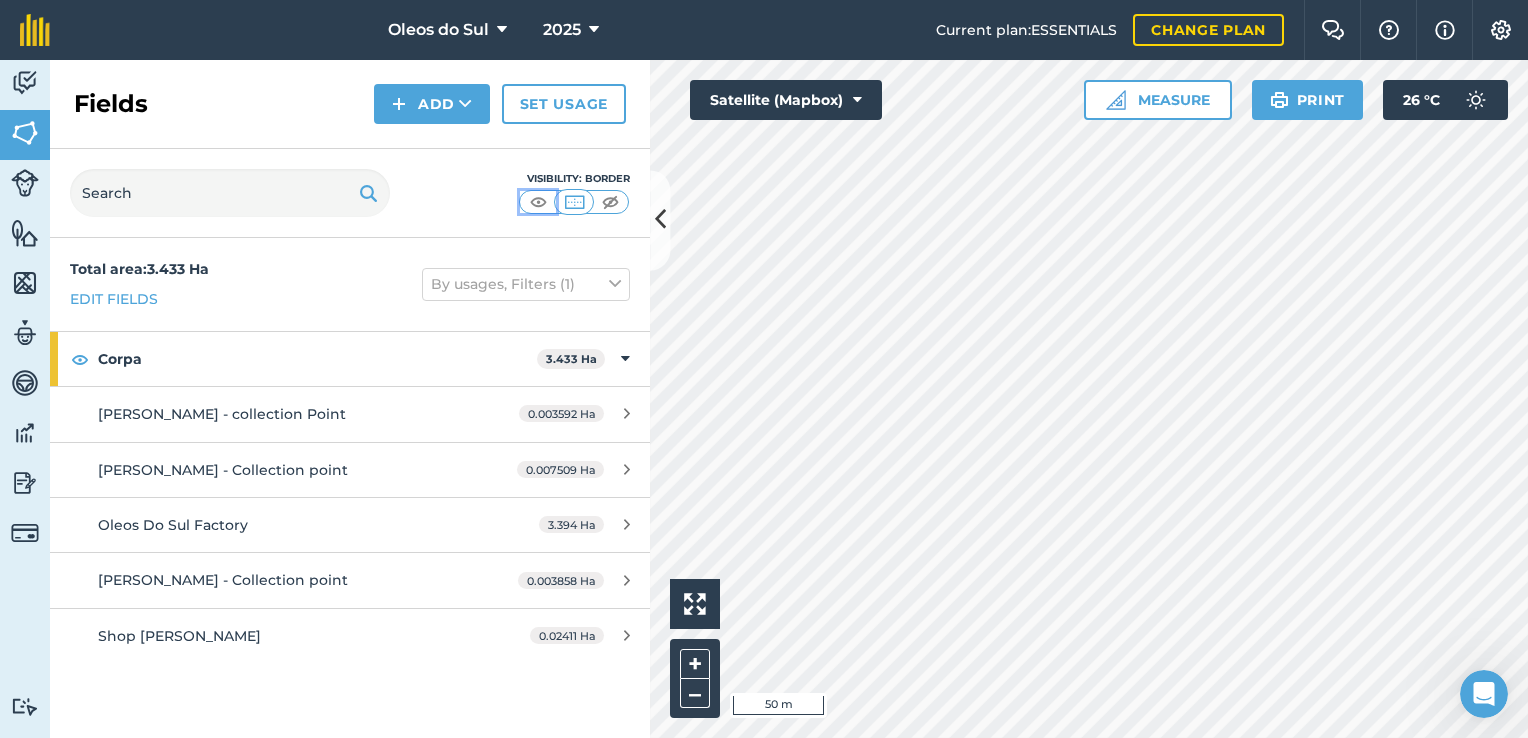 click at bounding box center (538, 202) 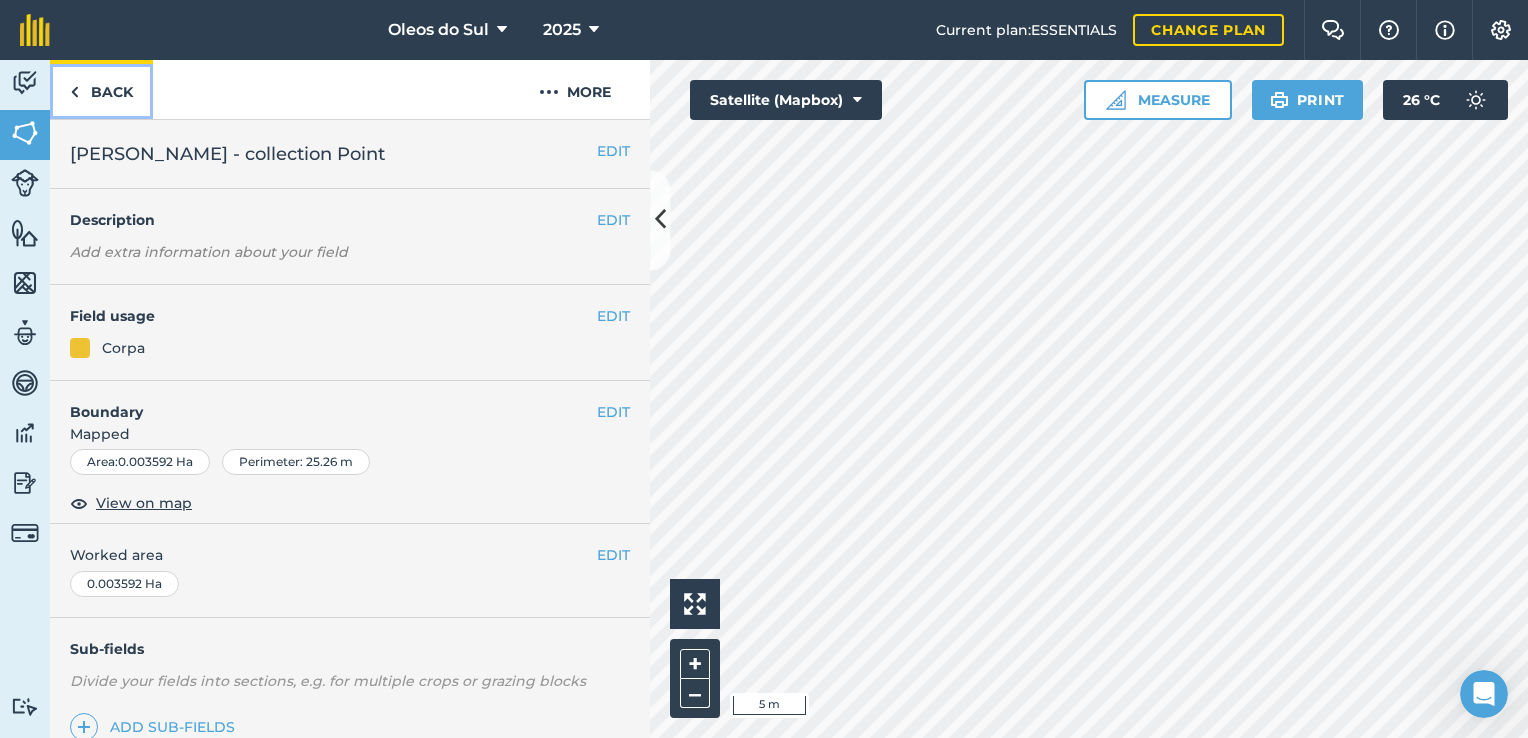 click at bounding box center (74, 92) 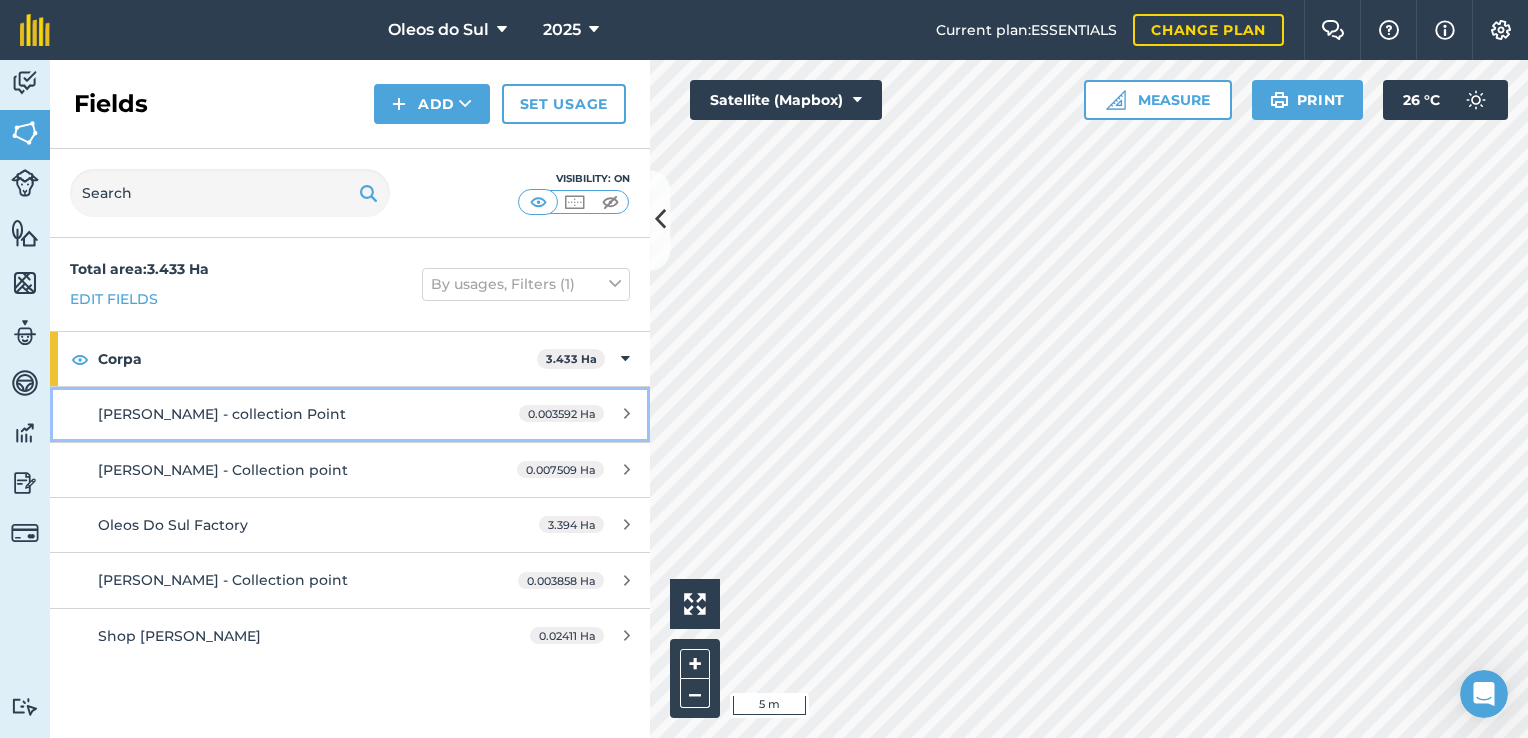 click on "[PERSON_NAME] - collection Point" at bounding box center (222, 414) 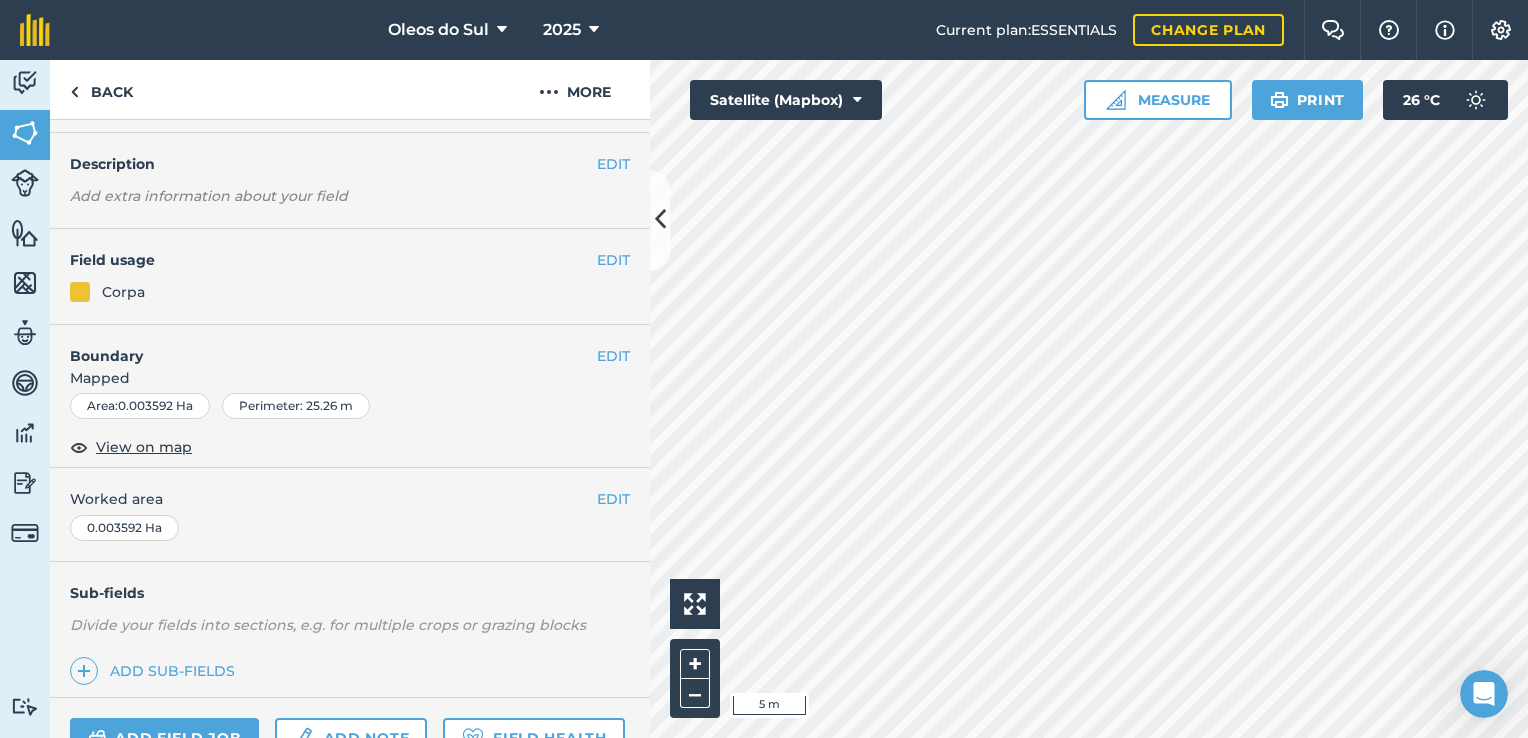 scroll, scrollTop: 0, scrollLeft: 0, axis: both 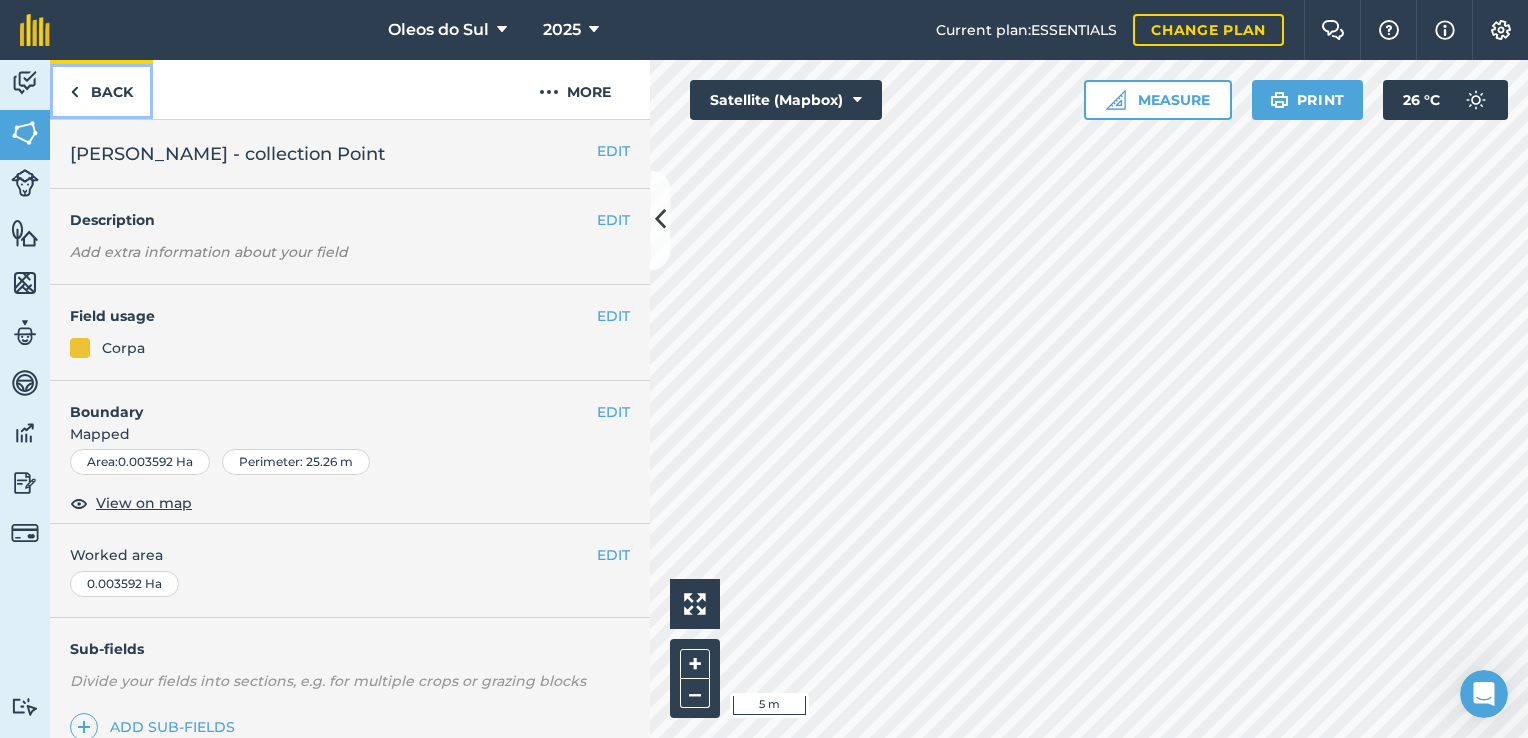 click on "Back" at bounding box center (101, 89) 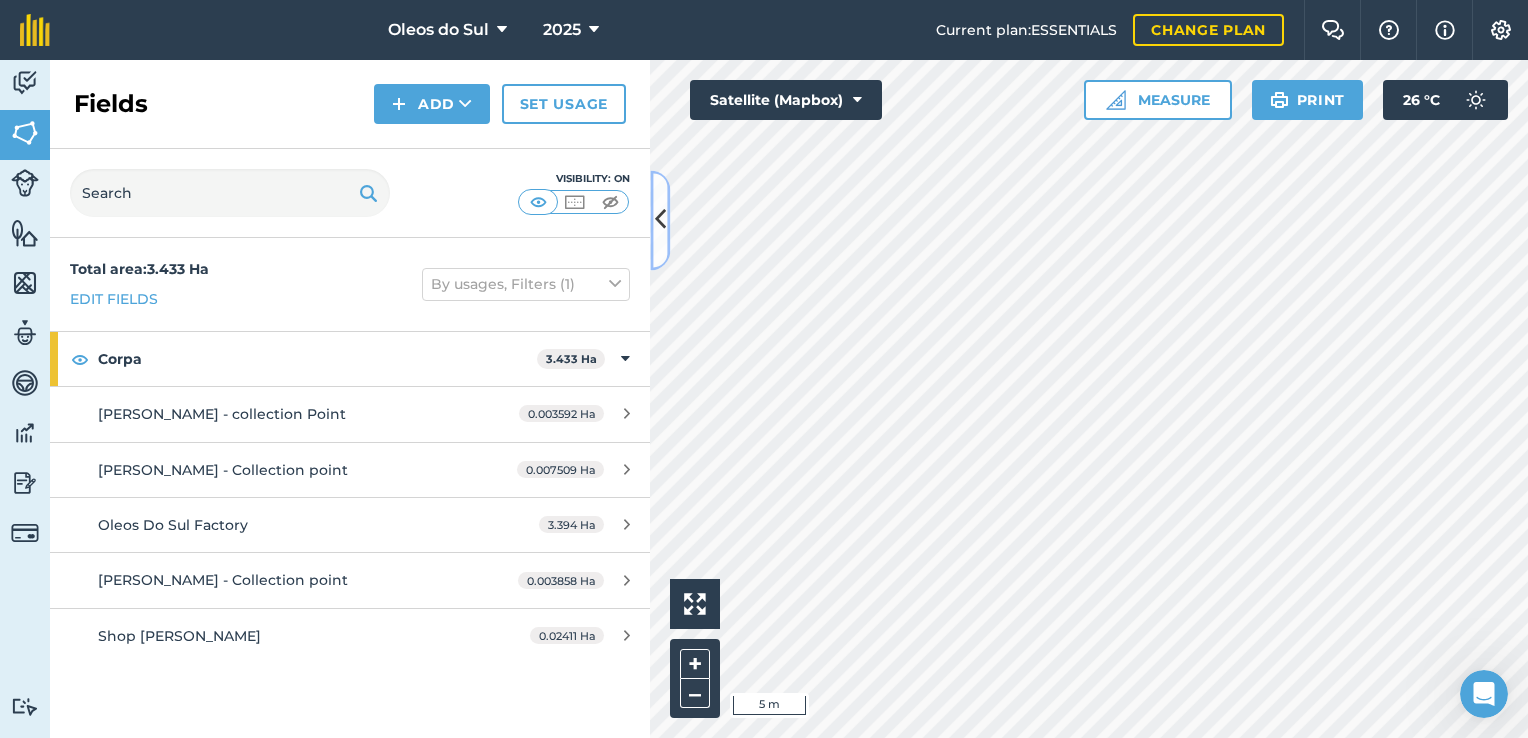 click at bounding box center (660, 220) 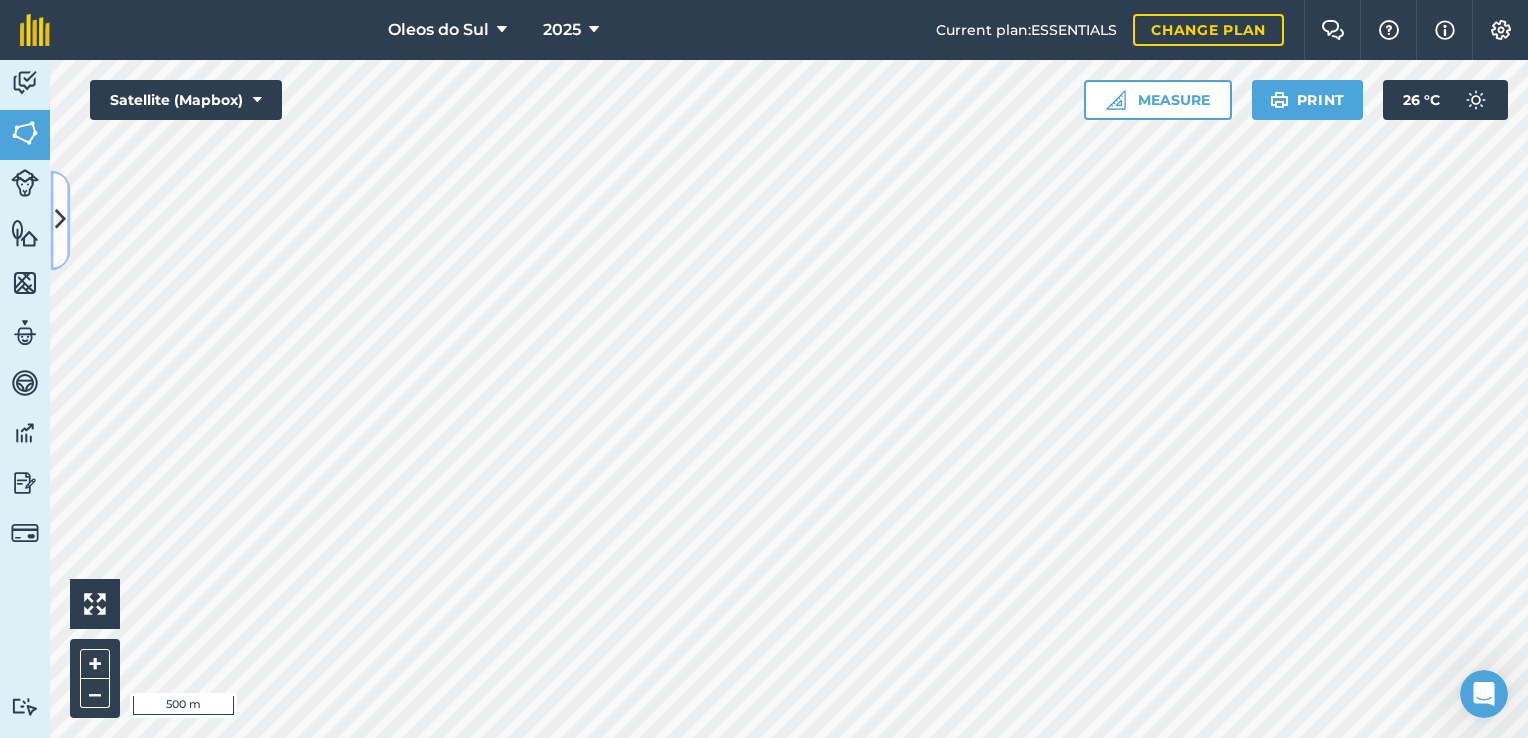 click at bounding box center [60, 220] 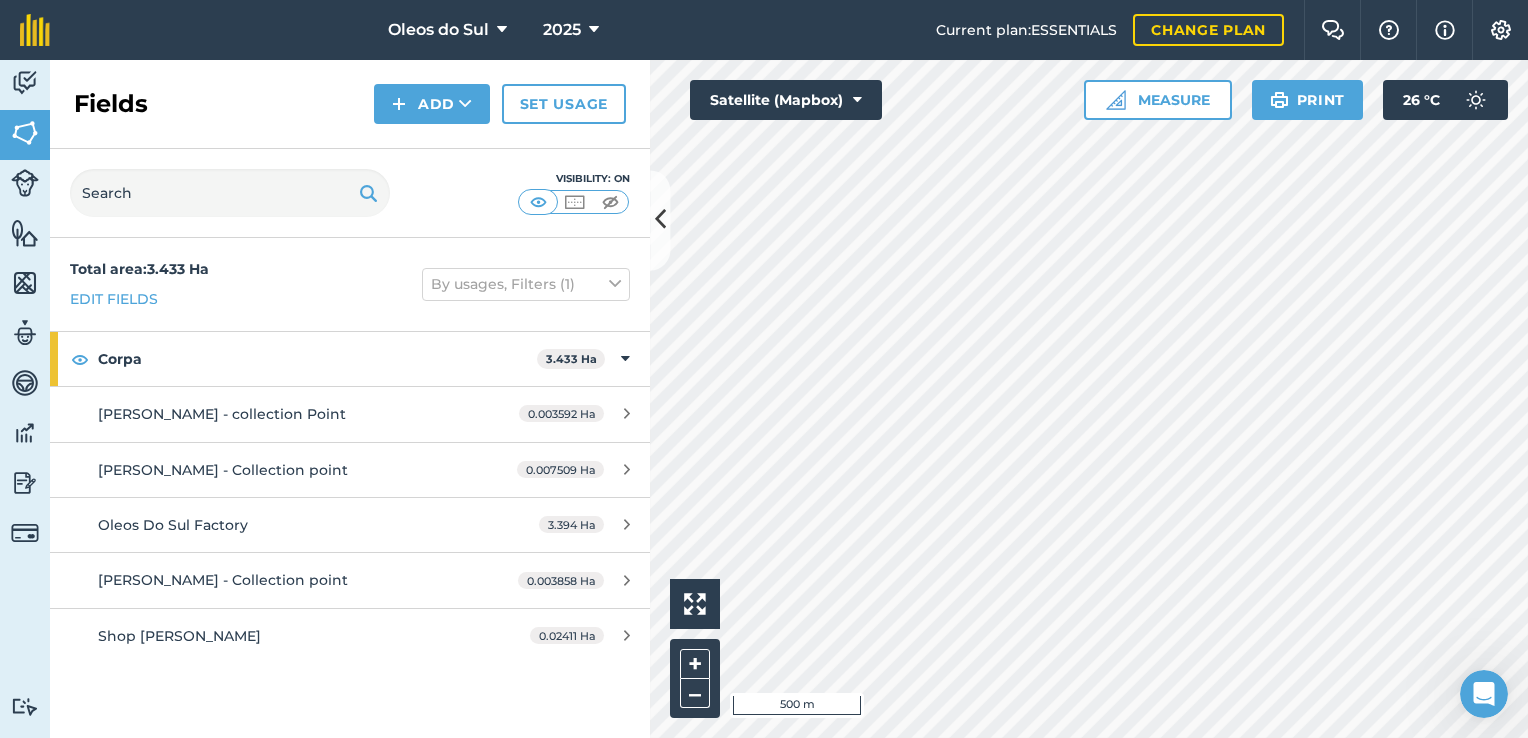 click on "Activity Fields Livestock Features Maps Team Vehicles Data Reporting Billing Tutorials Tutorials Fields   Add   Set usage Visibility: On Total area :  3.433   Ha Edit fields By usages, Filters (1) Corpa 3.433   Ha [PERSON_NAME] - collection Point 0.003592   Ha [PERSON_NAME] - Collection point 0.007509   Ha Oleos Do Sul Factory 3.394   Ha [PERSON_NAME] - Collection point 0.003858   Ha Shop [PERSON_NAME] 0.02411   Ha Hello i 500 m + – Satellite (Mapbox) Measure Print 26   ° C" at bounding box center [764, 399] 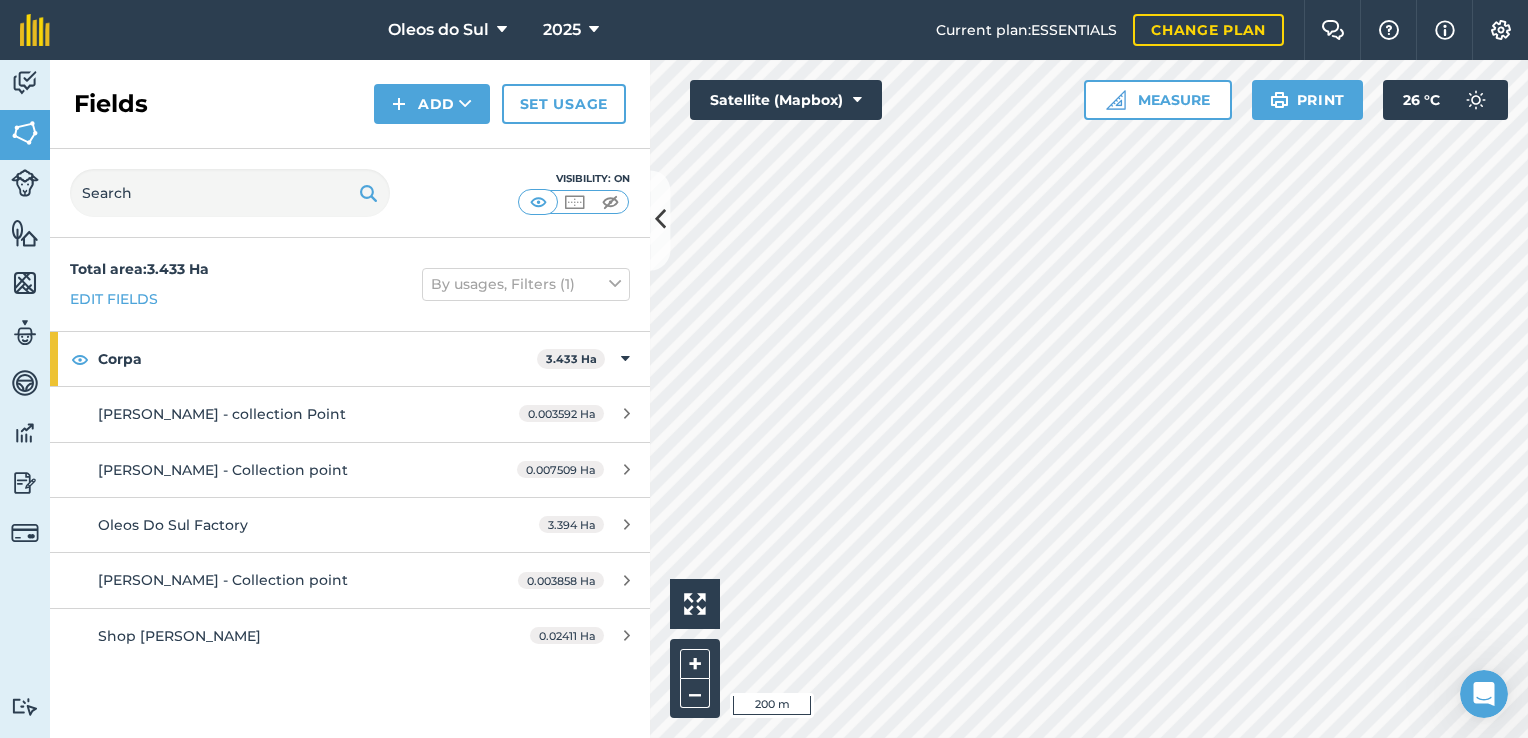 click on "Activity Fields Livestock Features Maps Team Vehicles Data Reporting Billing Tutorials Tutorials Fields   Add   Set usage Visibility: On Total area :  3.433   Ha Edit fields By usages, Filters (1) Corpa 3.433   Ha [PERSON_NAME] - collection Point 0.003592   Ha [PERSON_NAME] - Collection point 0.007509   Ha Oleos Do Sul Factory 3.394   Ha [PERSON_NAME] - Collection point 0.003858   Ha Shop [PERSON_NAME] 0.02411   Ha Hello i 200 m + – Satellite (Mapbox) Measure Print 26   ° C" at bounding box center (764, 399) 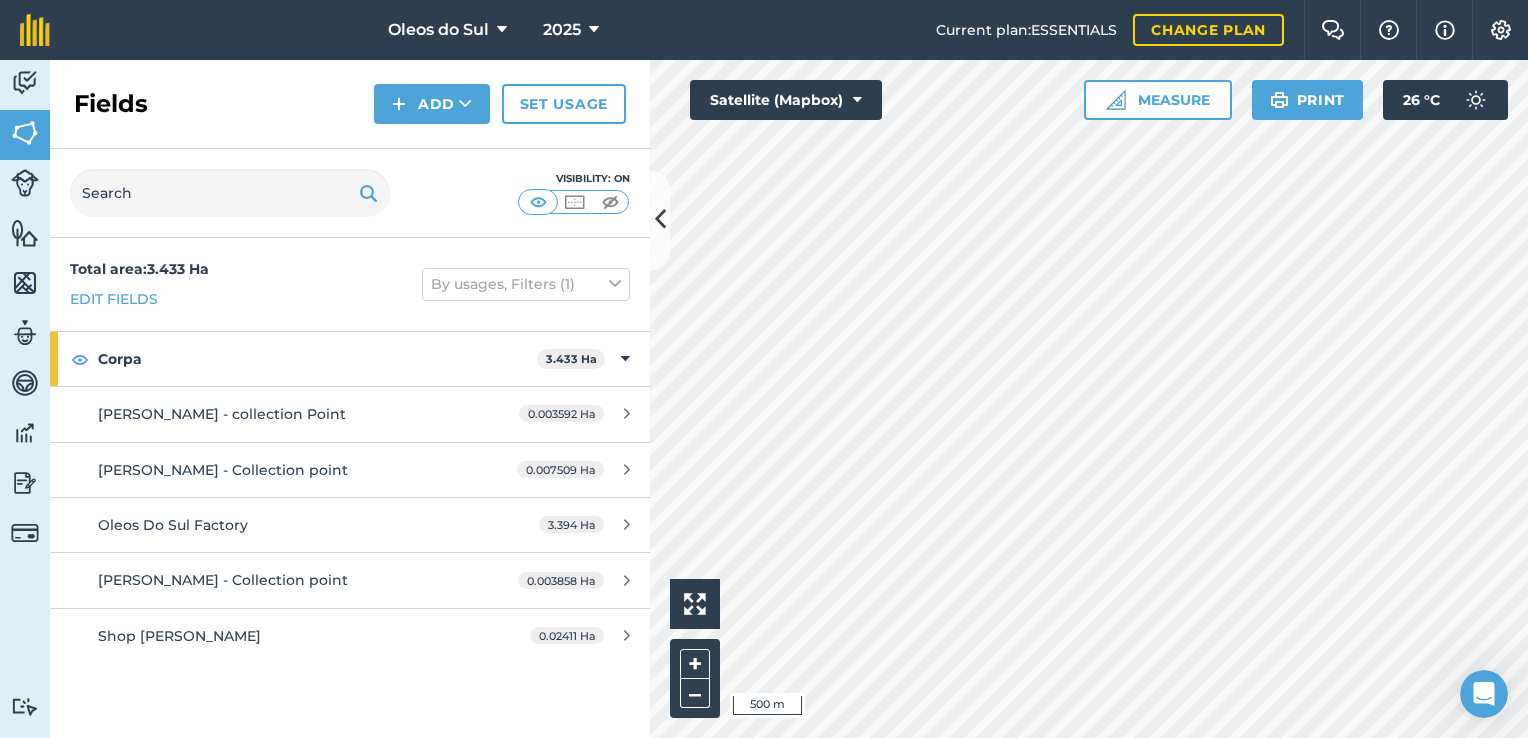 click on "Activity Fields Livestock Features Maps Team Vehicles Data Reporting Billing Tutorials Tutorials Fields   Add   Set usage Visibility: On Total area :  3.433   Ha Edit fields By usages, Filters (1) Corpa 3.433   Ha [PERSON_NAME] - collection Point 0.003592   Ha [PERSON_NAME] - Collection point 0.007509   Ha Oleos Do Sul Factory 3.394   Ha [PERSON_NAME] - Collection point 0.003858   Ha Shop [PERSON_NAME] 0.02411   Ha Hello i 500 m + – Satellite (Mapbox) Measure Print 26   ° C" at bounding box center (764, 399) 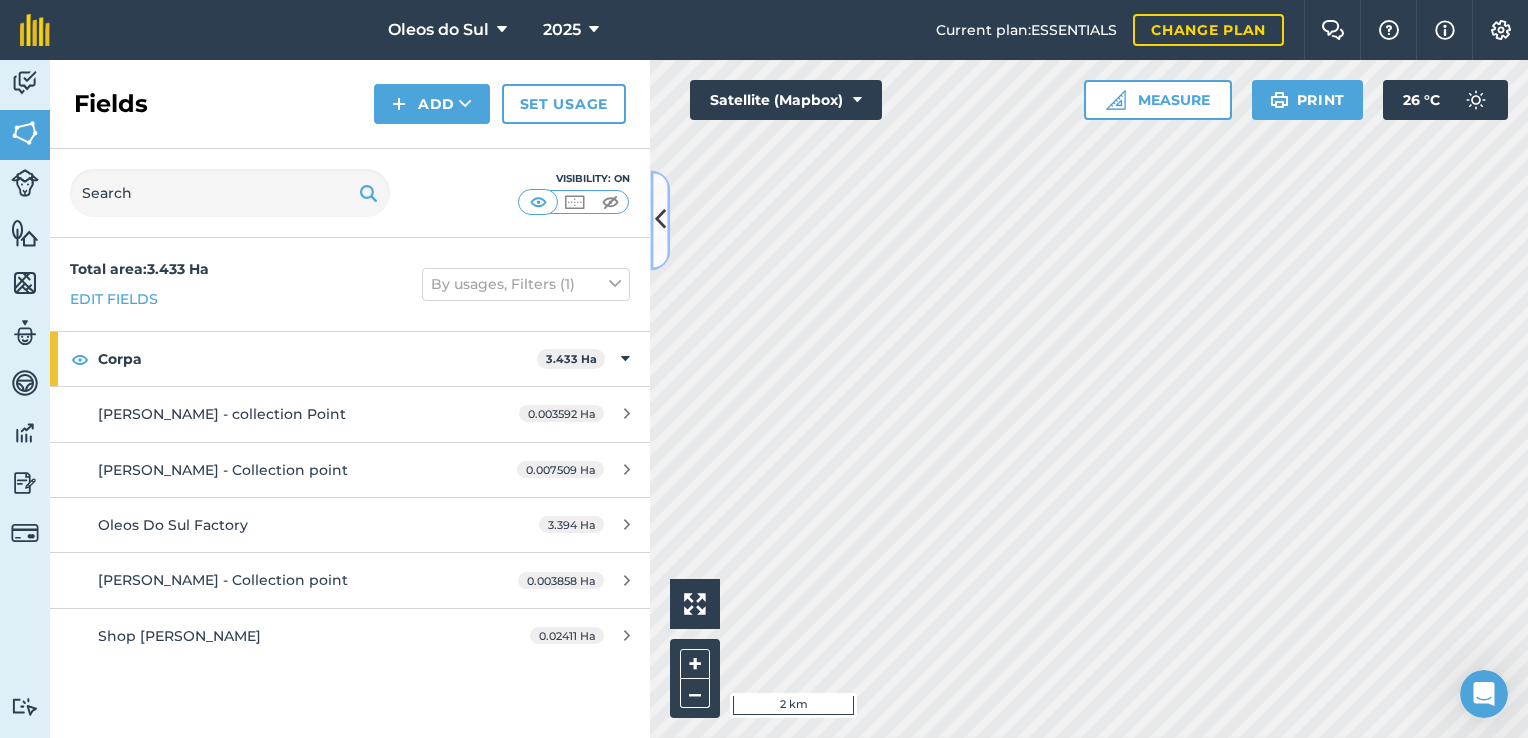 click at bounding box center (660, 220) 